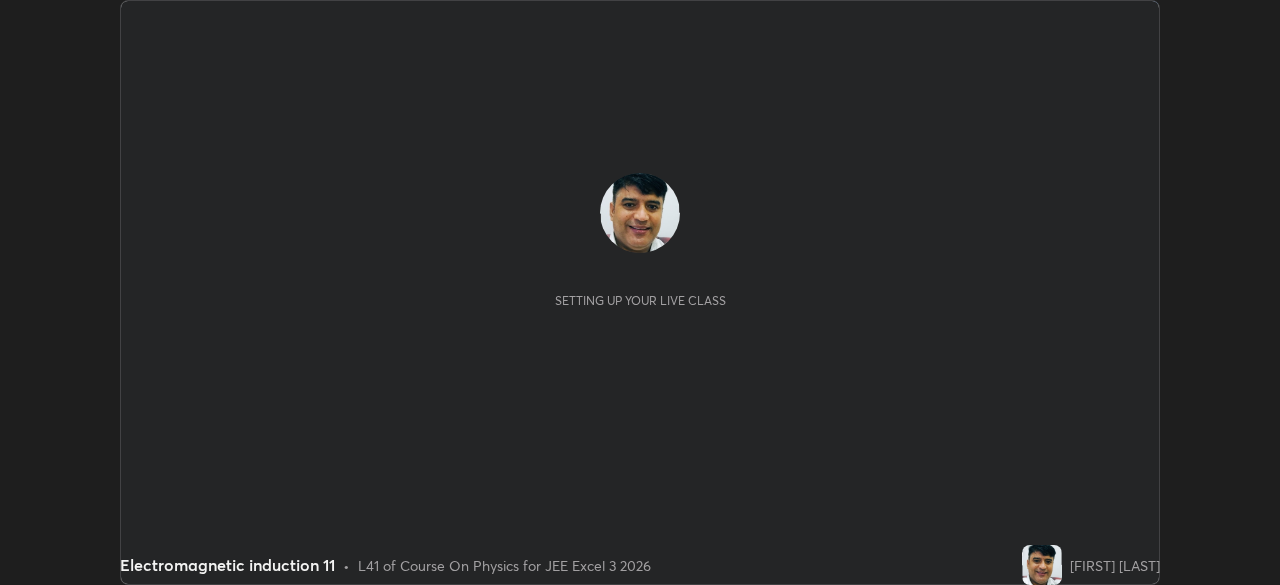 scroll, scrollTop: 0, scrollLeft: 0, axis: both 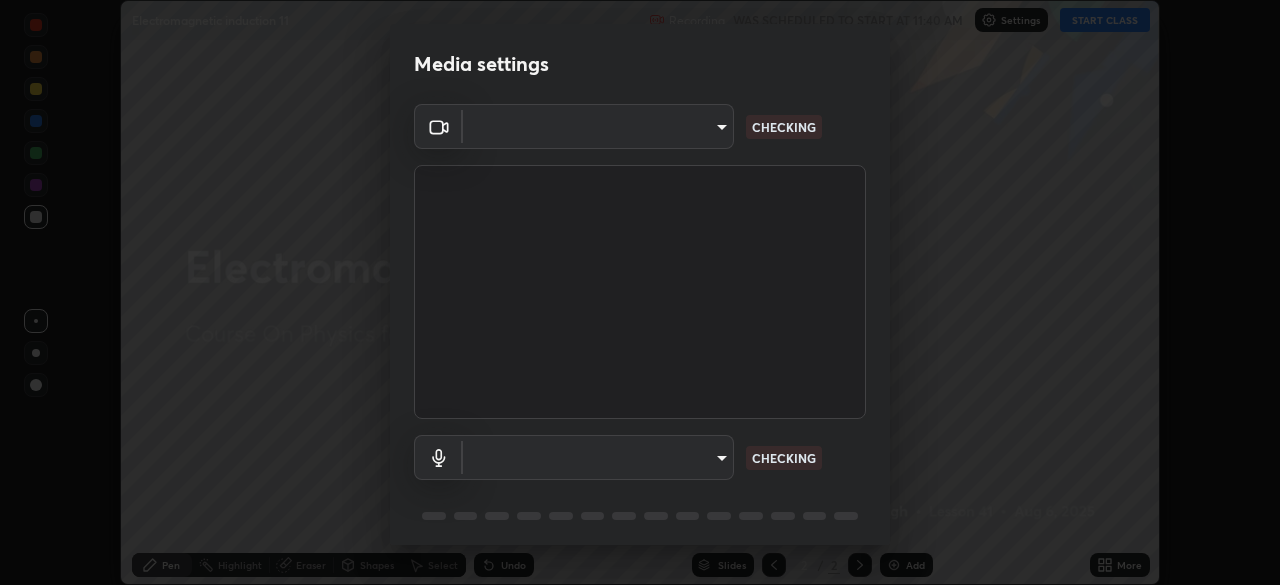 type on "14b787caa3234b54c591ffd1cb0d0a7c9d8495057a62f752d7397f13ea7eb8b5" 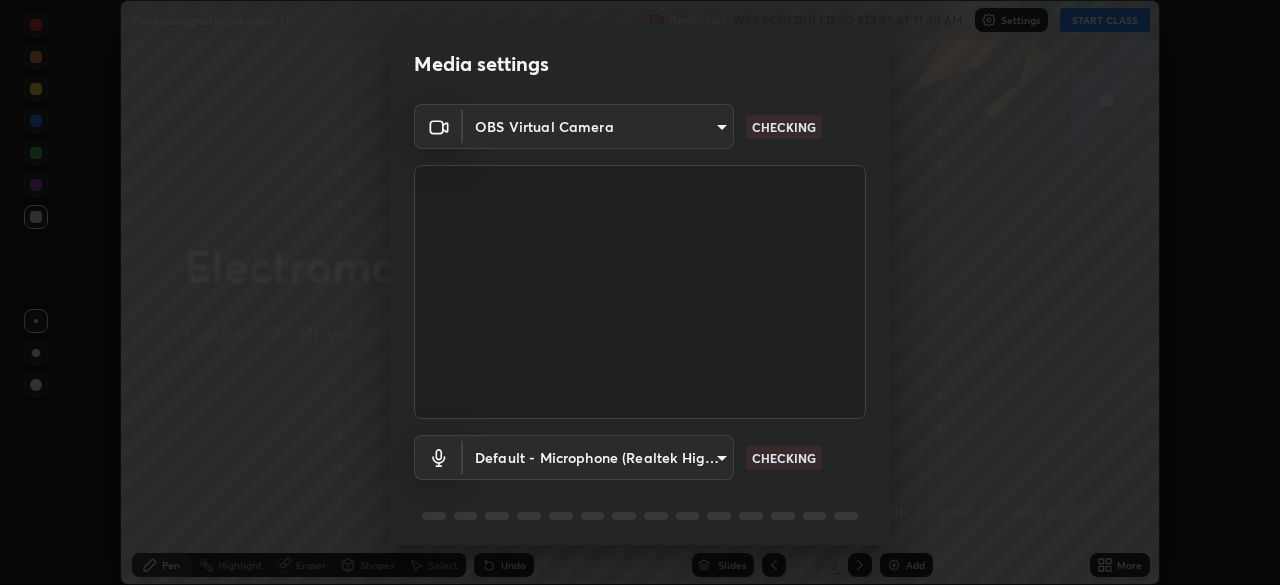 scroll, scrollTop: 71, scrollLeft: 0, axis: vertical 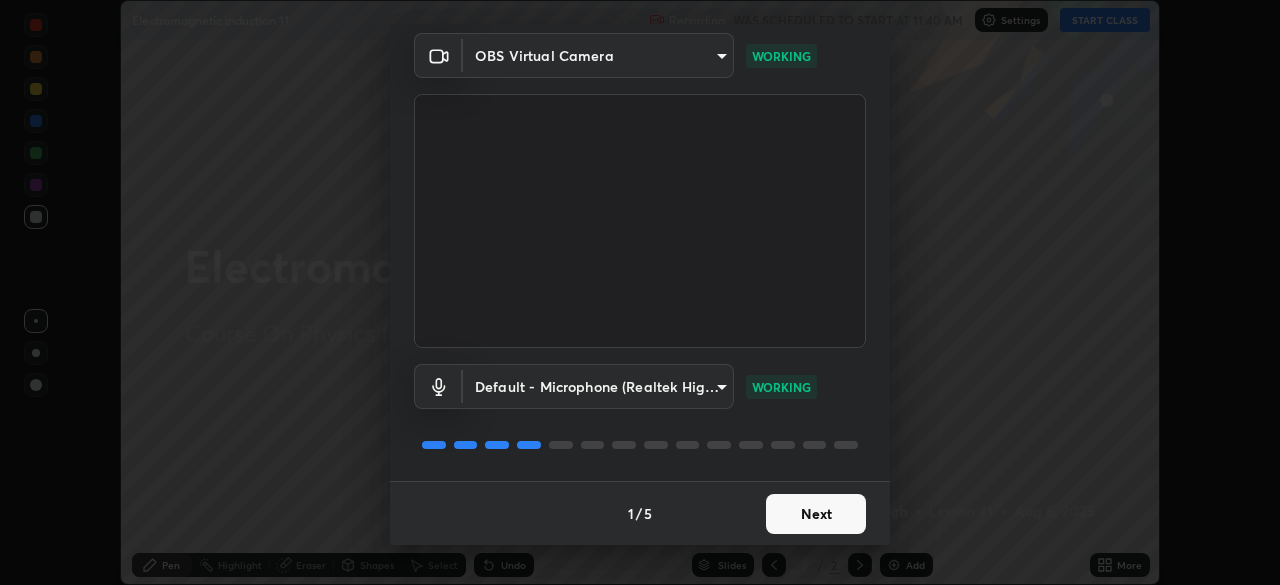 click on "Next" at bounding box center (816, 514) 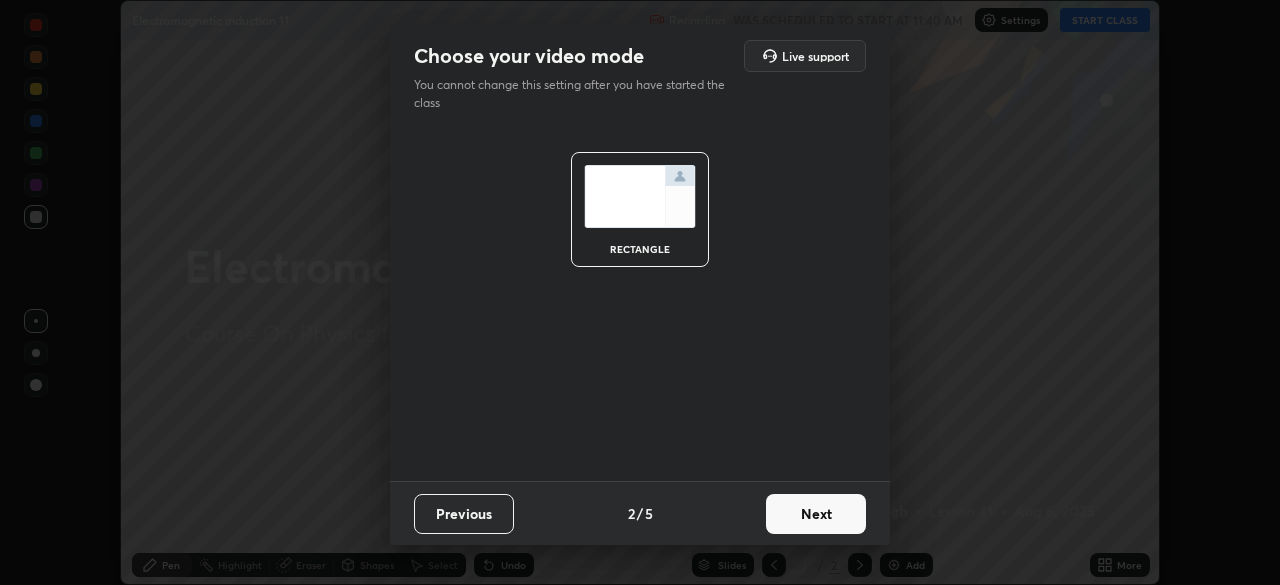 scroll, scrollTop: 0, scrollLeft: 0, axis: both 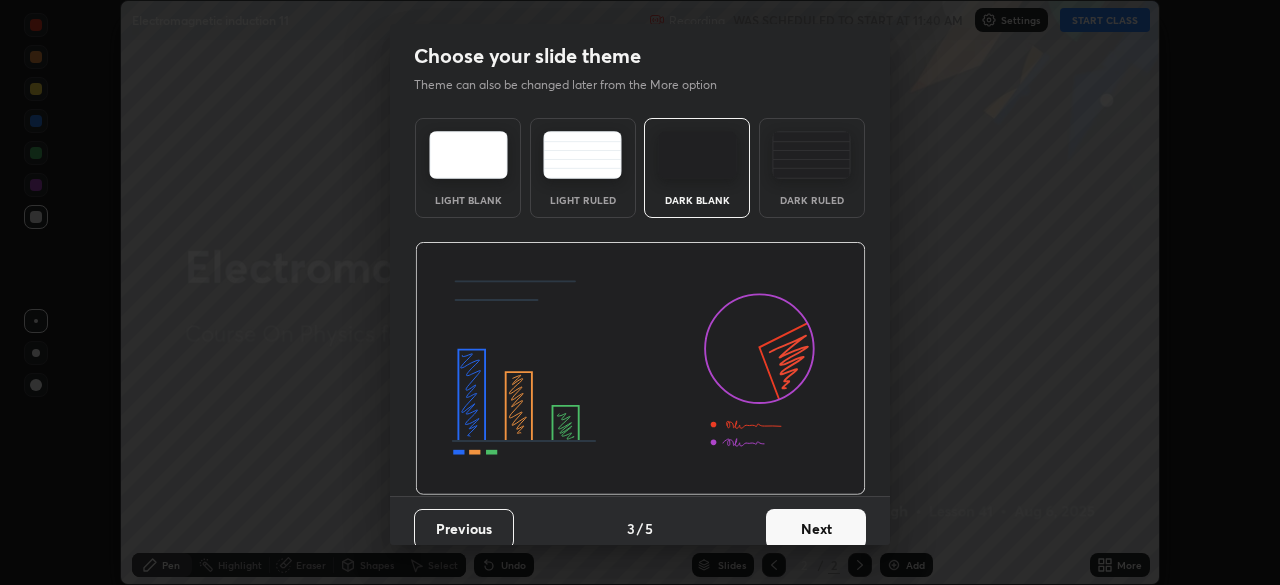 click on "Next" at bounding box center [816, 529] 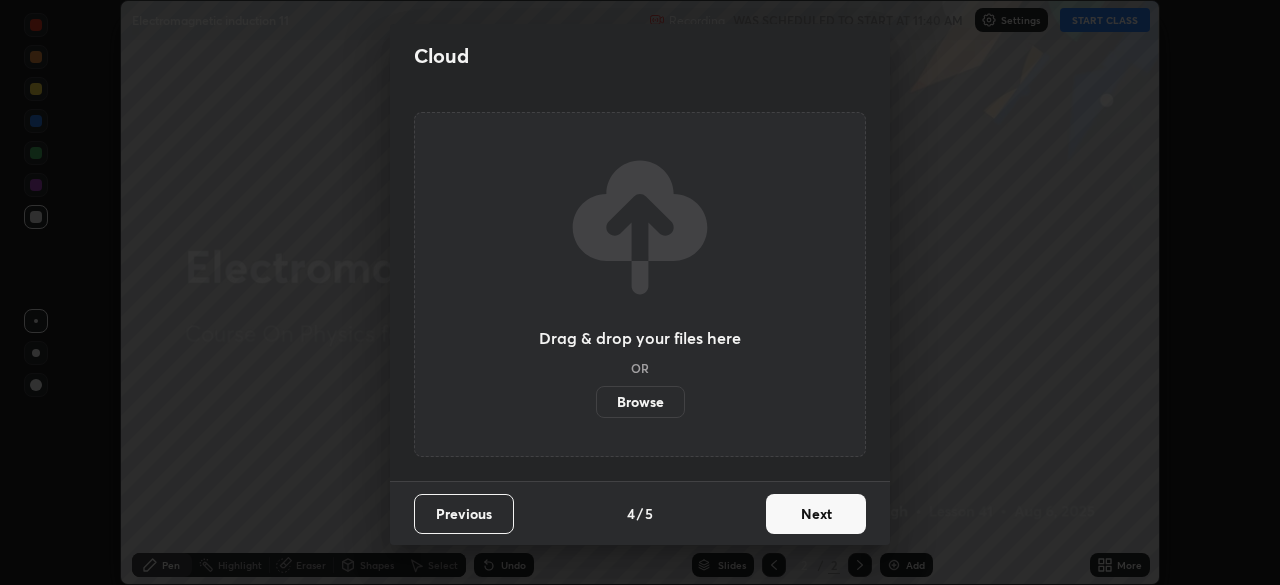 click on "Next" at bounding box center (816, 514) 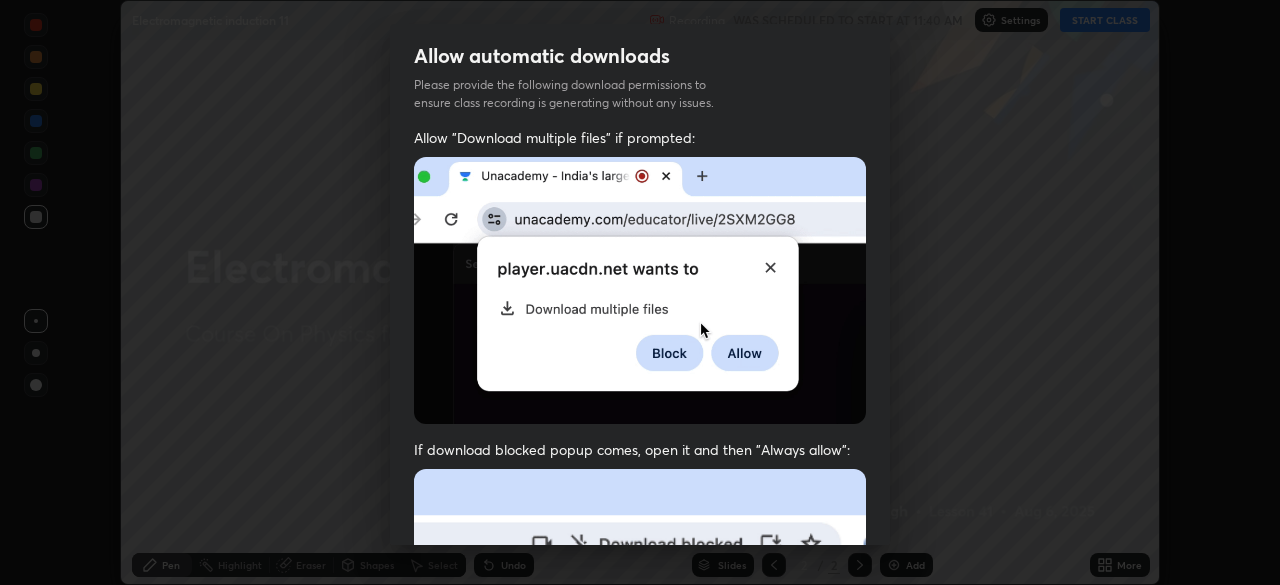 click at bounding box center (640, 687) 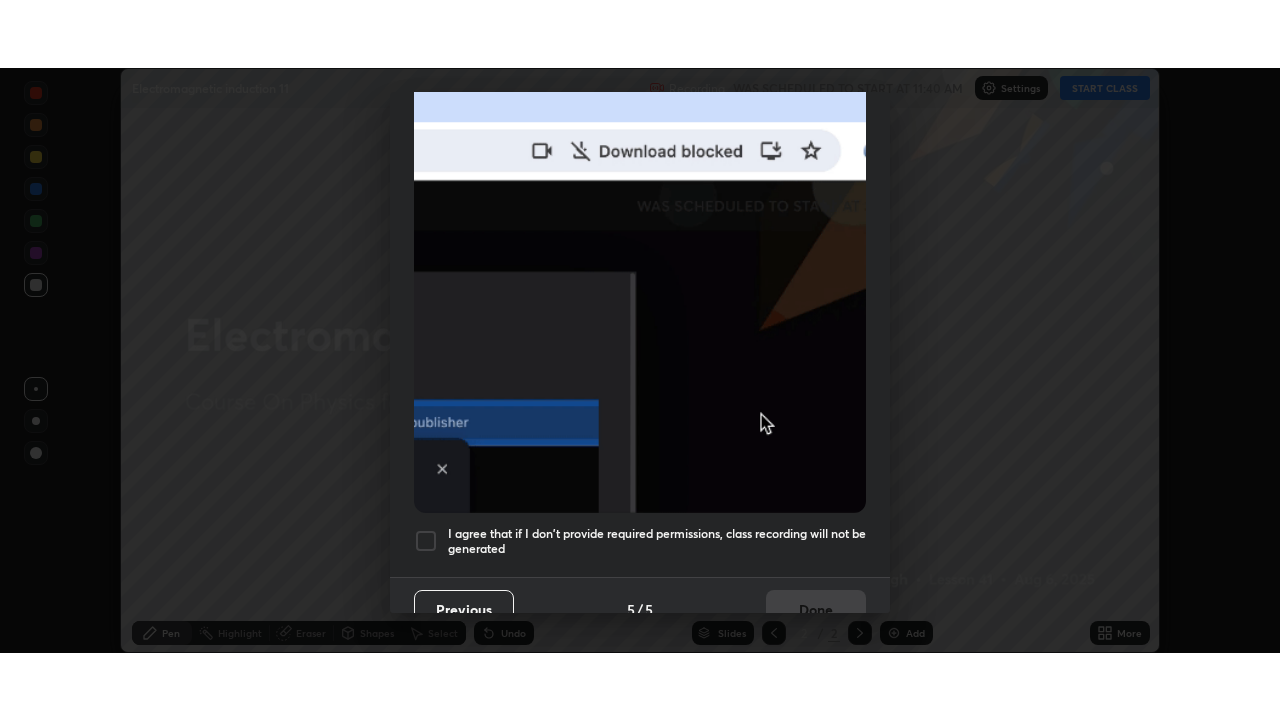 scroll, scrollTop: 479, scrollLeft: 0, axis: vertical 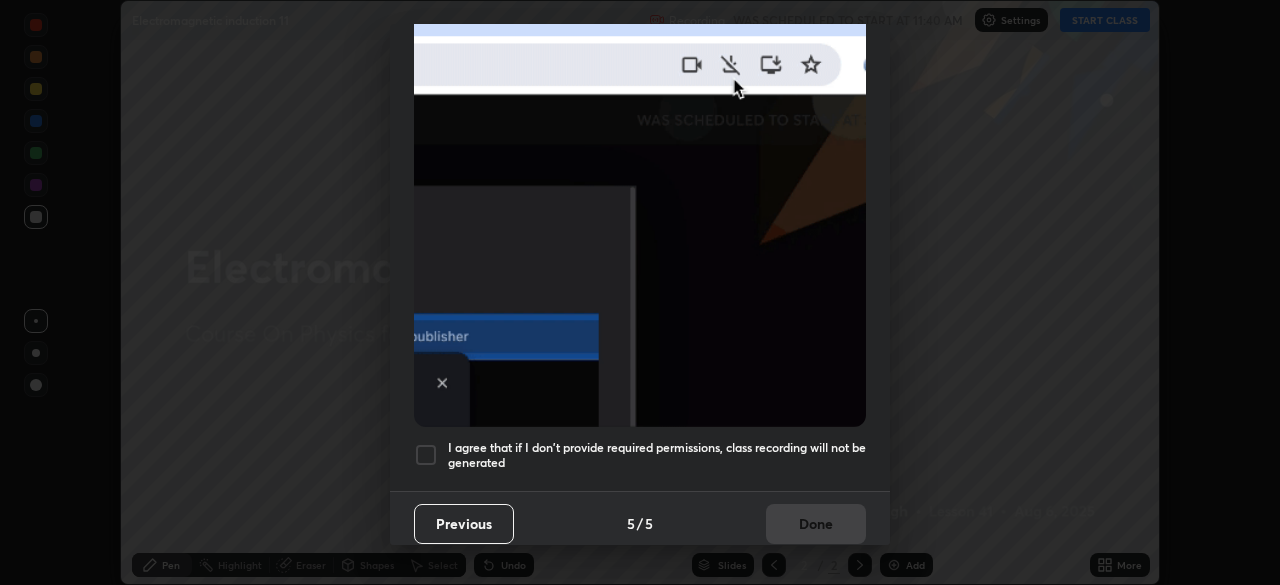 click at bounding box center (426, 455) 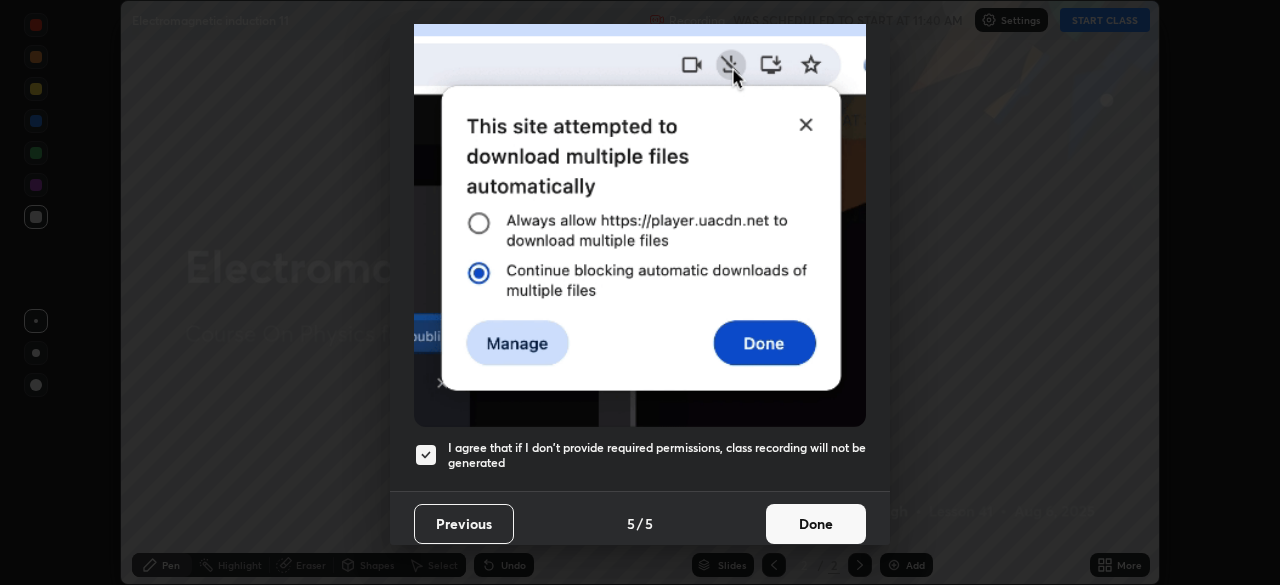 click on "Done" at bounding box center (816, 524) 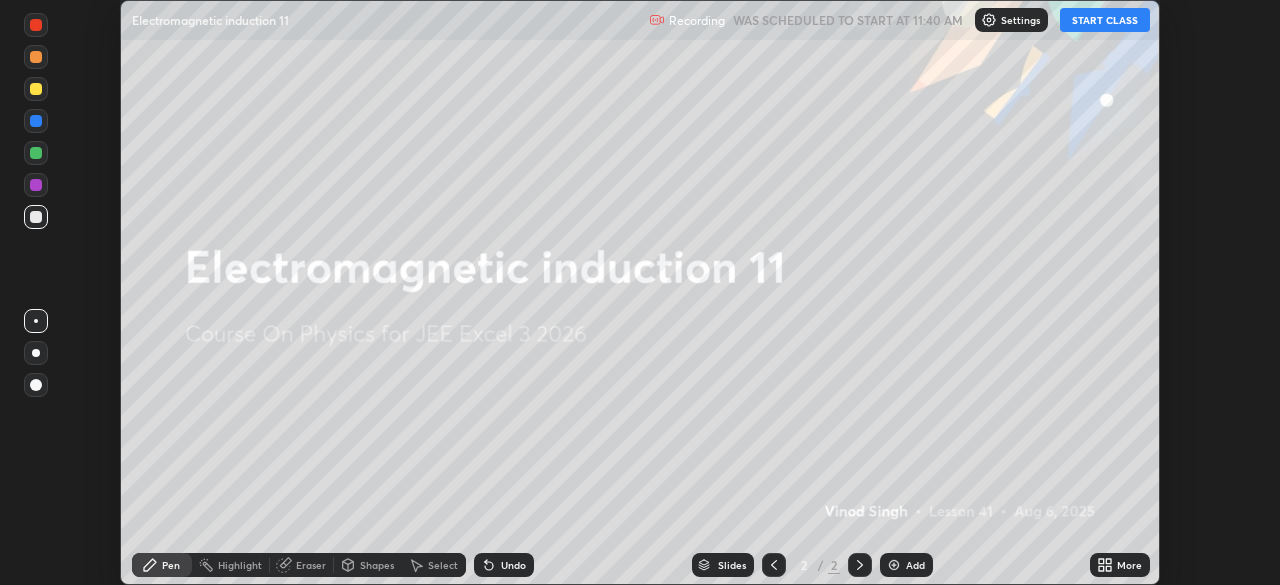 click on "START CLASS" at bounding box center (1105, 20) 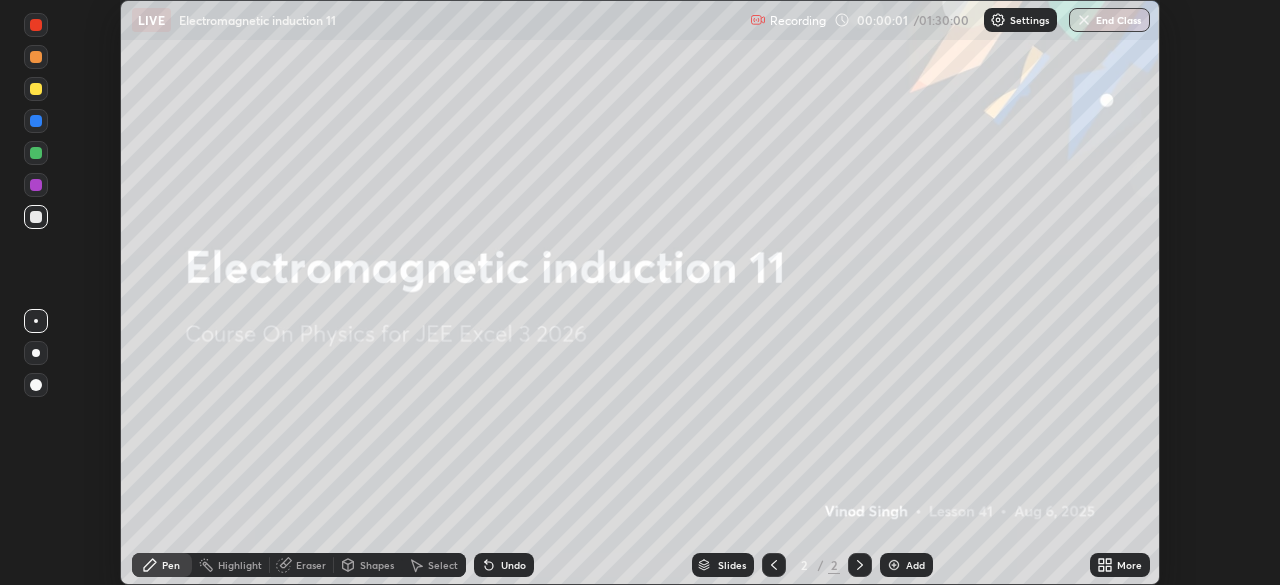 click 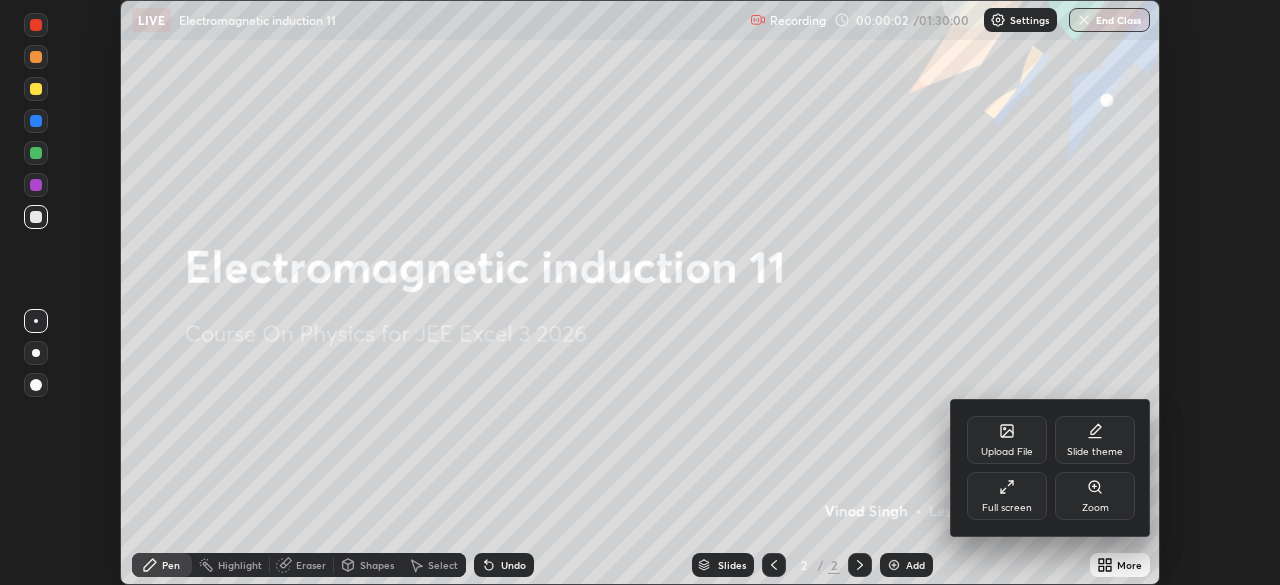 click on "Full screen" at bounding box center (1007, 508) 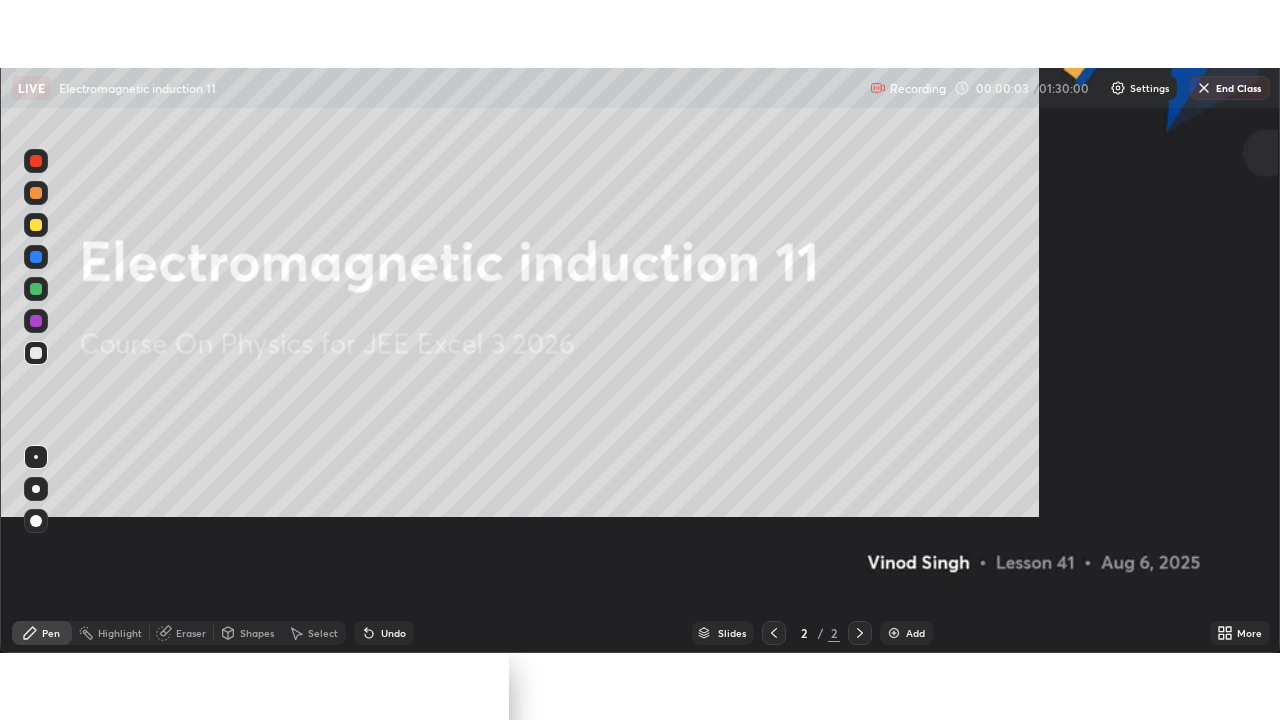 scroll, scrollTop: 99280, scrollLeft: 98720, axis: both 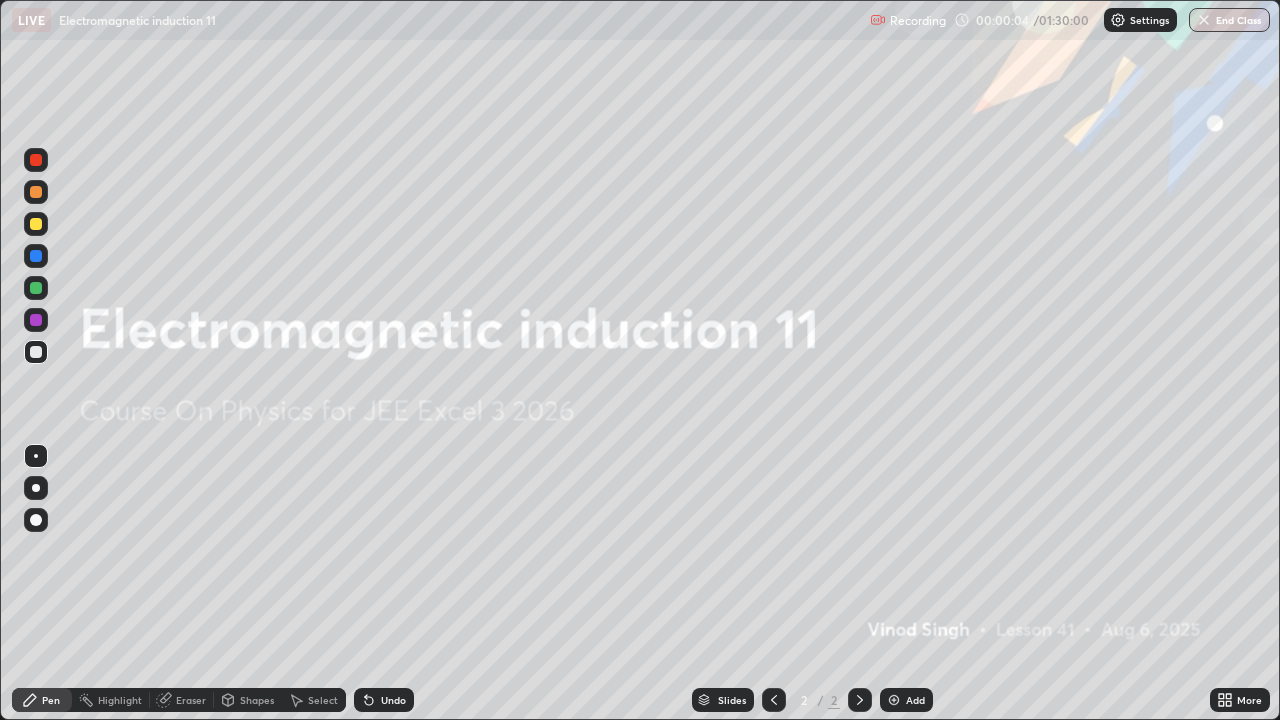click at bounding box center (894, 700) 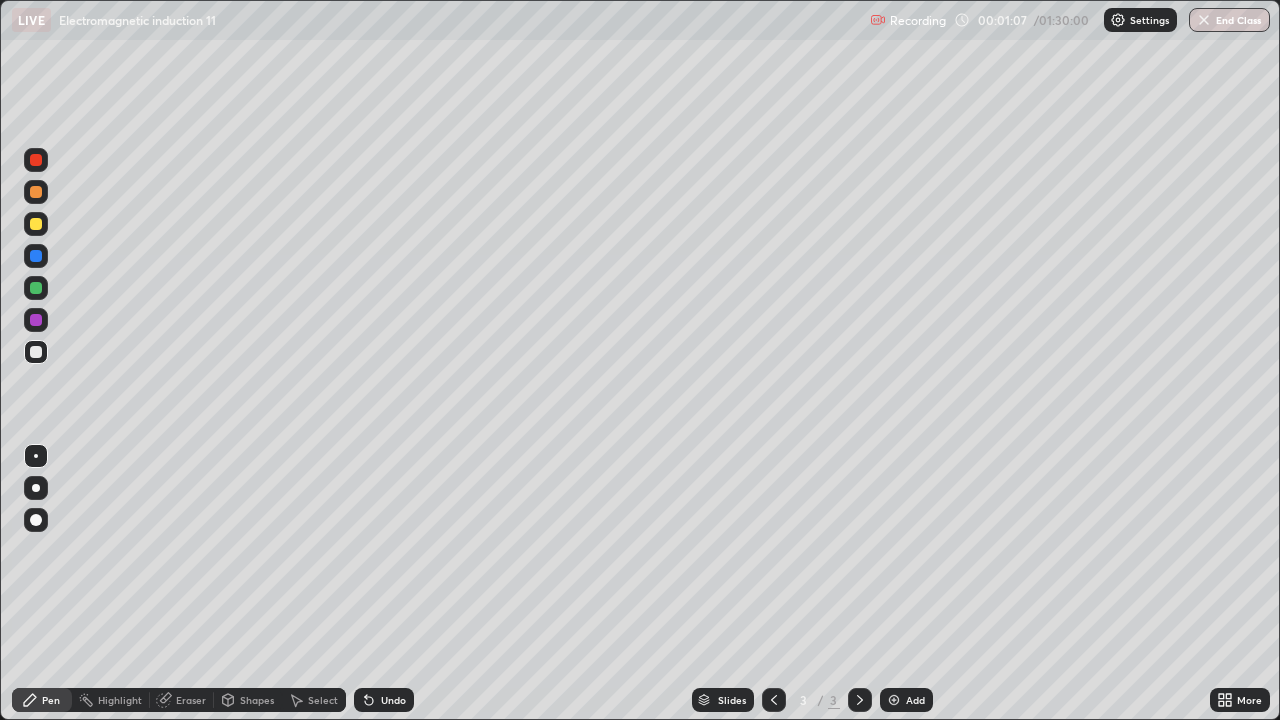 click at bounding box center [36, 256] 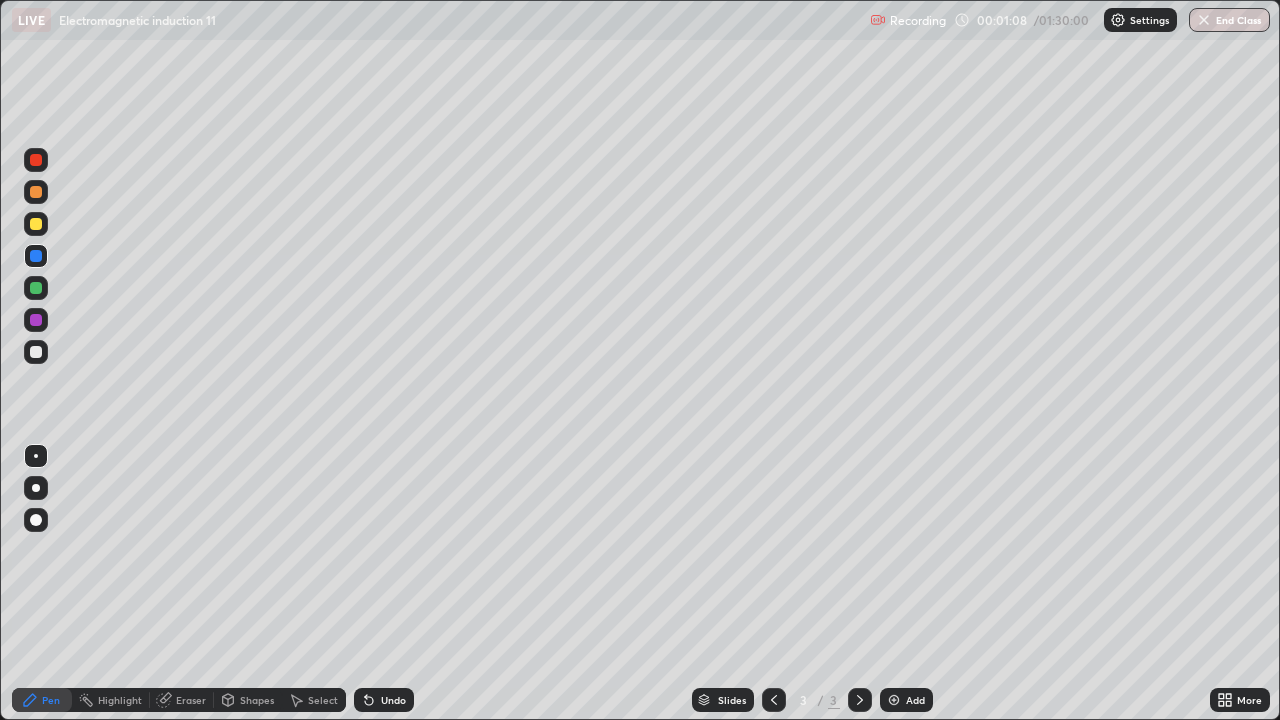 click at bounding box center (36, 352) 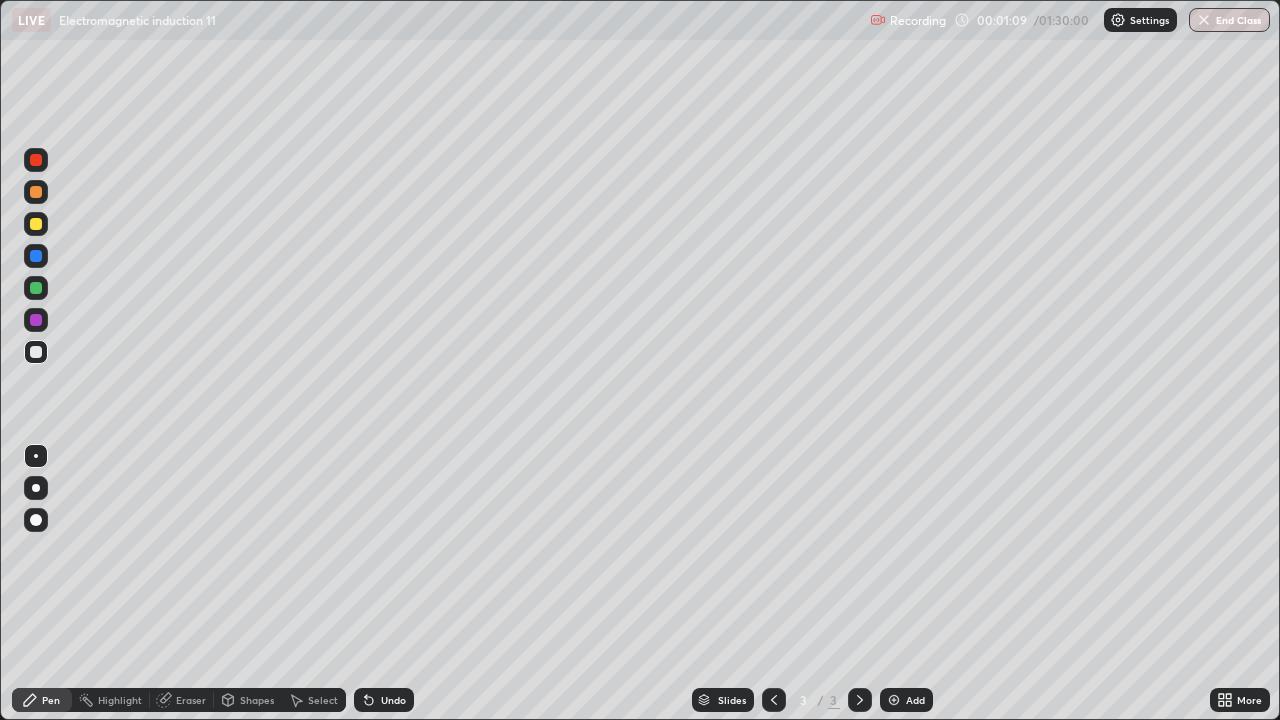 click on "Shapes" at bounding box center (257, 700) 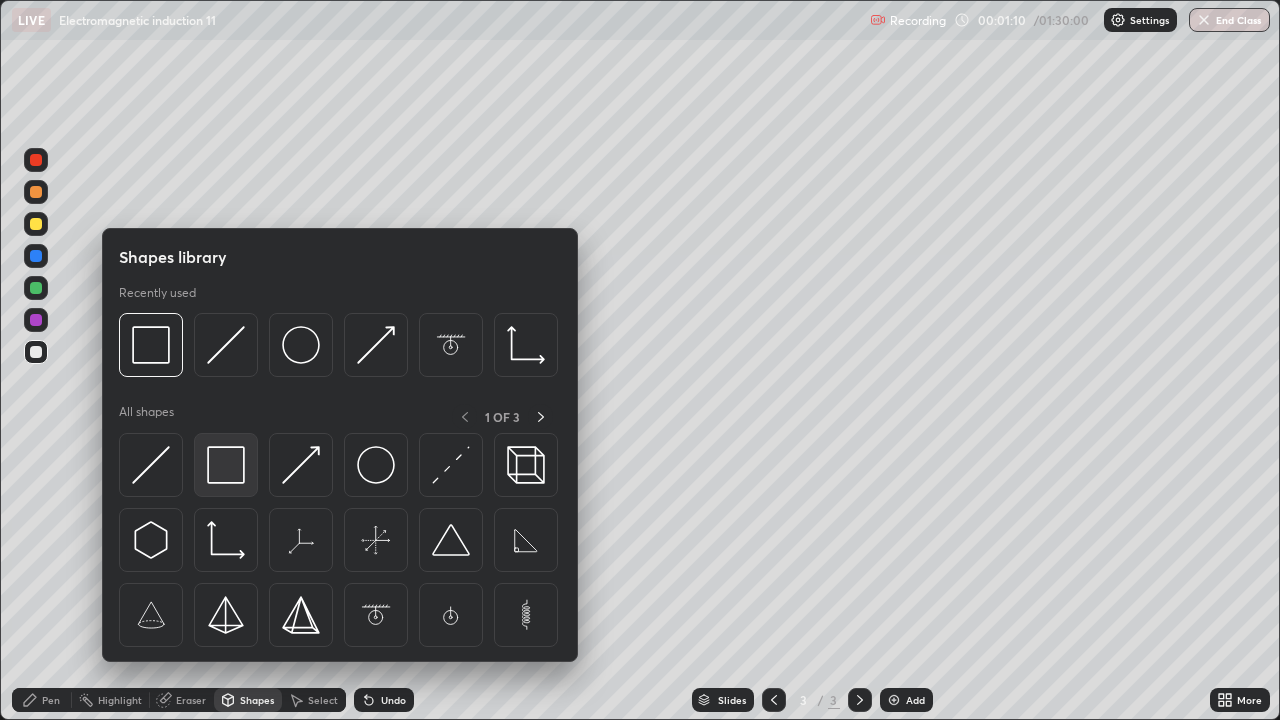 click at bounding box center (226, 465) 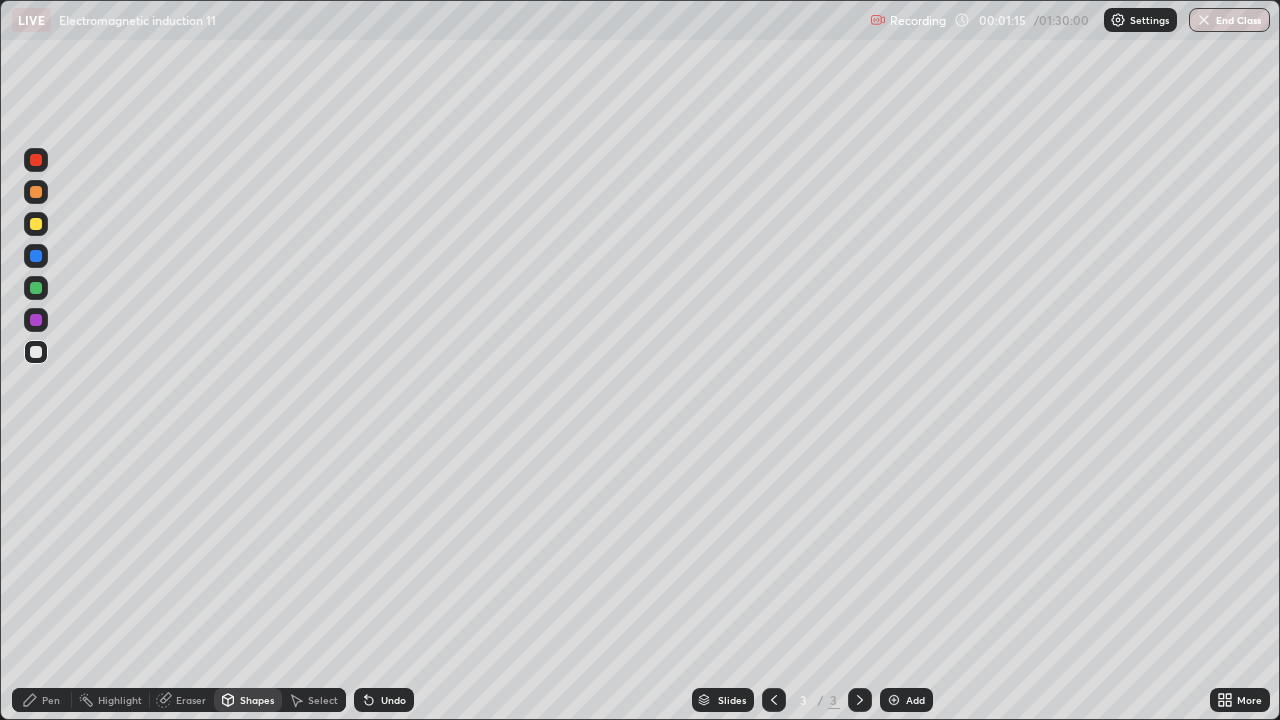 click on "Eraser" at bounding box center [191, 700] 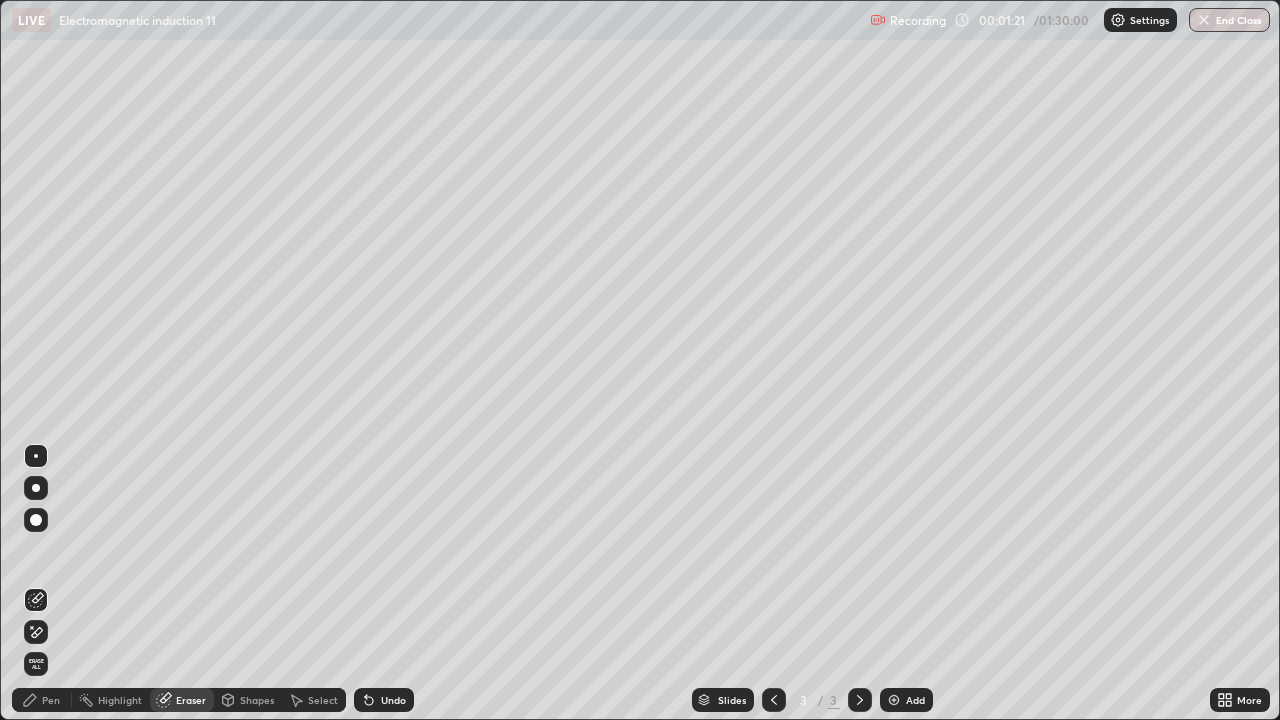 click on "Pen" at bounding box center (42, 700) 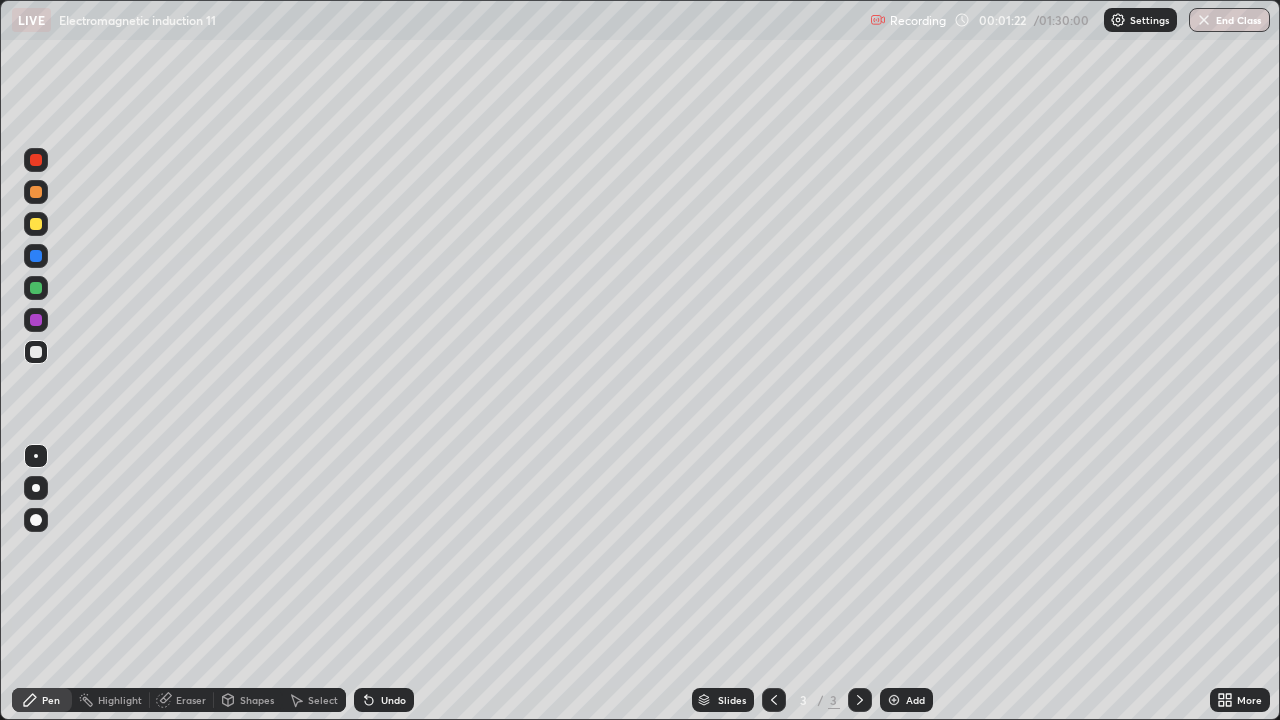 click on "Shapes" at bounding box center [257, 700] 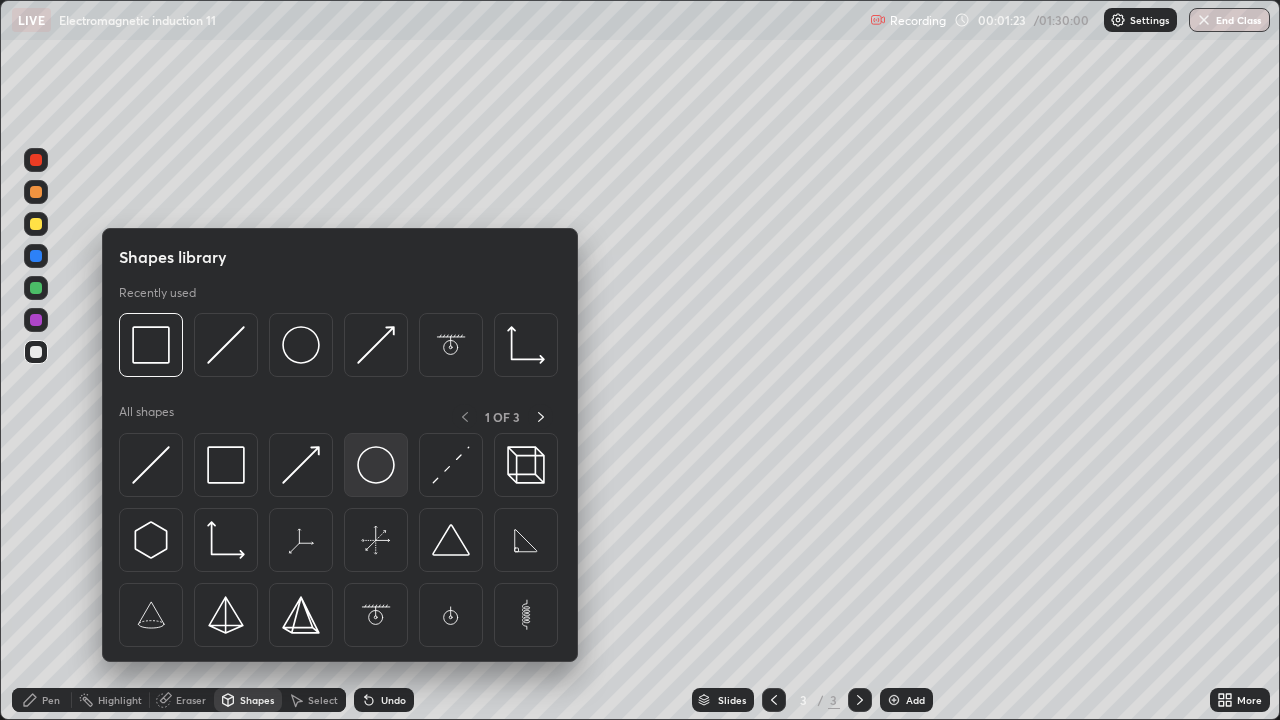 click at bounding box center [376, 465] 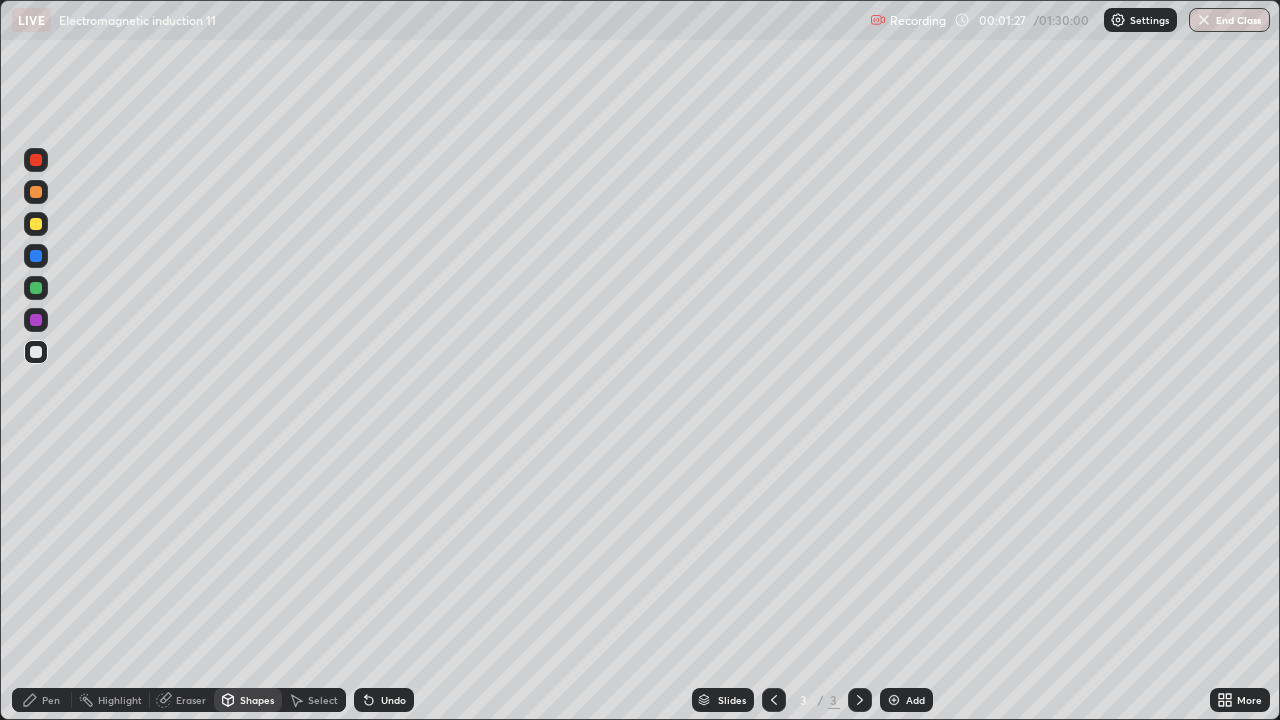 click on "Pen" at bounding box center (51, 700) 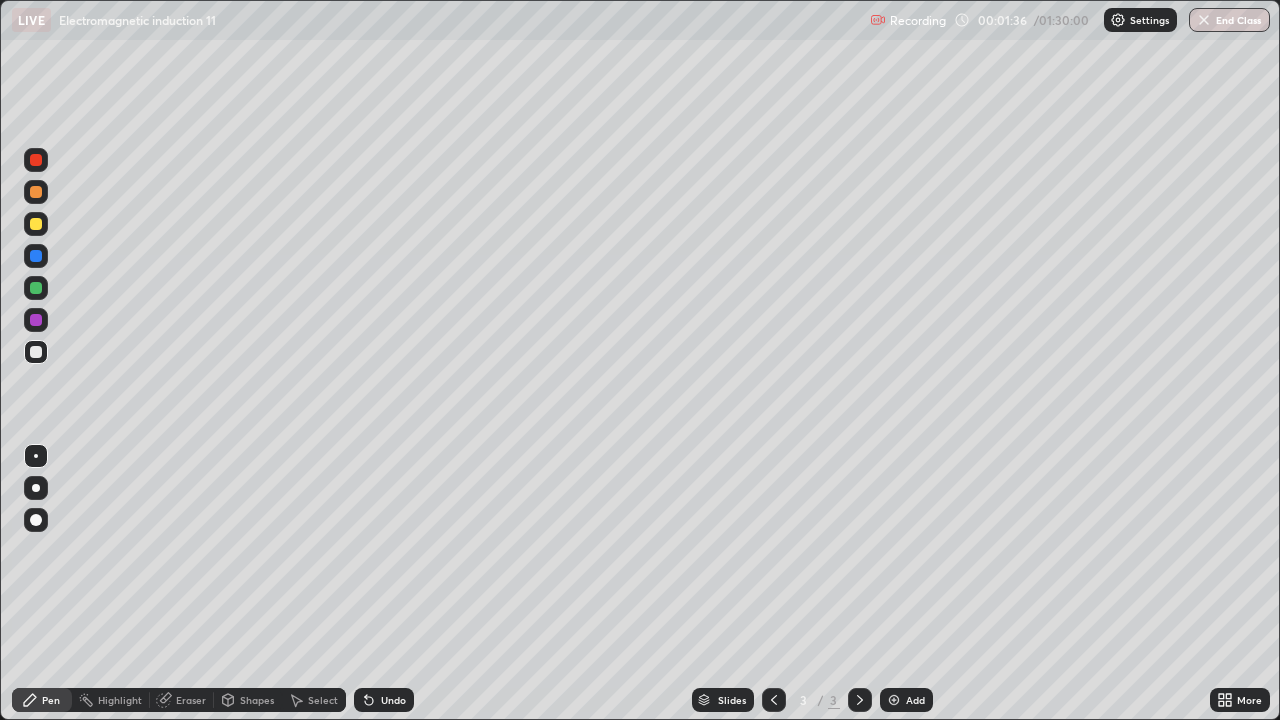 click at bounding box center (36, 288) 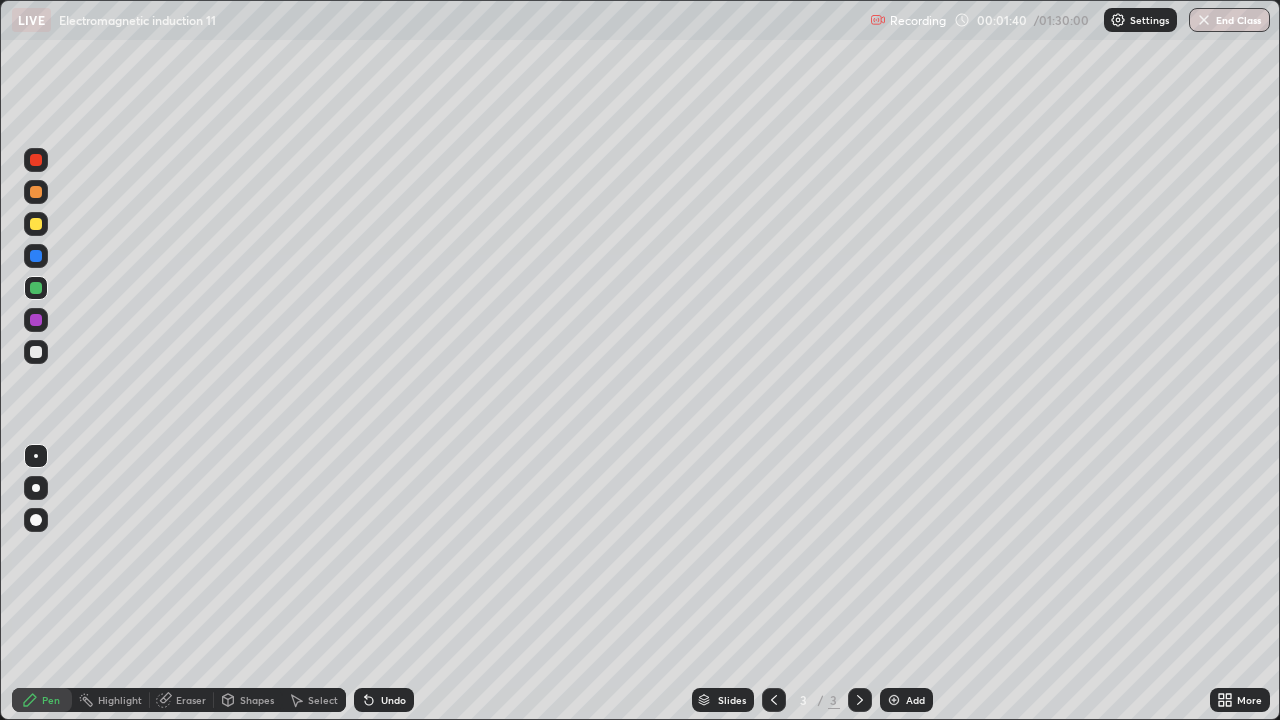 click on "Eraser" at bounding box center [191, 700] 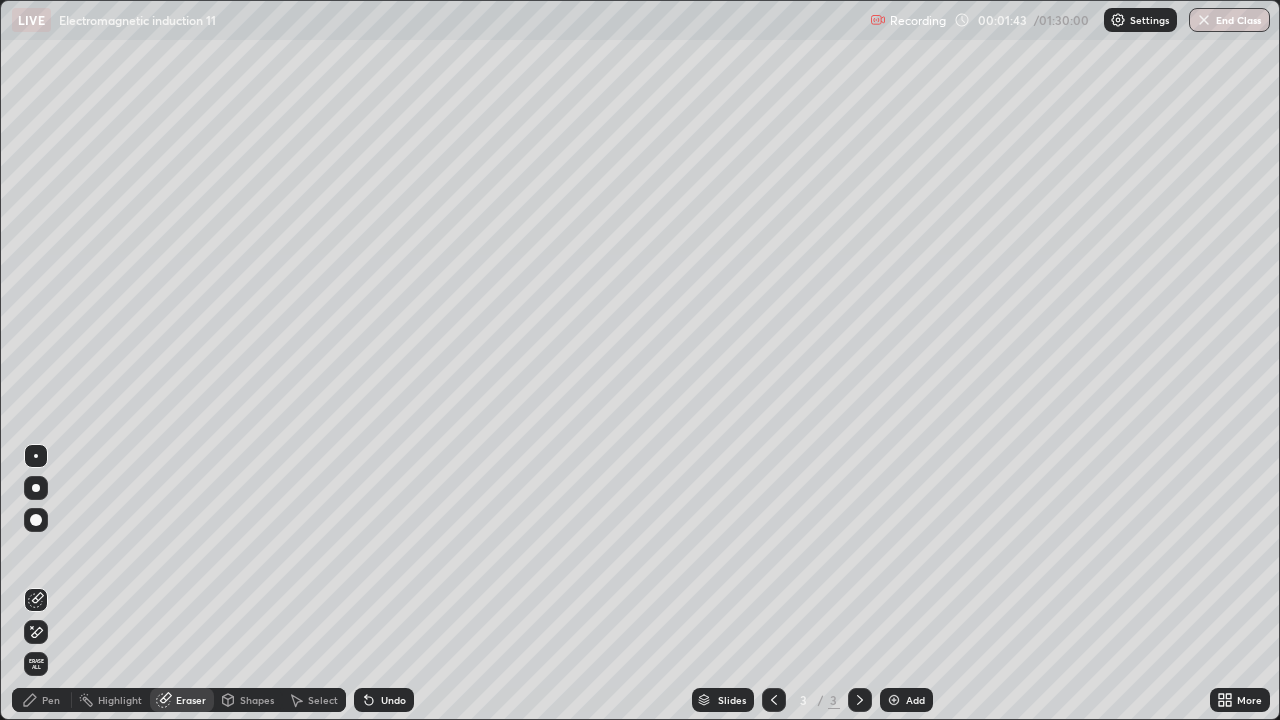 click on "Pen" at bounding box center (51, 700) 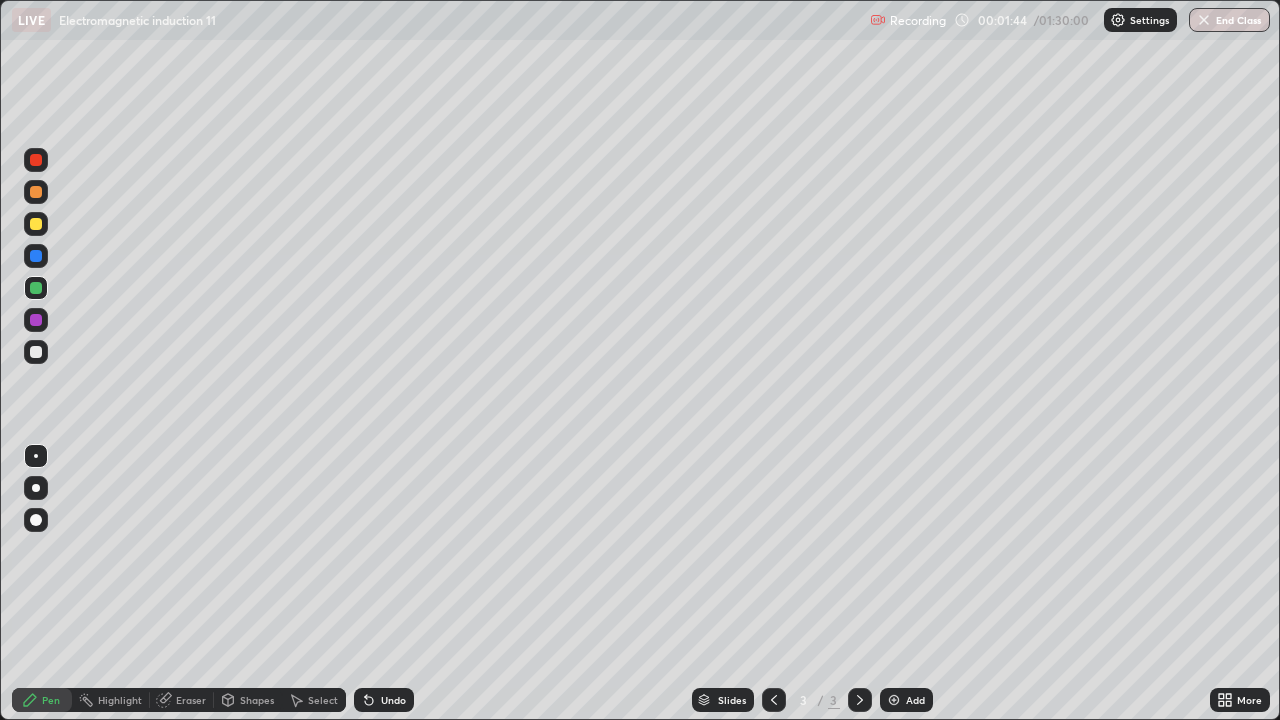 click at bounding box center (36, 352) 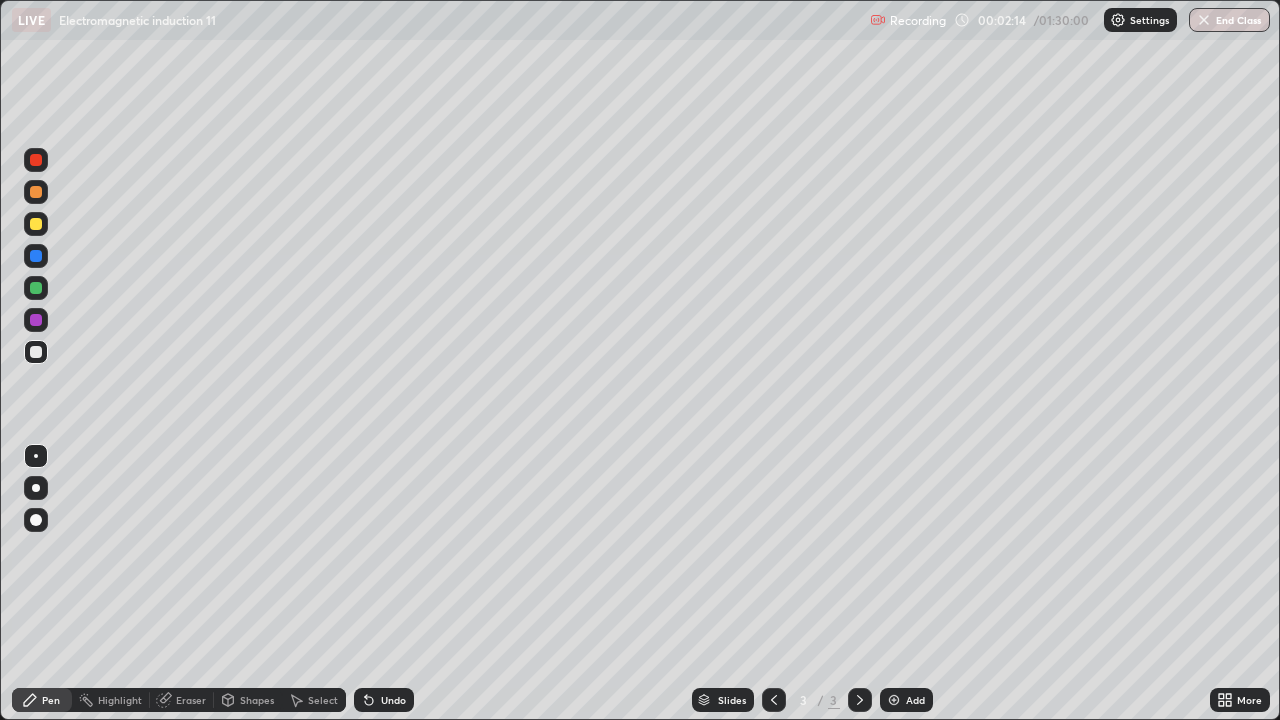 click at bounding box center (36, 224) 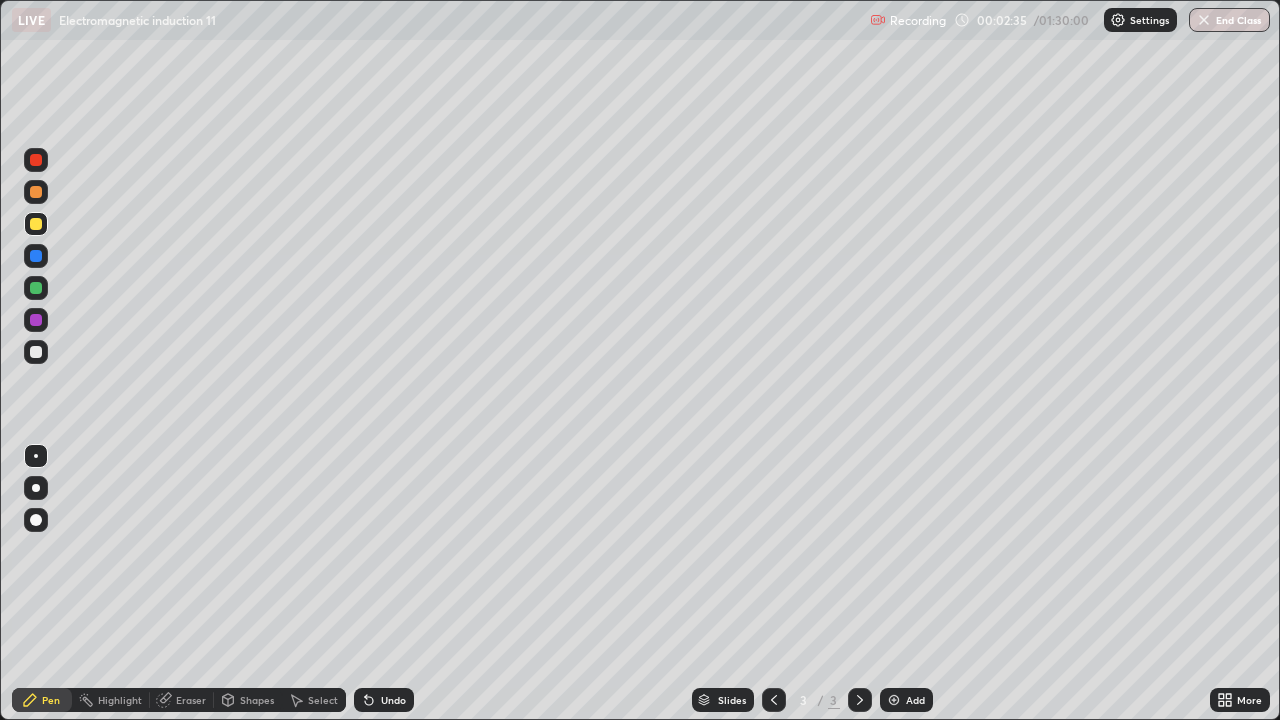 click on "Eraser" at bounding box center (191, 700) 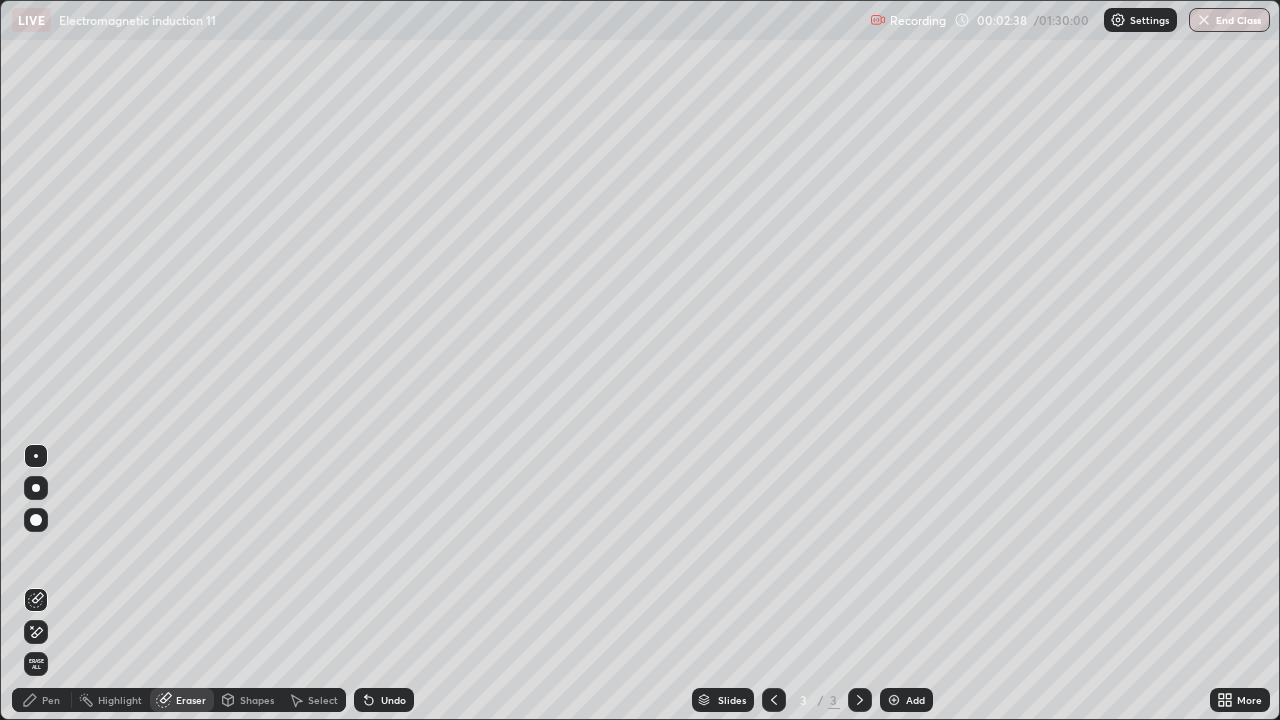 click on "Pen" at bounding box center (51, 700) 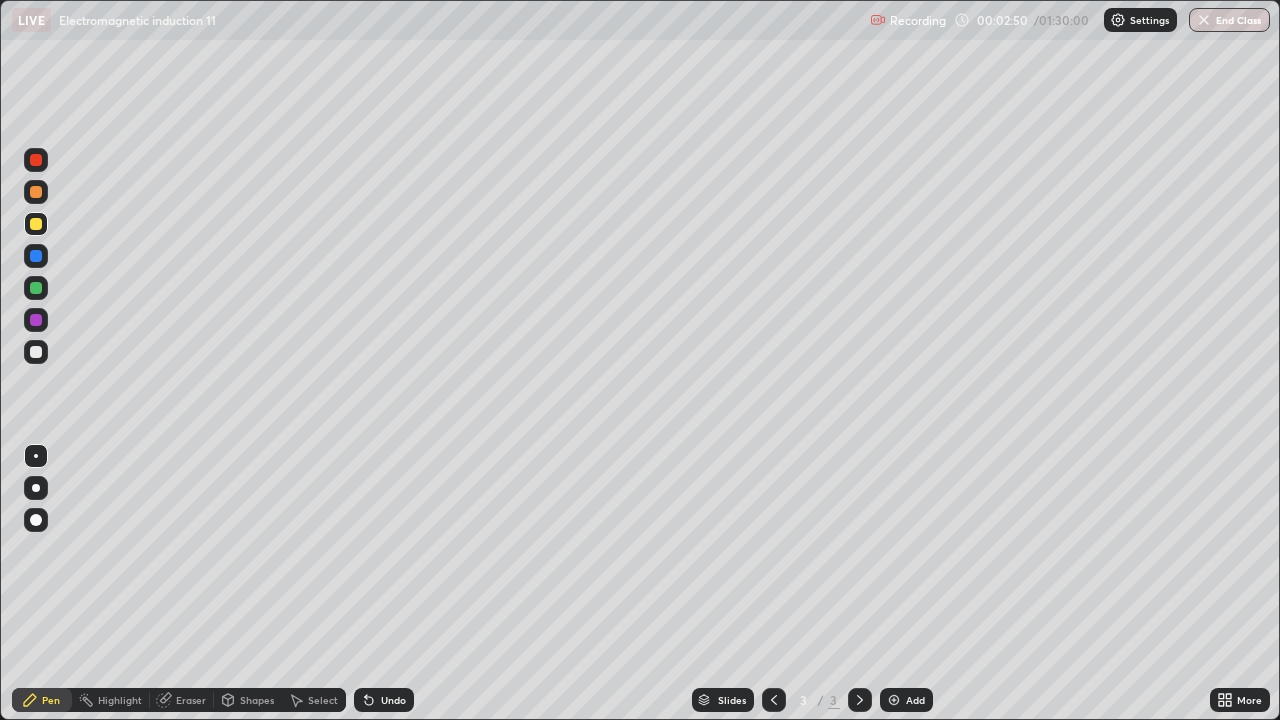 click on "Eraser" at bounding box center (191, 700) 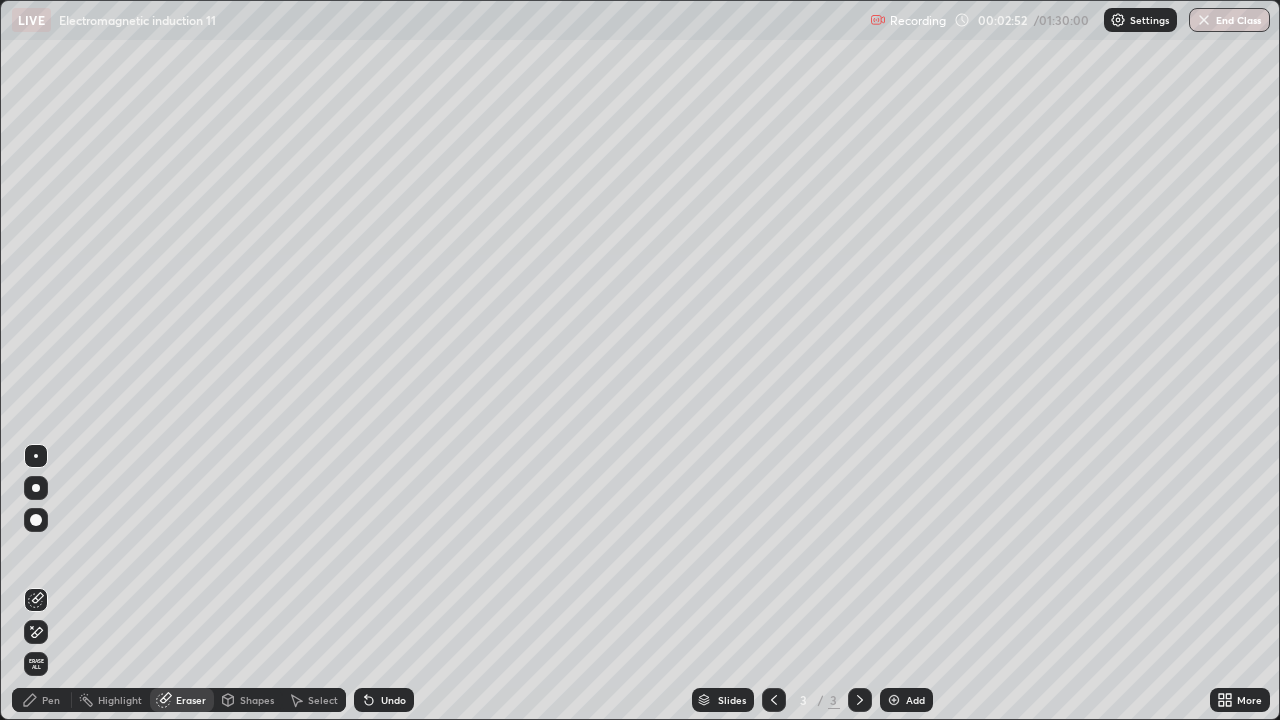 click on "Pen" at bounding box center (51, 700) 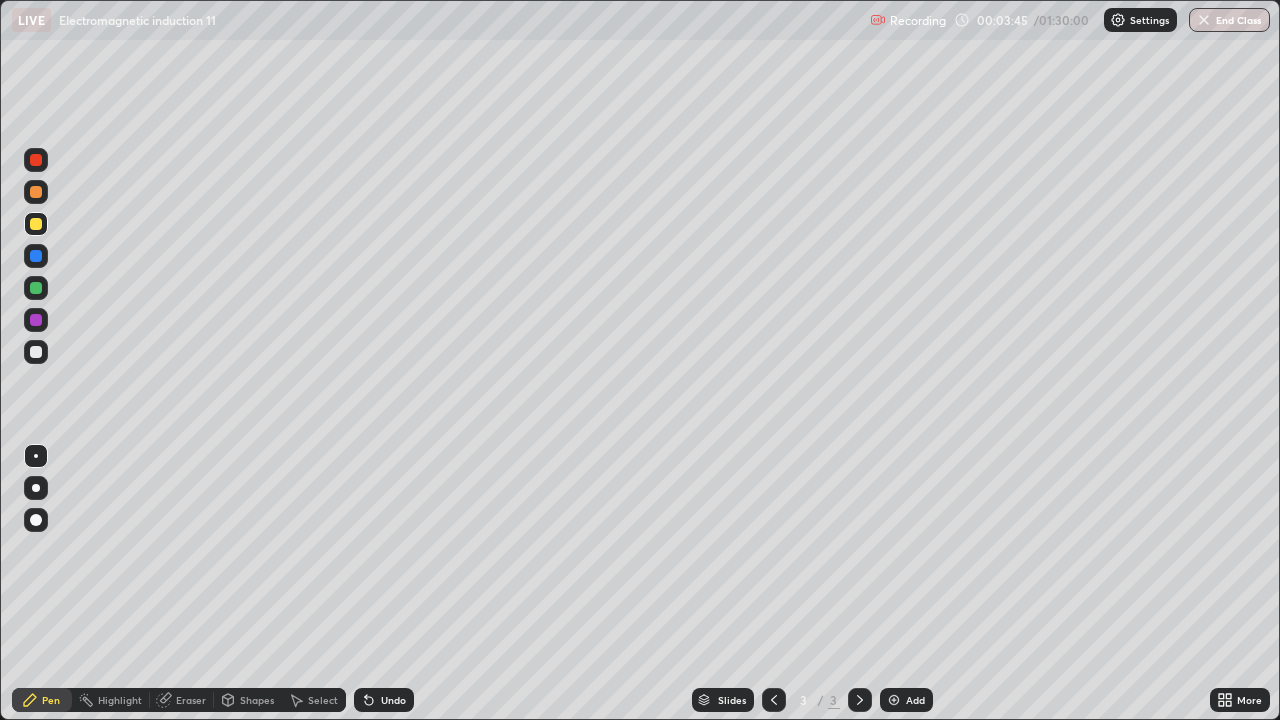 click on "Eraser" at bounding box center [191, 700] 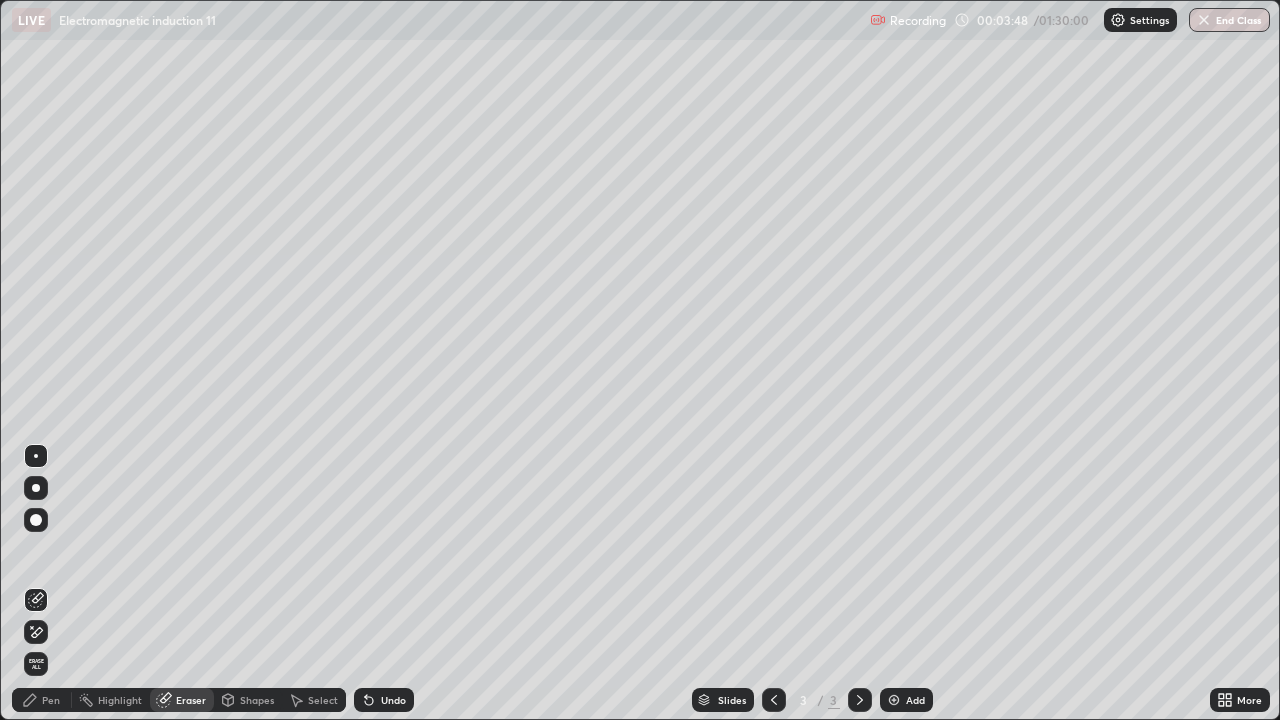 click on "Pen" at bounding box center (42, 700) 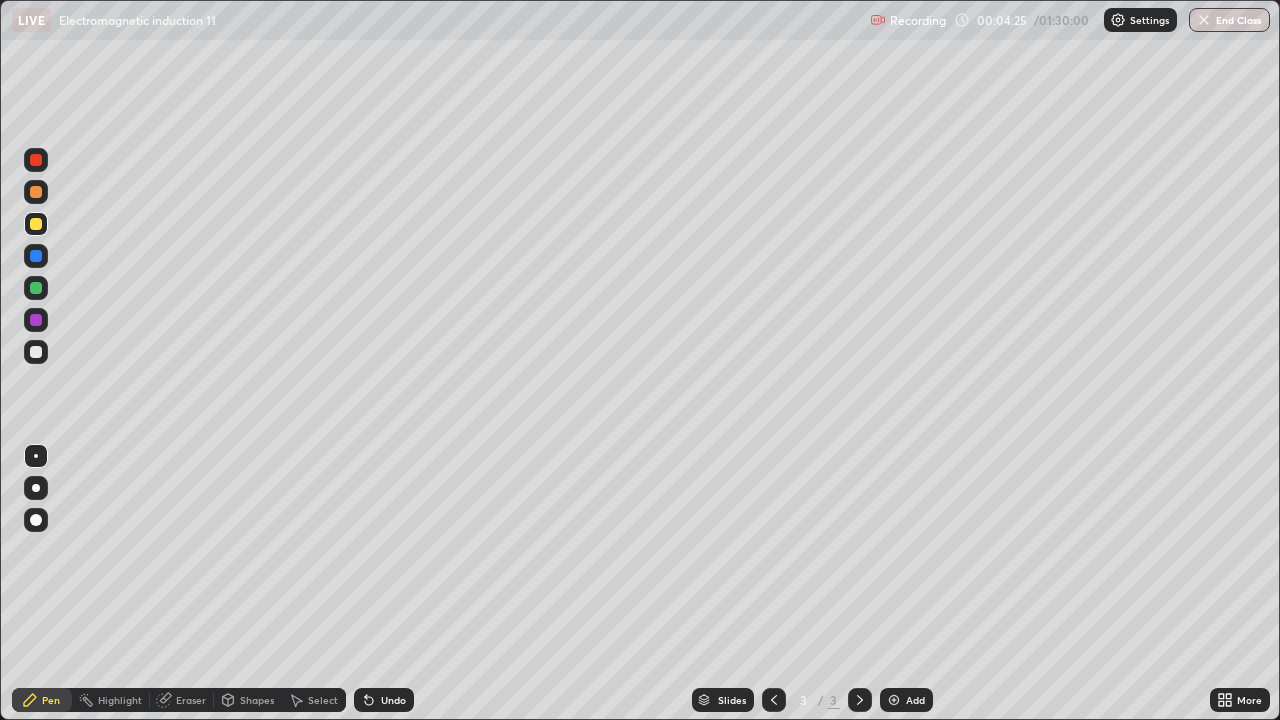 click on "Eraser" at bounding box center [182, 700] 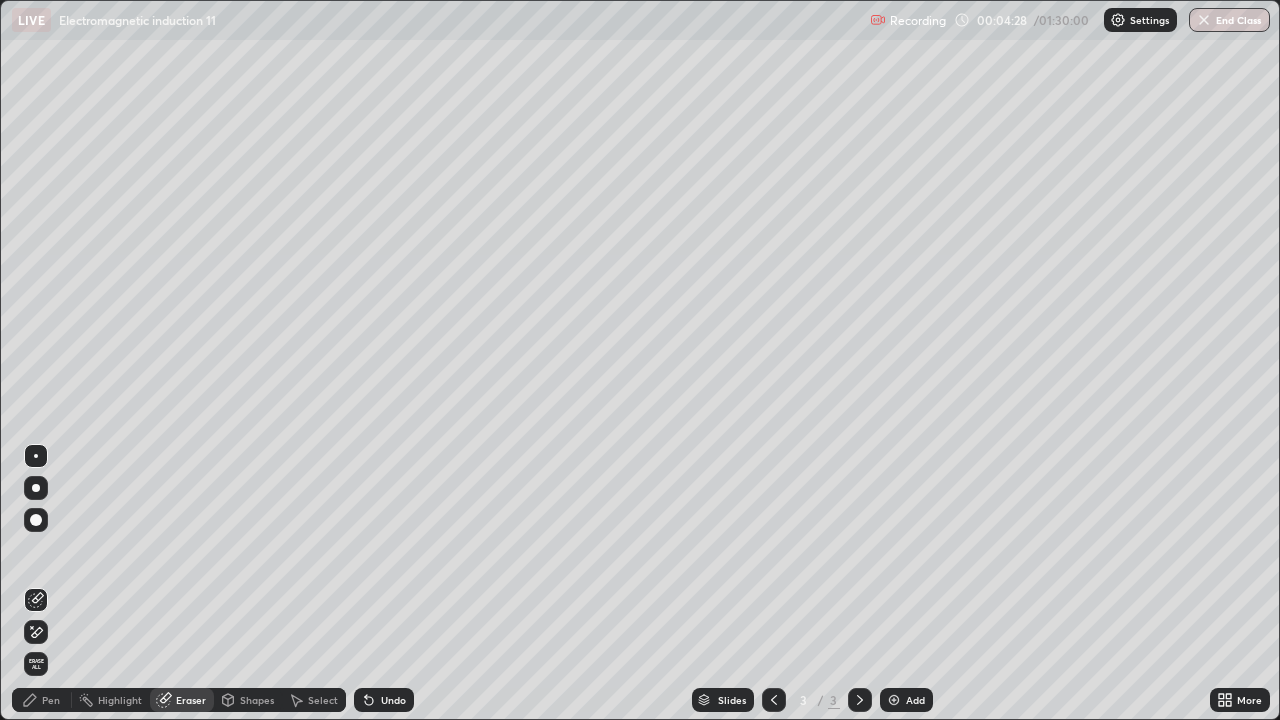 click on "Pen" at bounding box center [51, 700] 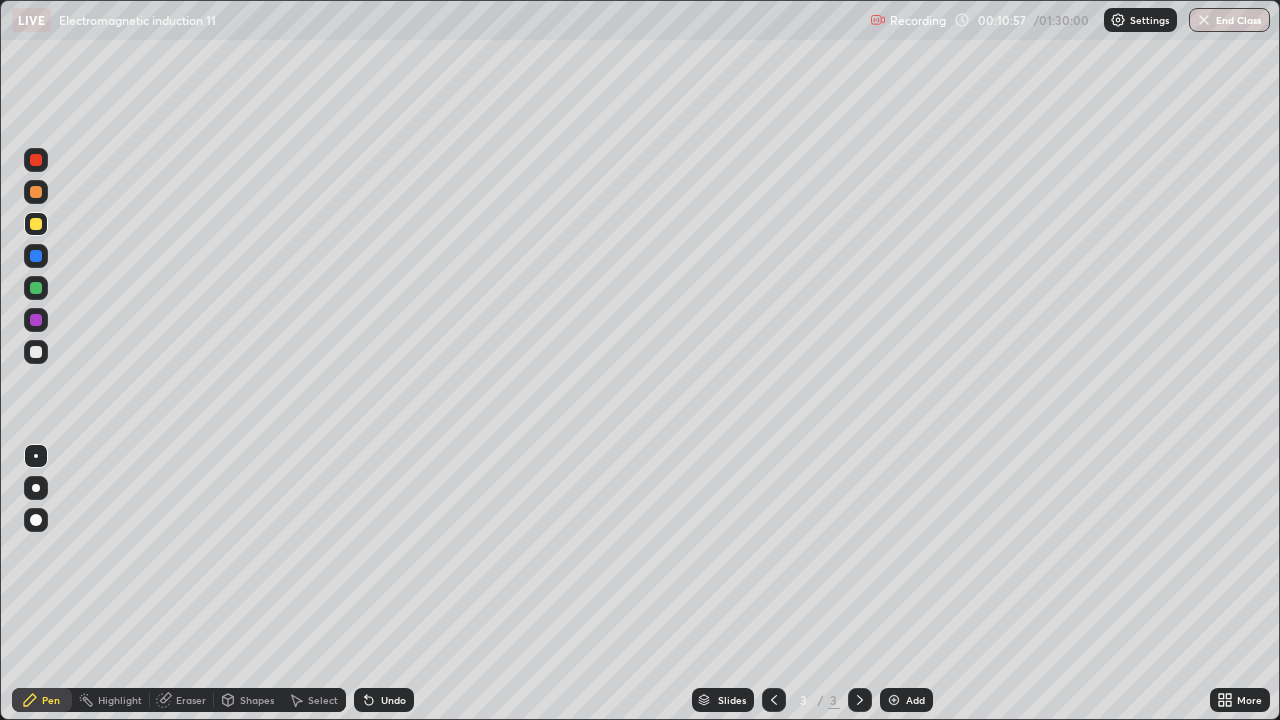click 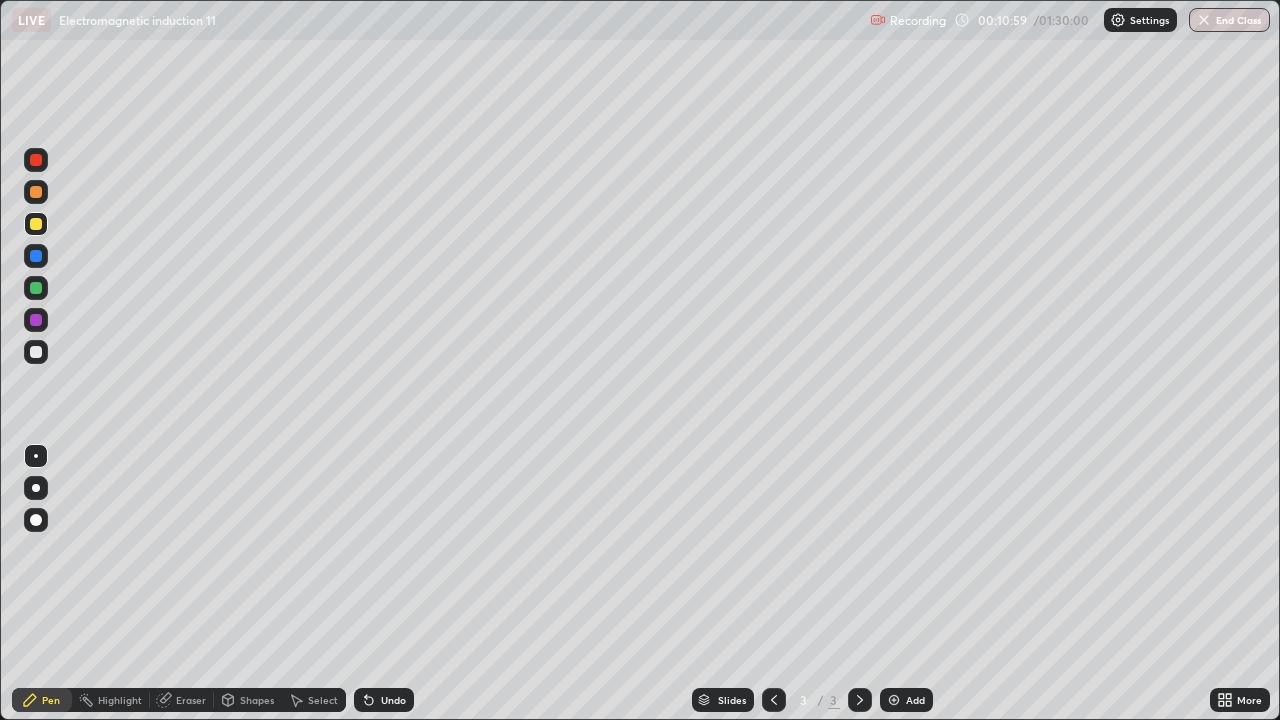 click at bounding box center (894, 700) 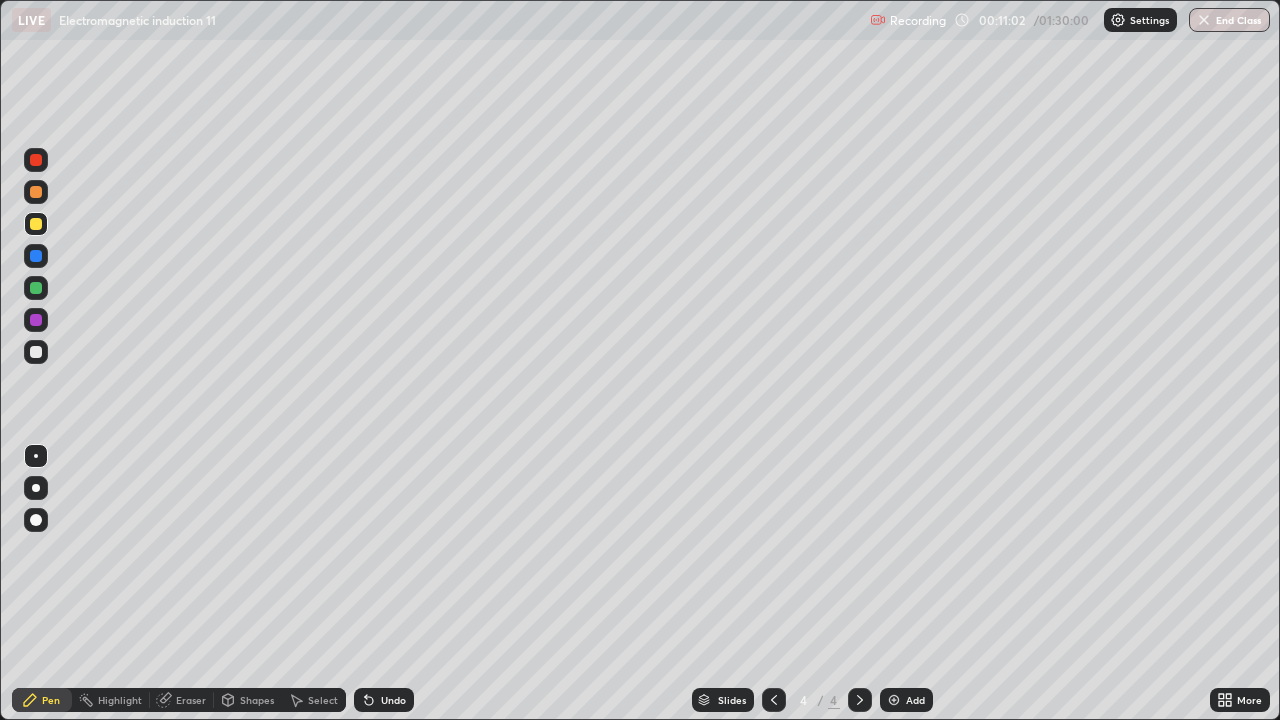 click at bounding box center [36, 256] 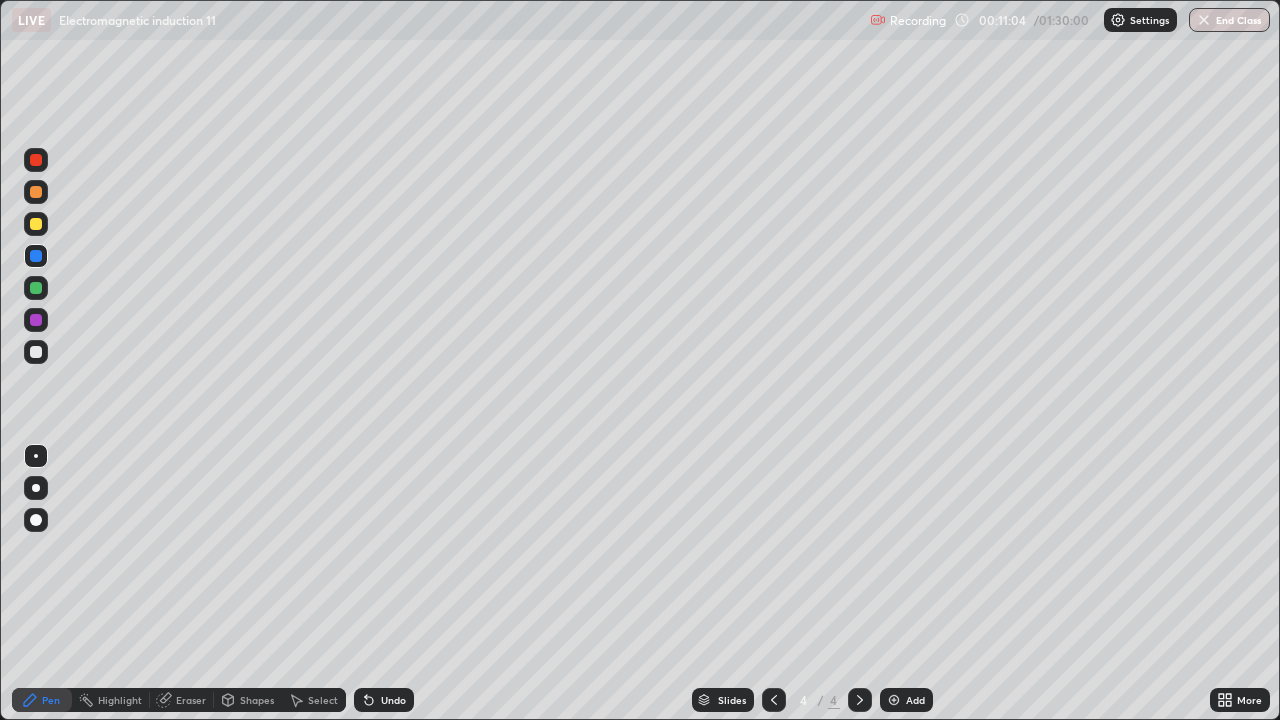 click on "Shapes" at bounding box center (257, 700) 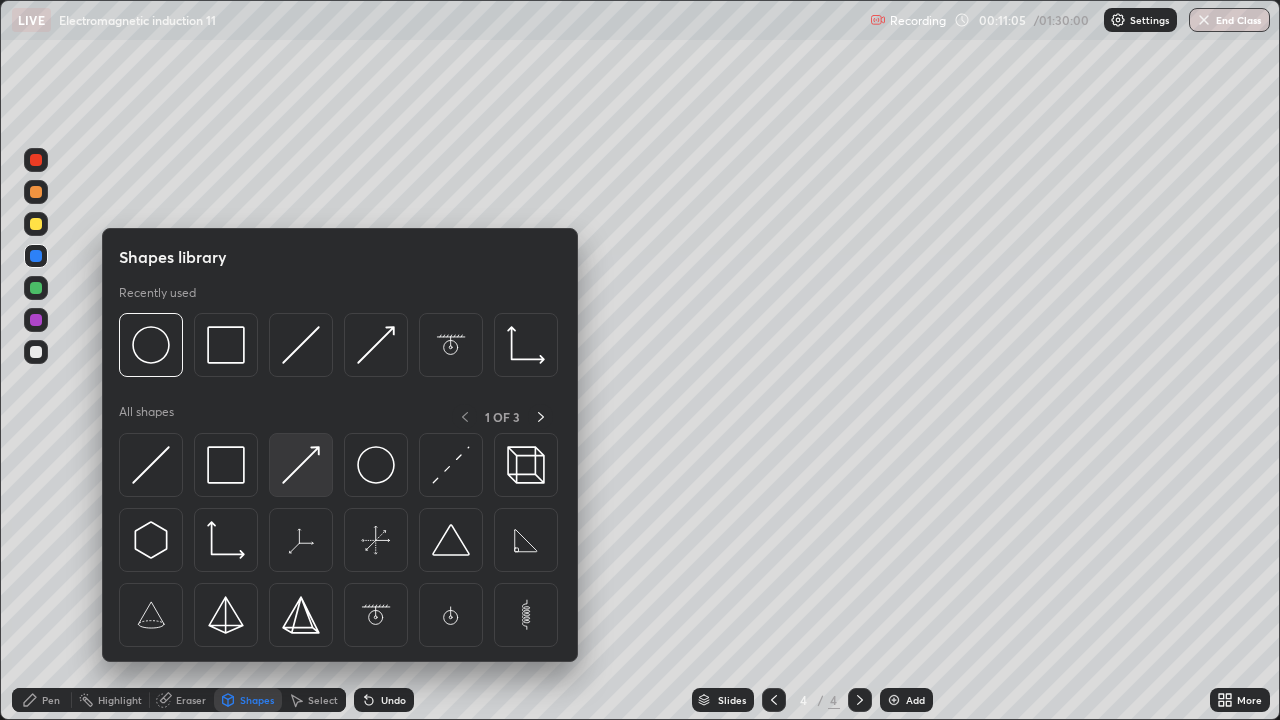 click at bounding box center [301, 465] 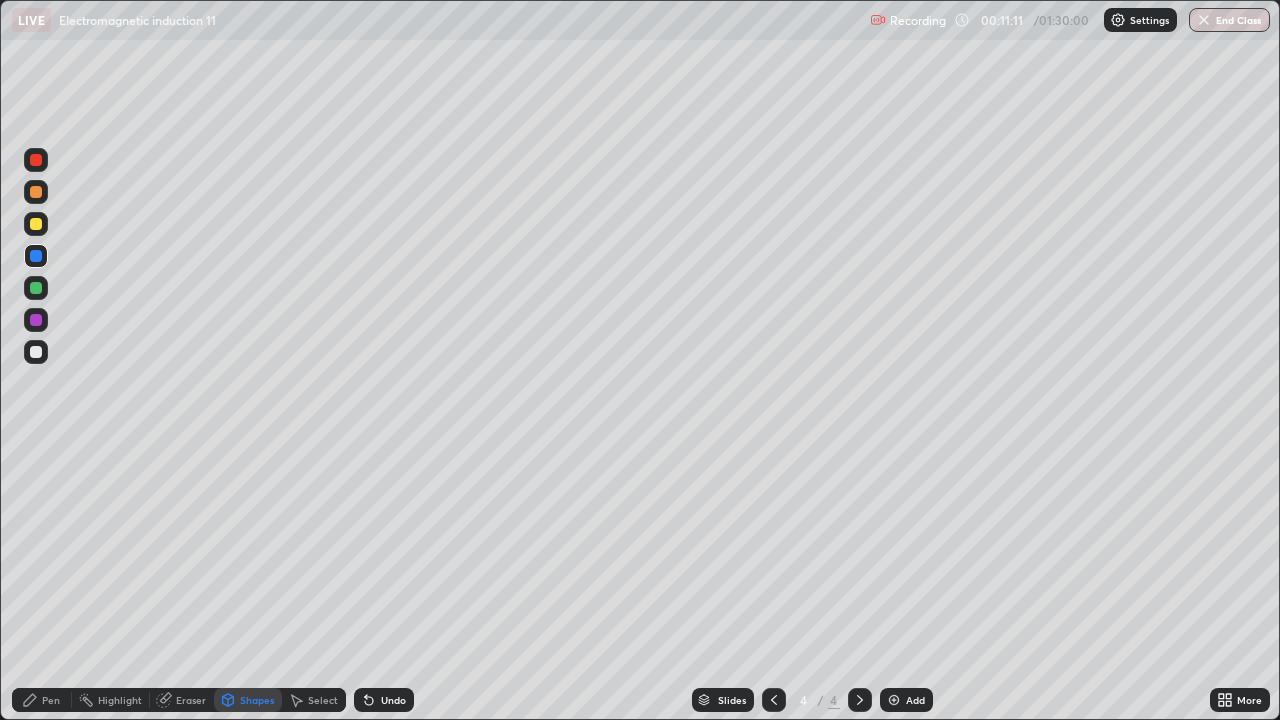 click at bounding box center (36, 288) 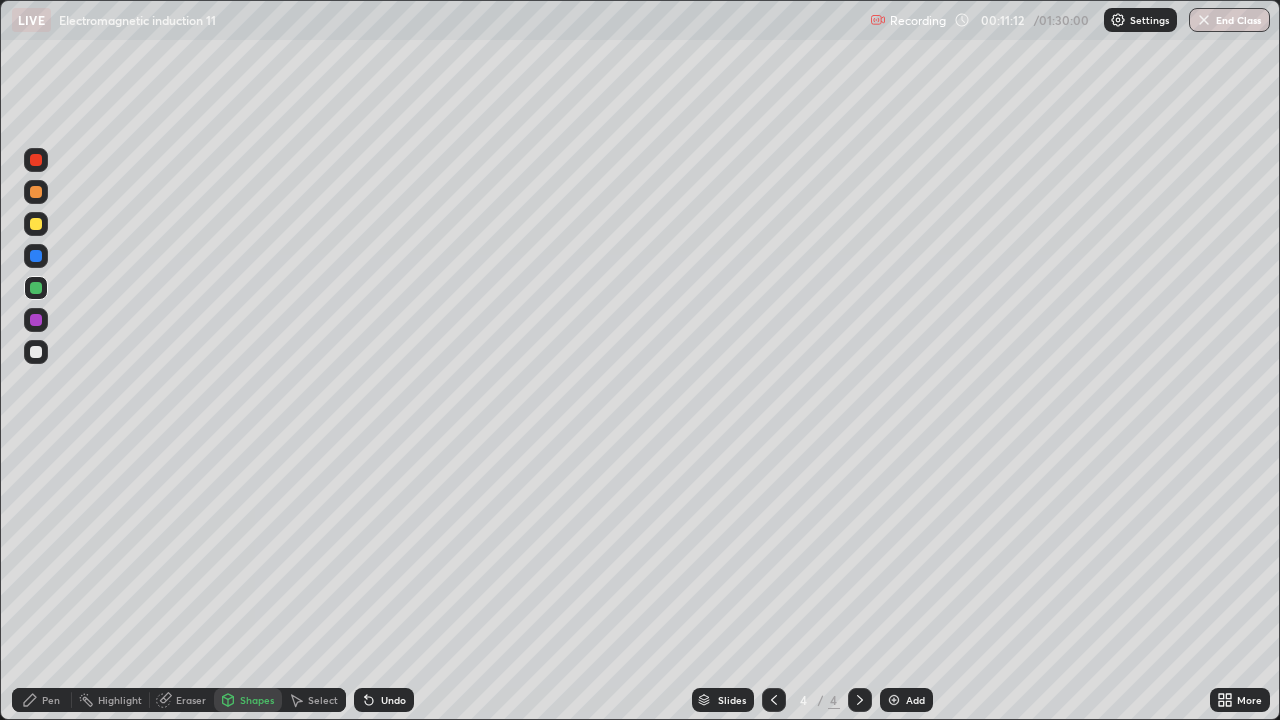 click on "Pen" at bounding box center [51, 700] 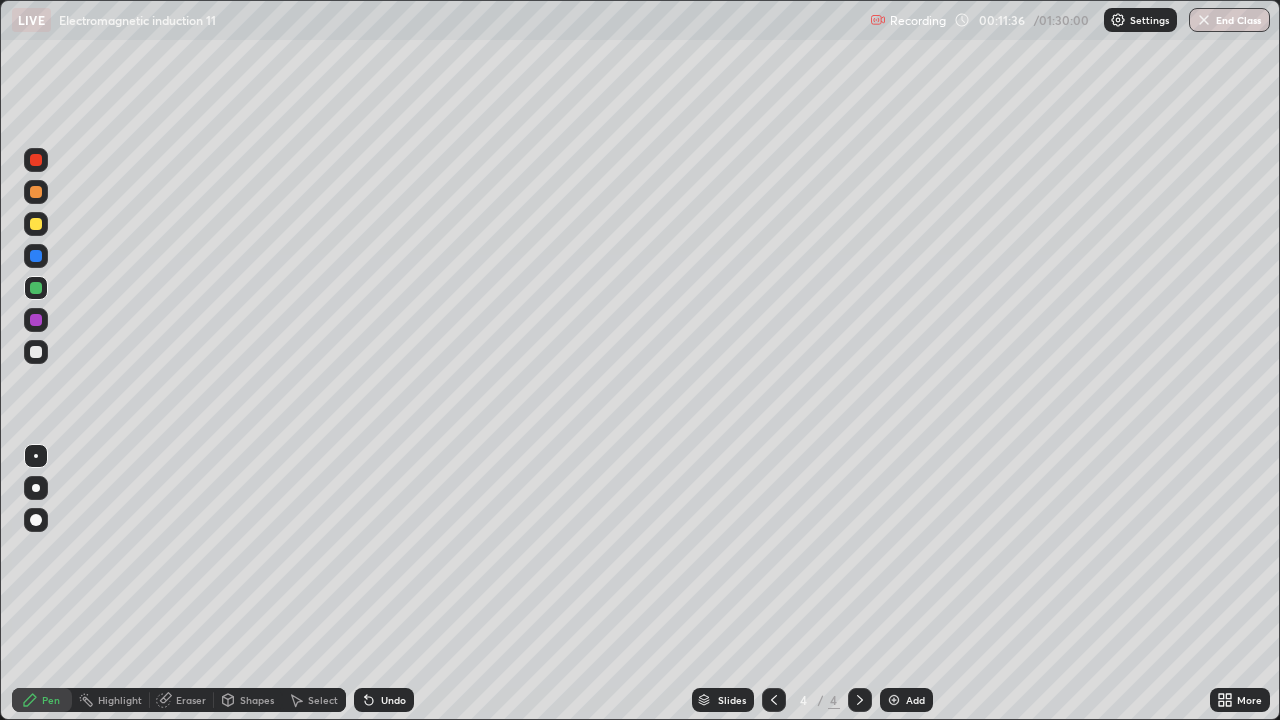 click at bounding box center [36, 256] 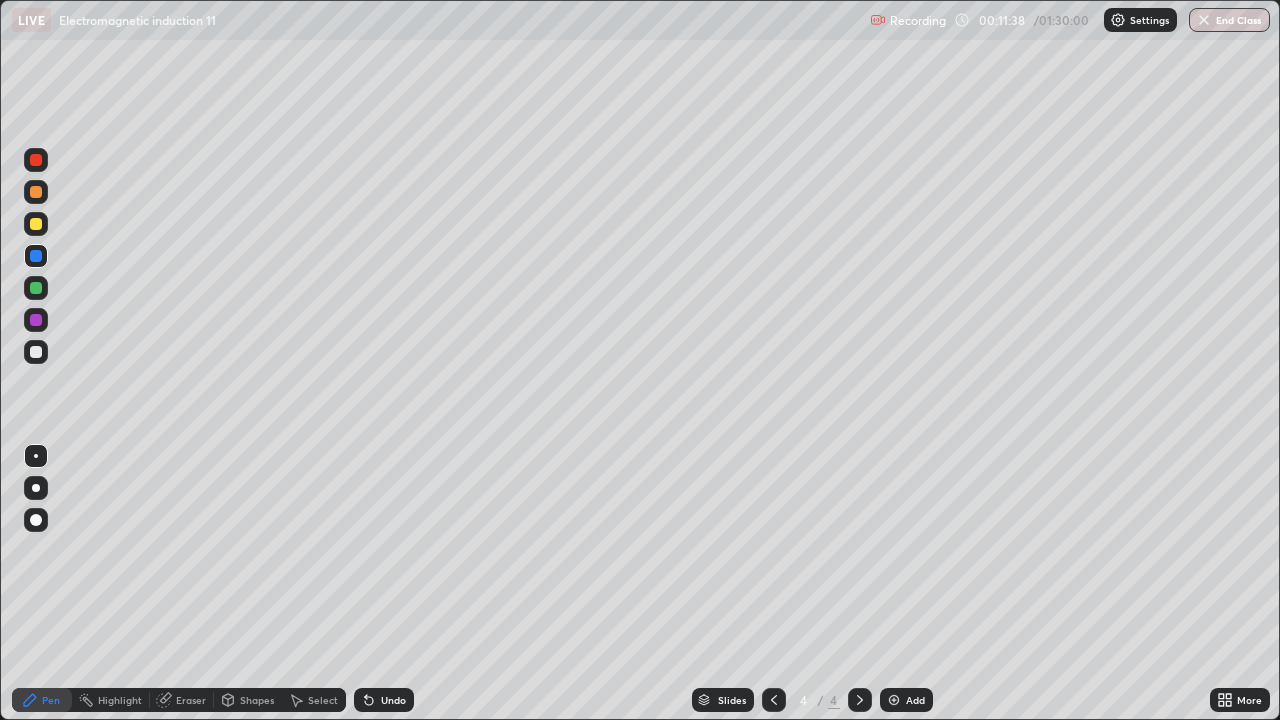 click on "Shapes" at bounding box center (257, 700) 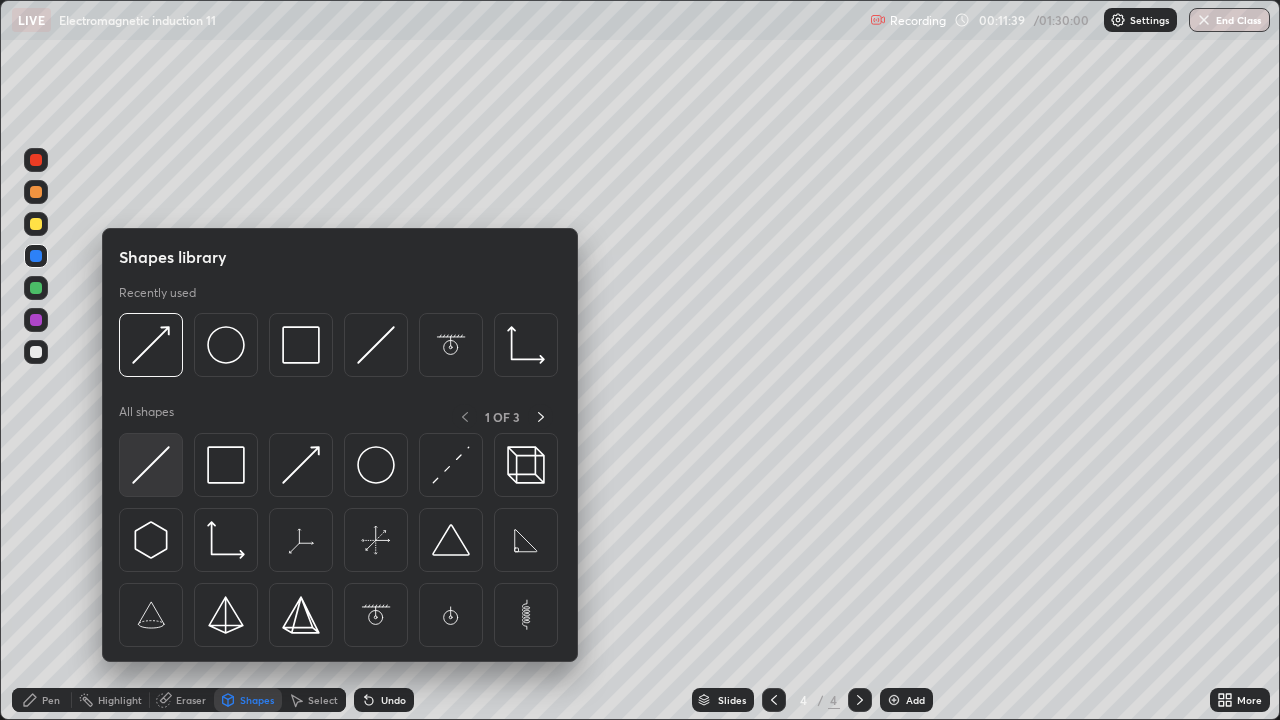 click at bounding box center (151, 465) 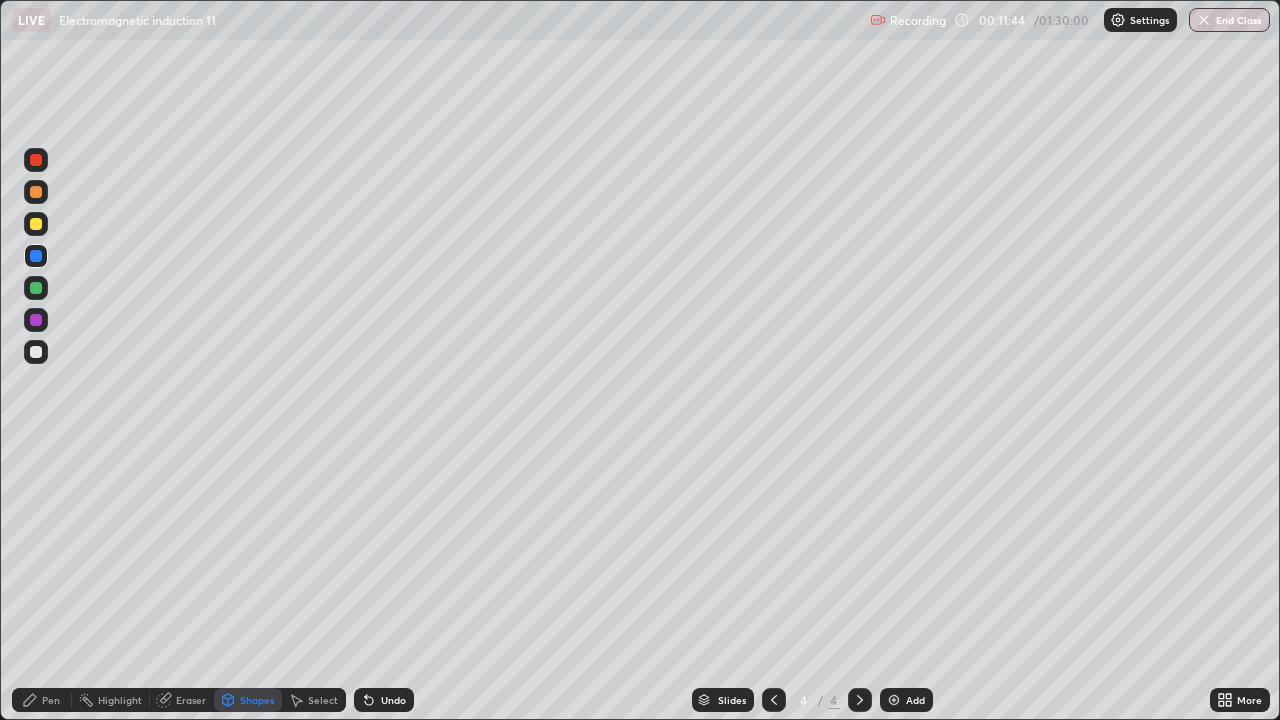 click on "Pen" at bounding box center (42, 700) 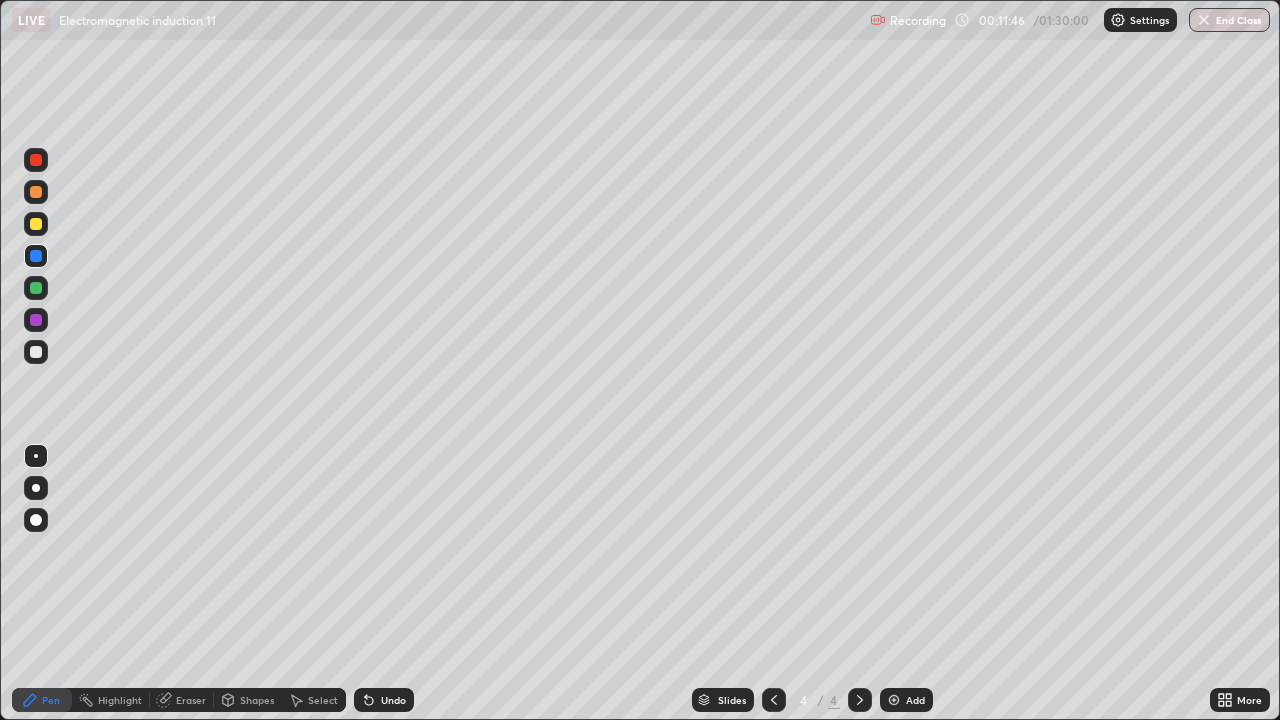 click at bounding box center (36, 224) 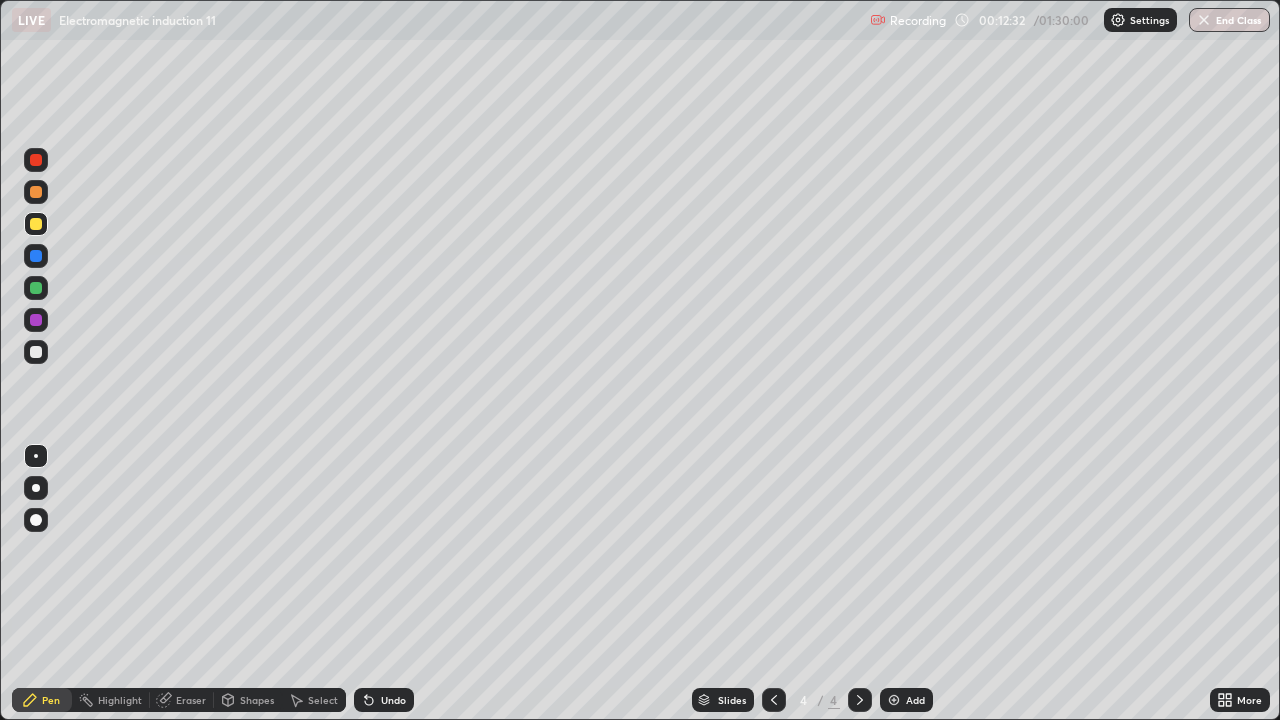 click at bounding box center (36, 192) 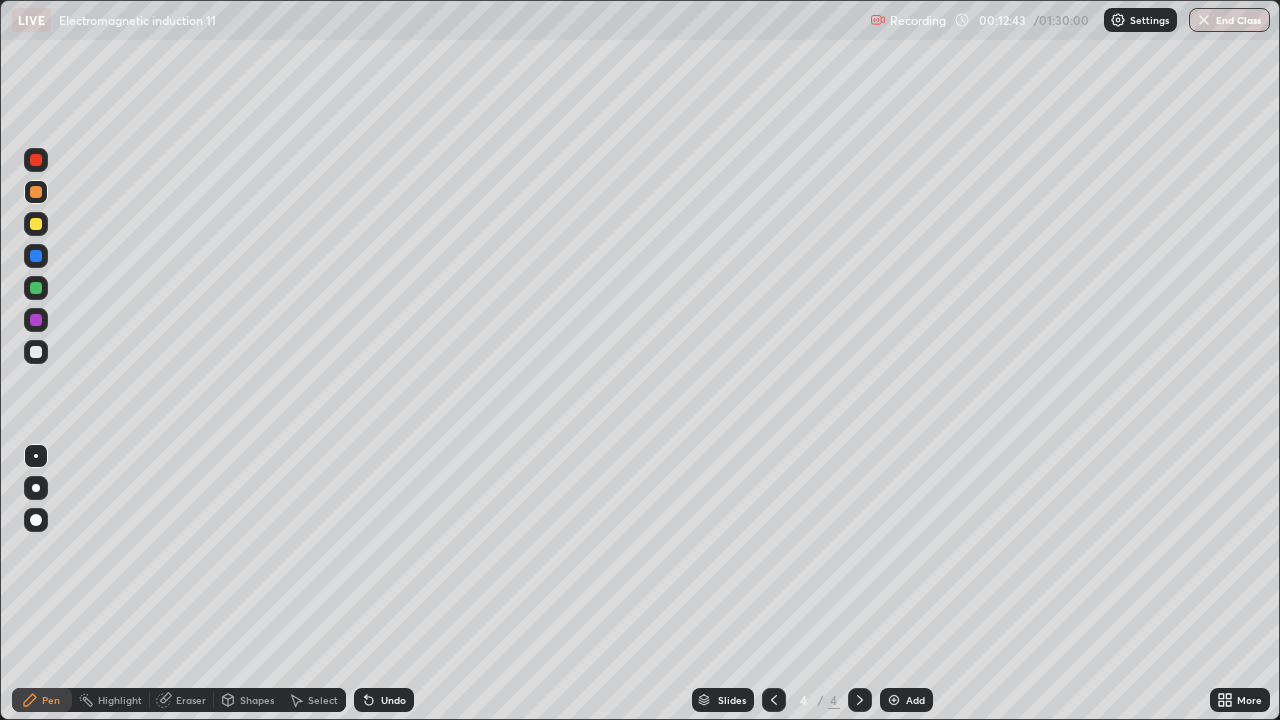 click at bounding box center (36, 256) 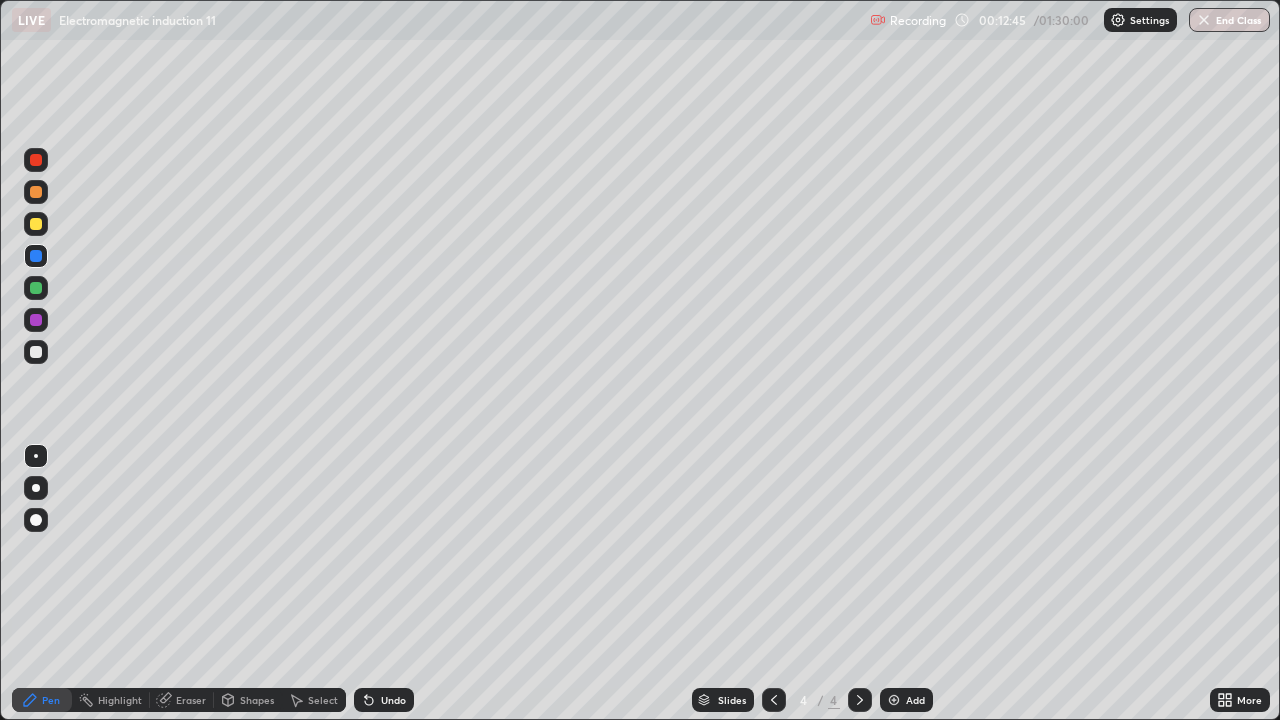click on "Shapes" at bounding box center [257, 700] 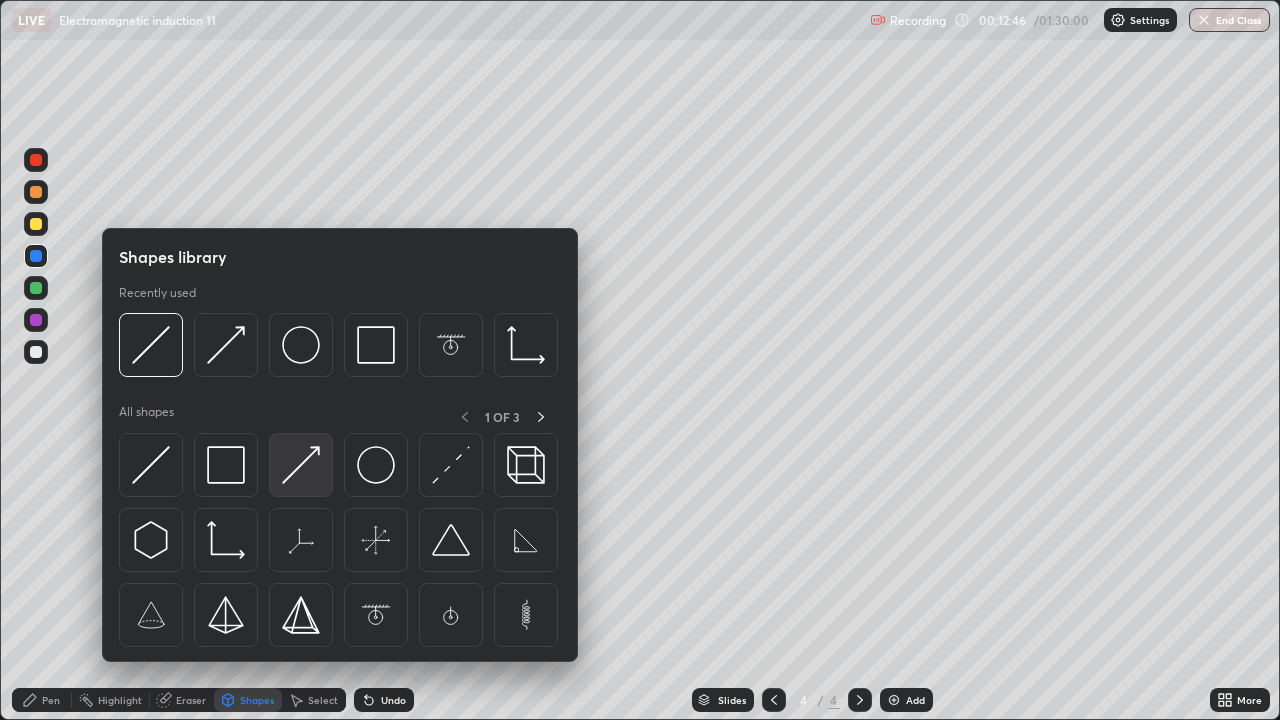 click at bounding box center [301, 465] 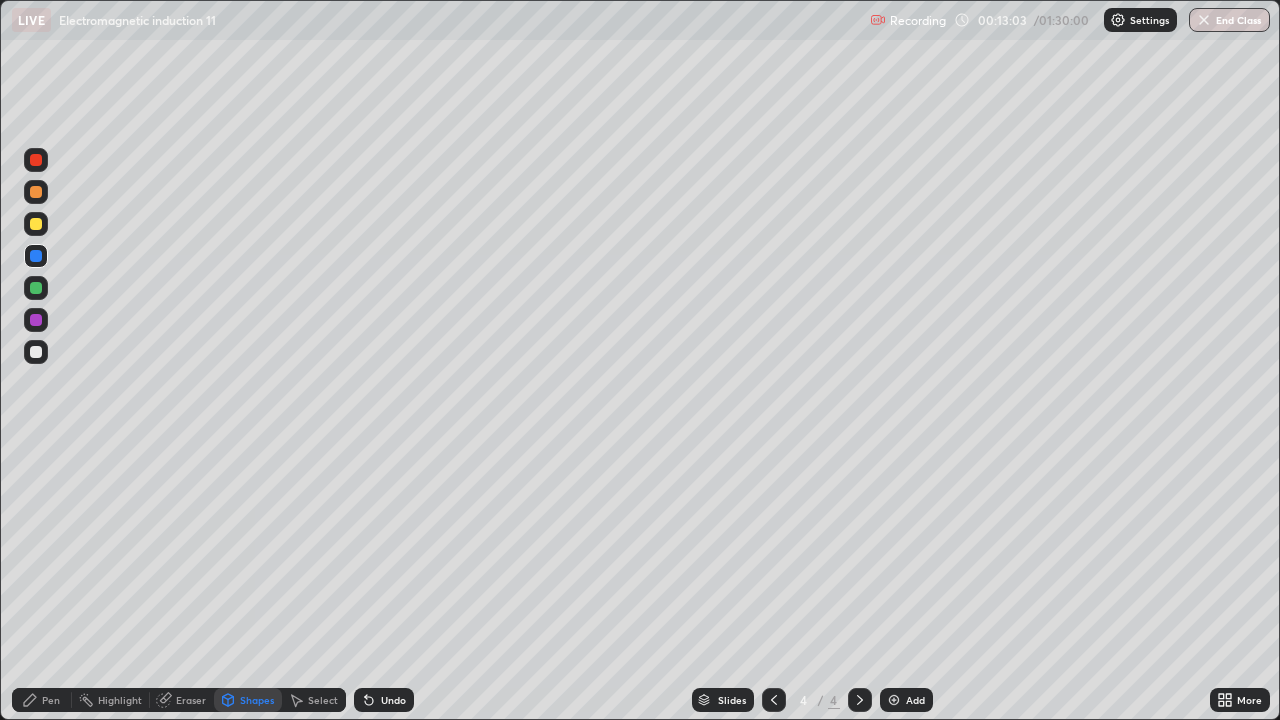 click on "Pen" at bounding box center (51, 700) 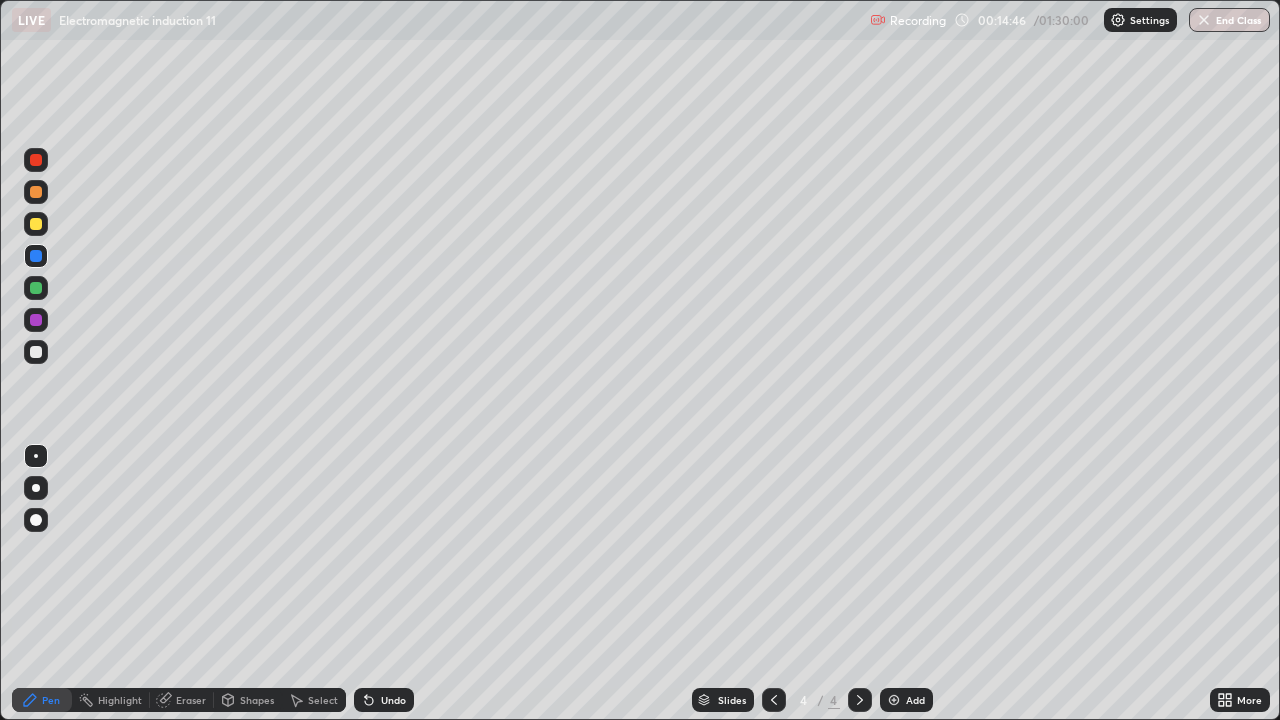 click at bounding box center [894, 700] 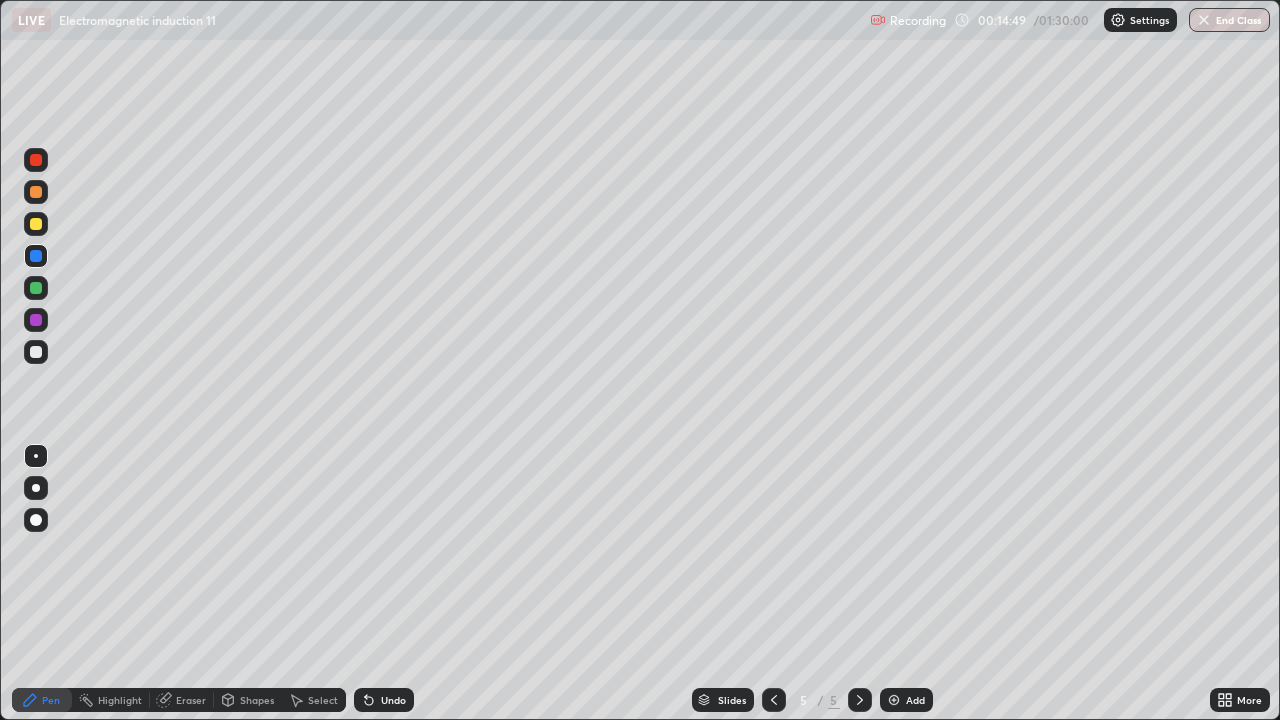 click at bounding box center (36, 224) 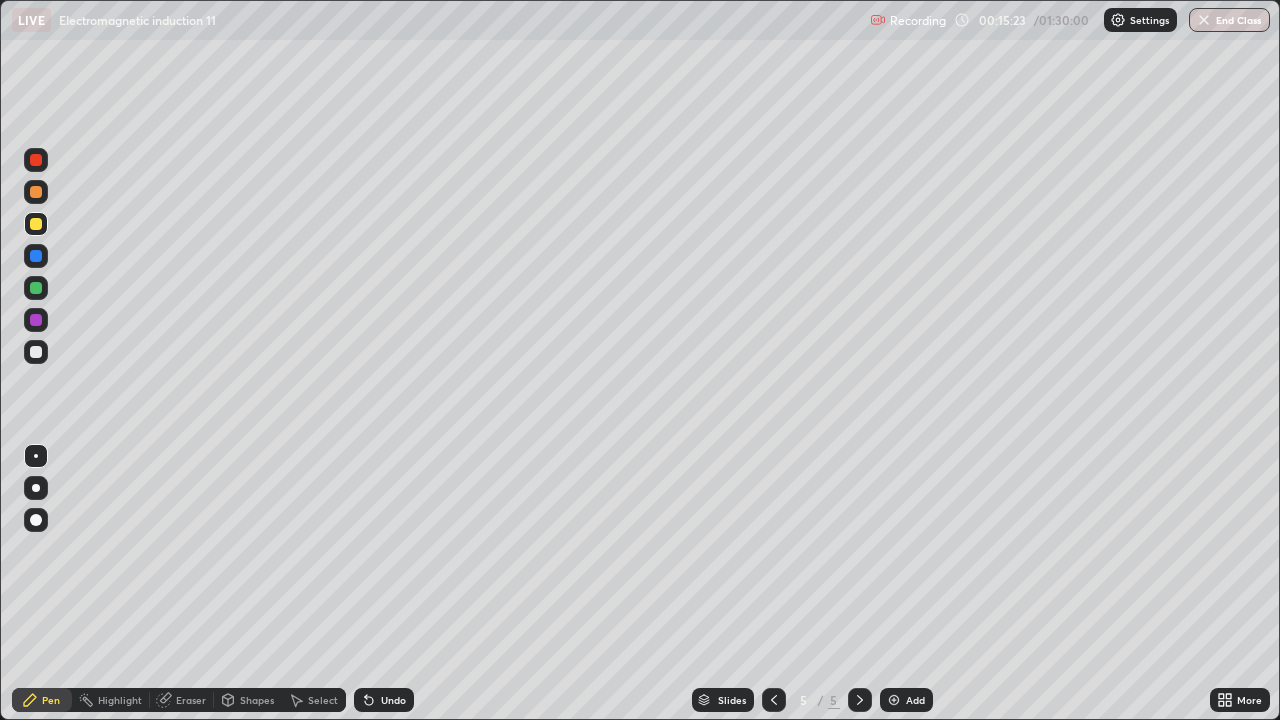 click at bounding box center [36, 352] 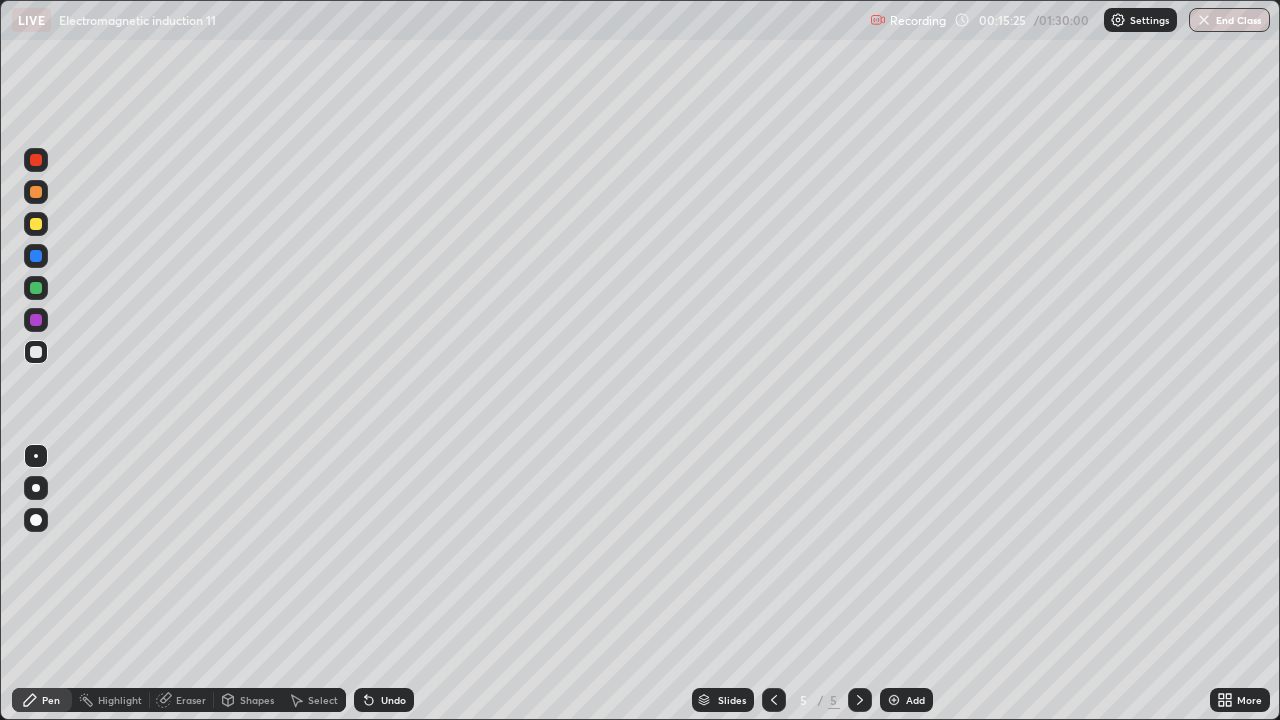 click on "Shapes" at bounding box center (257, 700) 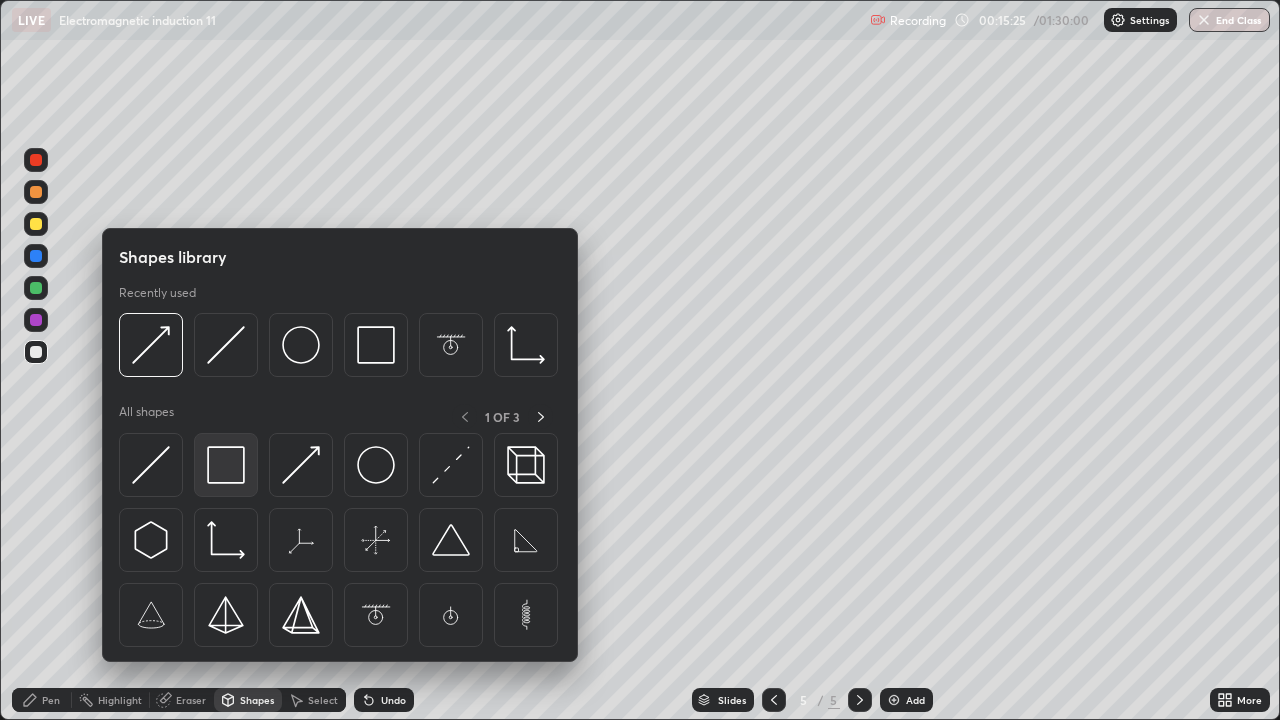 click at bounding box center (226, 465) 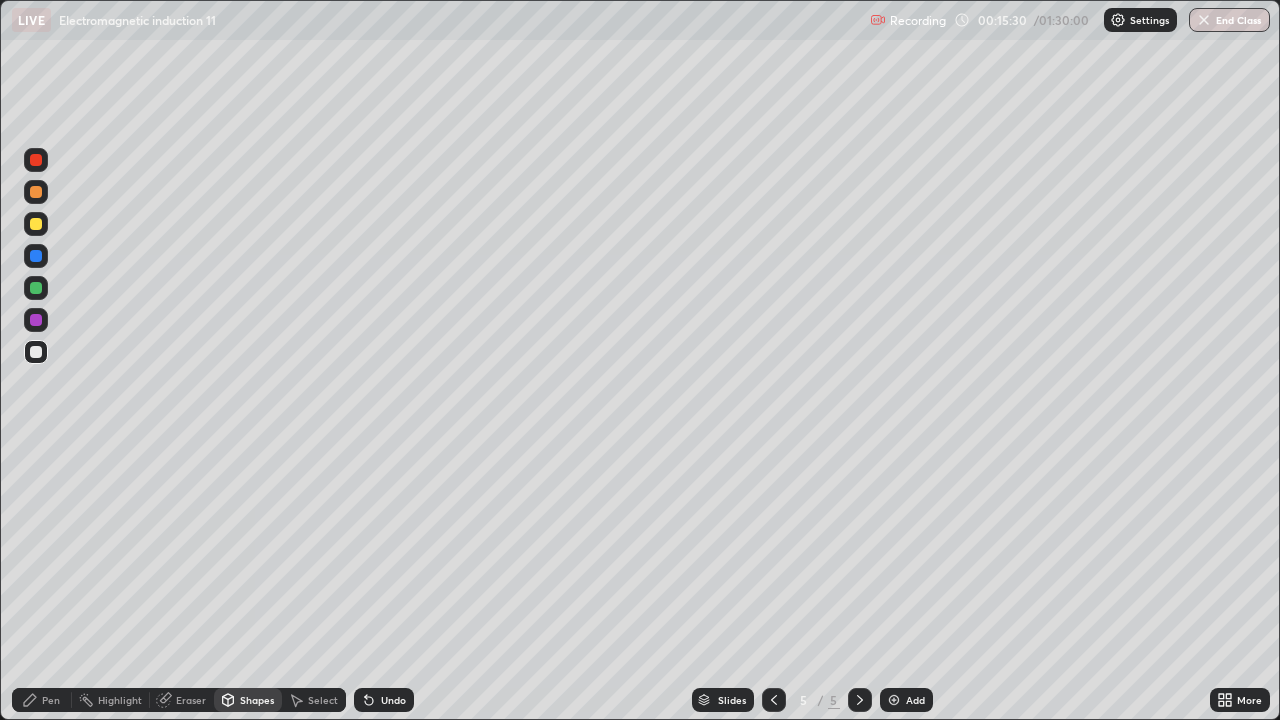 click on "Eraser" at bounding box center (191, 700) 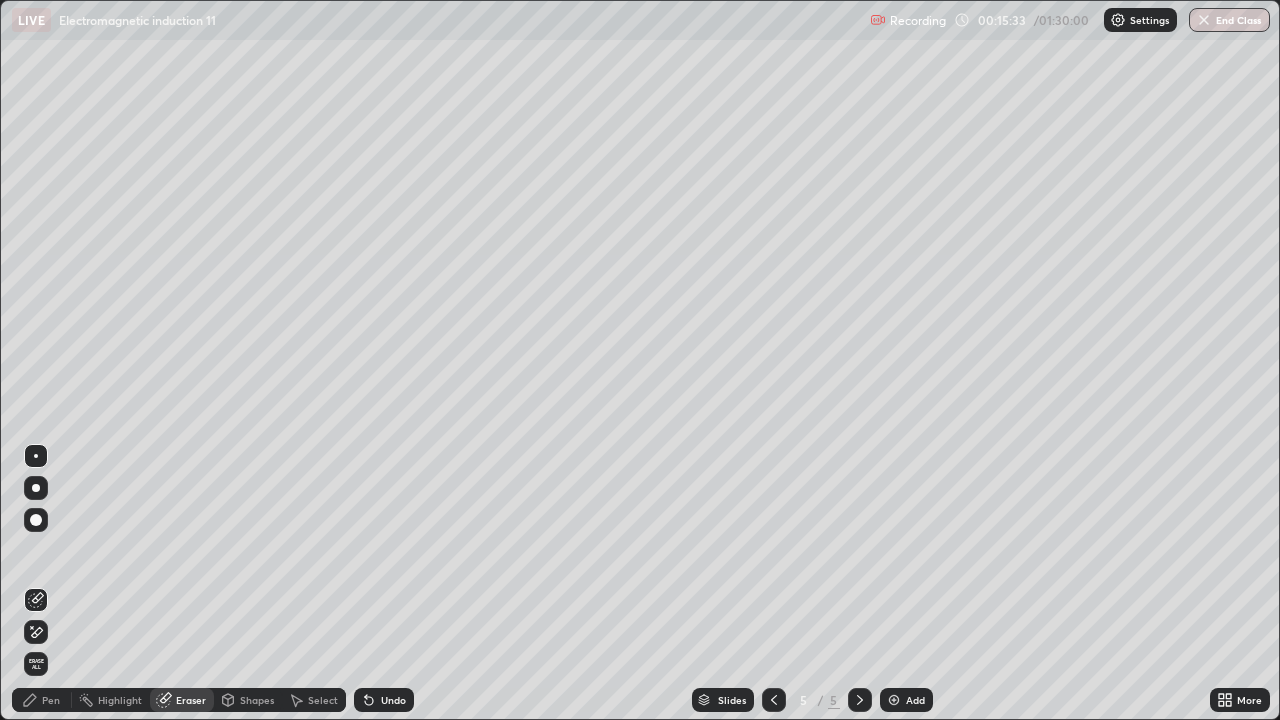 click on "Shapes" at bounding box center [257, 700] 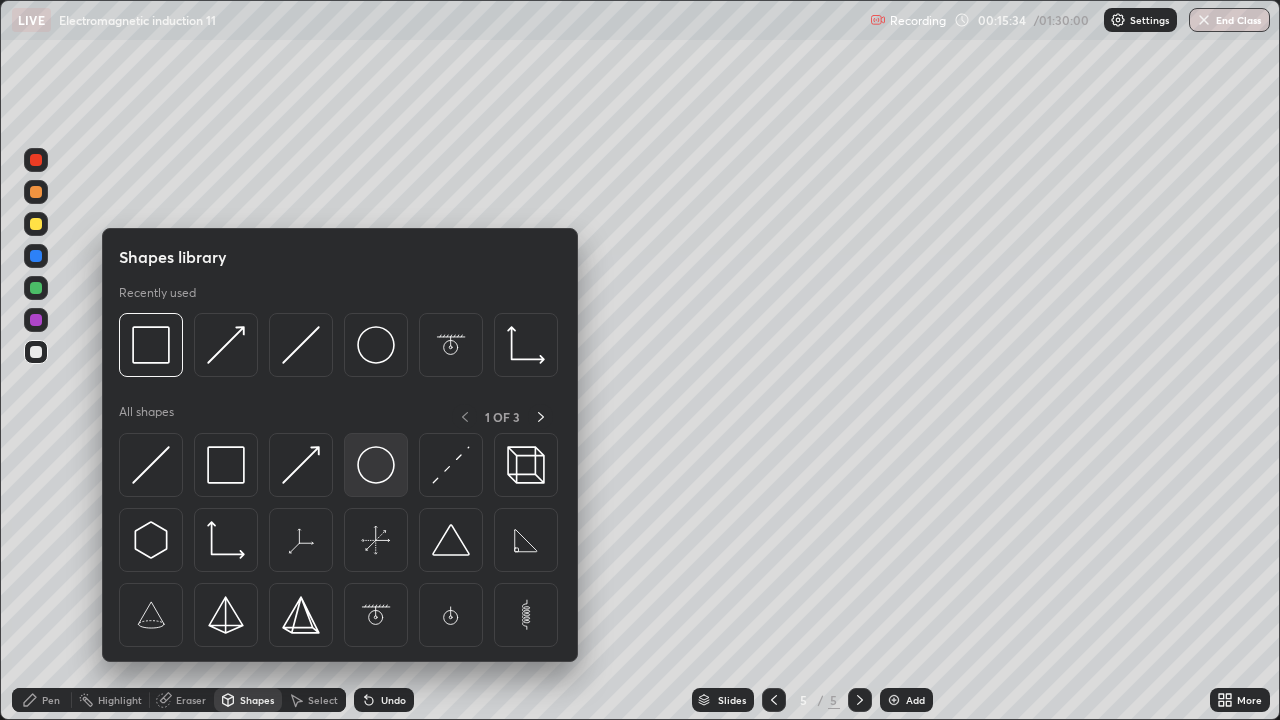 click at bounding box center [376, 465] 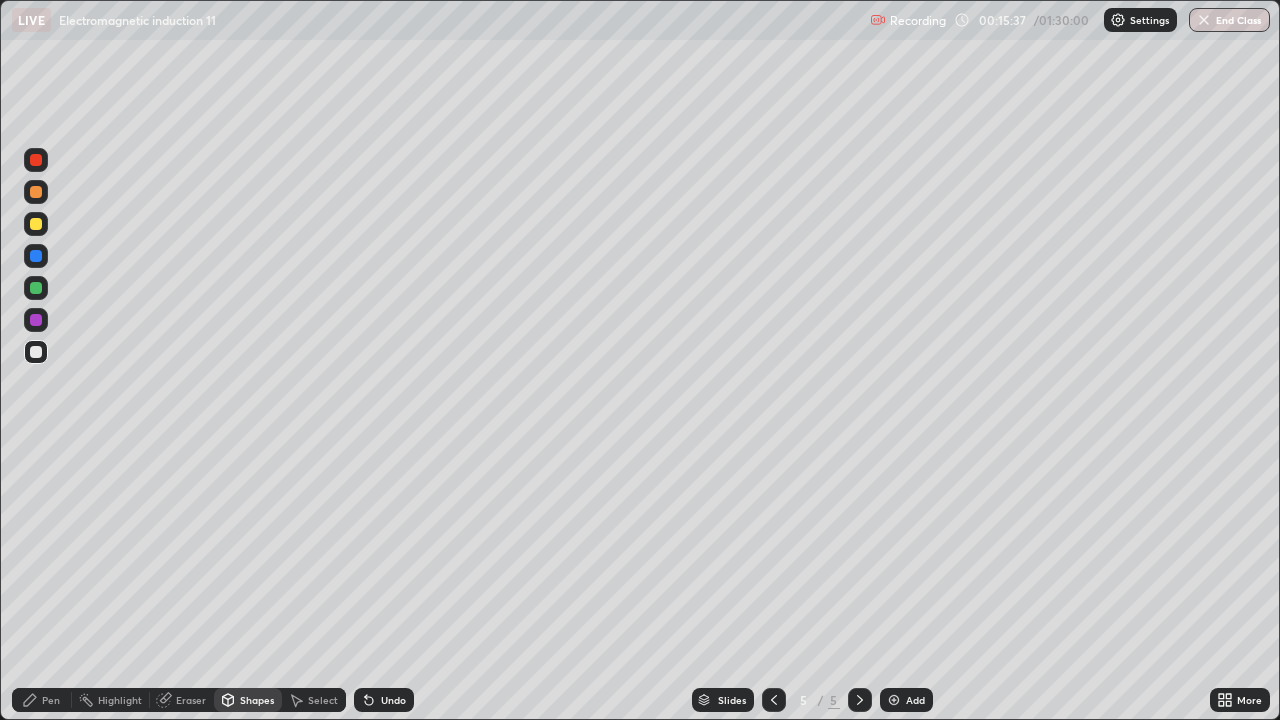 click on "Pen" at bounding box center (51, 700) 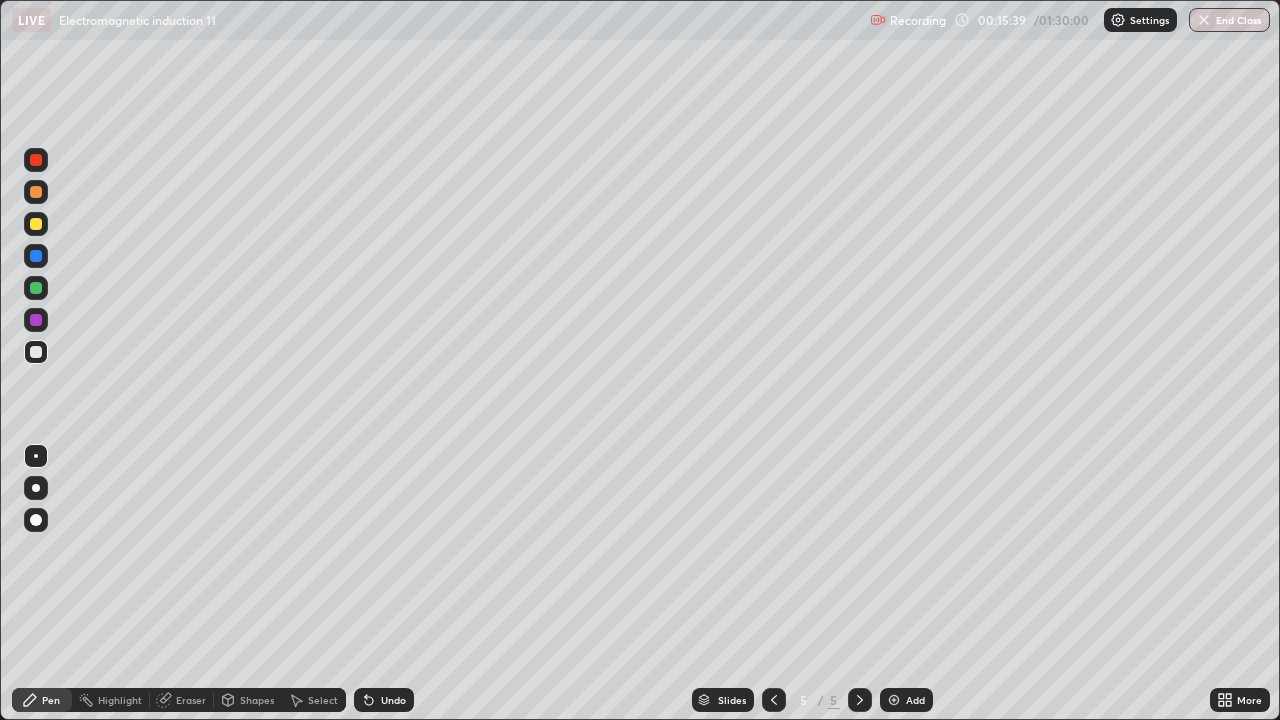 click on "Eraser" at bounding box center [191, 700] 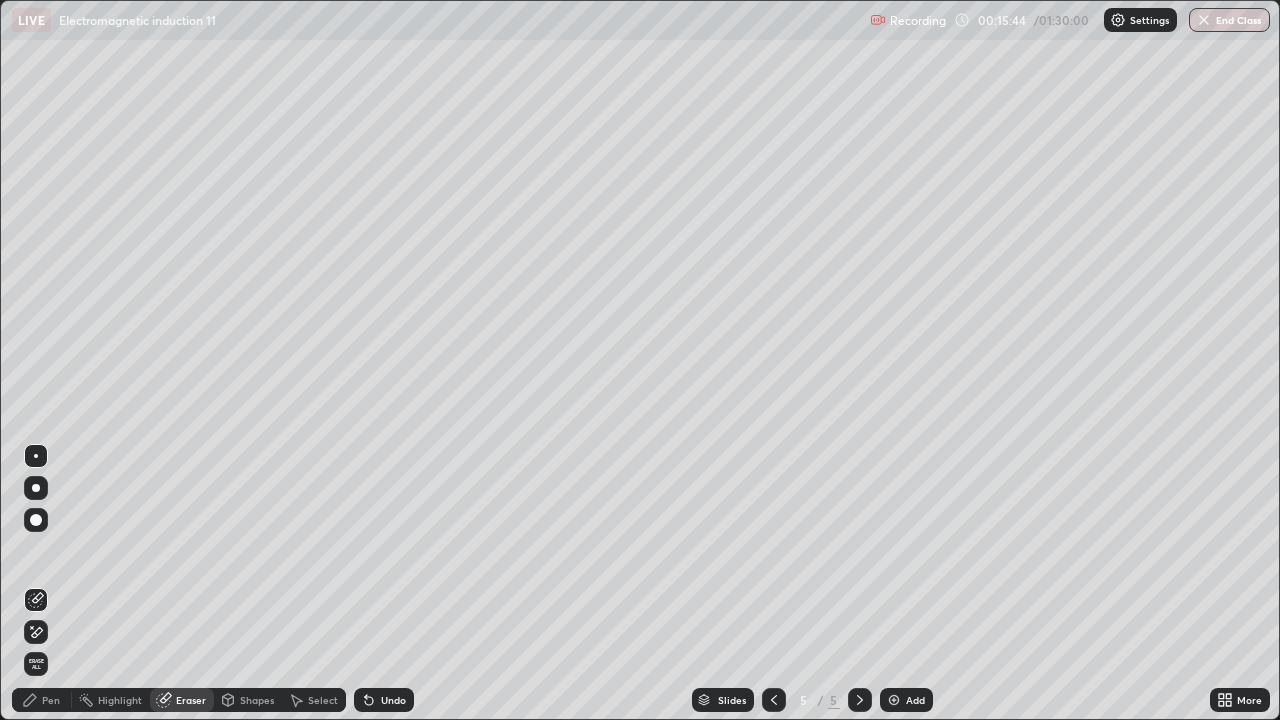 click on "Shapes" at bounding box center (257, 700) 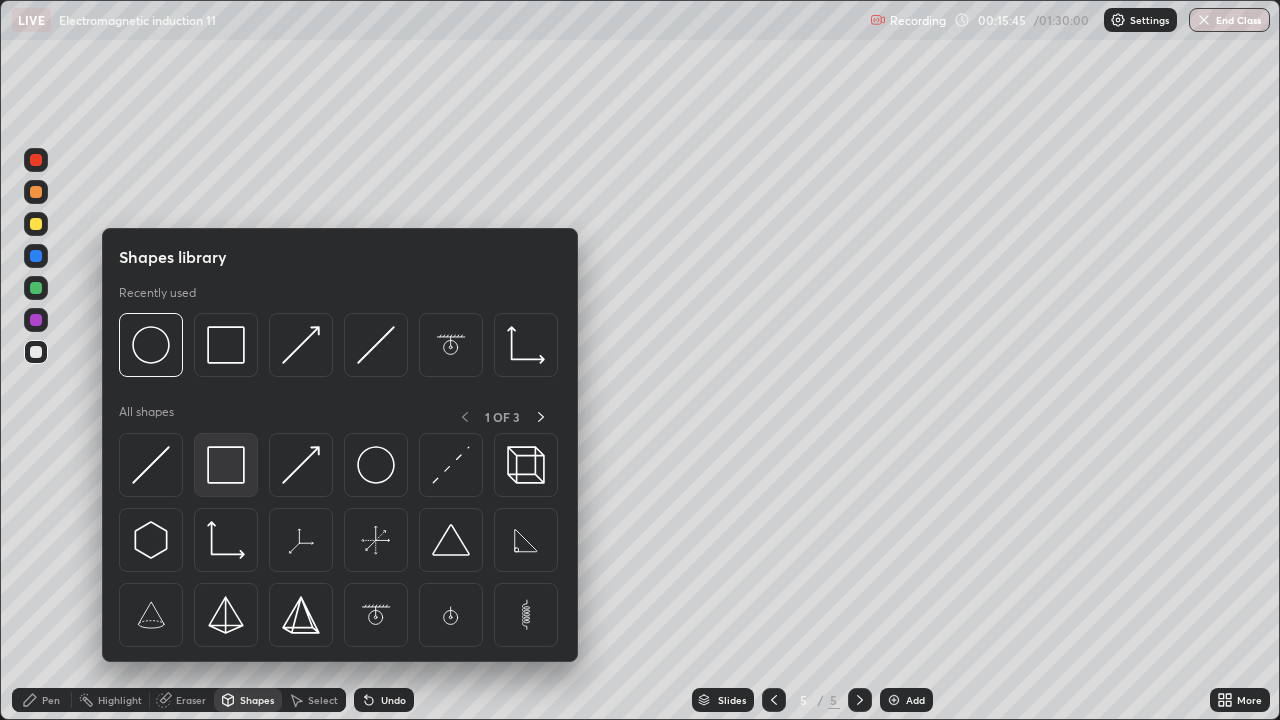 click at bounding box center [226, 465] 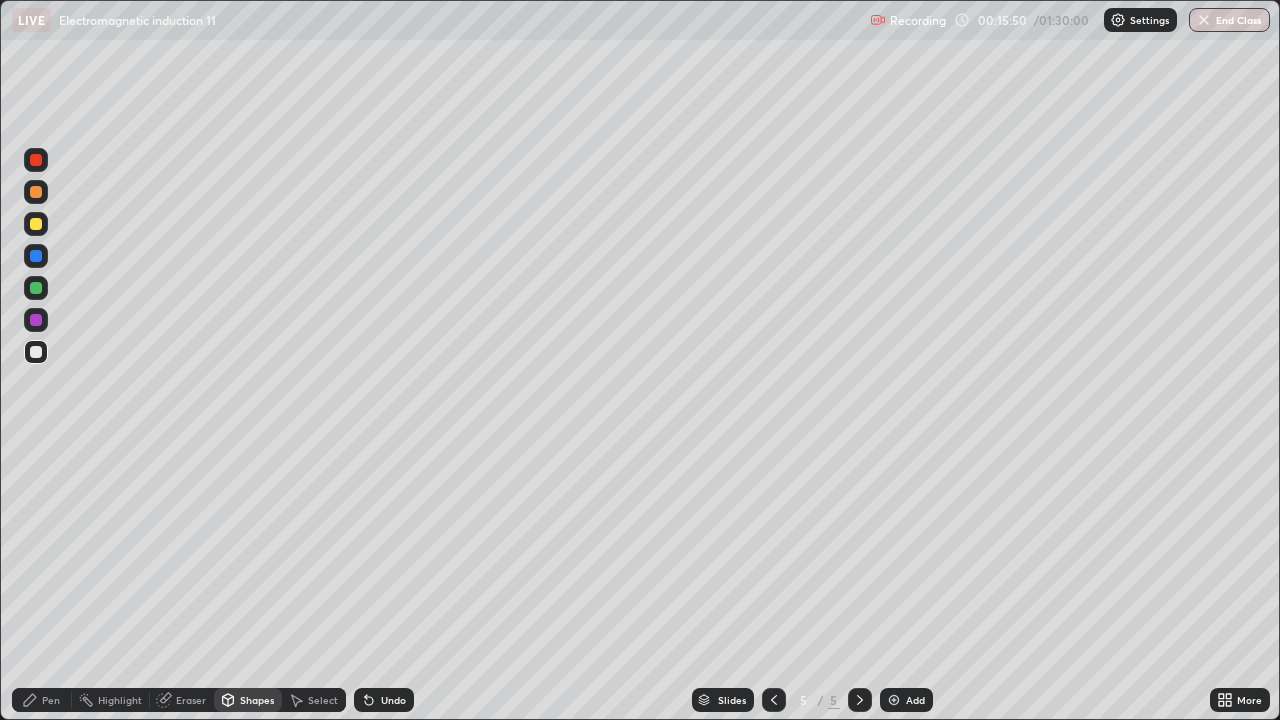 click on "Shapes" at bounding box center (257, 700) 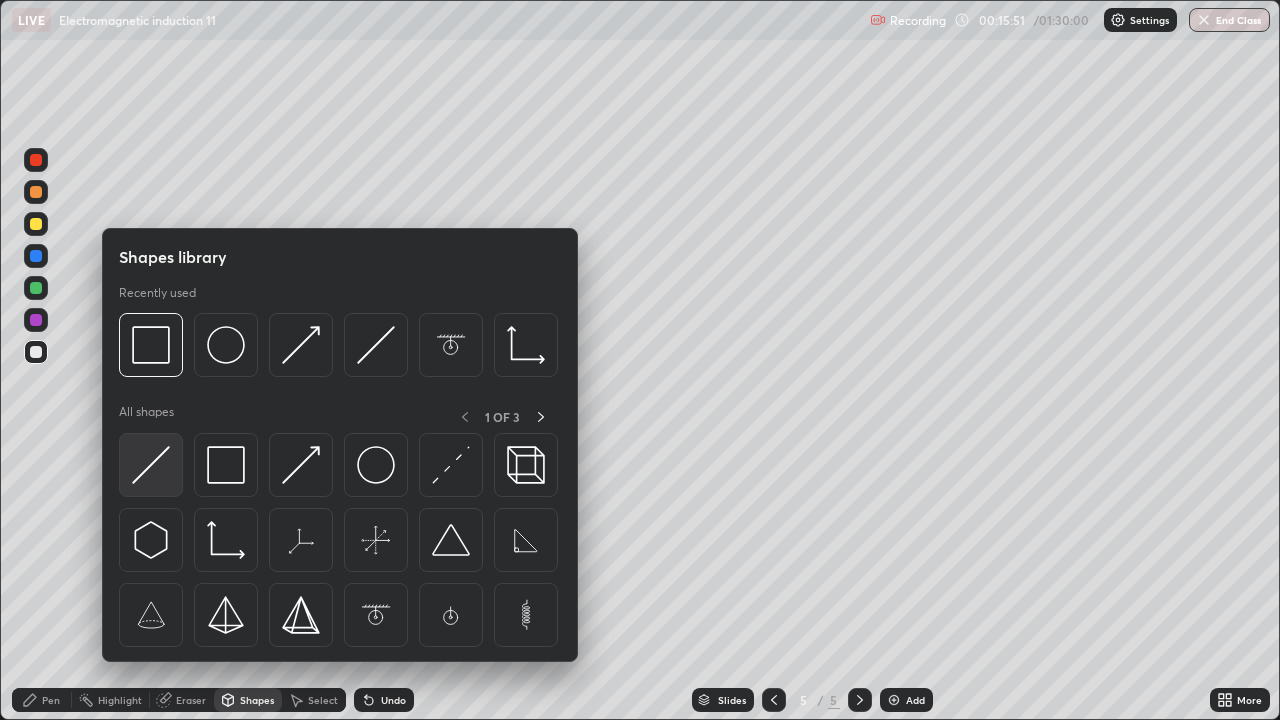click at bounding box center [151, 465] 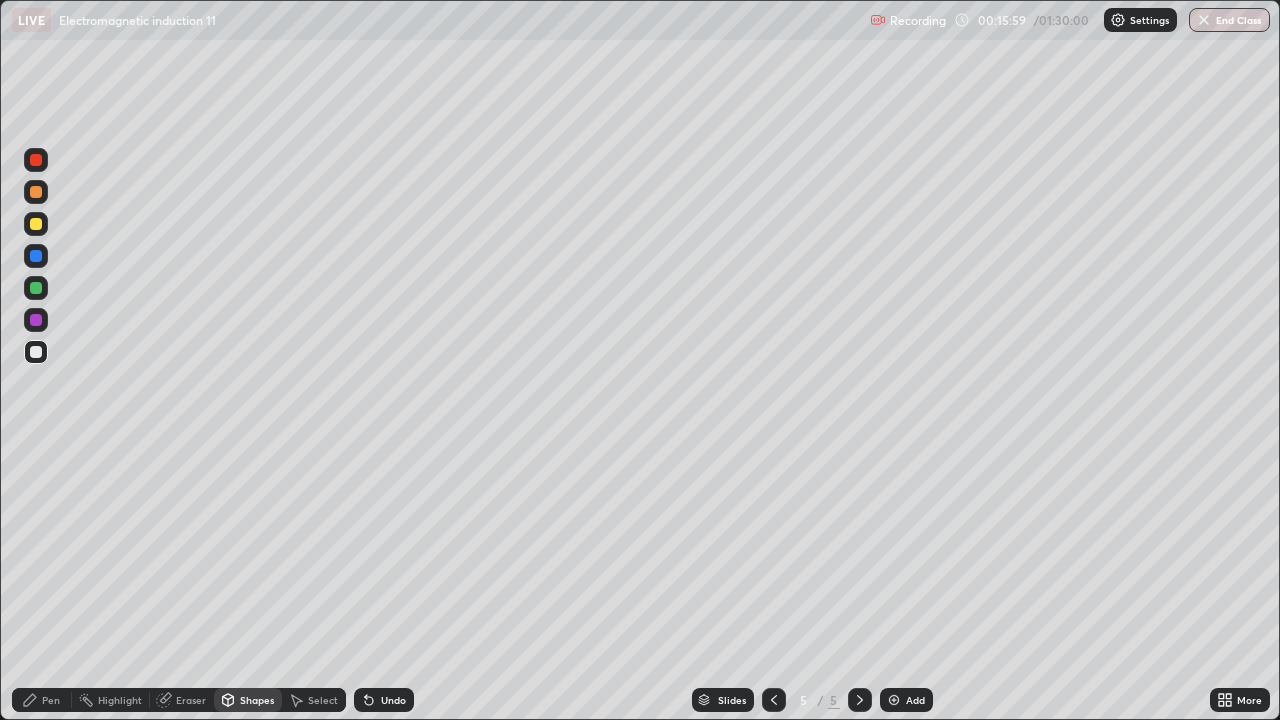 click on "Eraser" at bounding box center [191, 700] 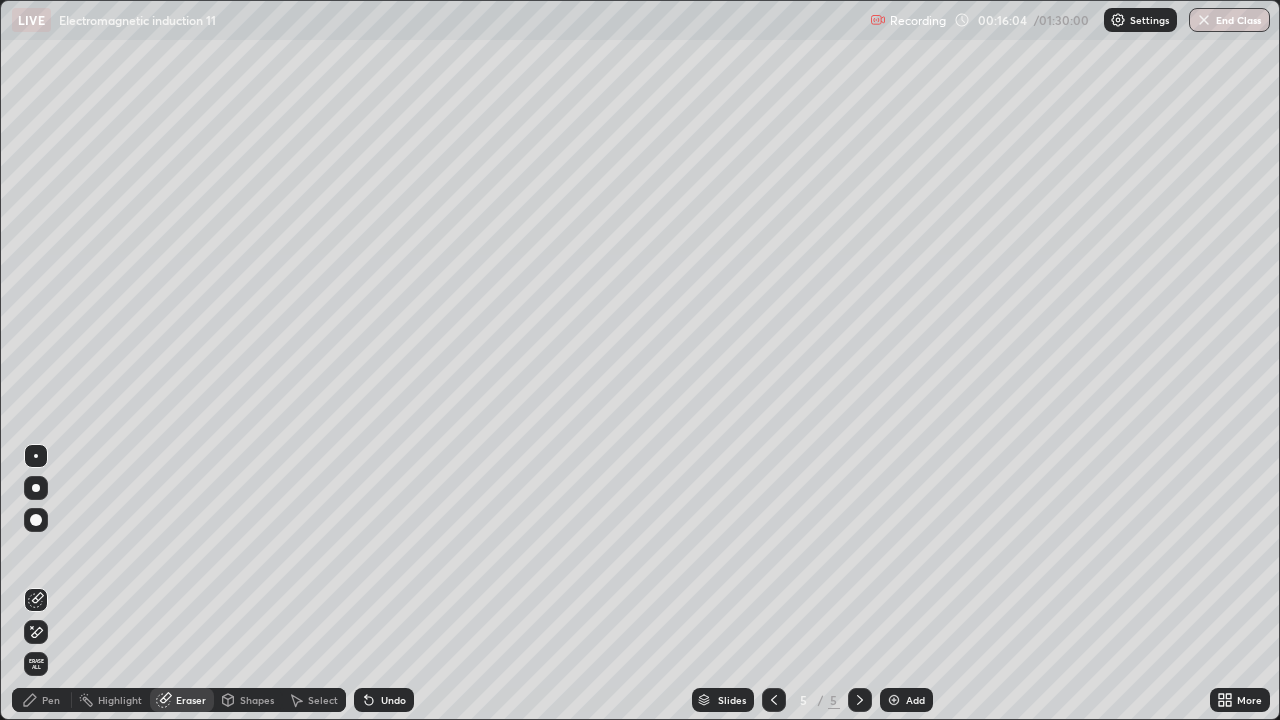 click on "Pen" at bounding box center (42, 700) 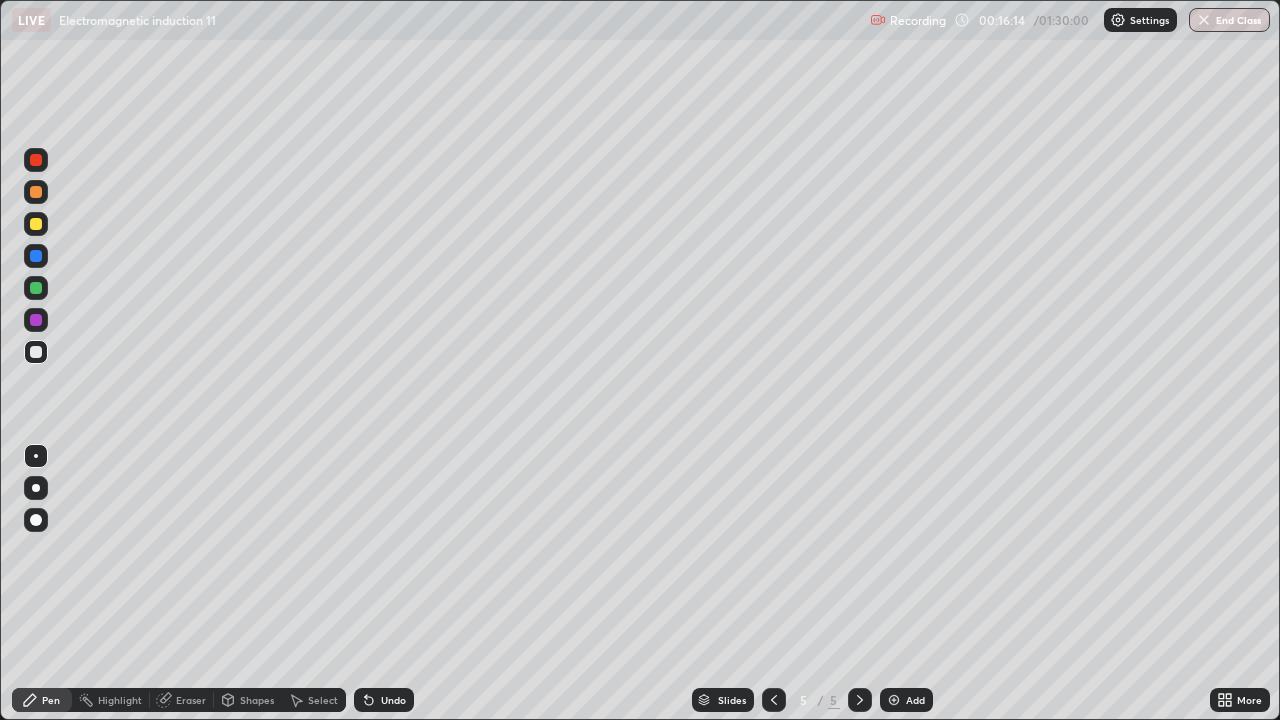 click on "Eraser" at bounding box center (191, 700) 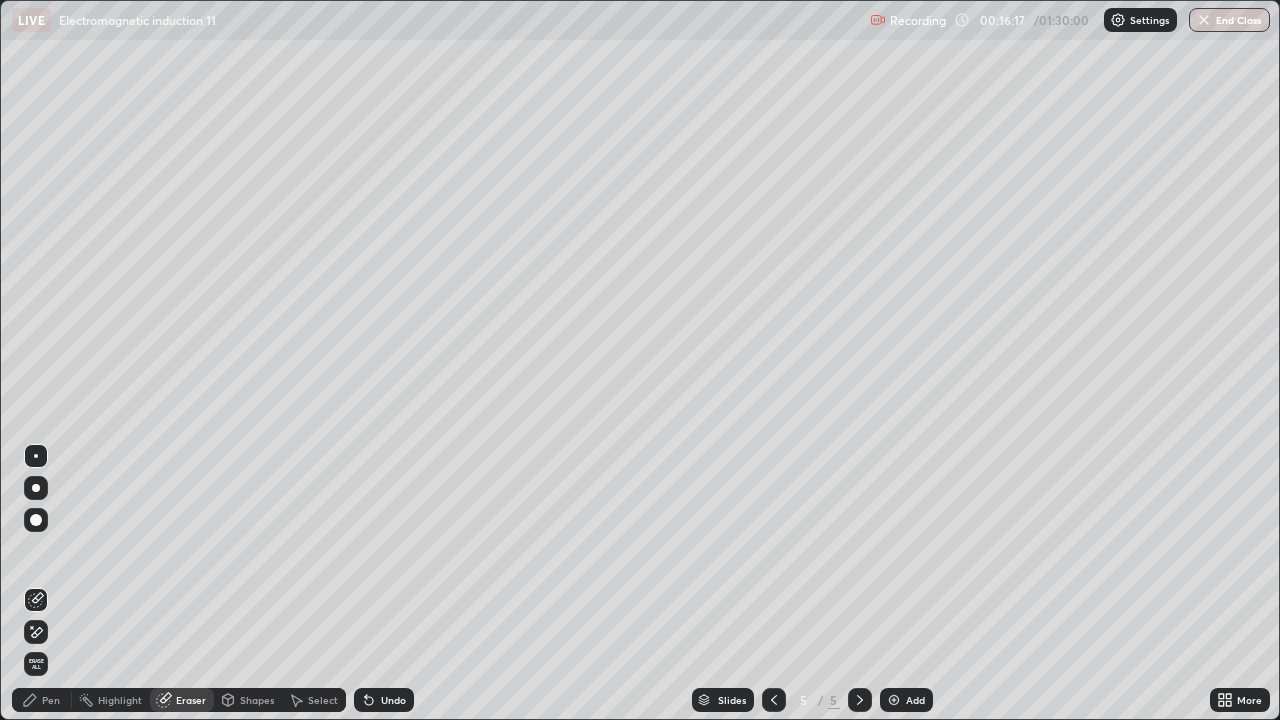 click on "Pen" at bounding box center (42, 700) 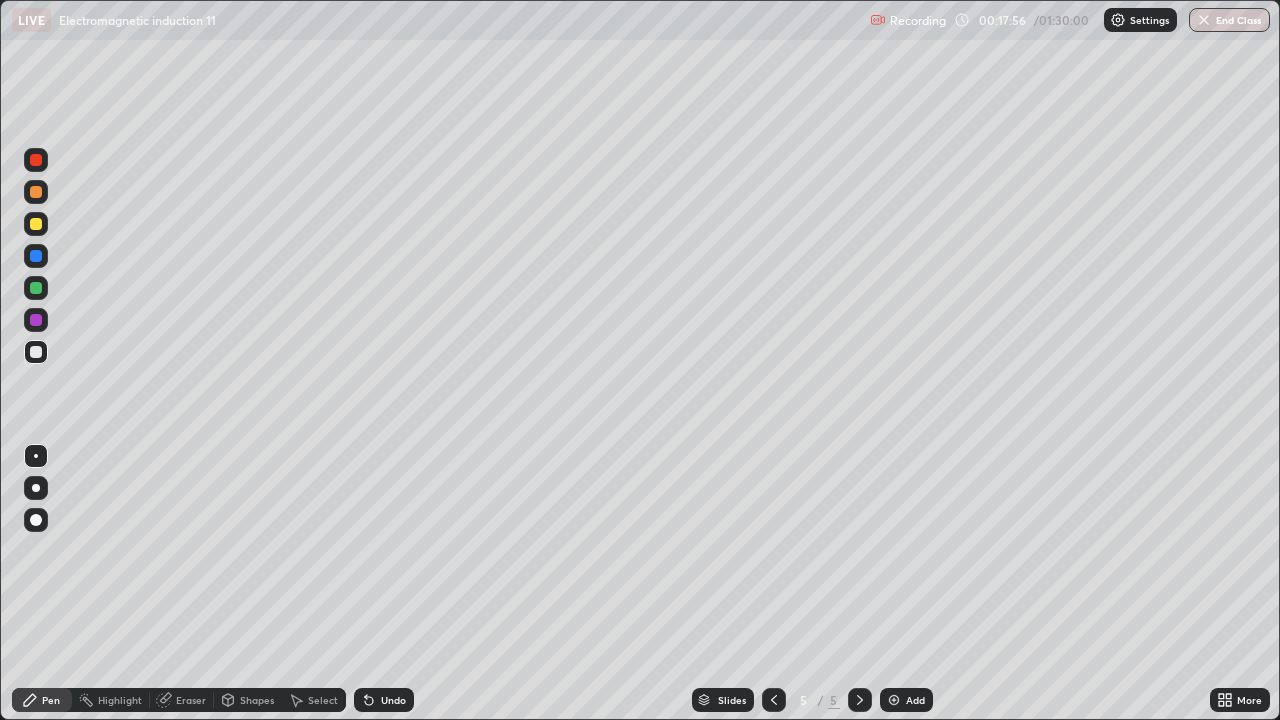 click on "Eraser" at bounding box center (191, 700) 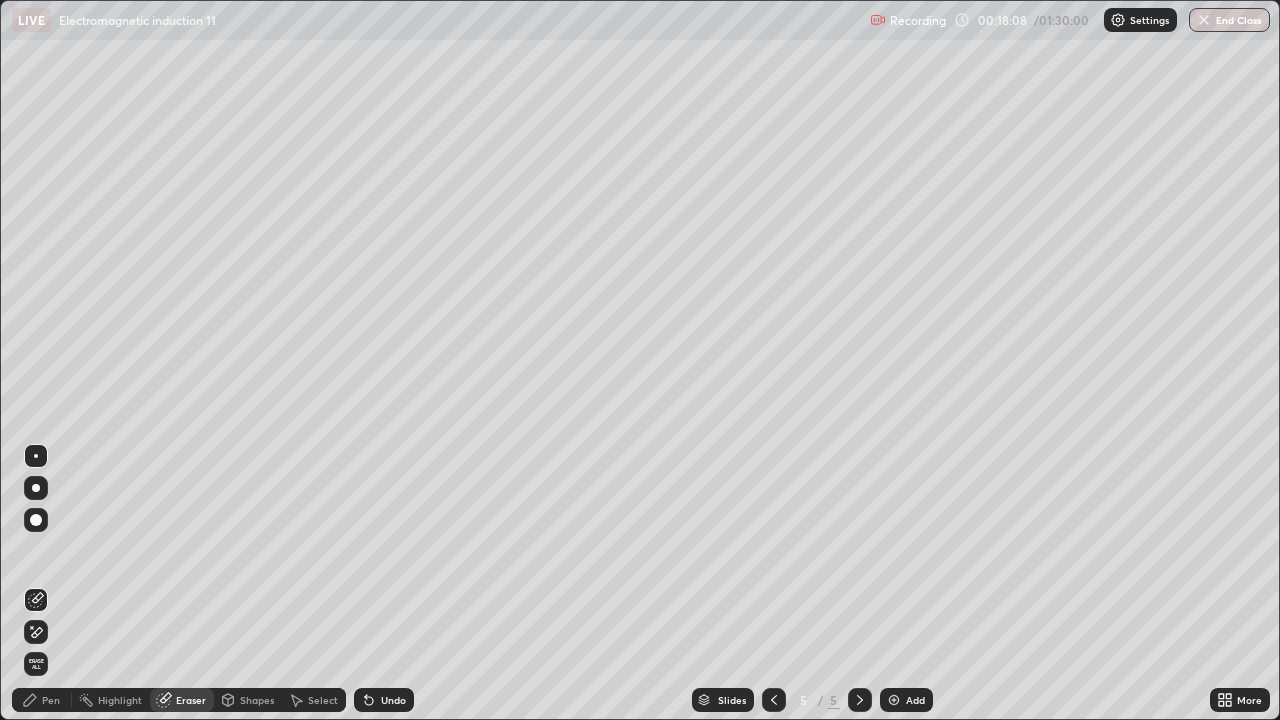 click on "Pen" at bounding box center [51, 700] 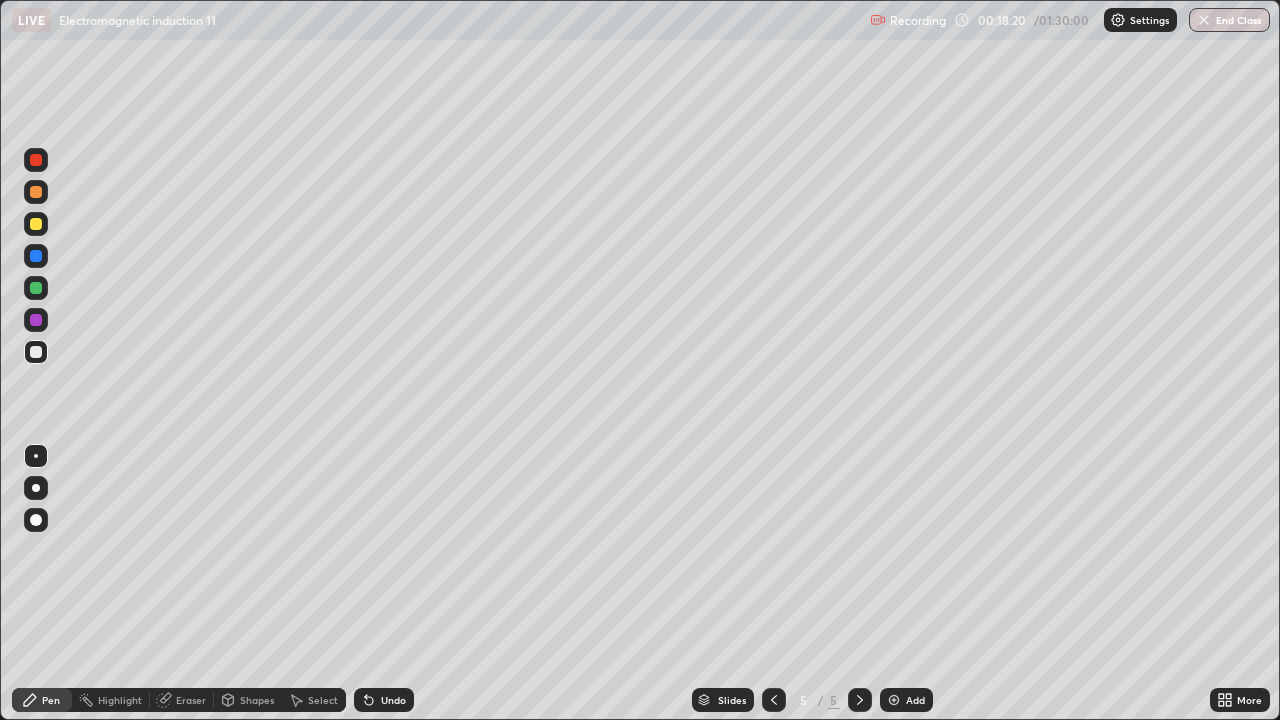 click on "Eraser" at bounding box center (191, 700) 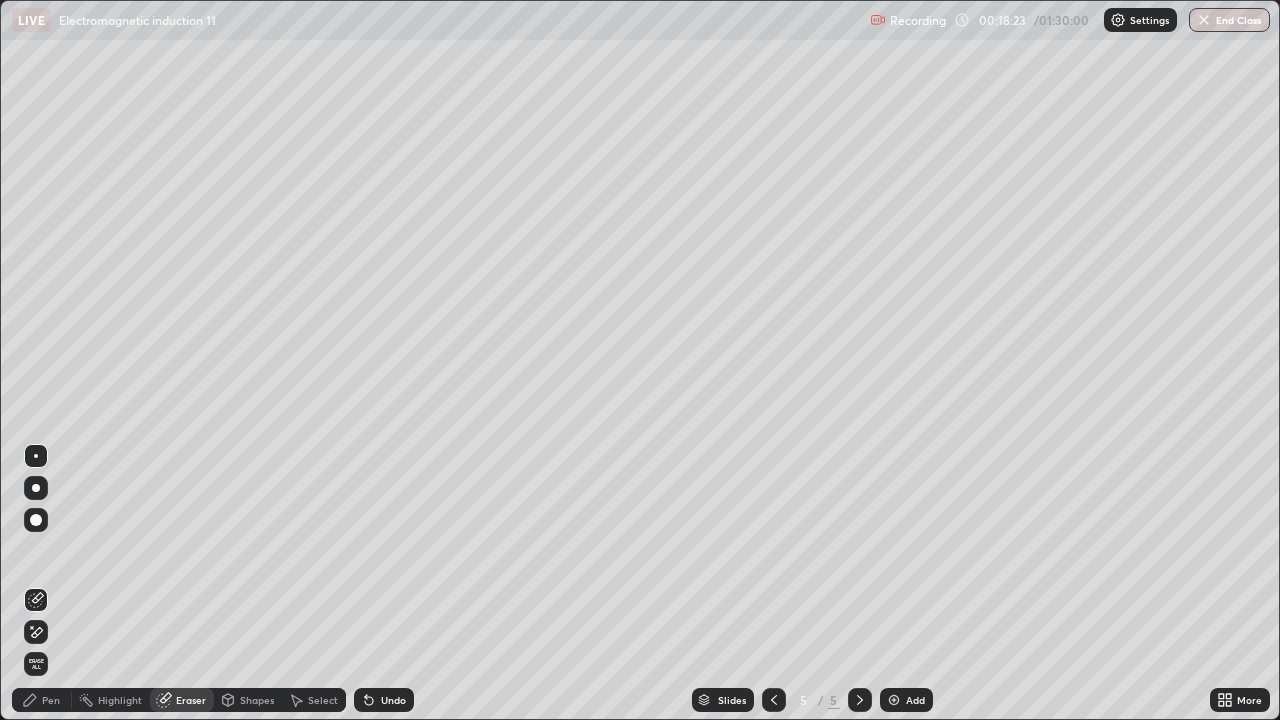 click on "Pen" at bounding box center (51, 700) 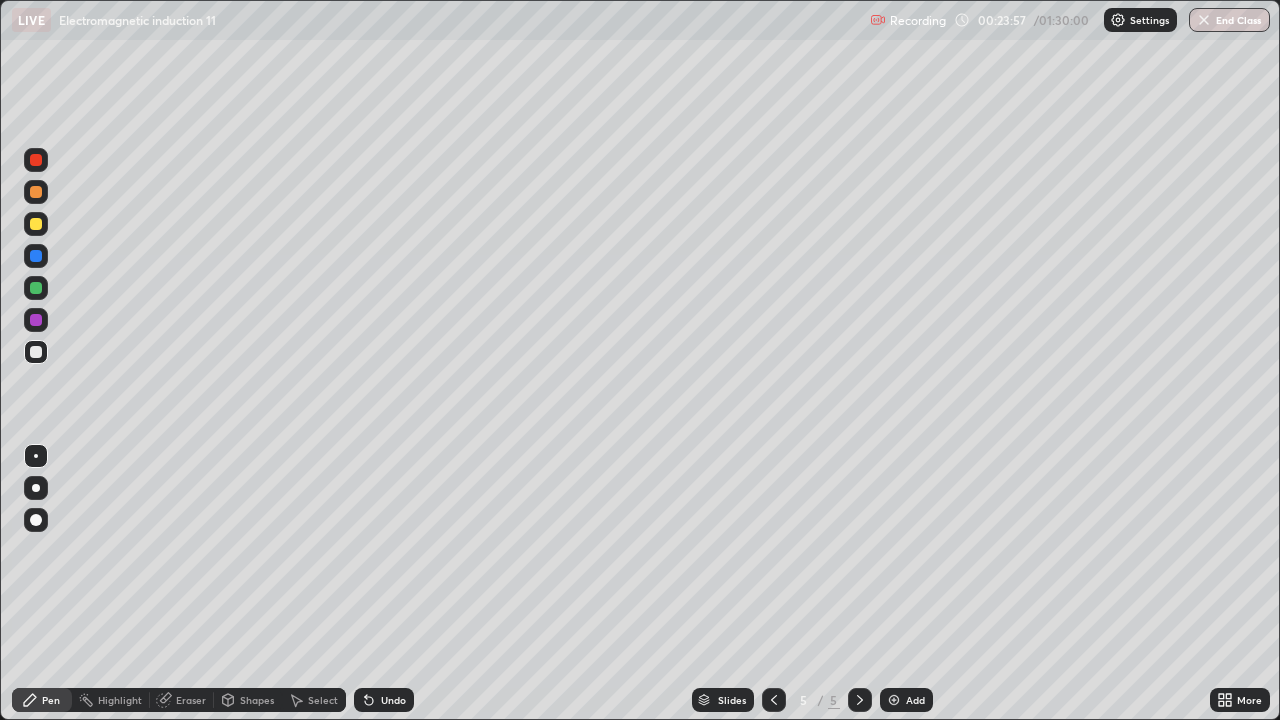 click 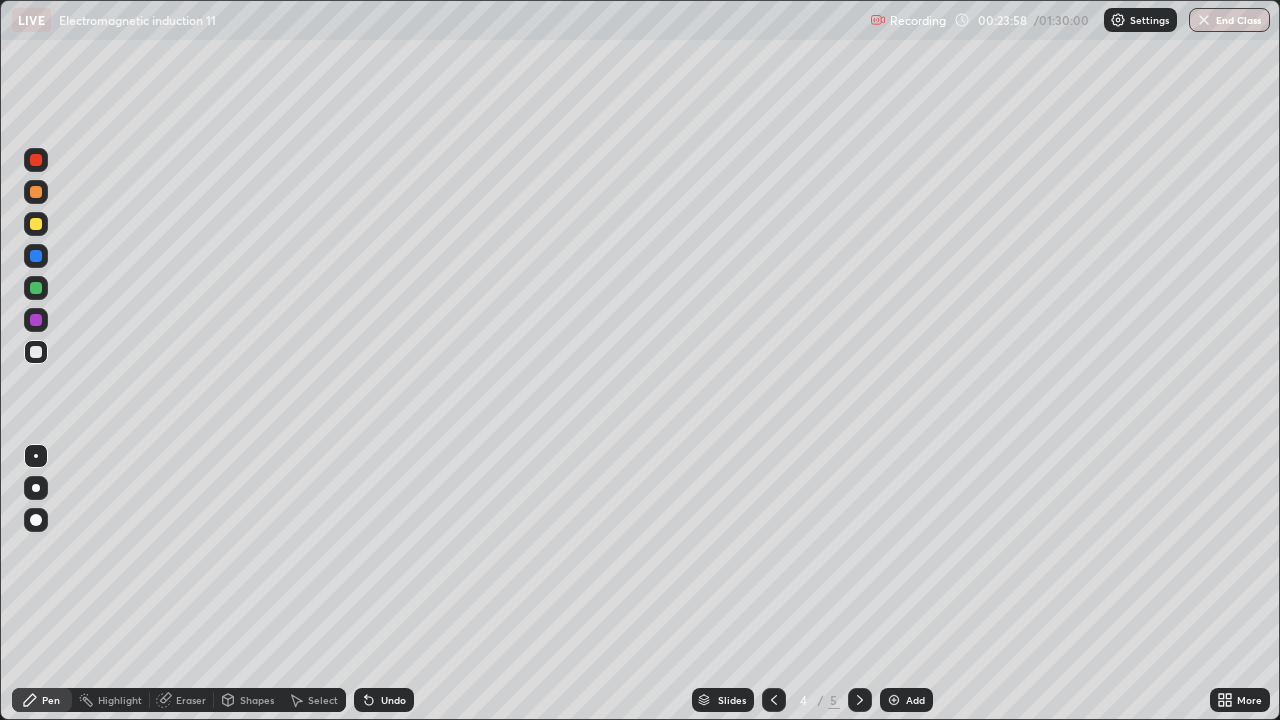 click 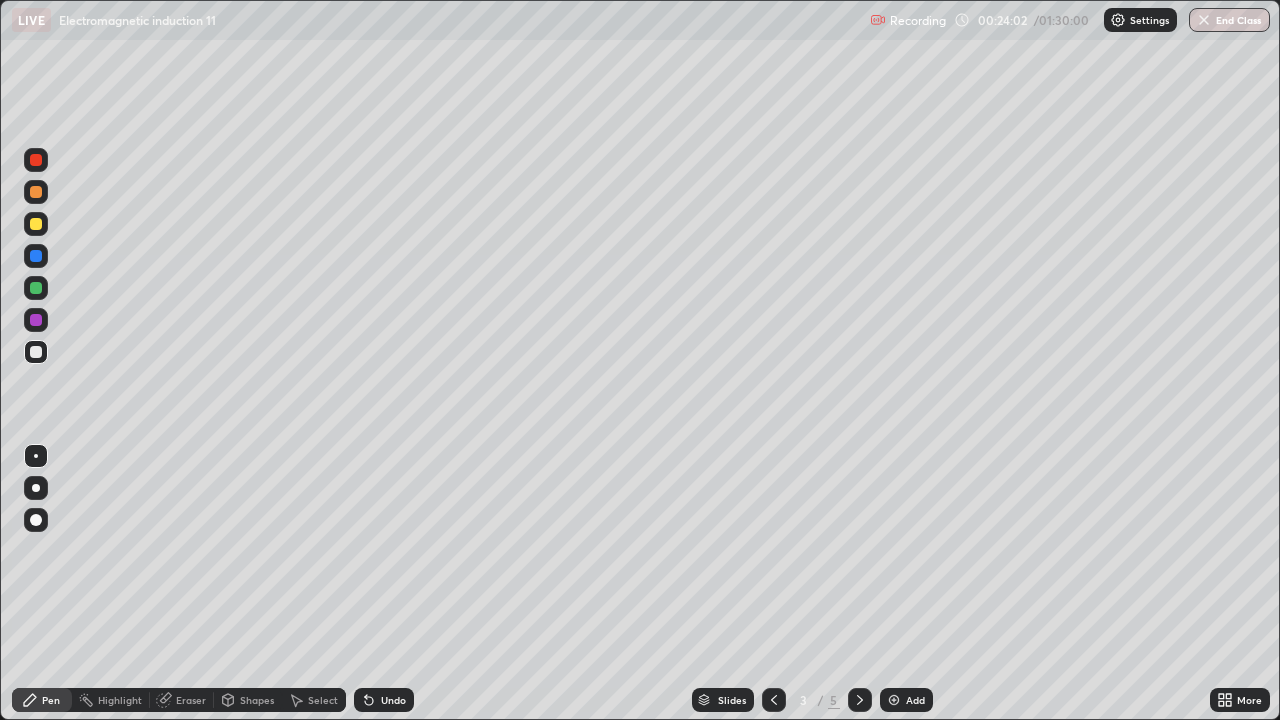 click 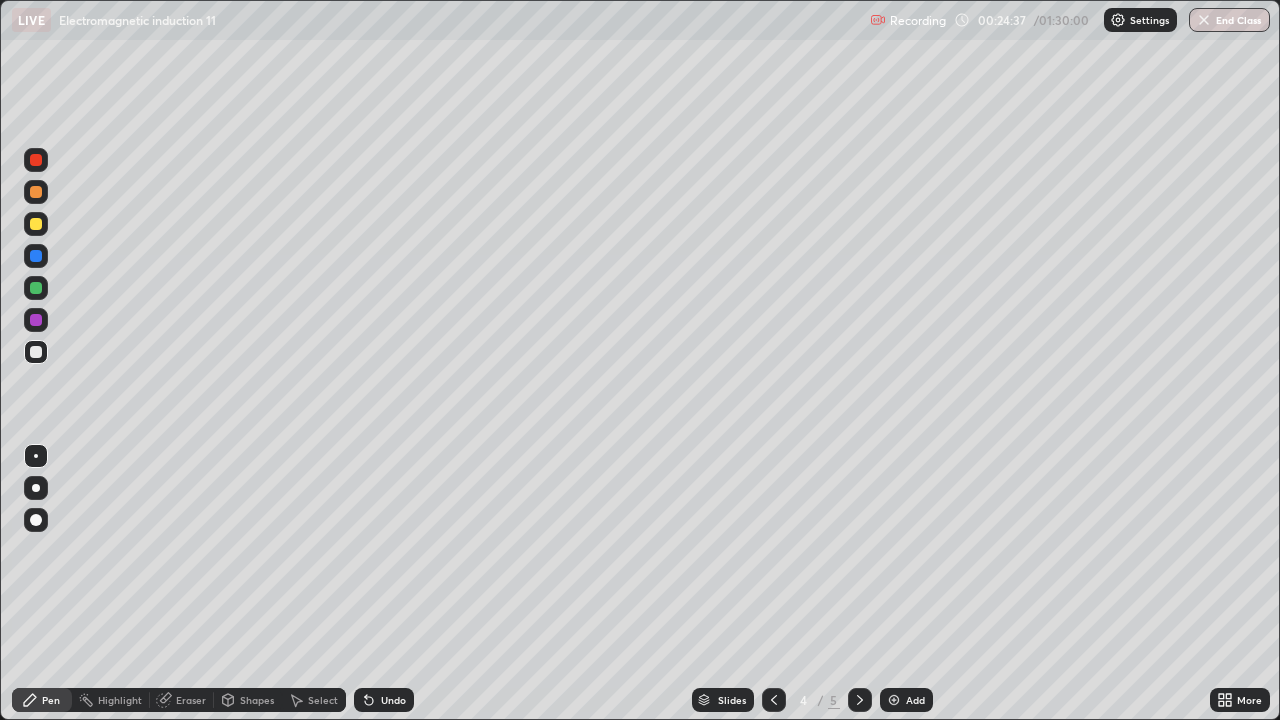 click 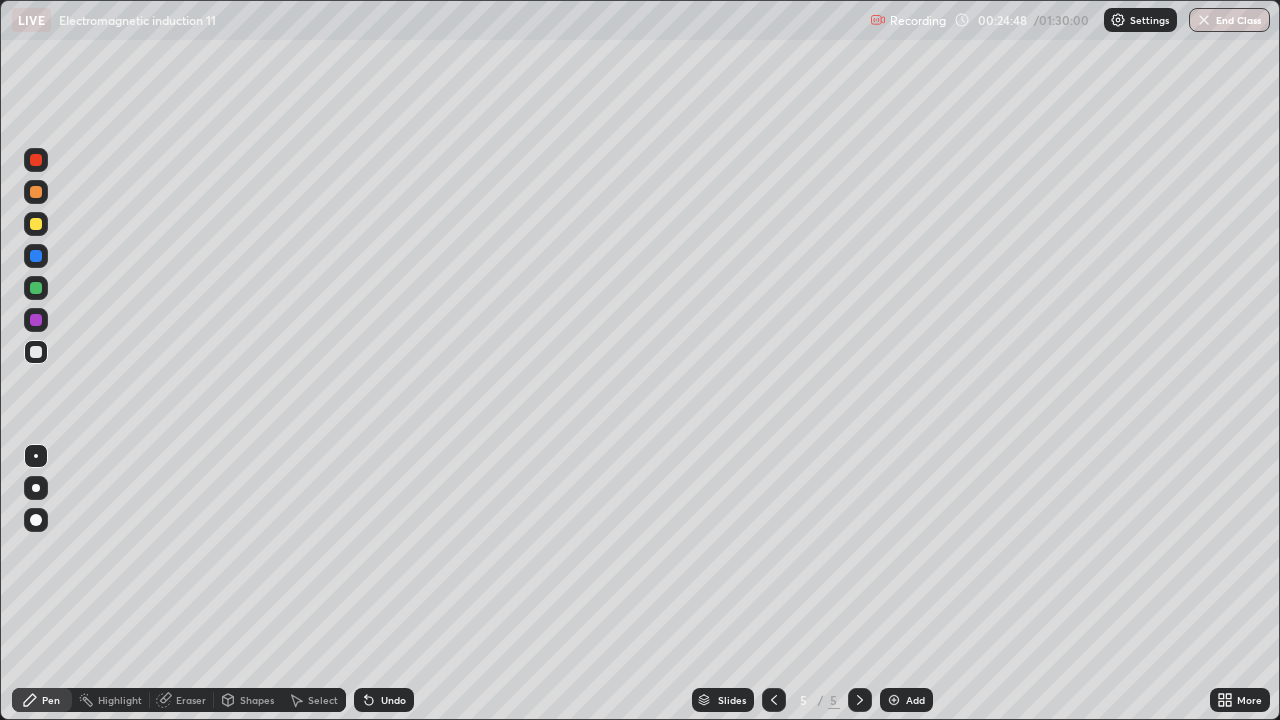 click 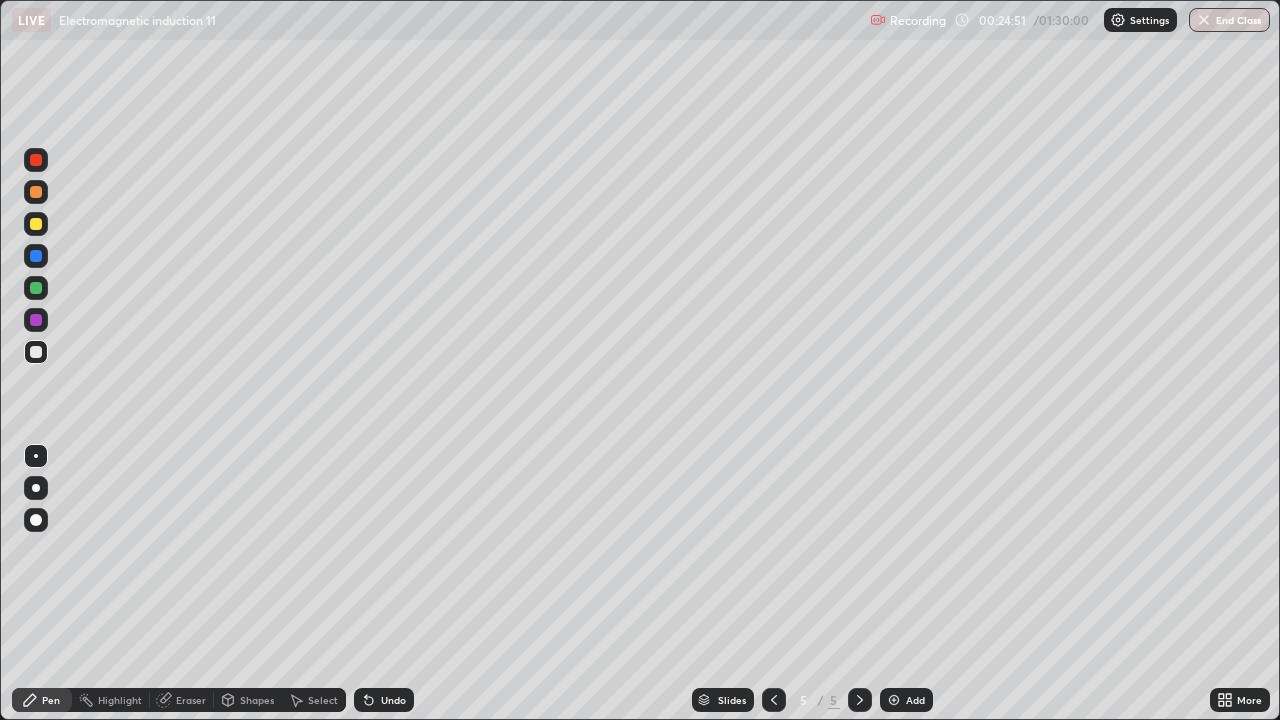 click 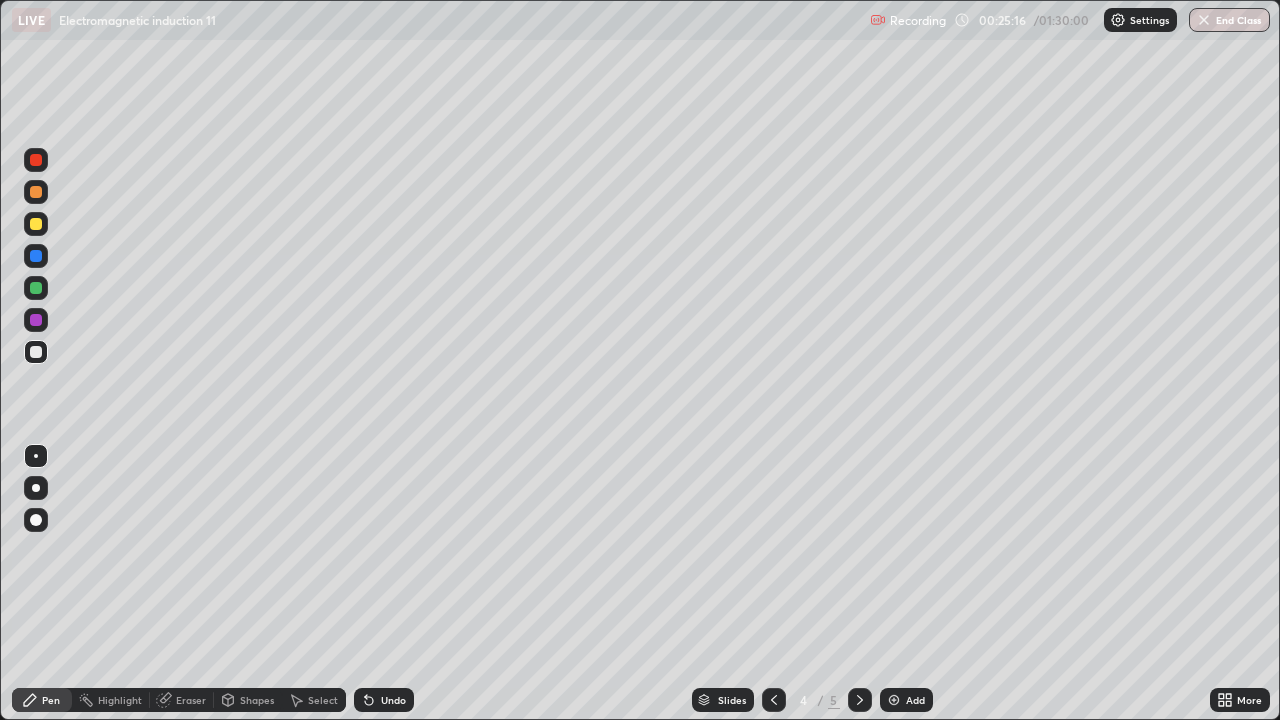 click 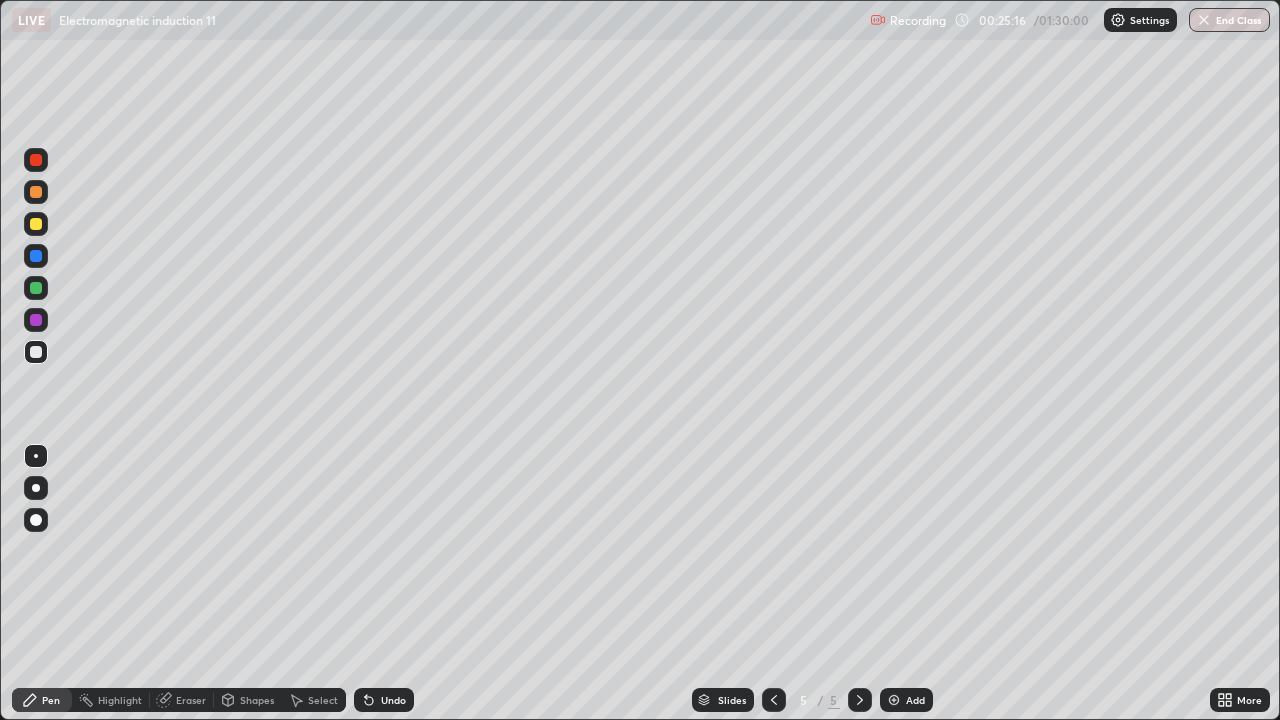 click 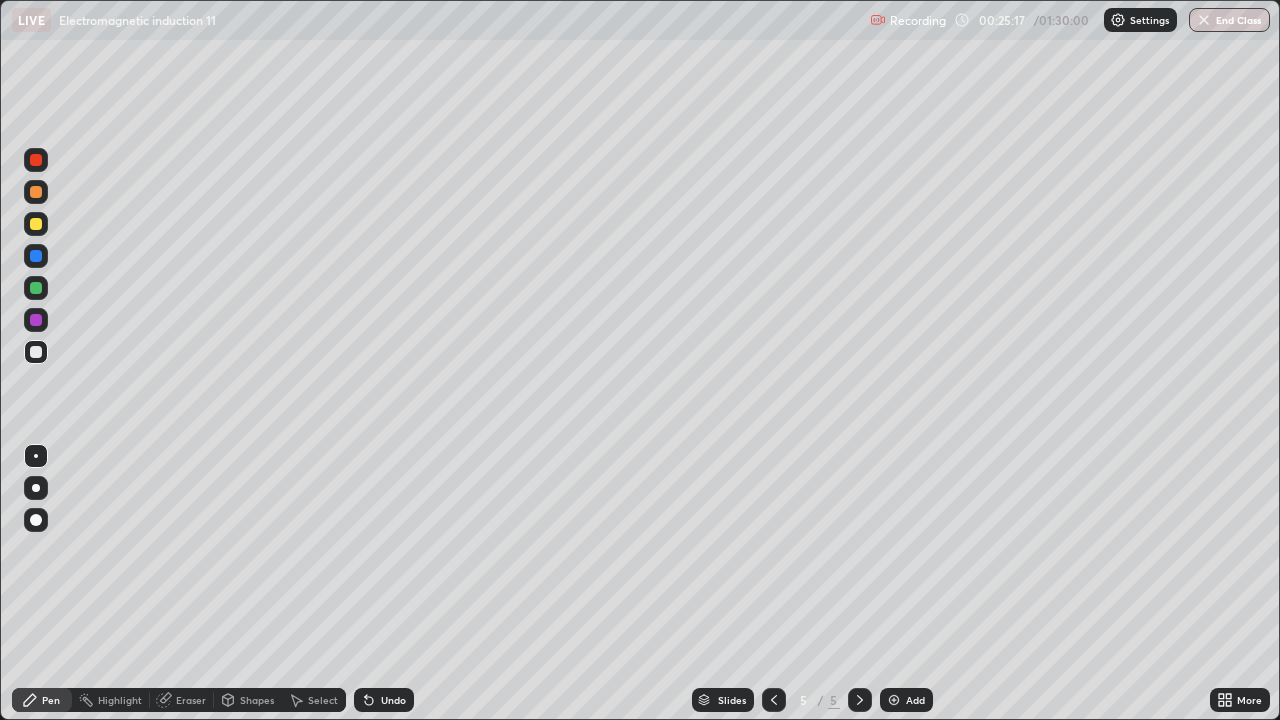 click 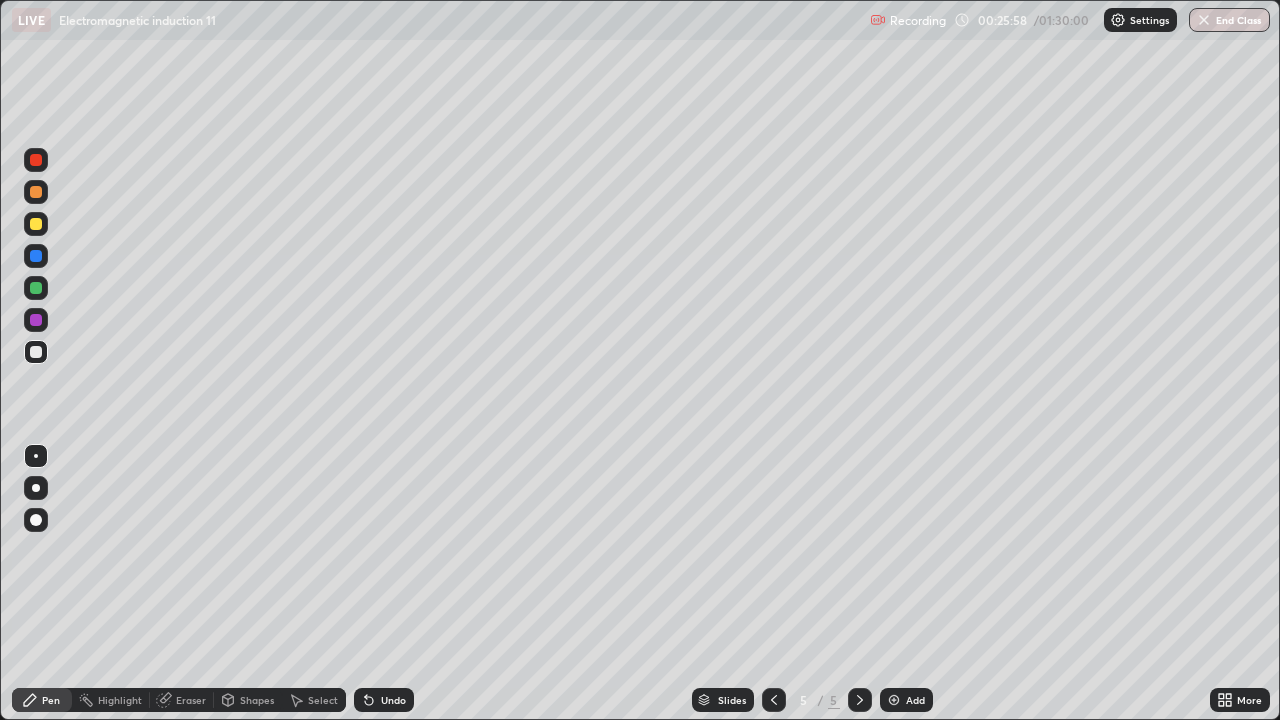 click at bounding box center (894, 700) 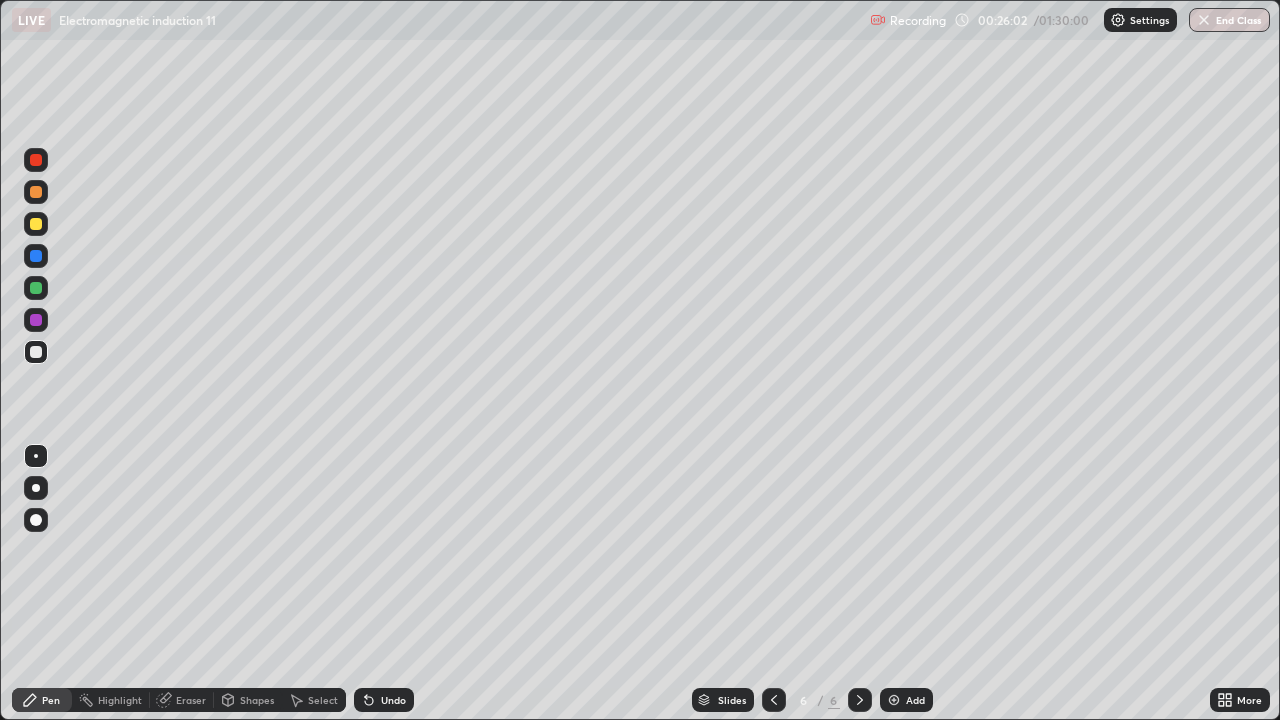 click at bounding box center (36, 288) 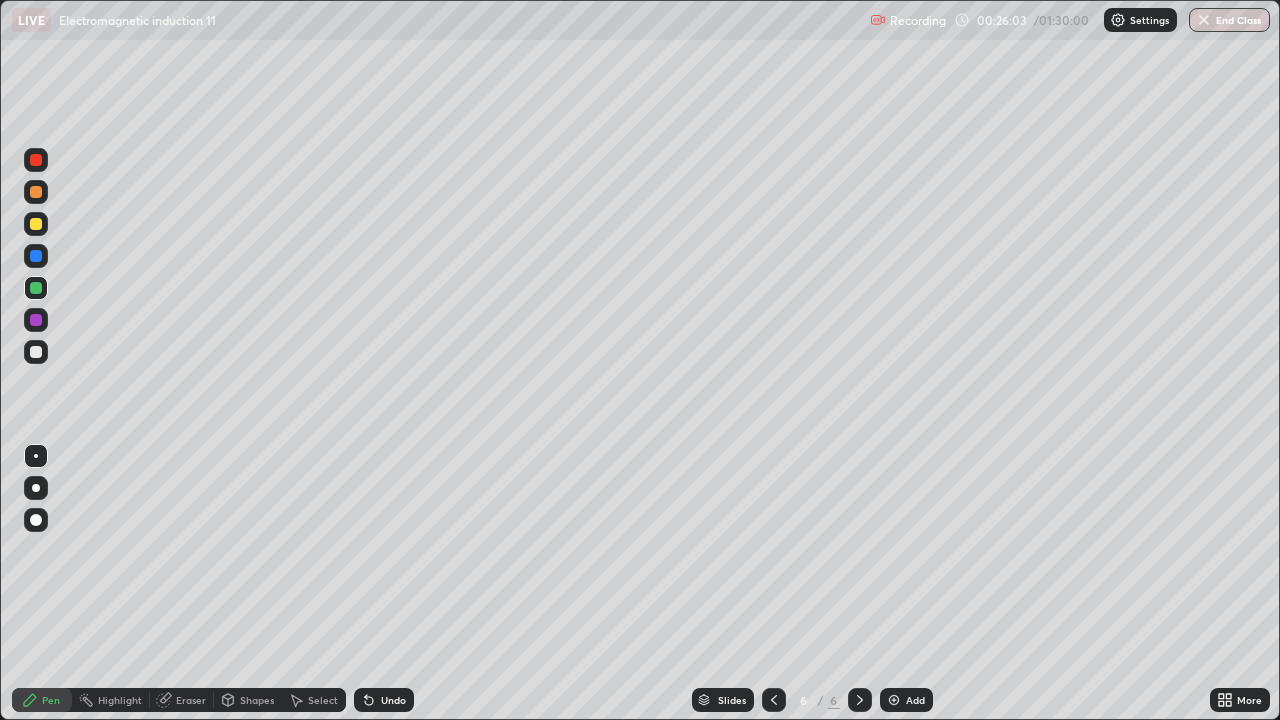 click on "Shapes" at bounding box center [257, 700] 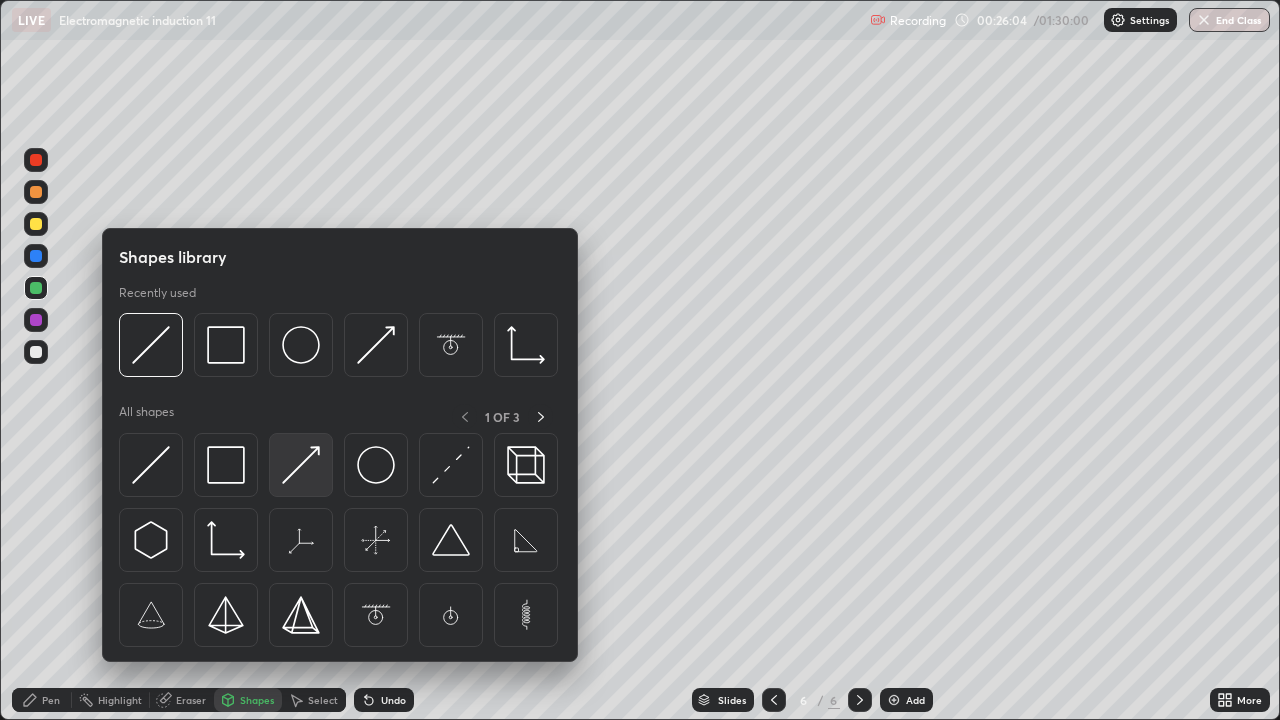click at bounding box center [301, 465] 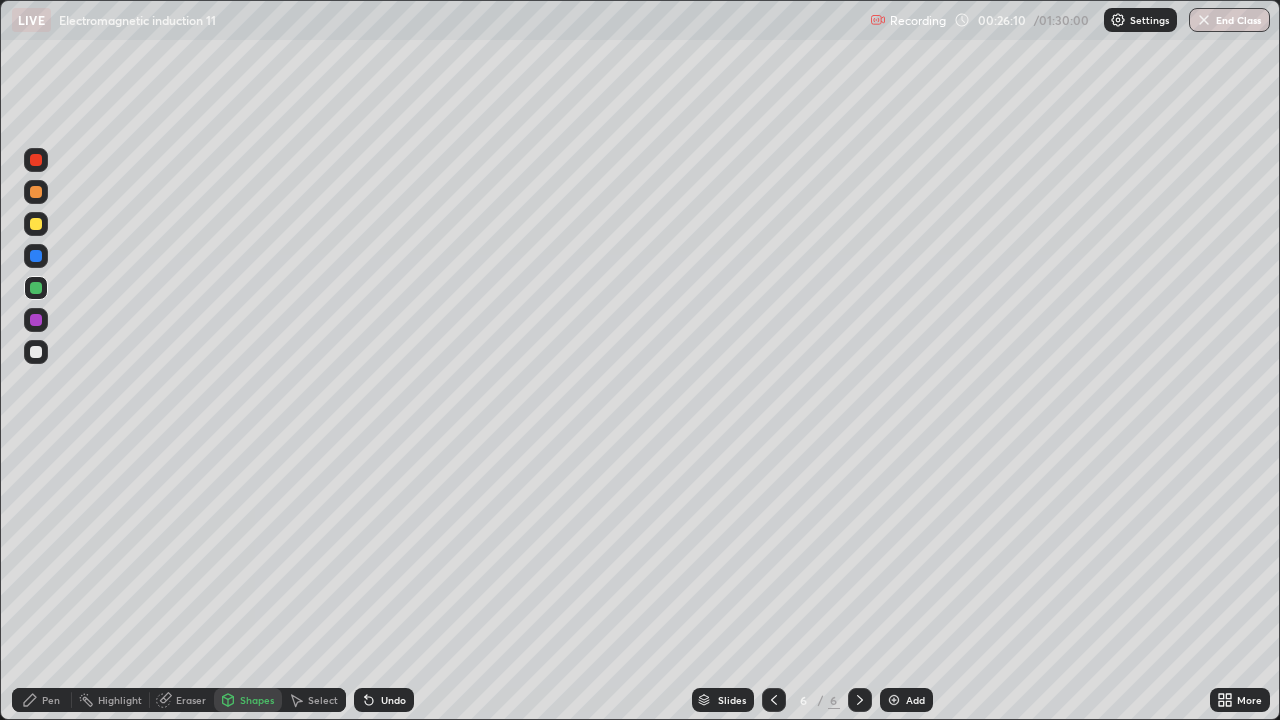 click on "Pen" at bounding box center (51, 700) 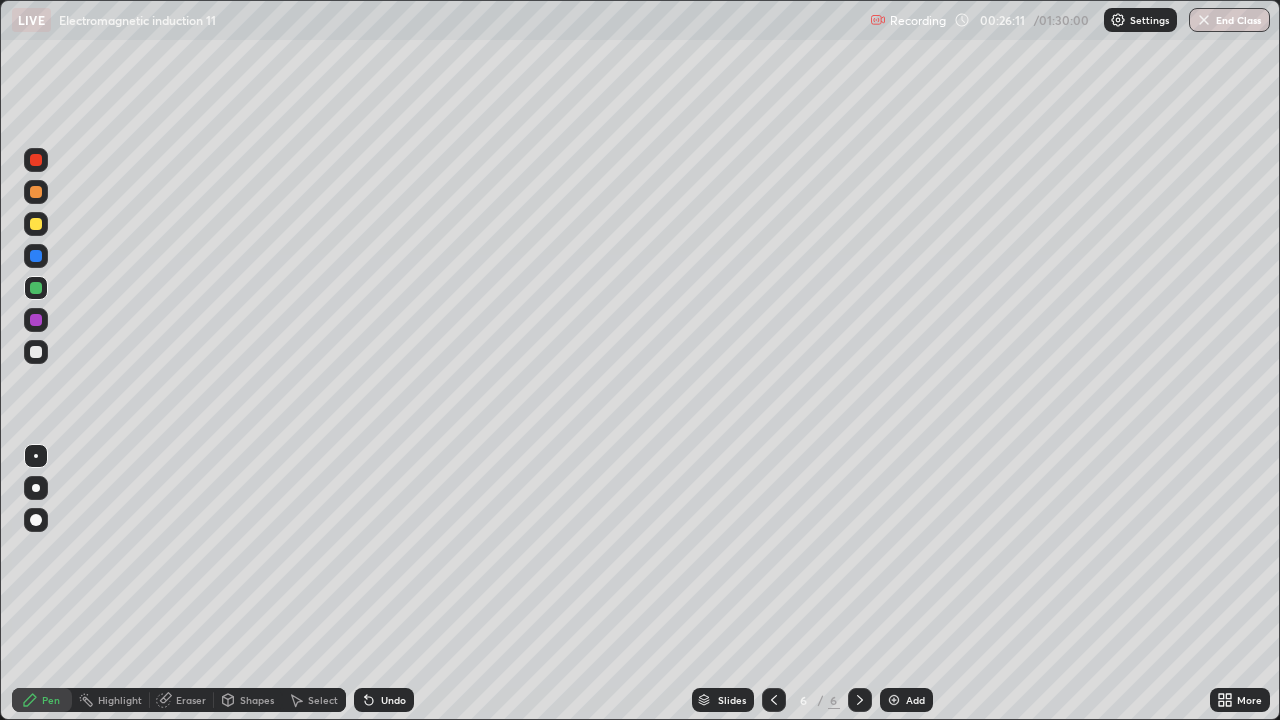 click at bounding box center (36, 224) 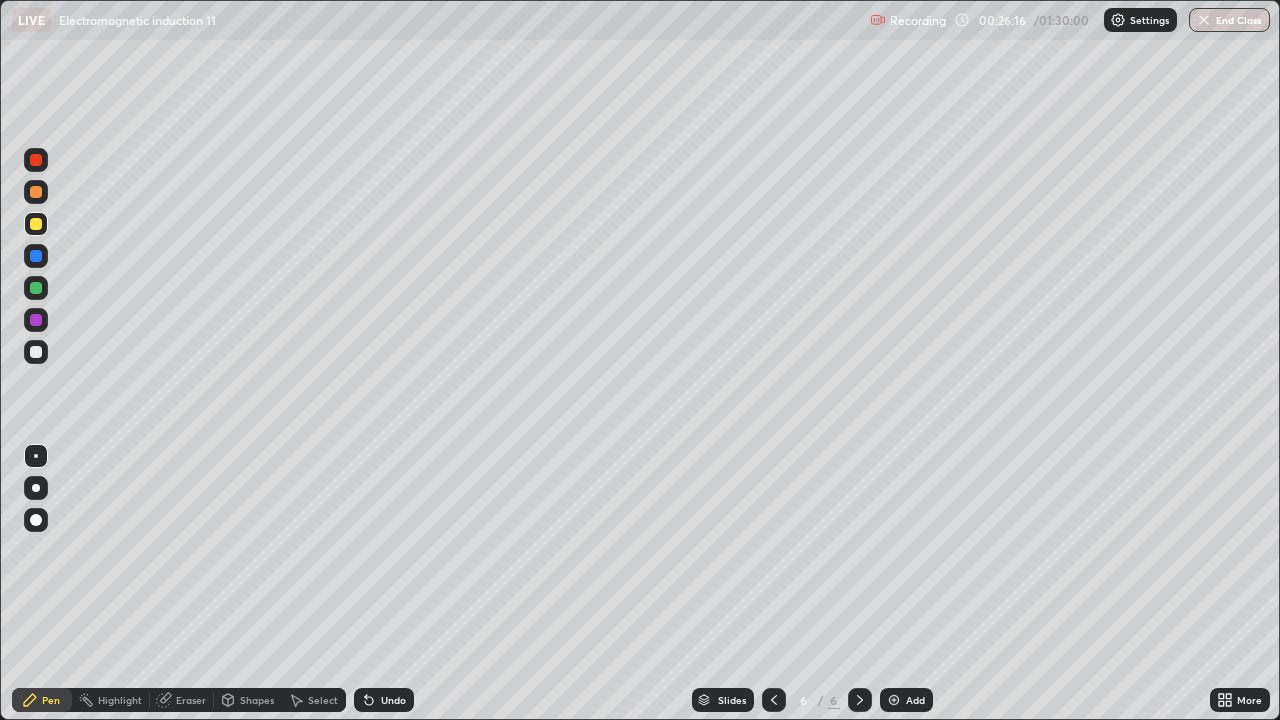 click at bounding box center [36, 192] 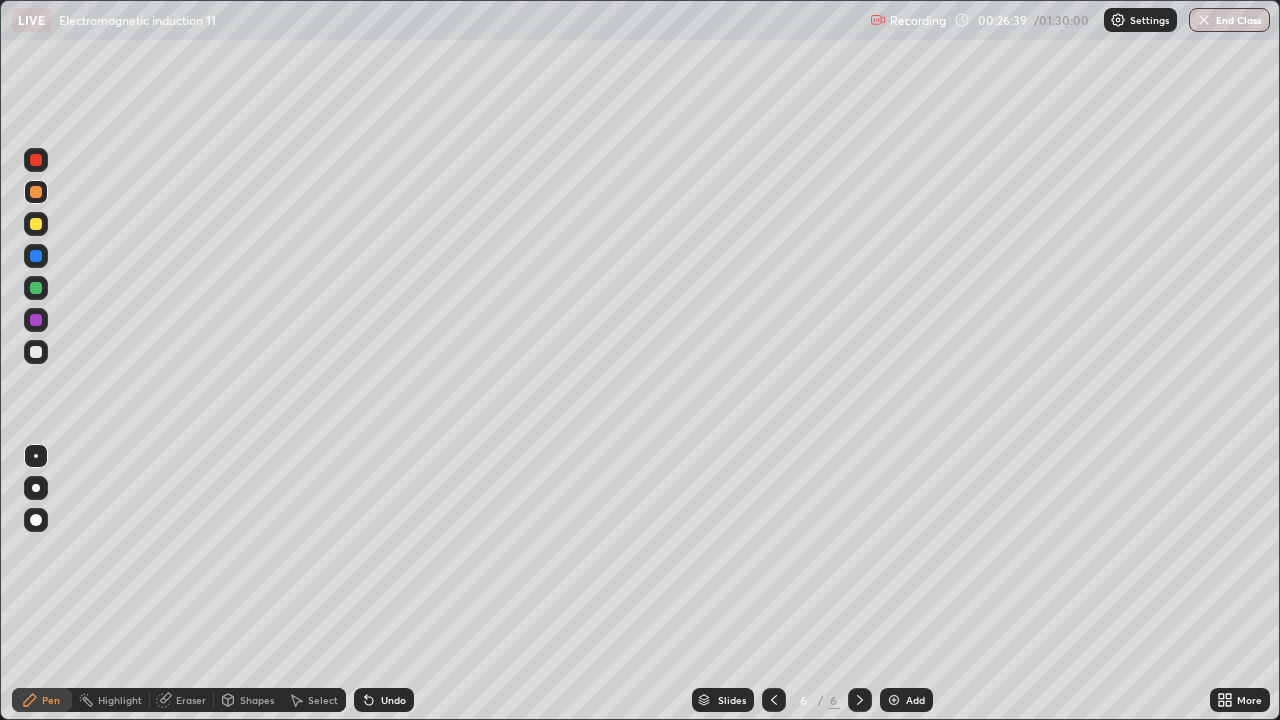 click on "Eraser" at bounding box center [191, 700] 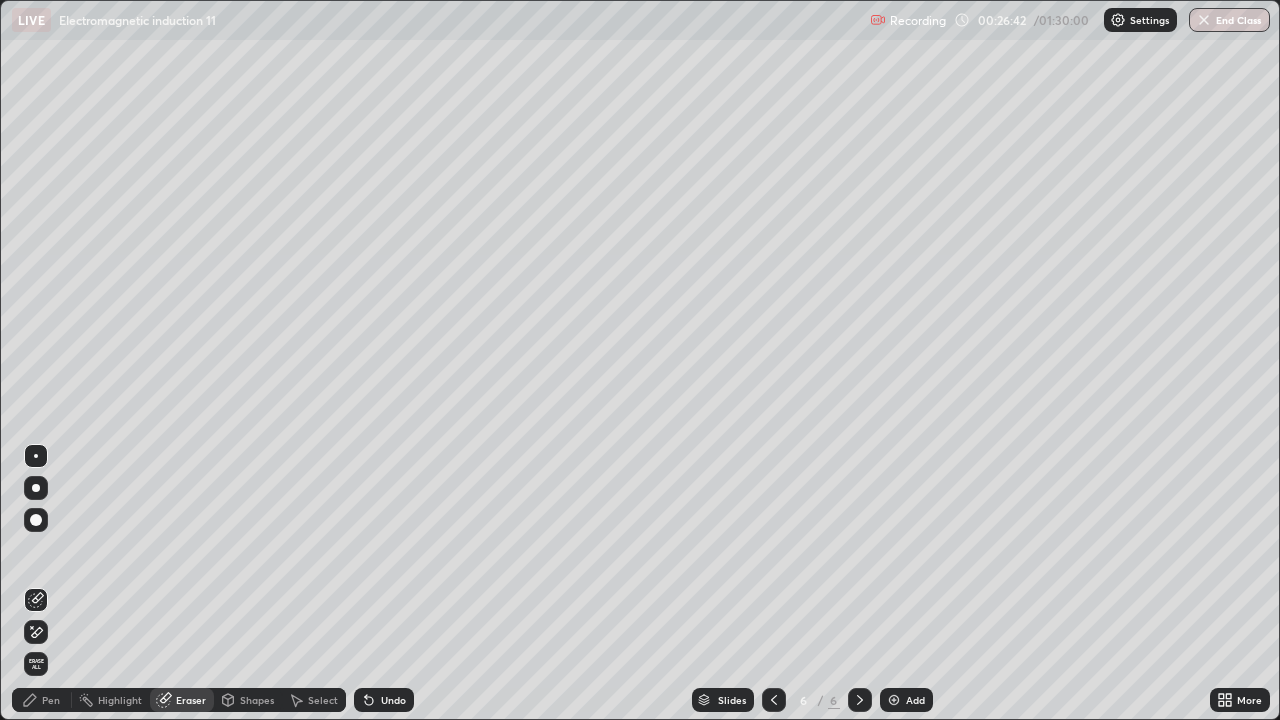 click on "Pen" at bounding box center (51, 700) 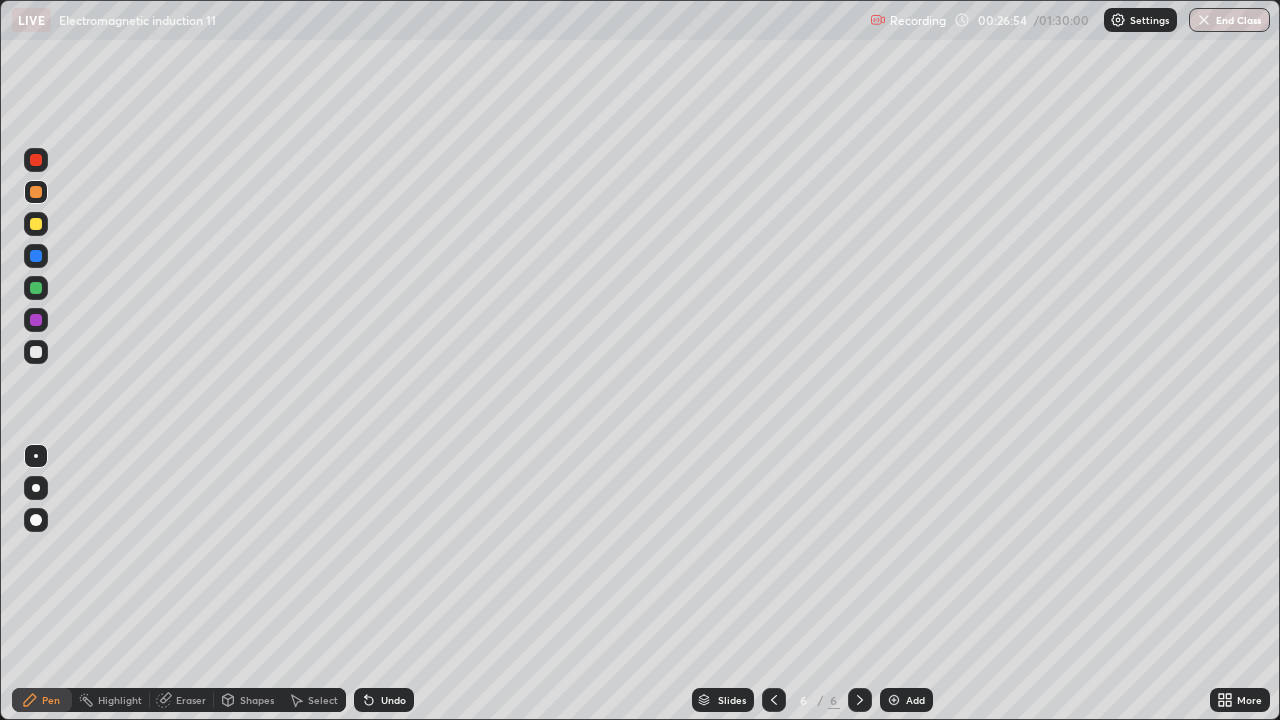 click at bounding box center [36, 352] 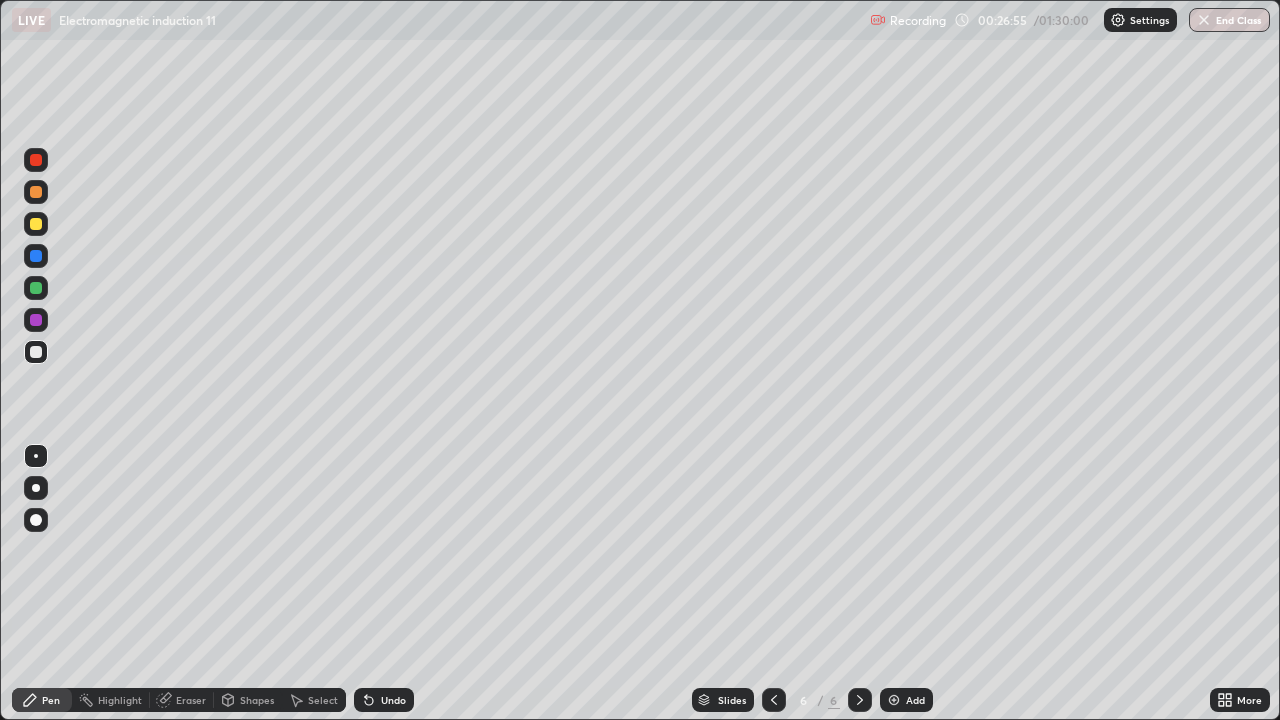 click on "Shapes" at bounding box center [257, 700] 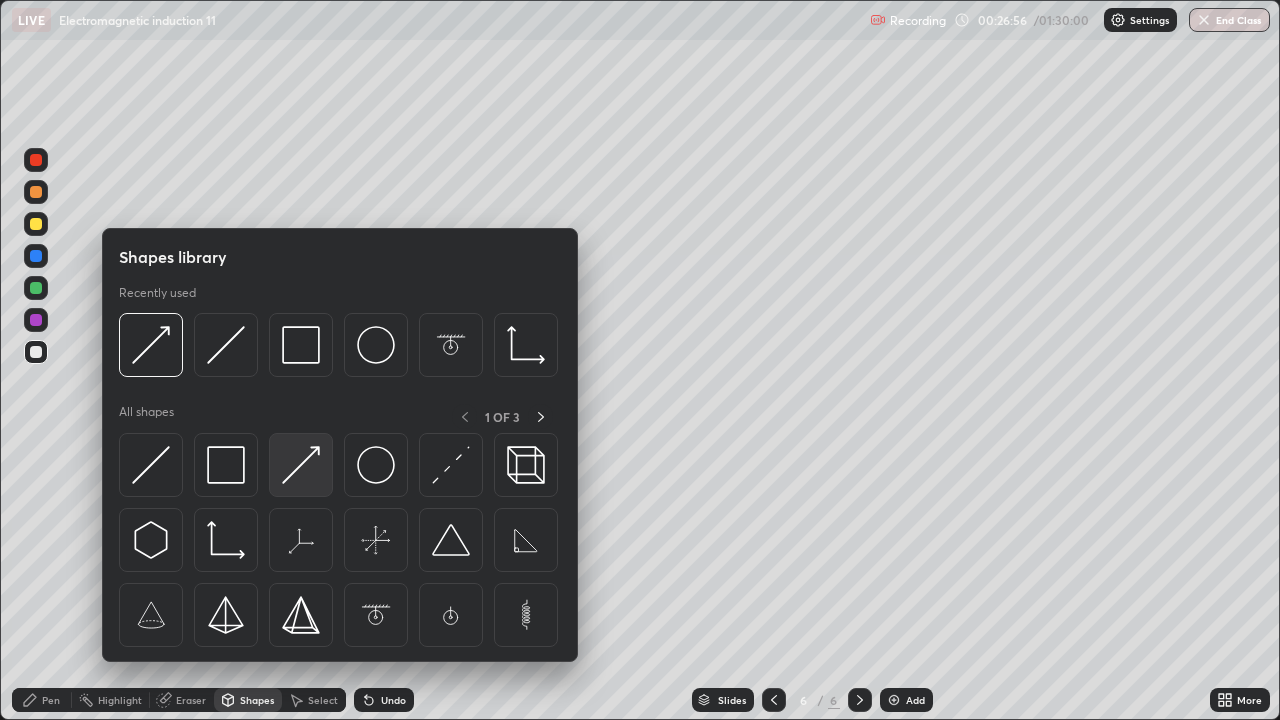 click at bounding box center (301, 465) 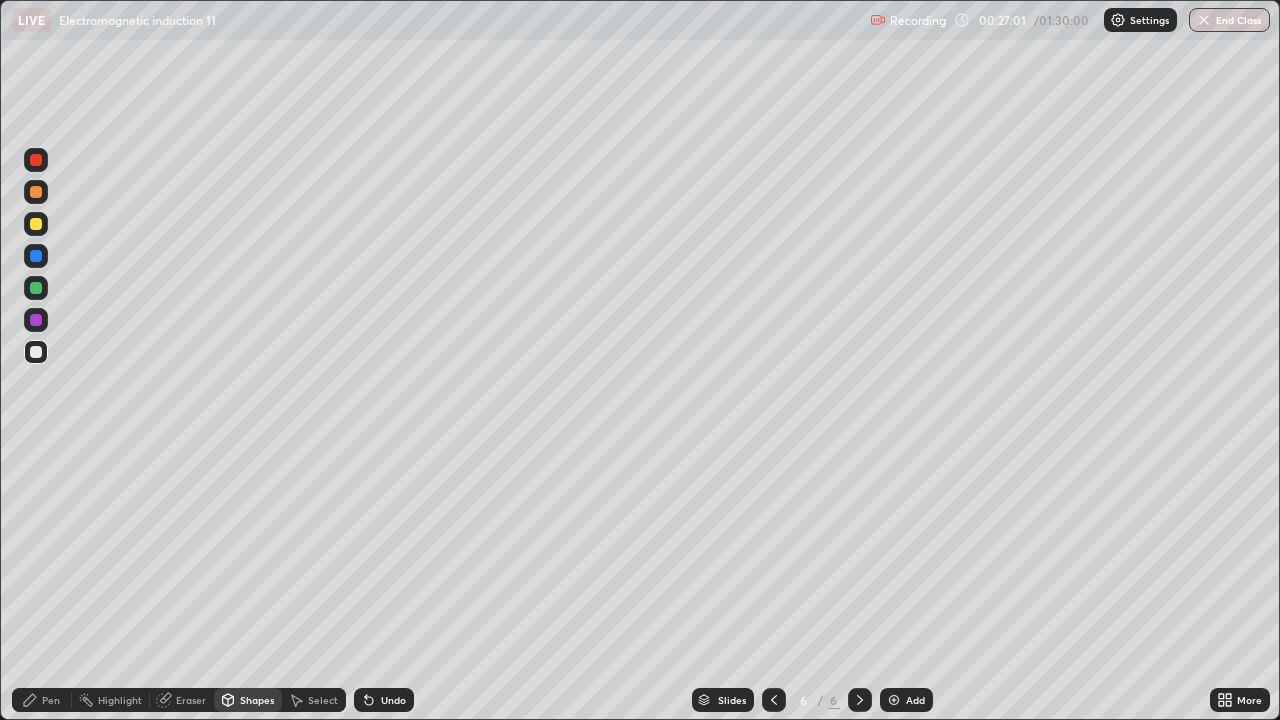 click at bounding box center (36, 320) 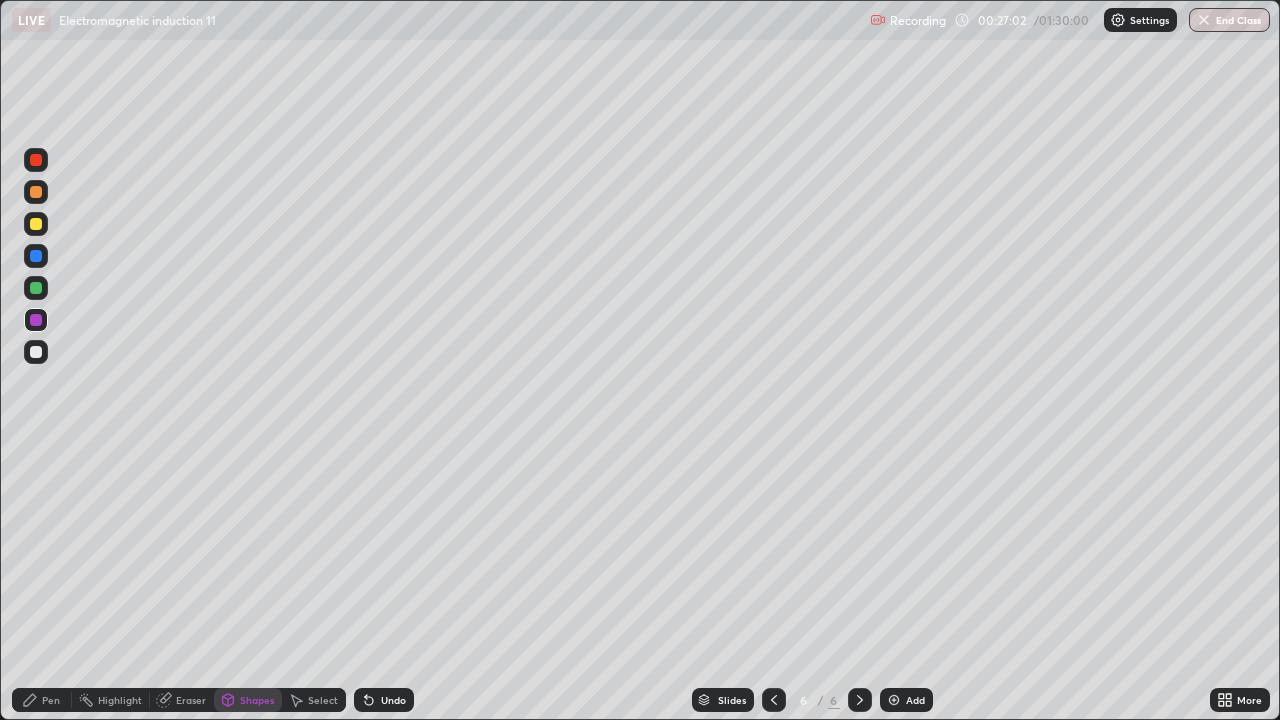 click on "Pen" at bounding box center (42, 700) 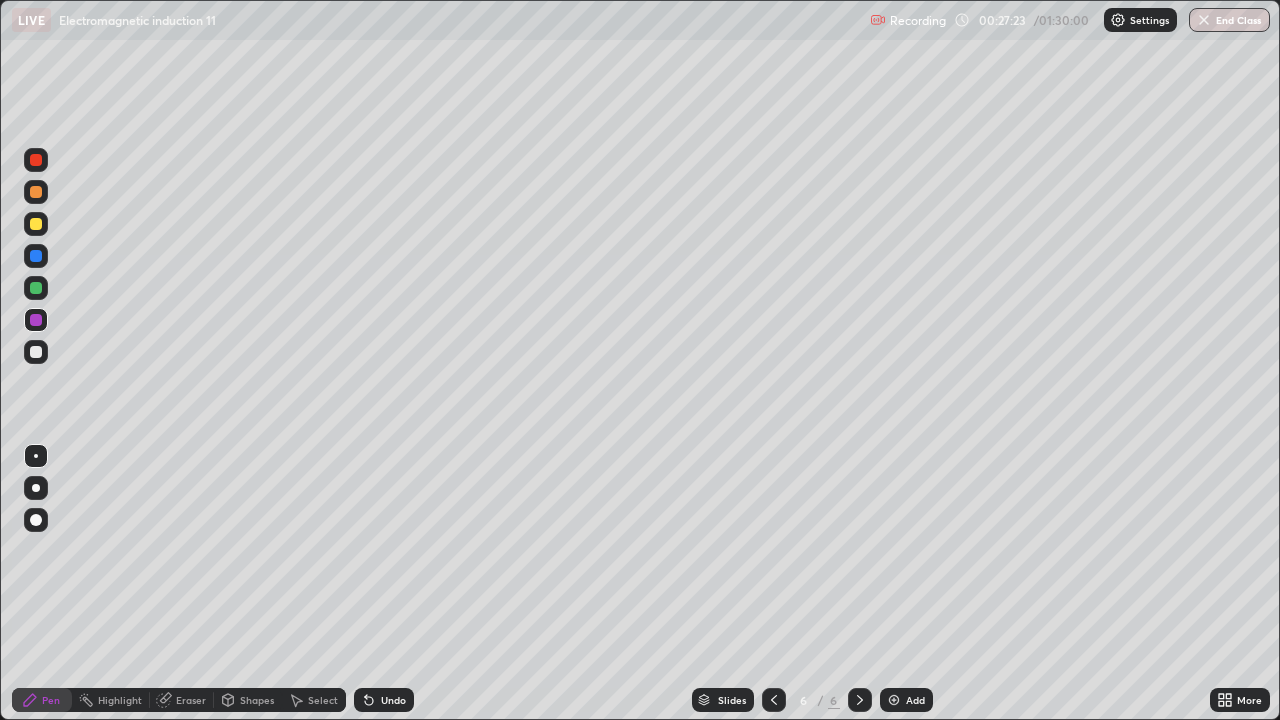 click at bounding box center (36, 224) 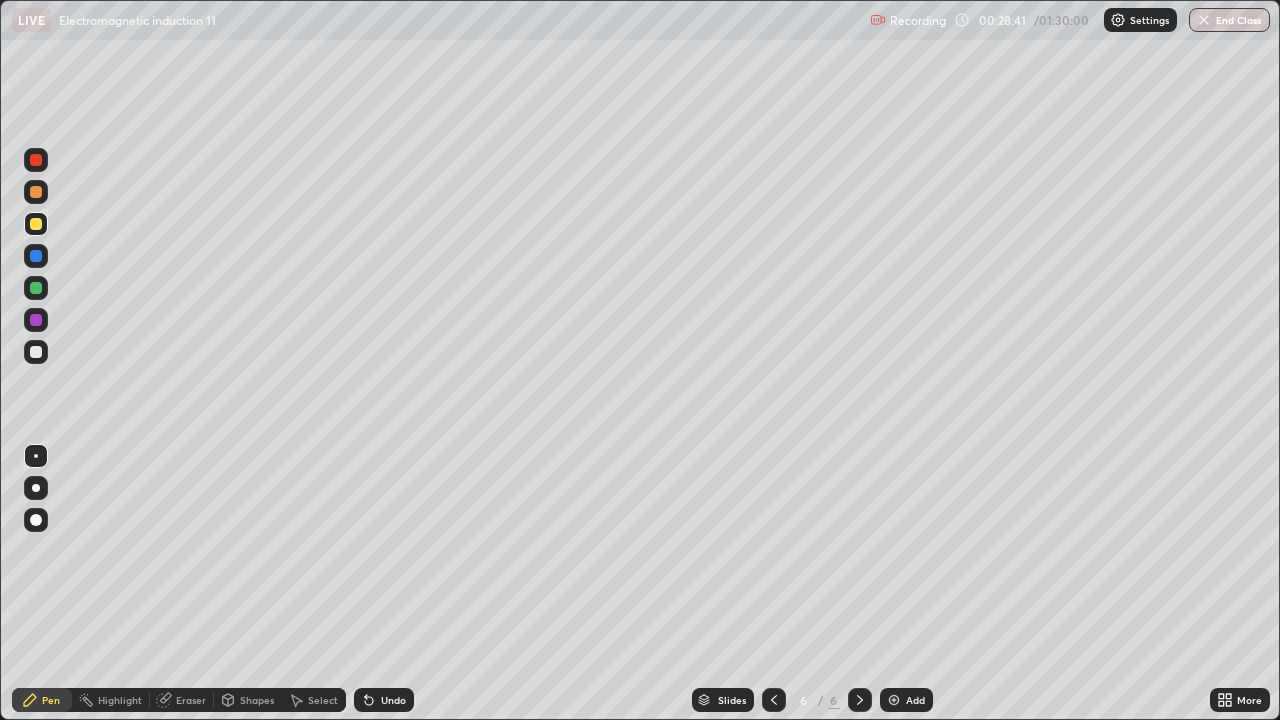 click at bounding box center (894, 700) 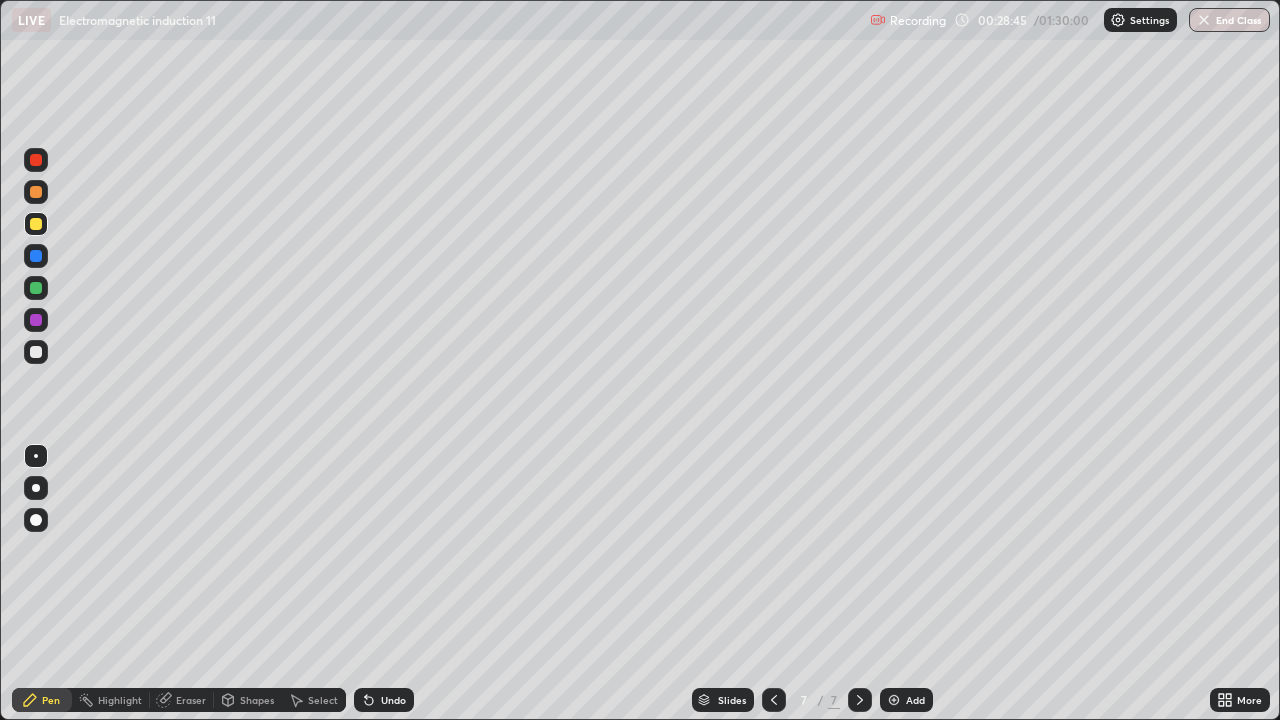 click at bounding box center [36, 192] 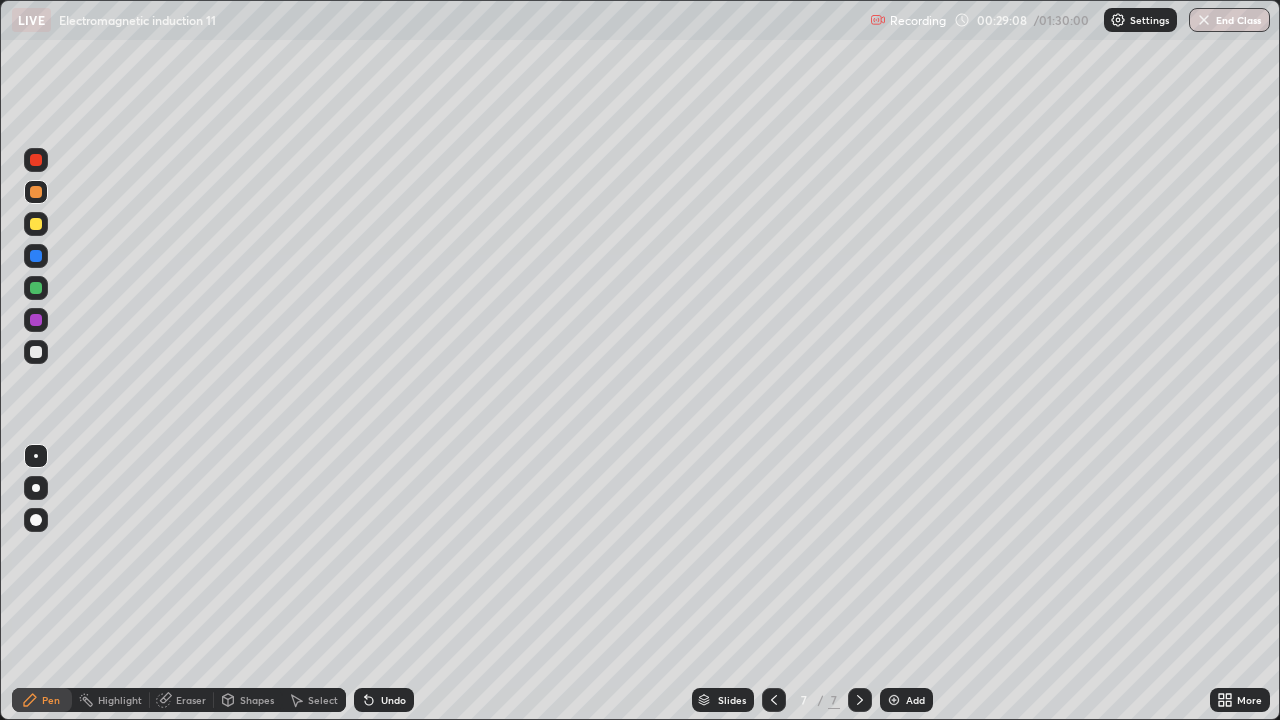 click at bounding box center [36, 352] 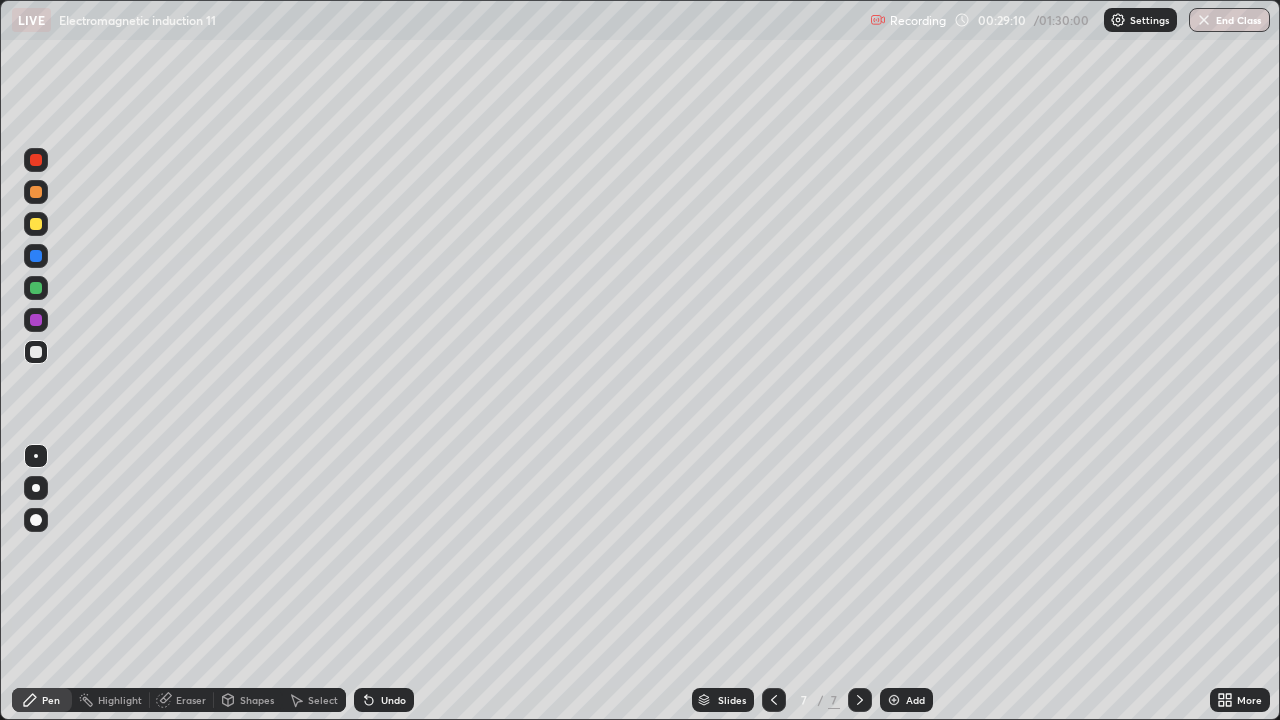 click on "Shapes" at bounding box center [257, 700] 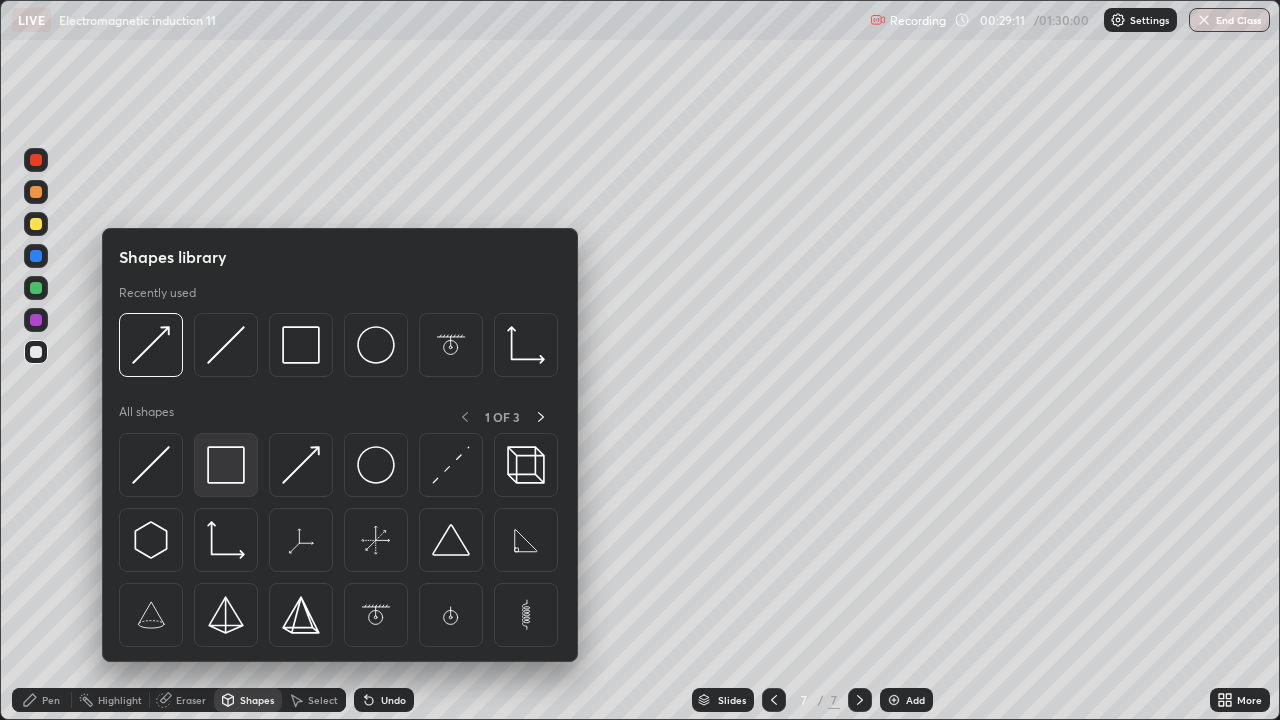 click at bounding box center [226, 465] 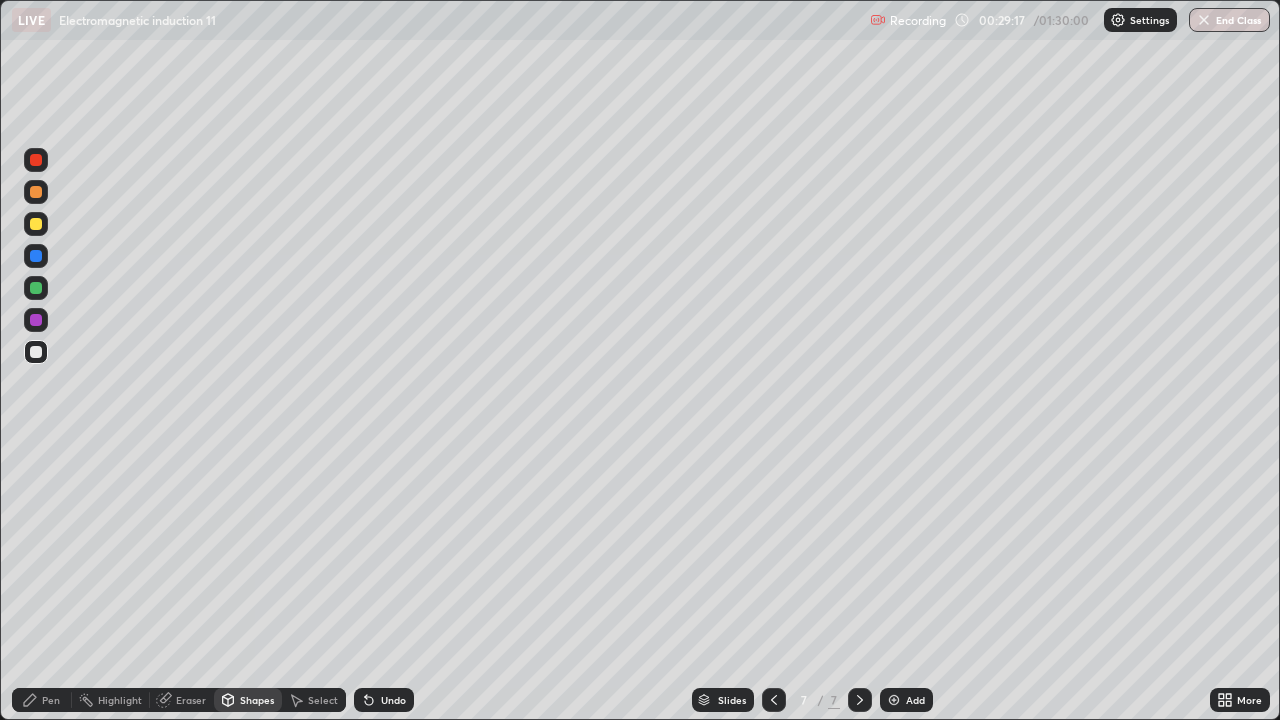 click on "Eraser" at bounding box center (191, 700) 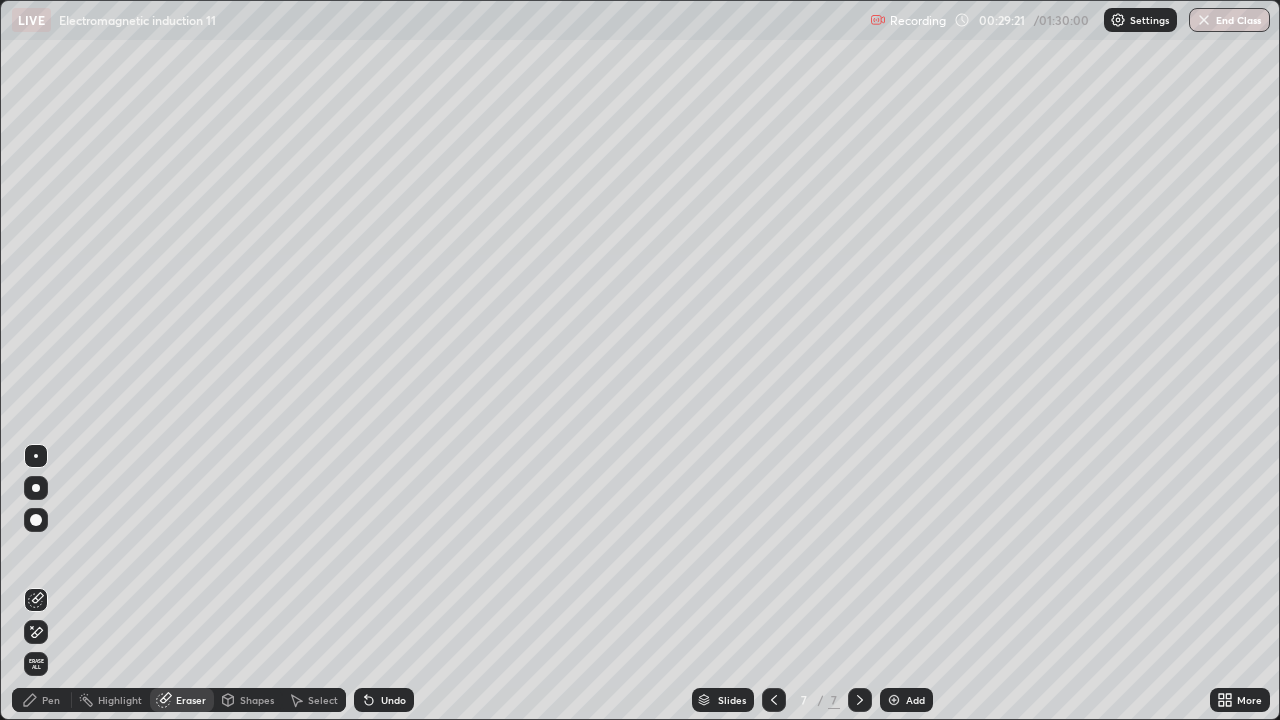click on "Shapes" at bounding box center [257, 700] 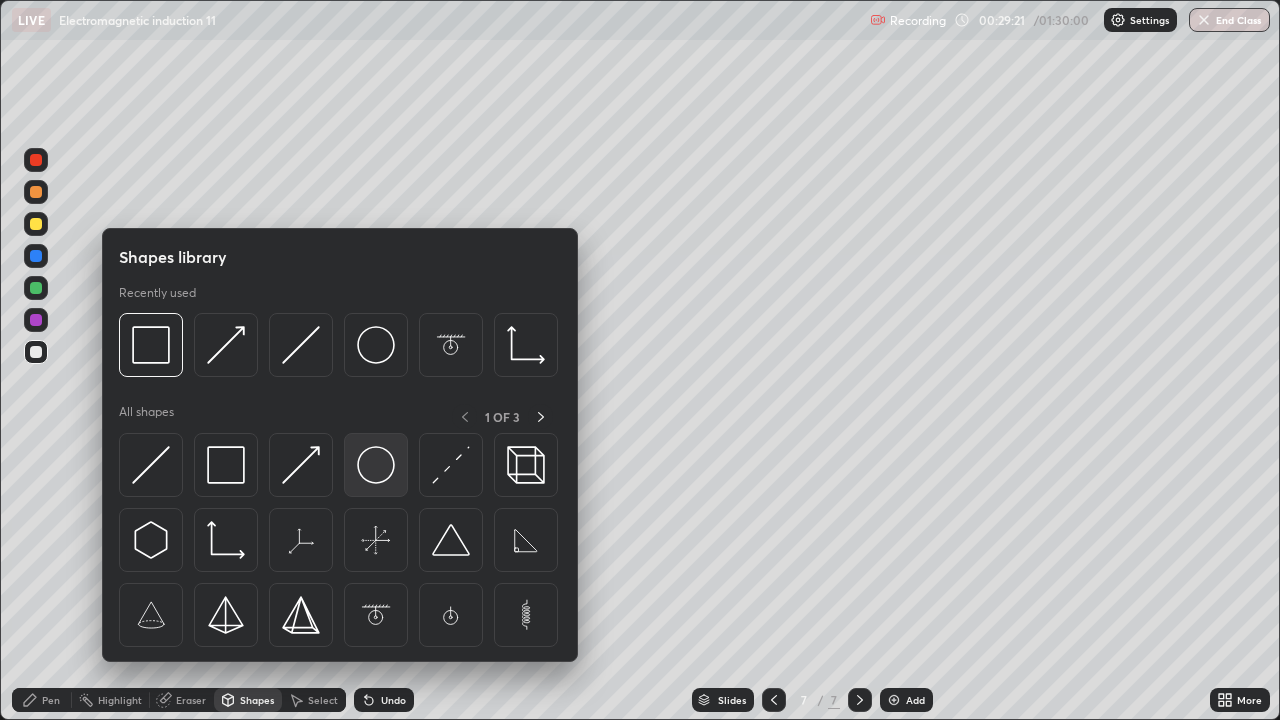 click at bounding box center (376, 465) 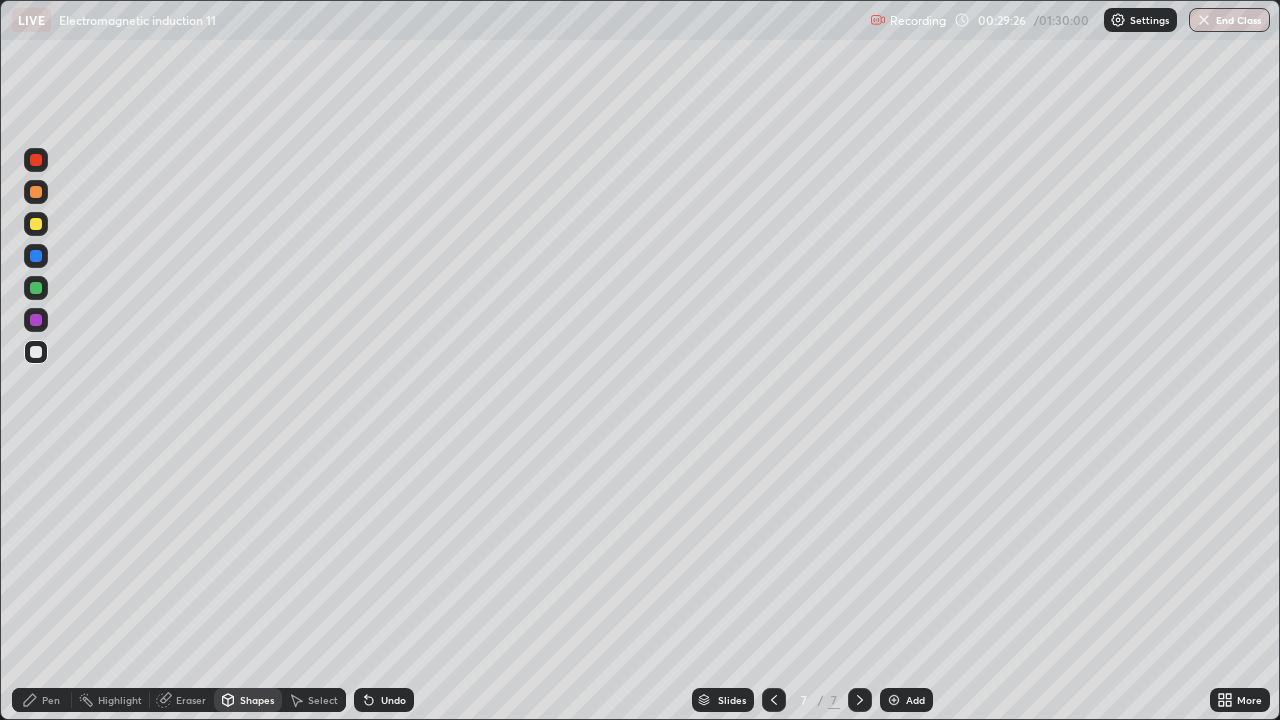 click on "Eraser" at bounding box center [191, 700] 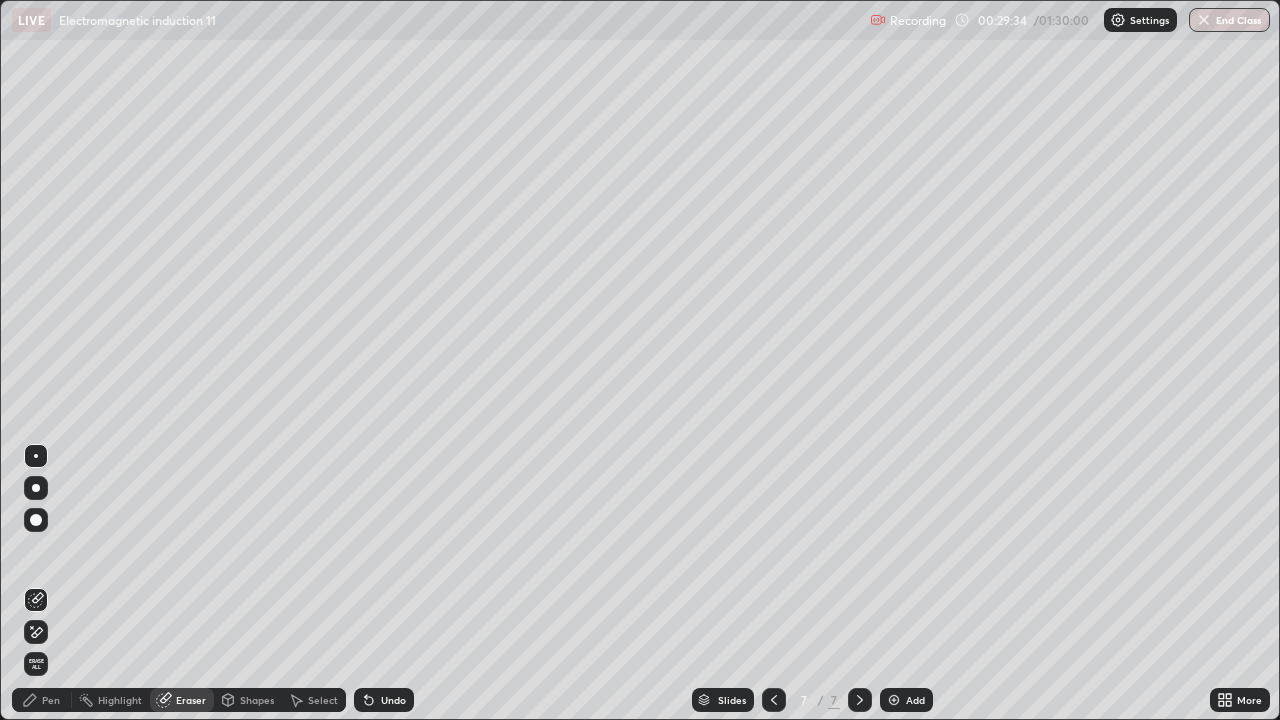 click on "Pen" at bounding box center [51, 700] 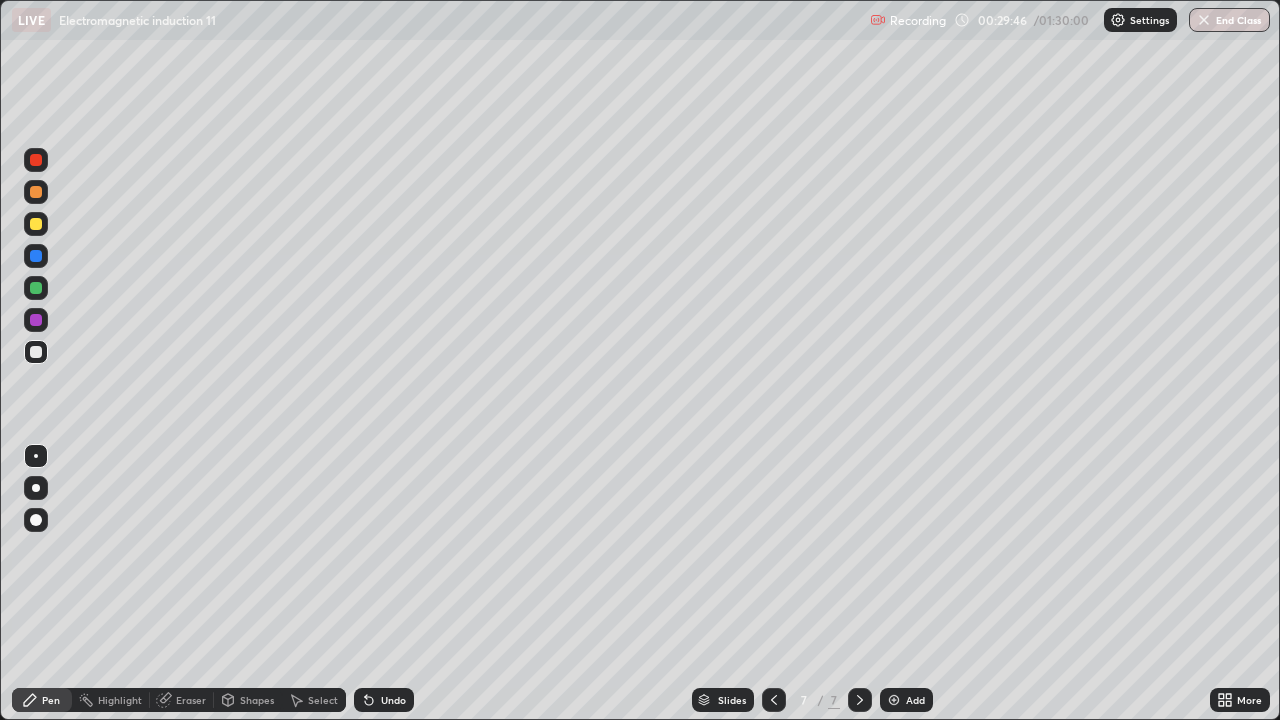 click on "Shapes" at bounding box center [257, 700] 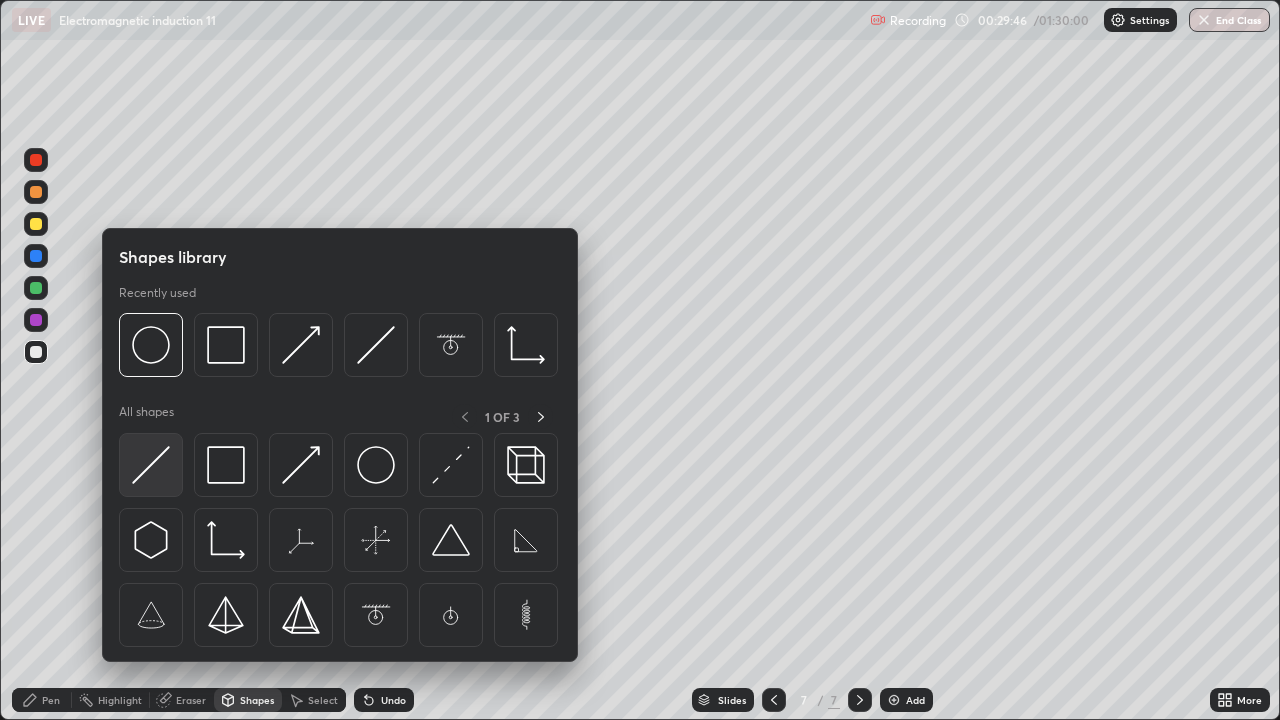 click at bounding box center (151, 465) 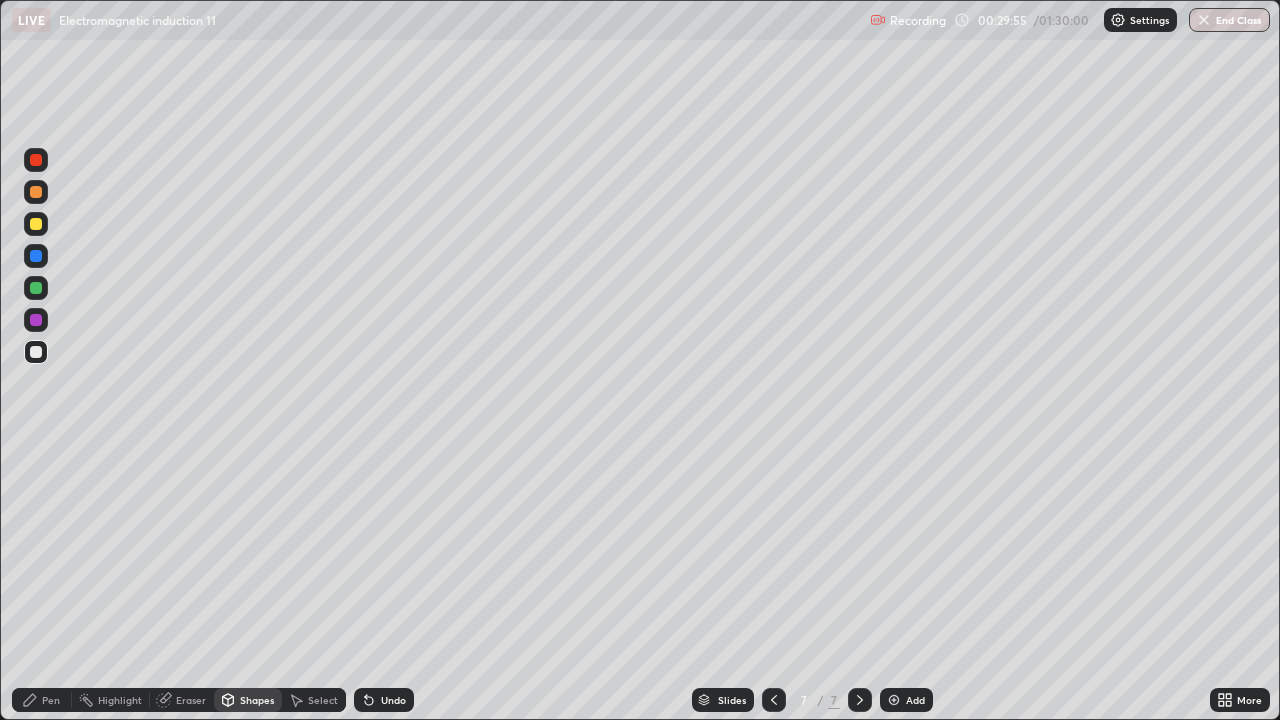 click on "Pen" at bounding box center (51, 700) 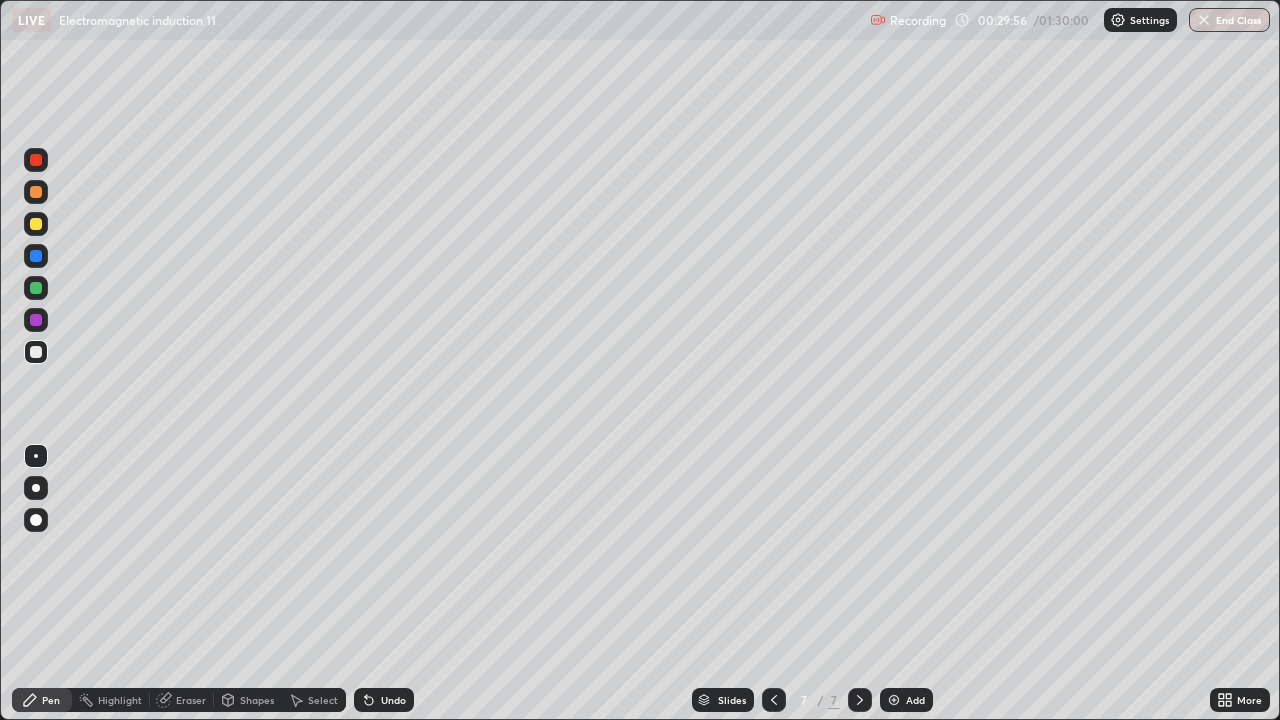 click at bounding box center [36, 224] 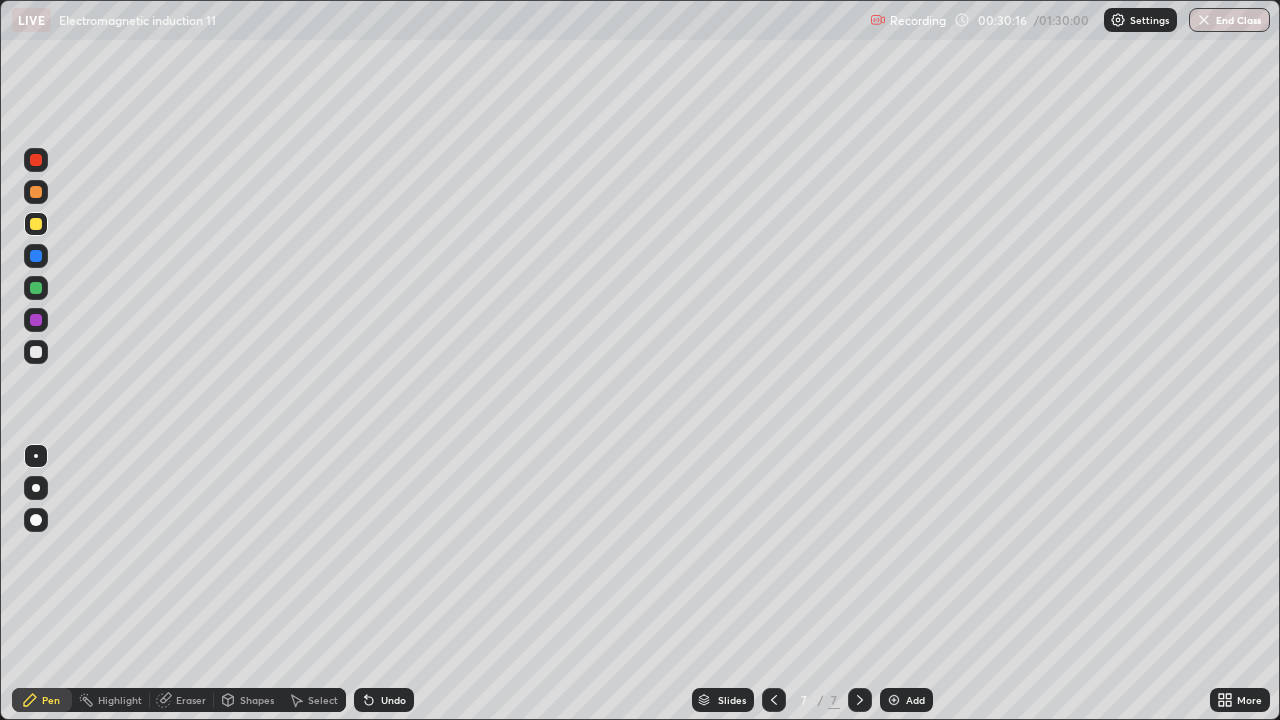 click at bounding box center (36, 288) 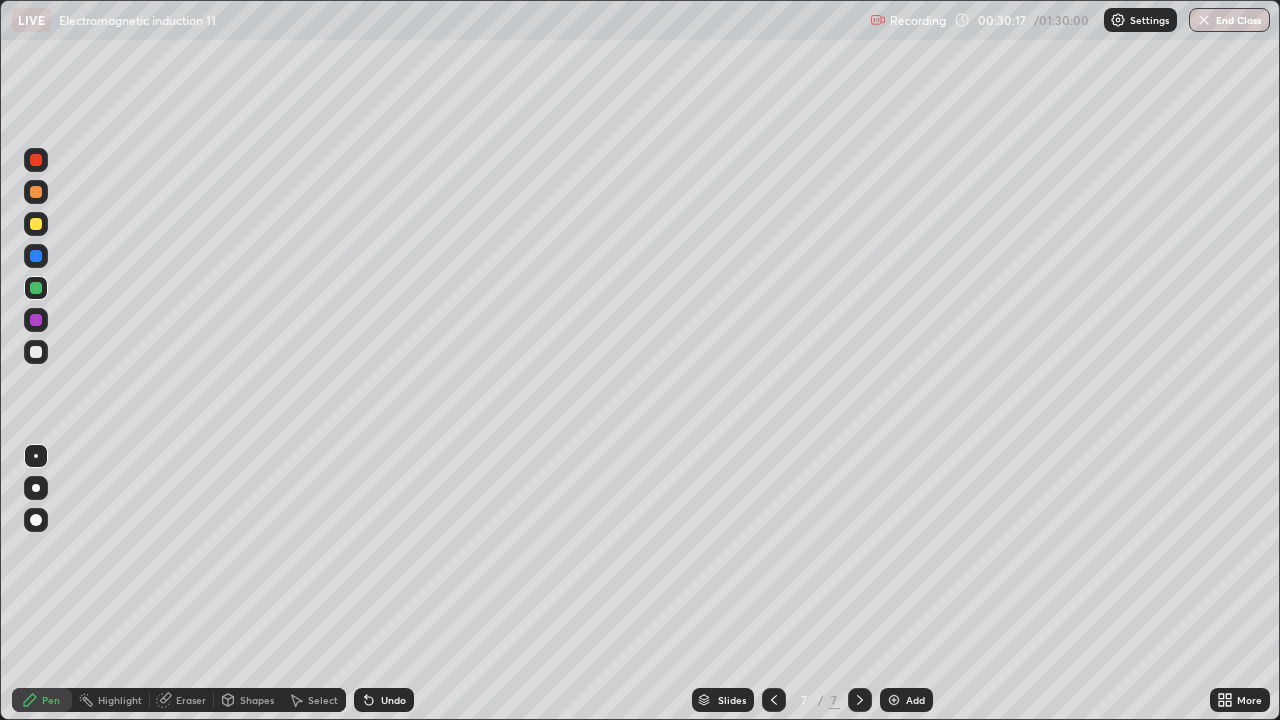 click on "Shapes" at bounding box center (257, 700) 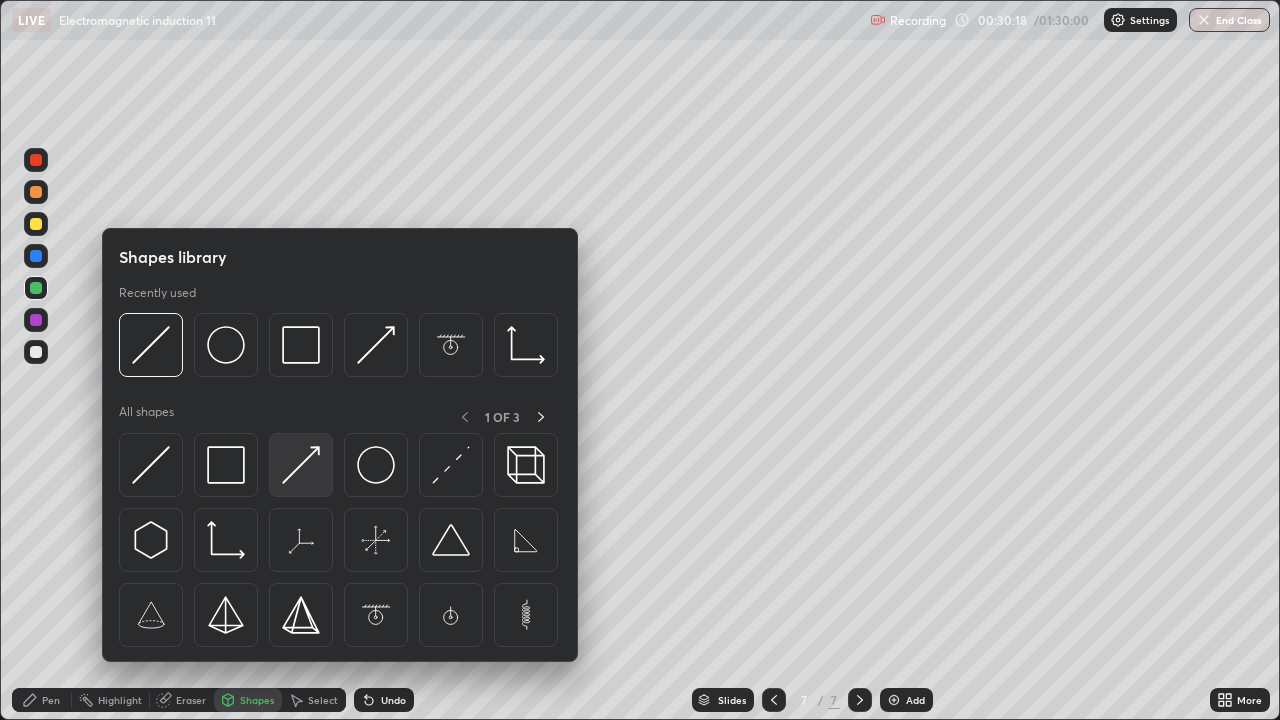 click at bounding box center (301, 465) 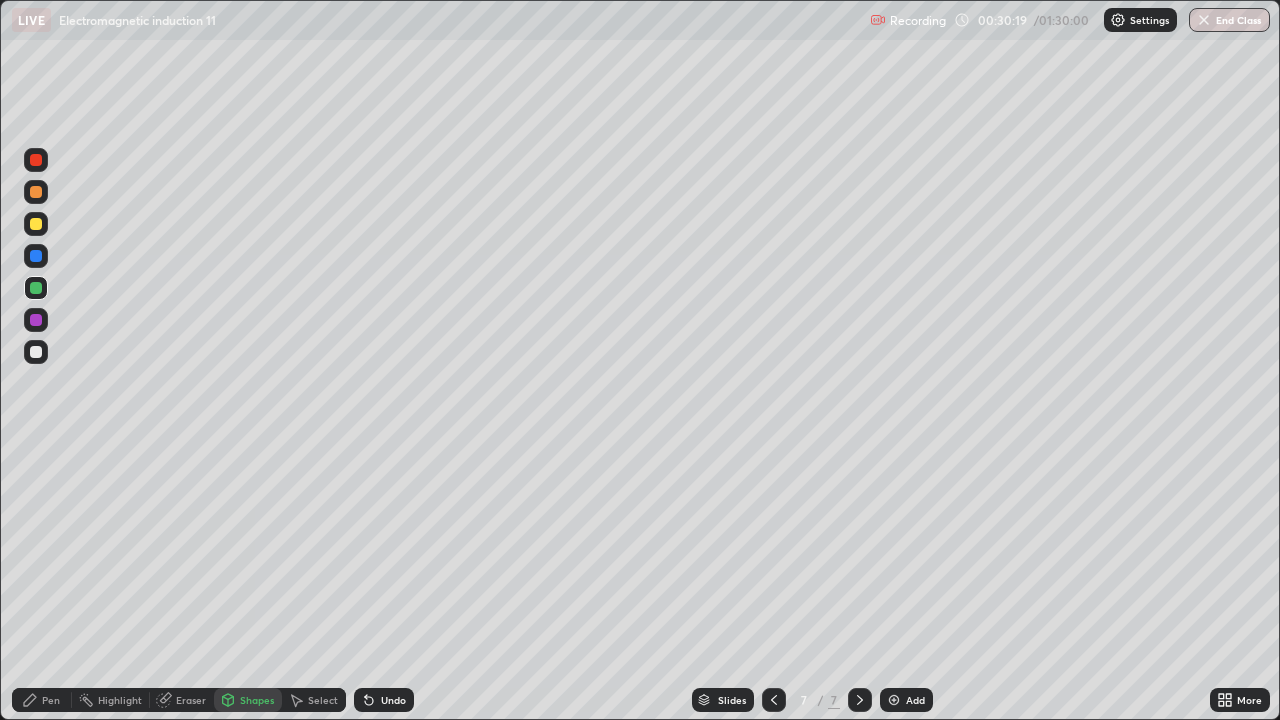 click on "Shapes" at bounding box center (257, 700) 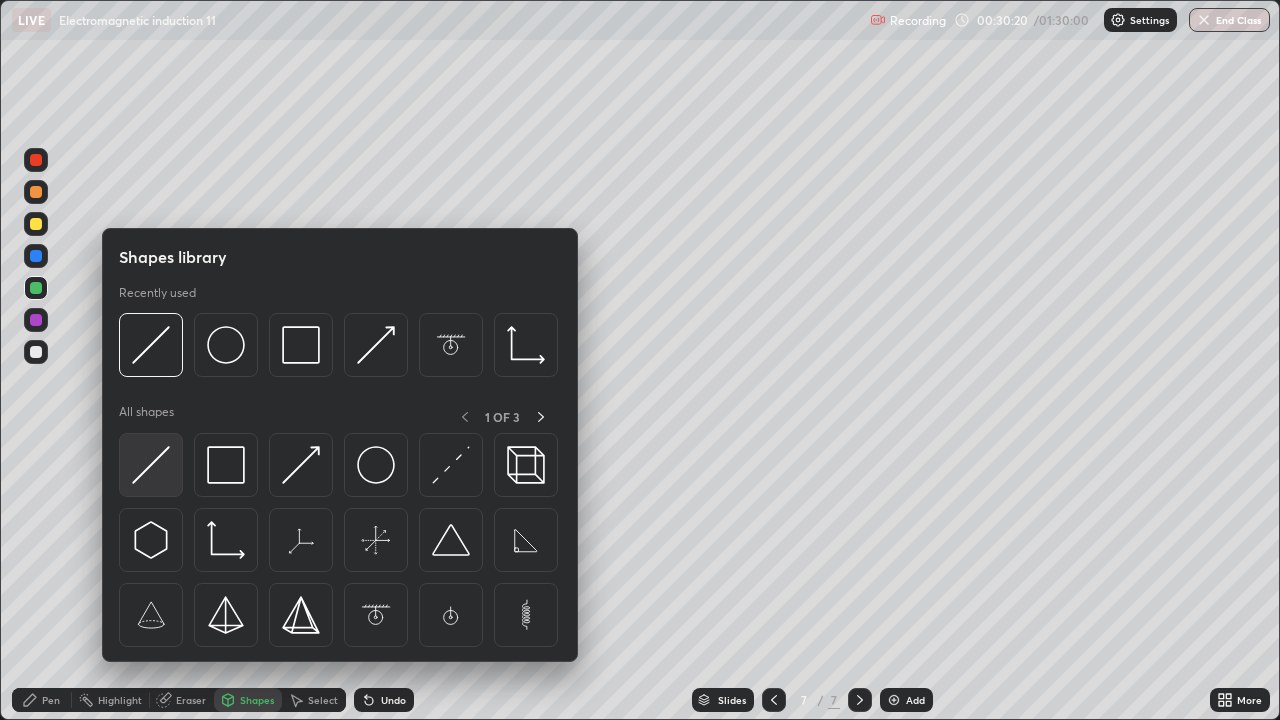click at bounding box center [151, 465] 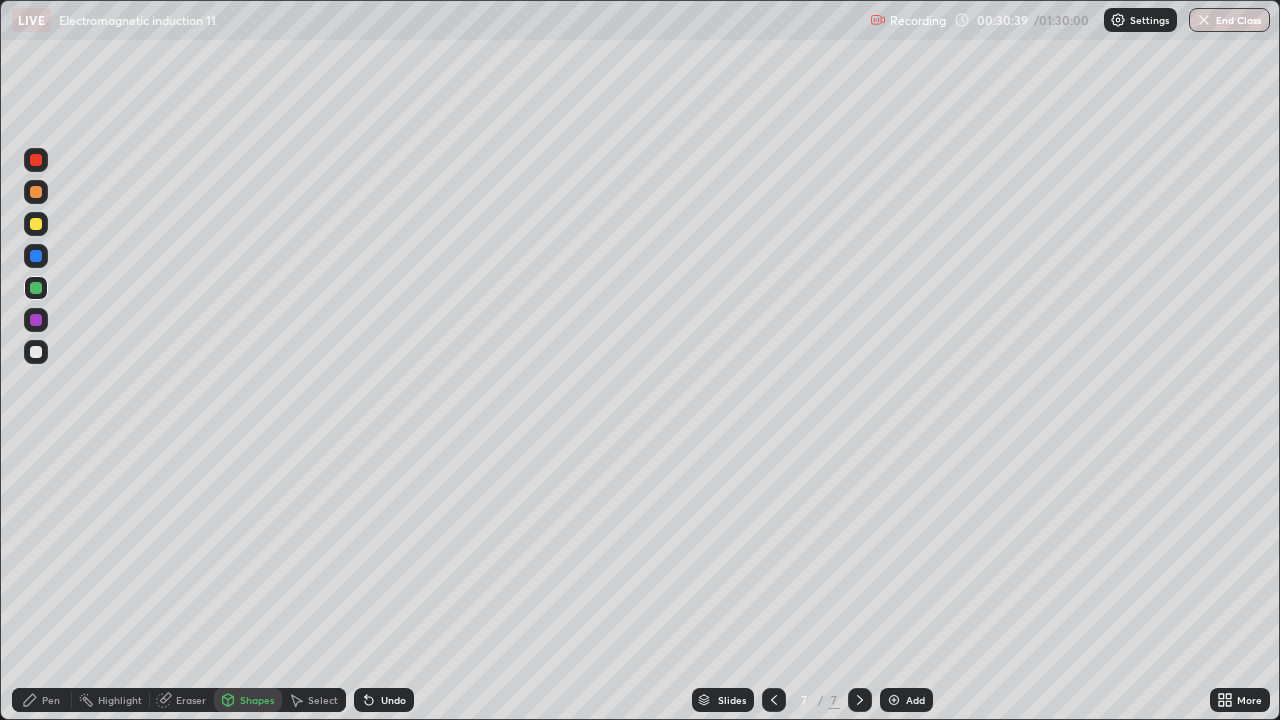 click on "Eraser" at bounding box center (191, 700) 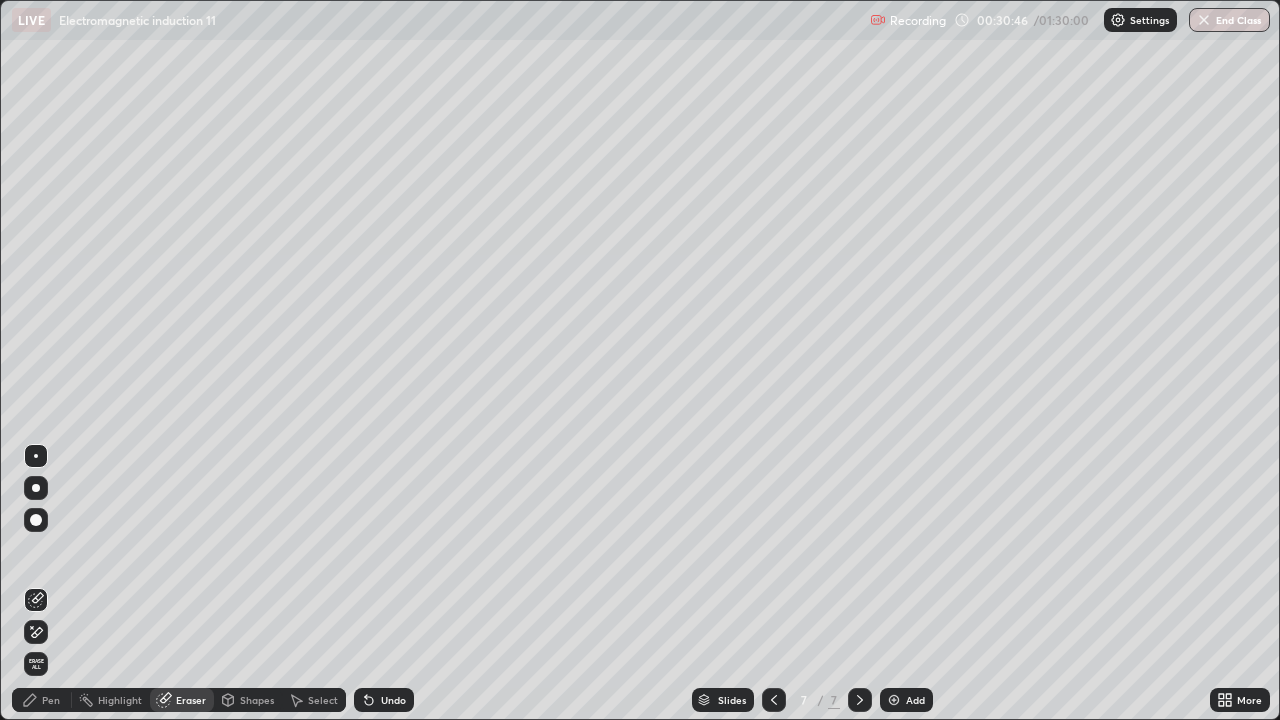 click on "Pen" at bounding box center [51, 700] 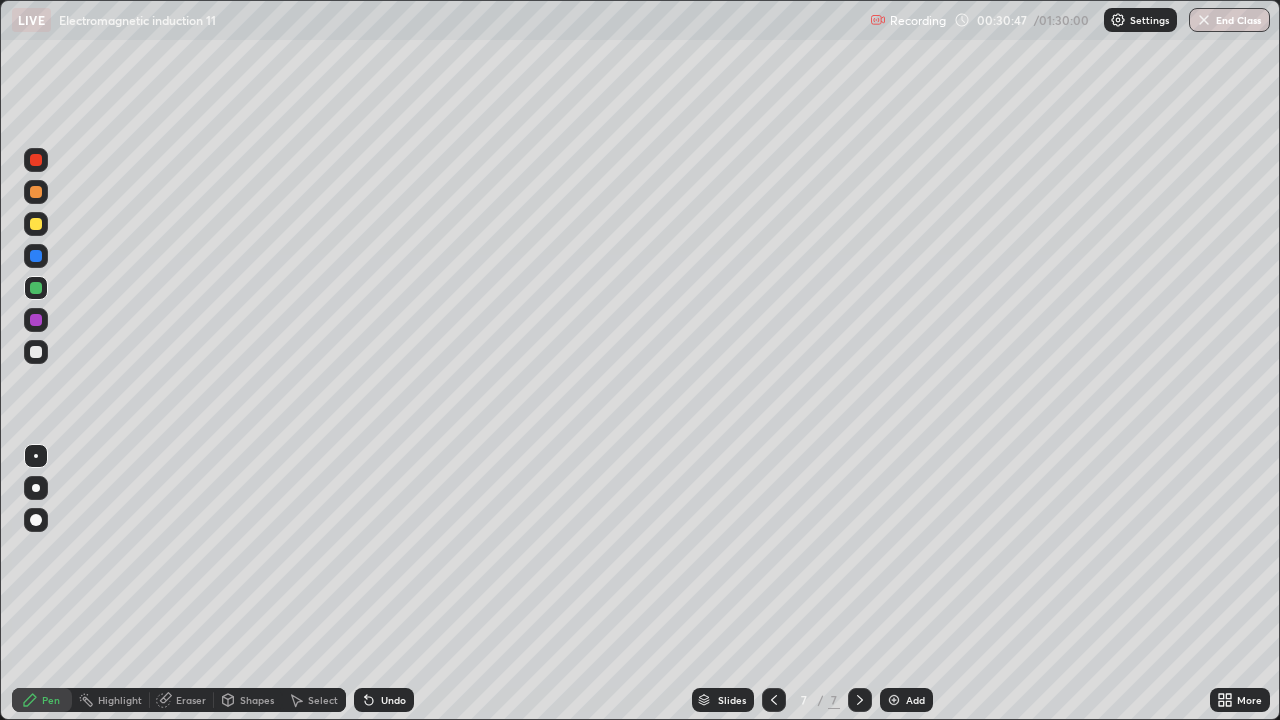 click at bounding box center (36, 224) 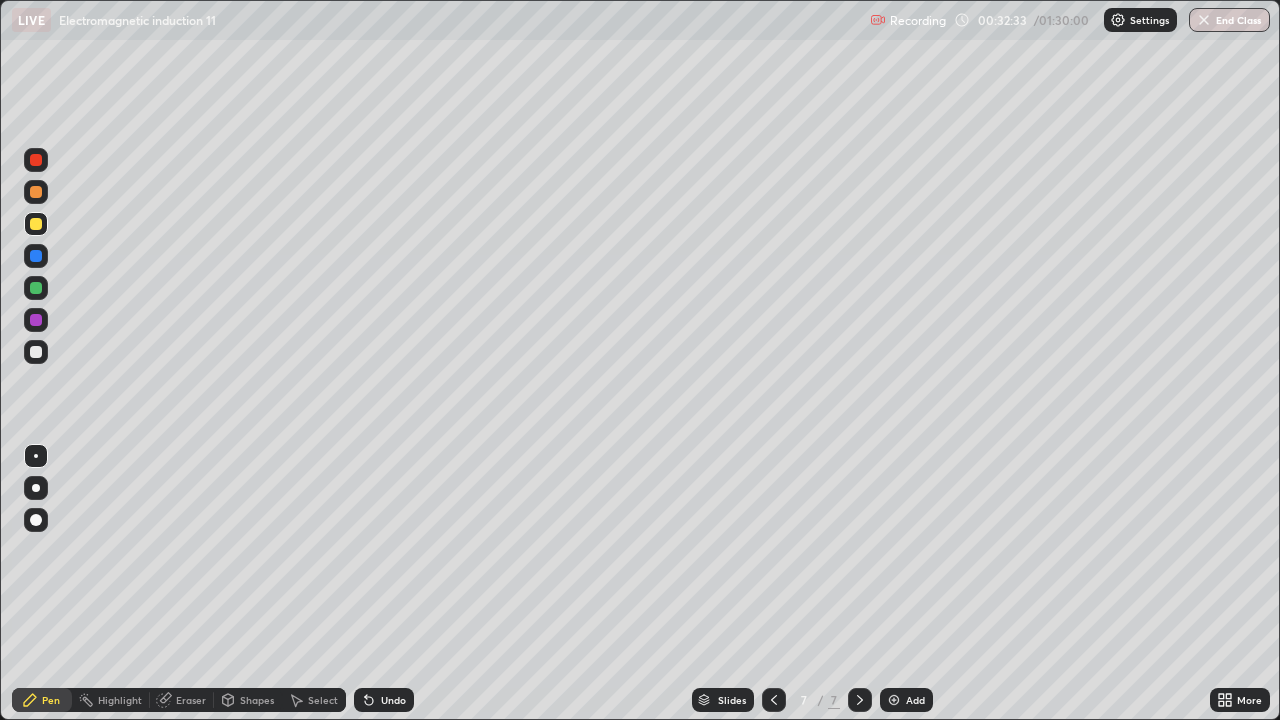click at bounding box center (36, 256) 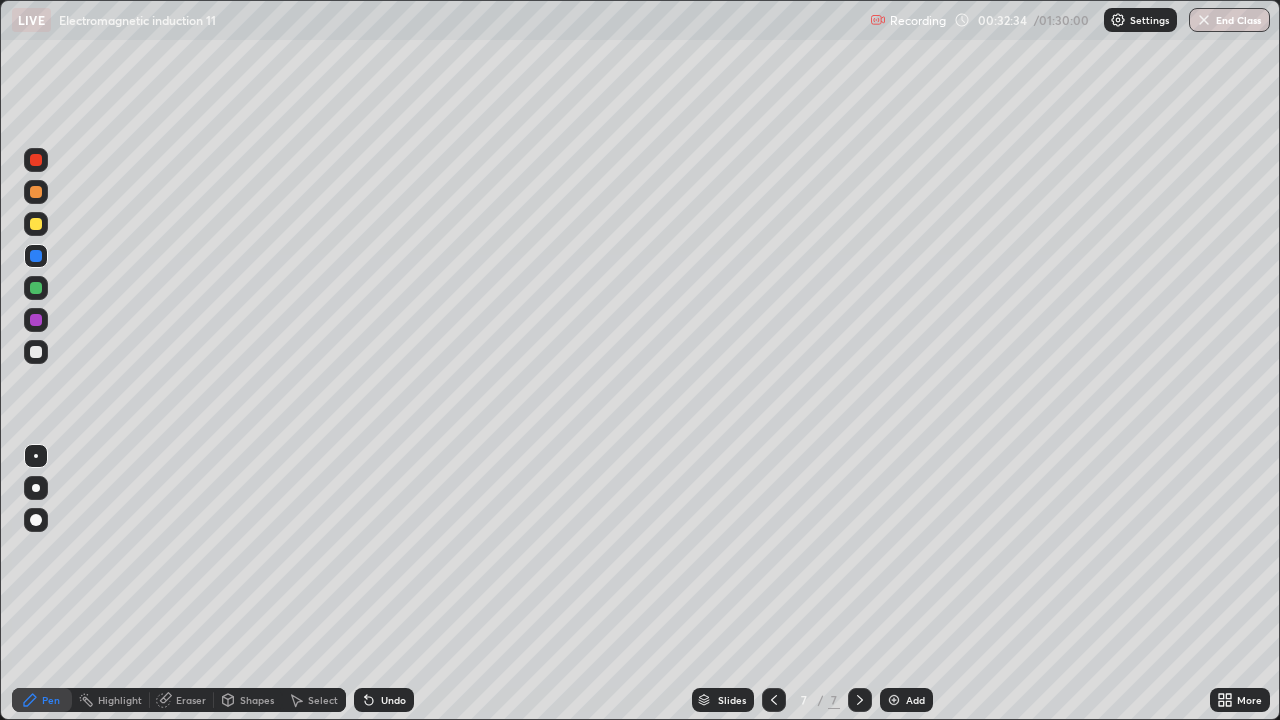 click on "Shapes" at bounding box center (257, 700) 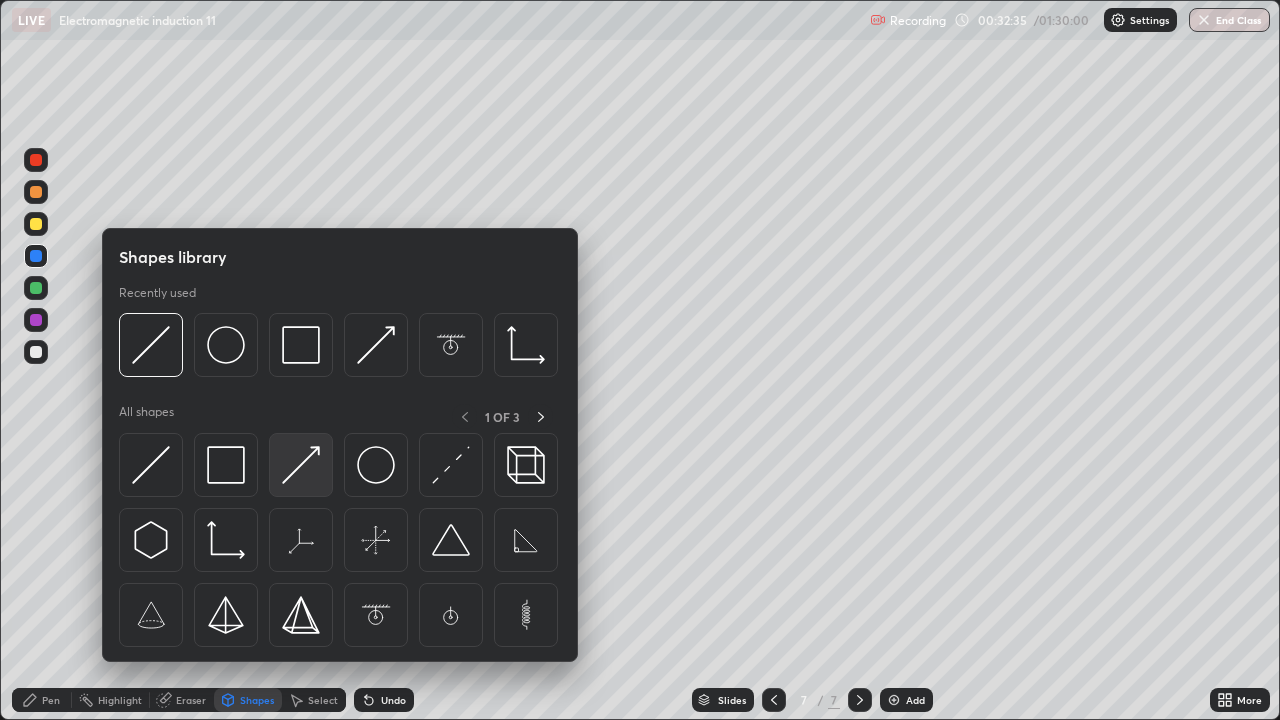 click at bounding box center [301, 465] 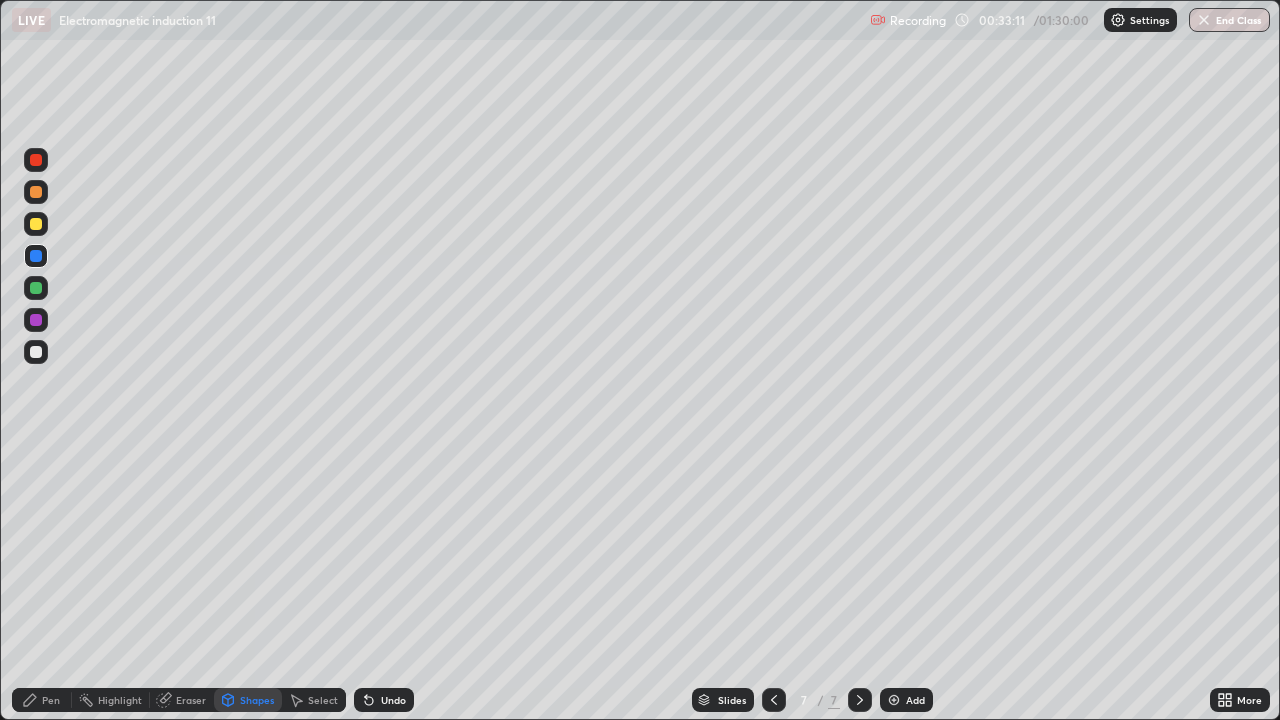 click on "Pen" at bounding box center (51, 700) 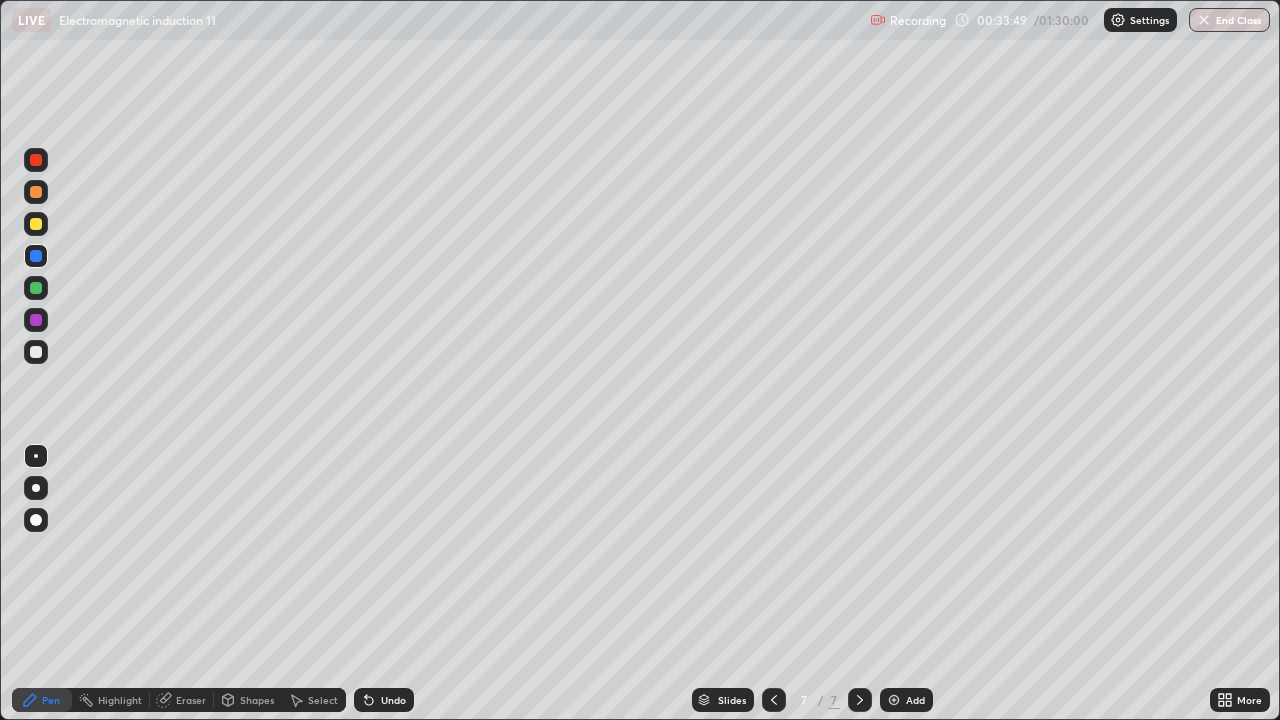 click at bounding box center (36, 192) 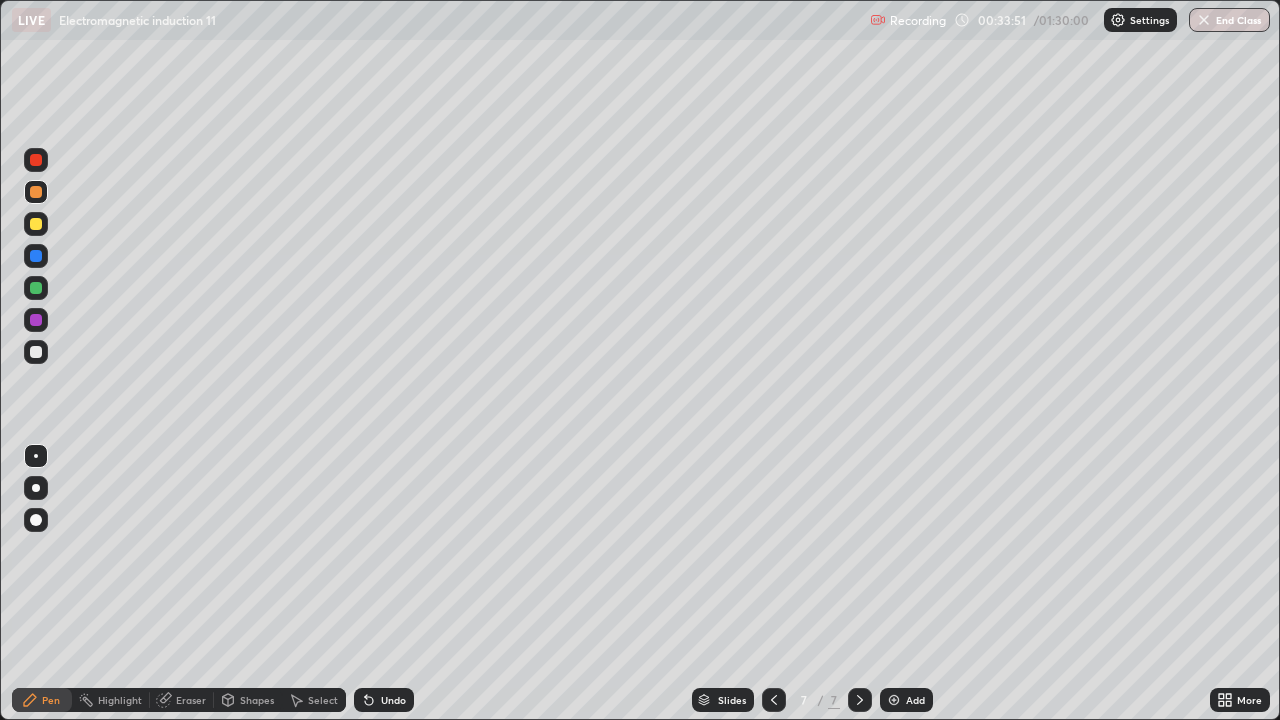 click on "Eraser" at bounding box center [191, 700] 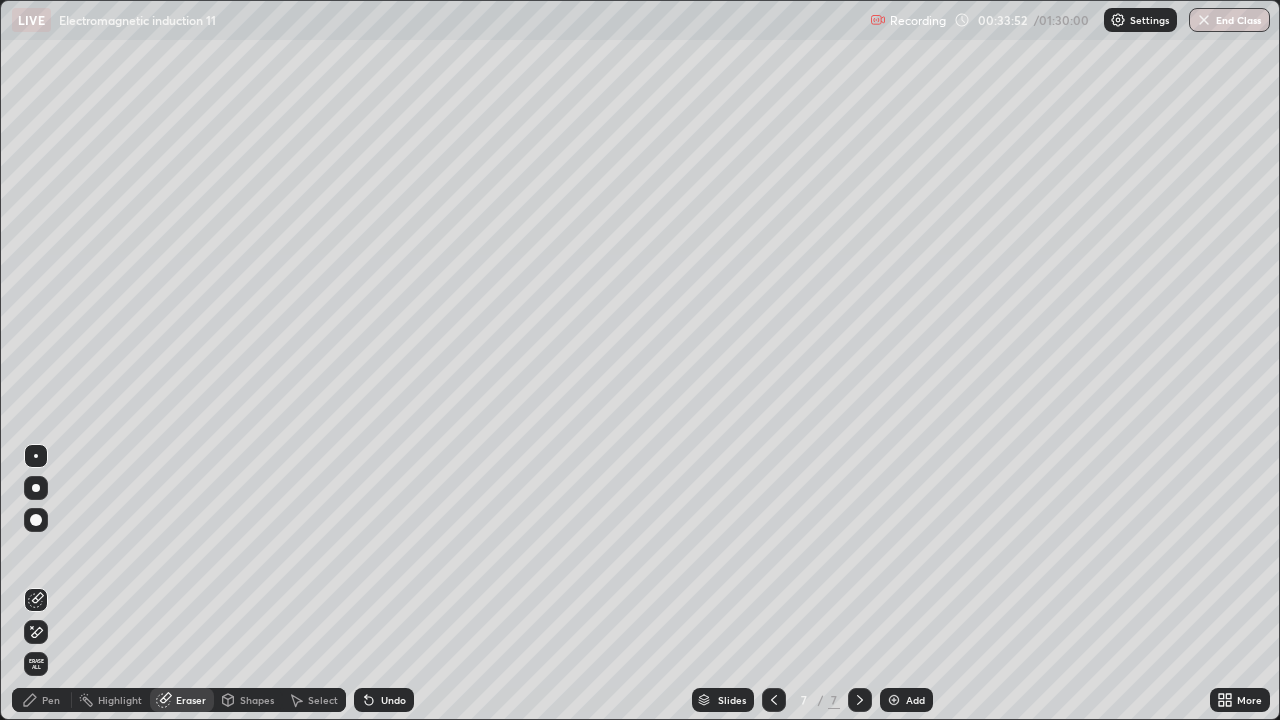 click on "Shapes" at bounding box center (248, 700) 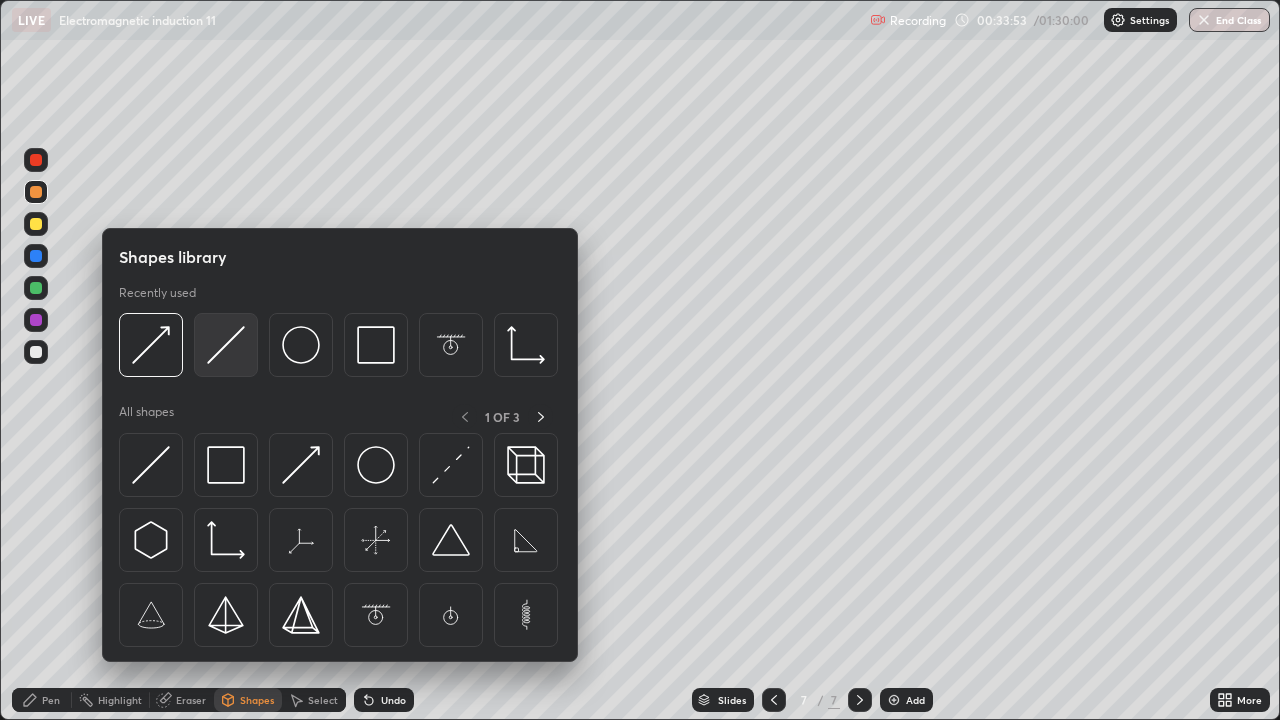 click at bounding box center (226, 345) 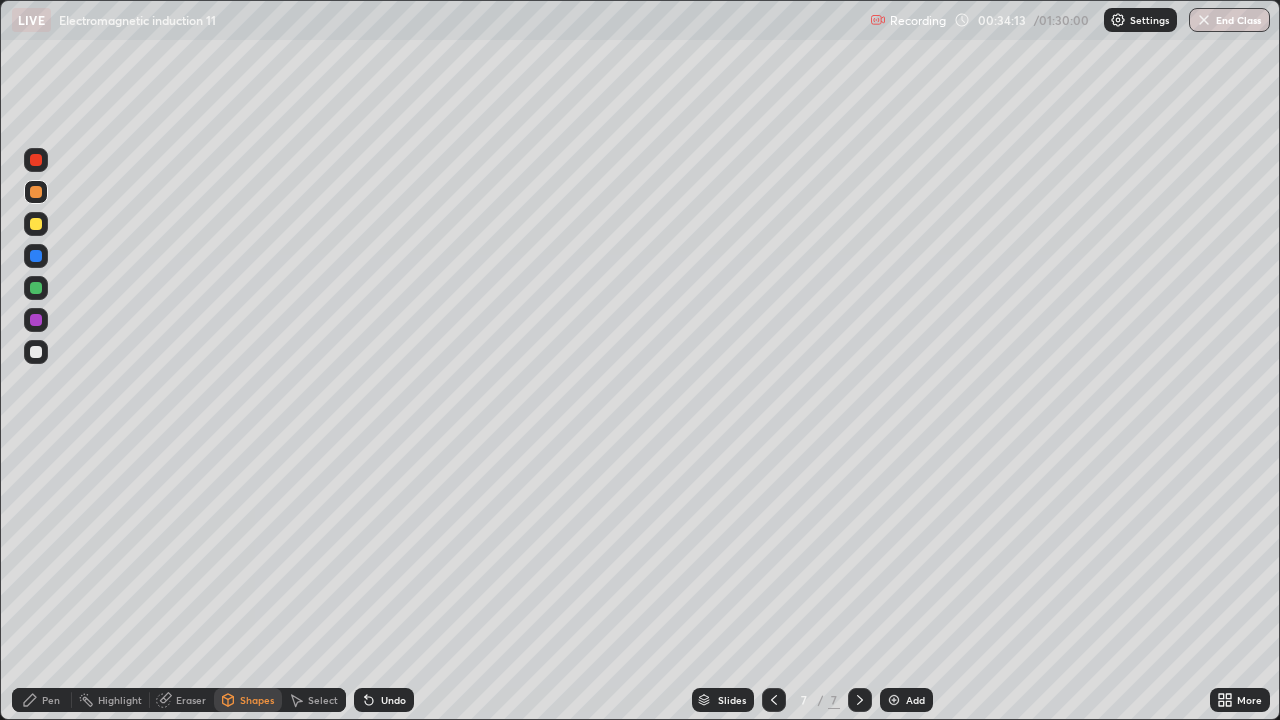 click on "Pen" at bounding box center [42, 700] 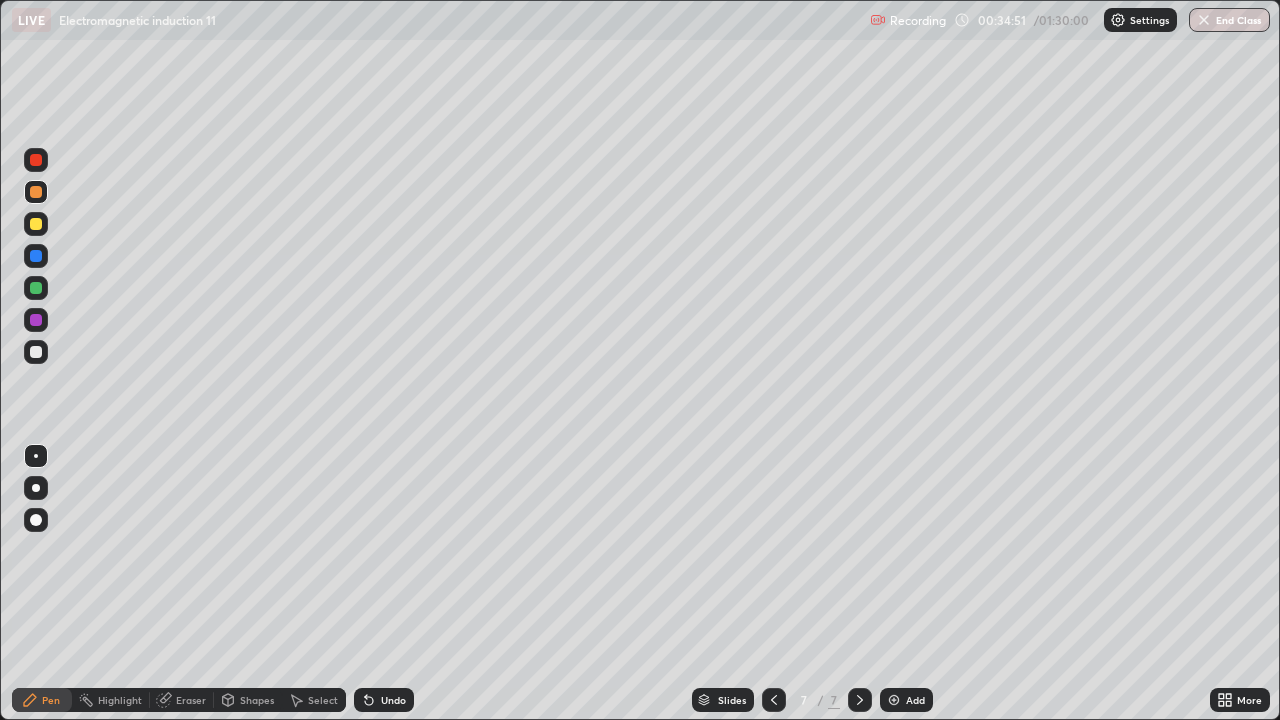 click on "Shapes" at bounding box center (257, 700) 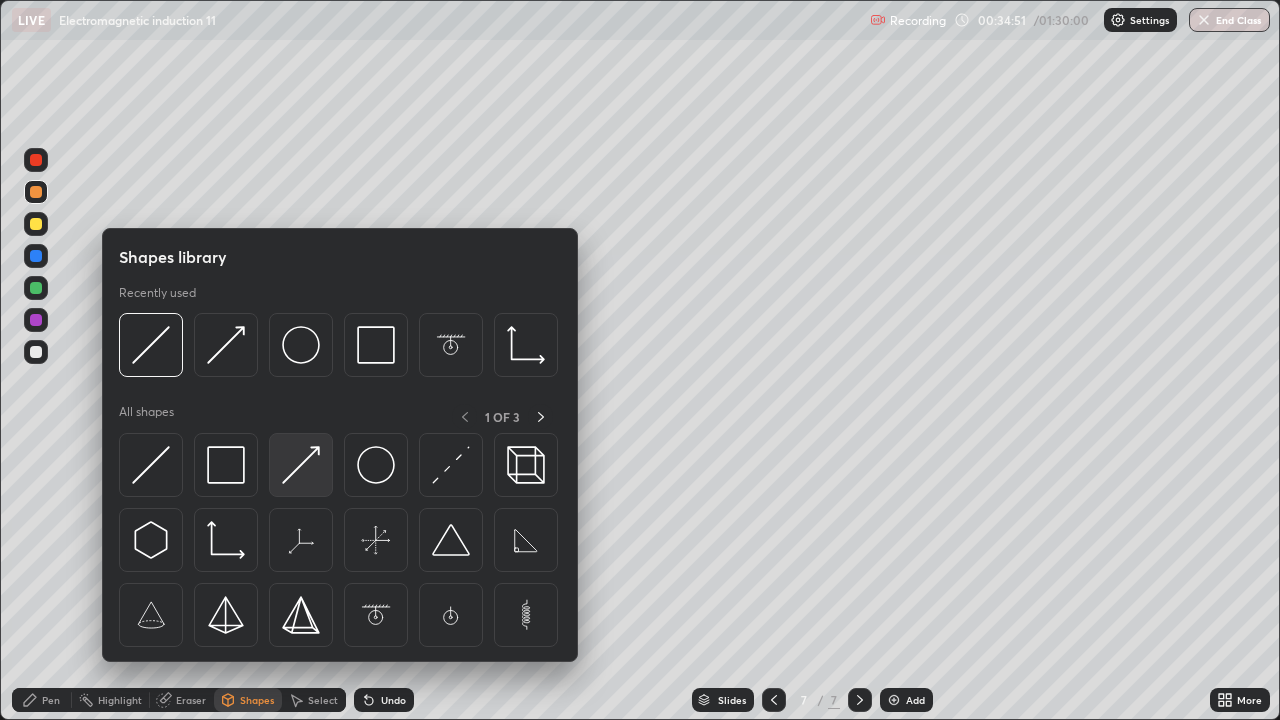 click at bounding box center [301, 465] 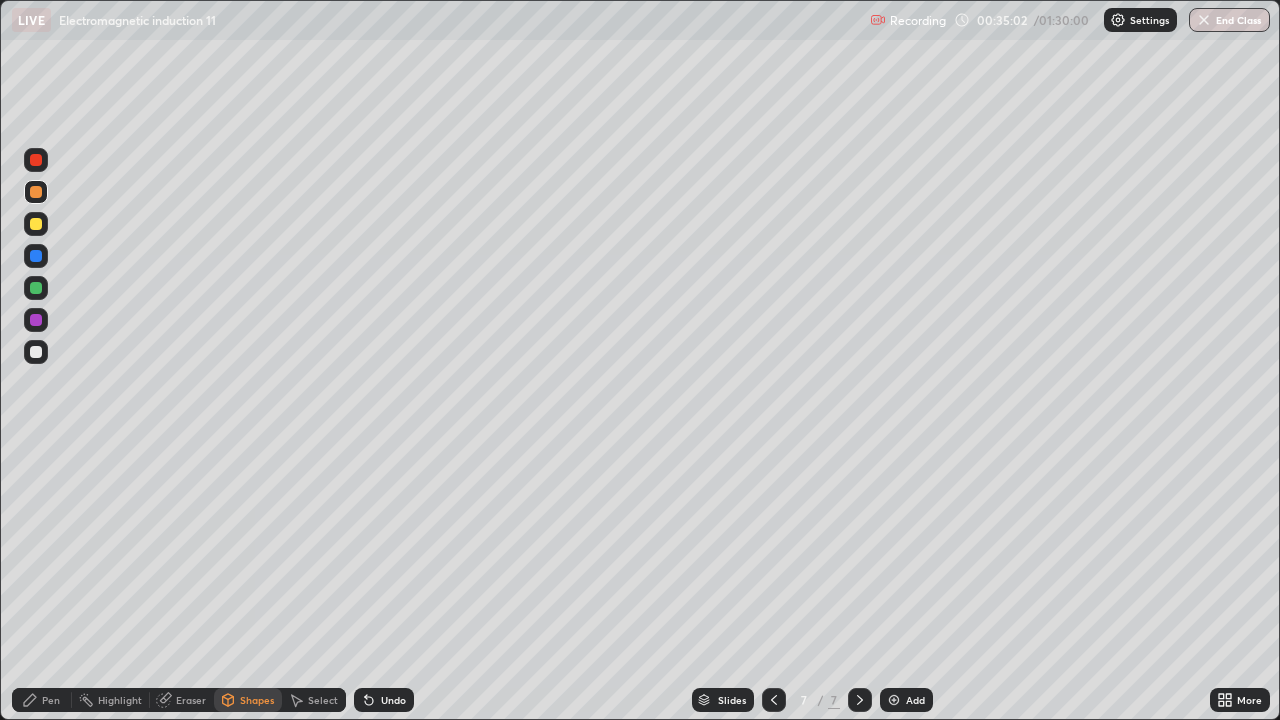 click on "Pen" at bounding box center (51, 700) 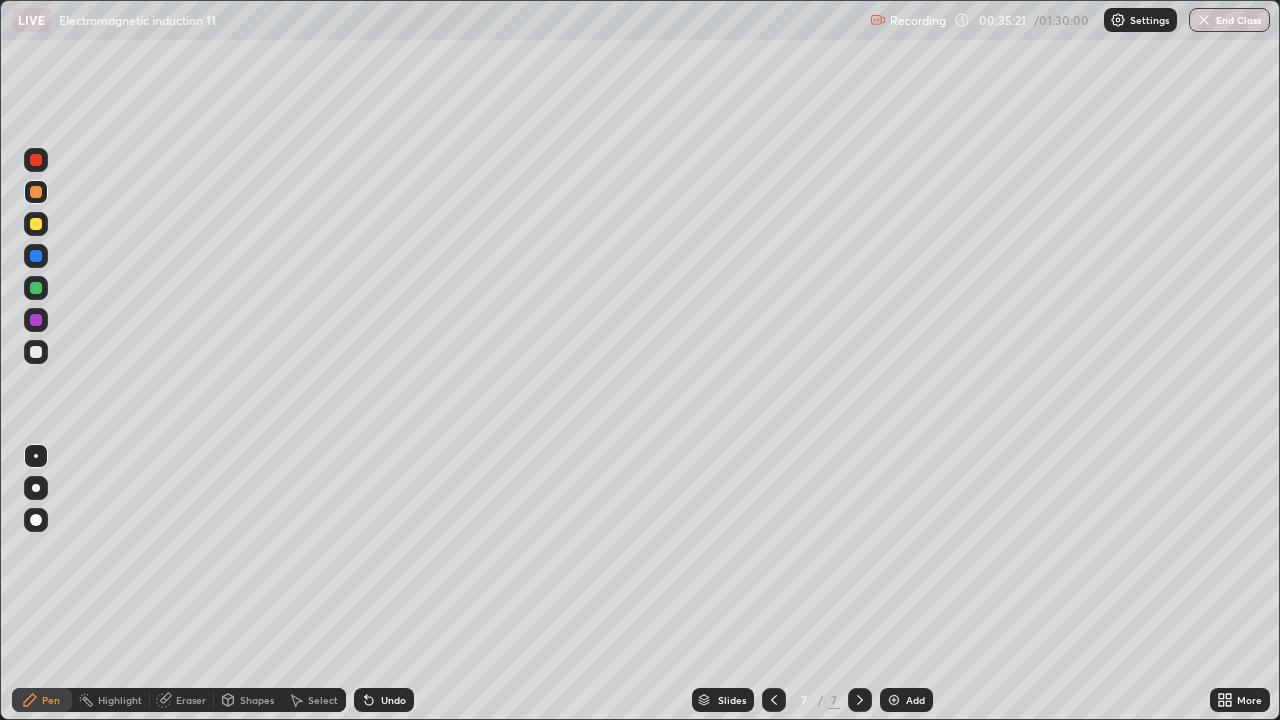 click on "Eraser" at bounding box center [191, 700] 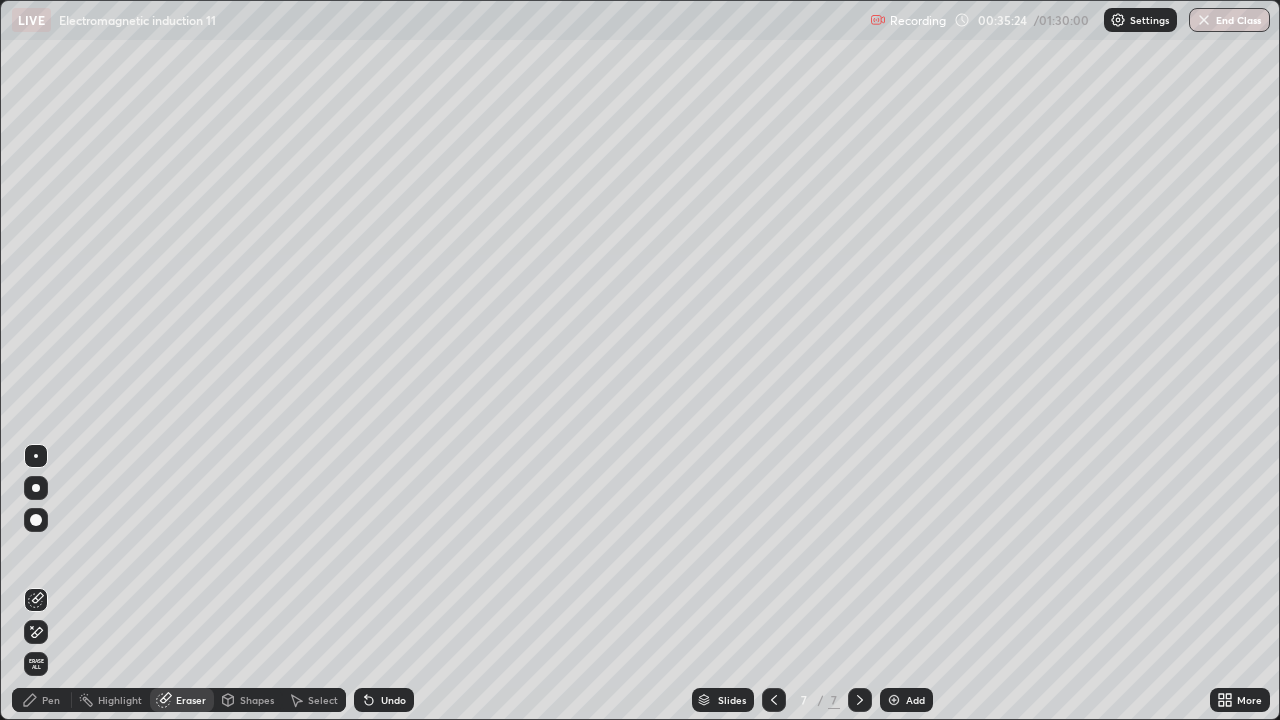 click on "Shapes" at bounding box center [257, 700] 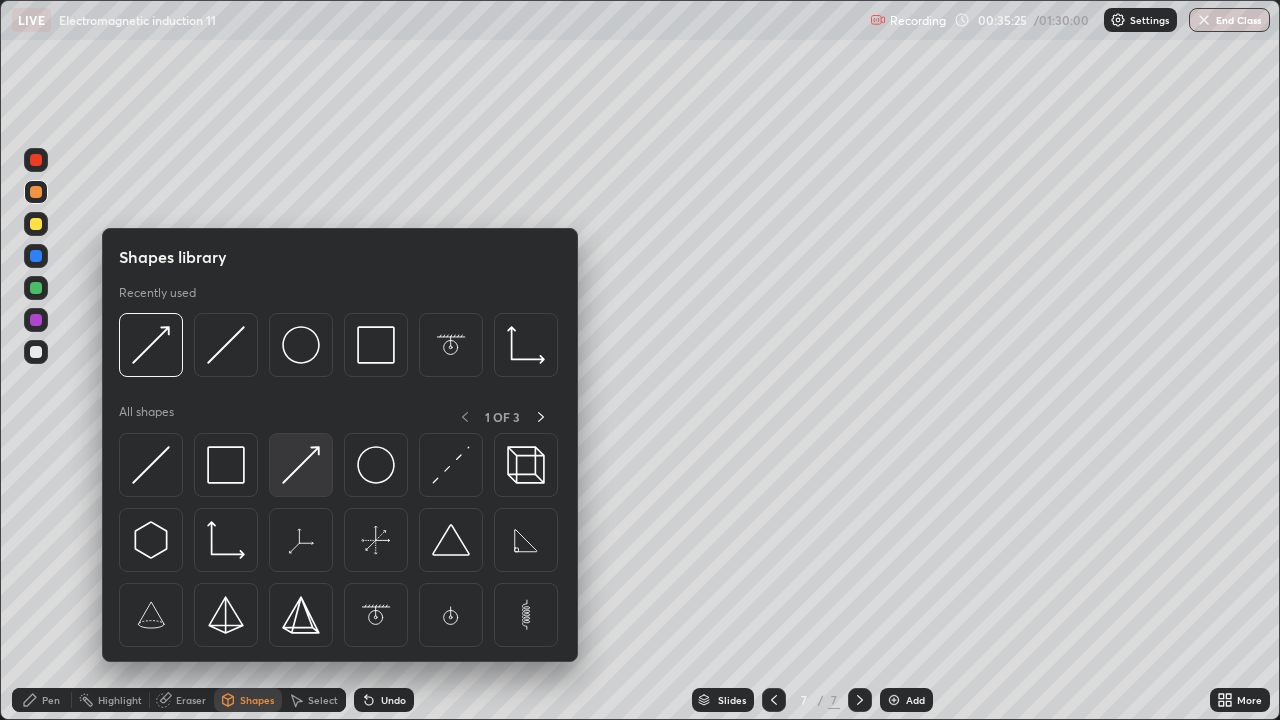 click at bounding box center [301, 465] 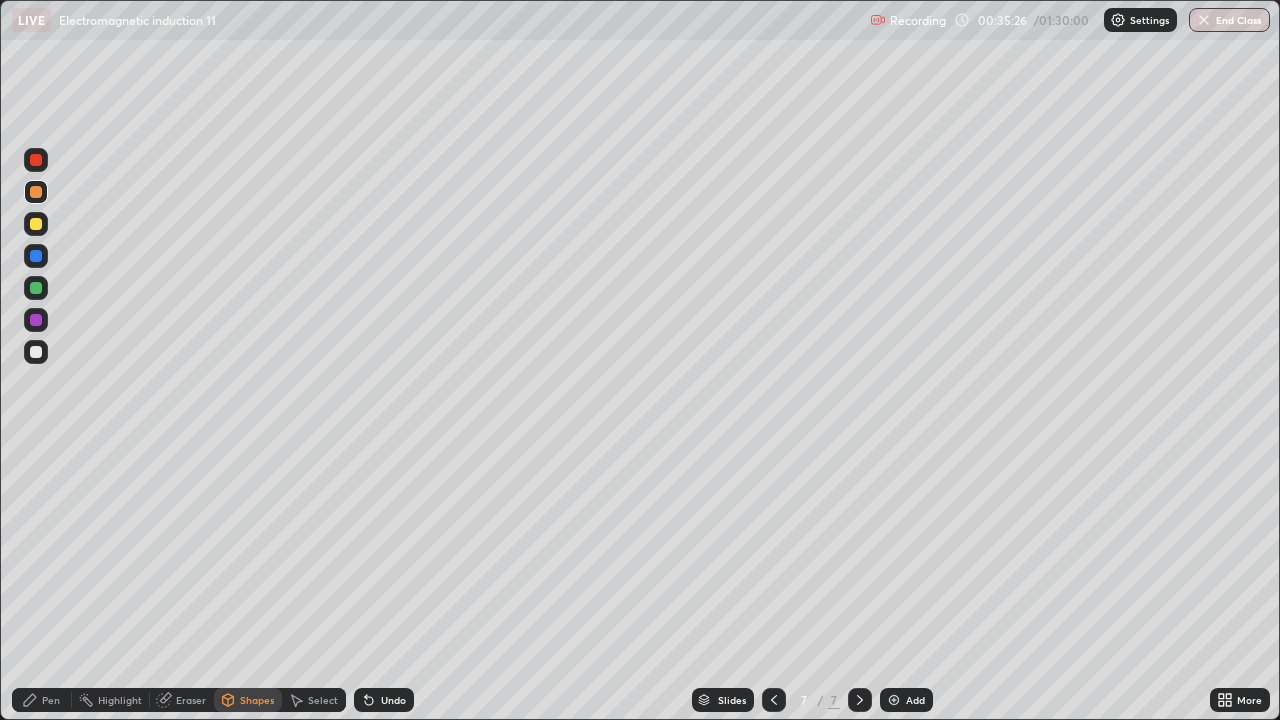 click at bounding box center [36, 256] 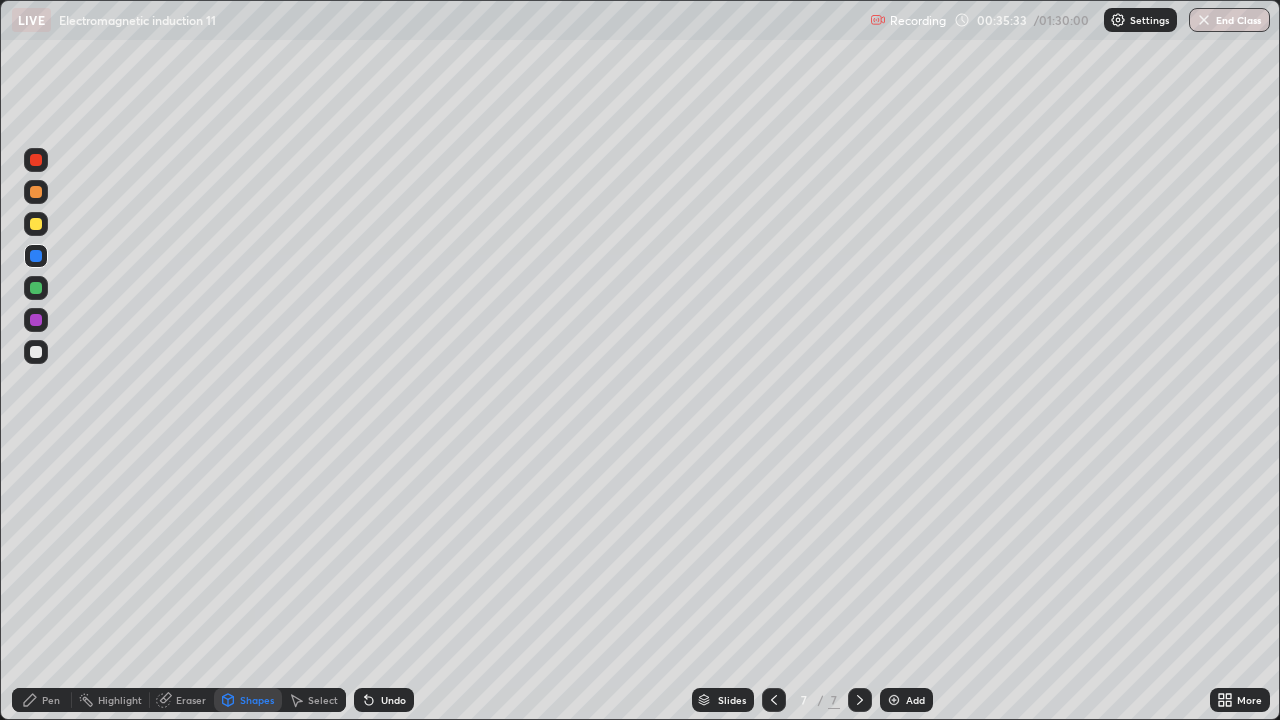 click on "Pen" at bounding box center [51, 700] 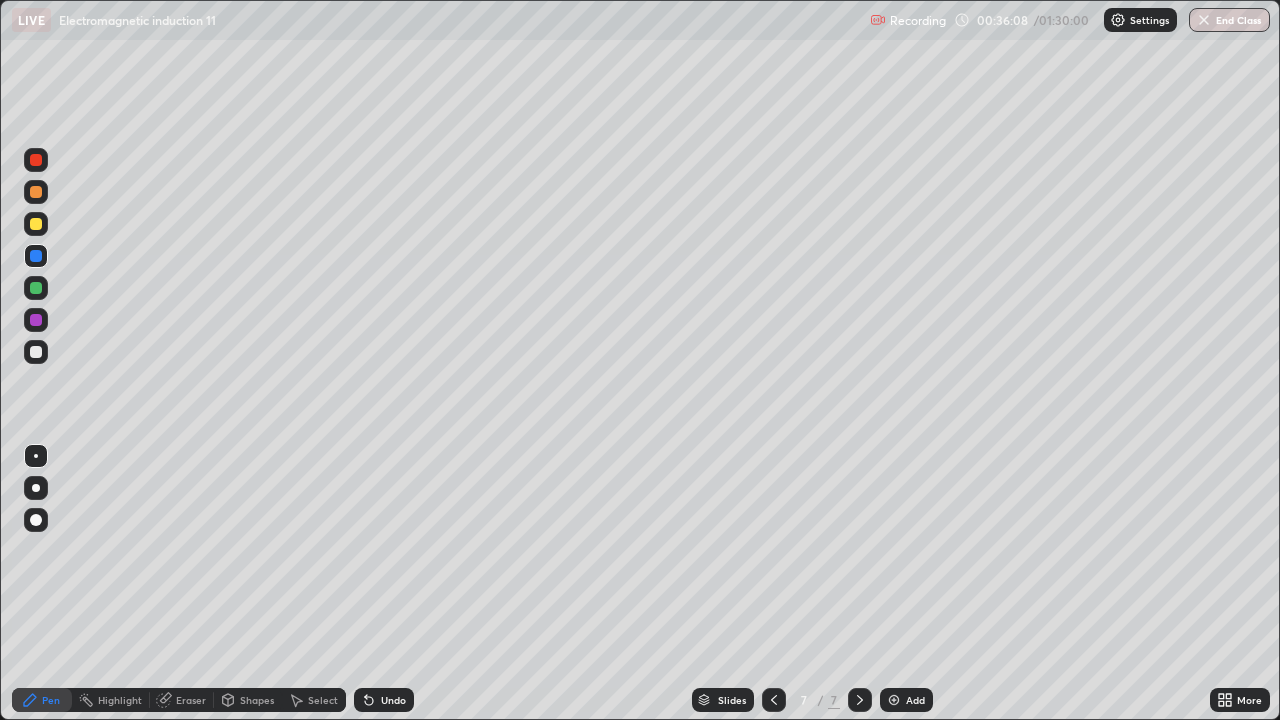 click on "Eraser" at bounding box center (191, 700) 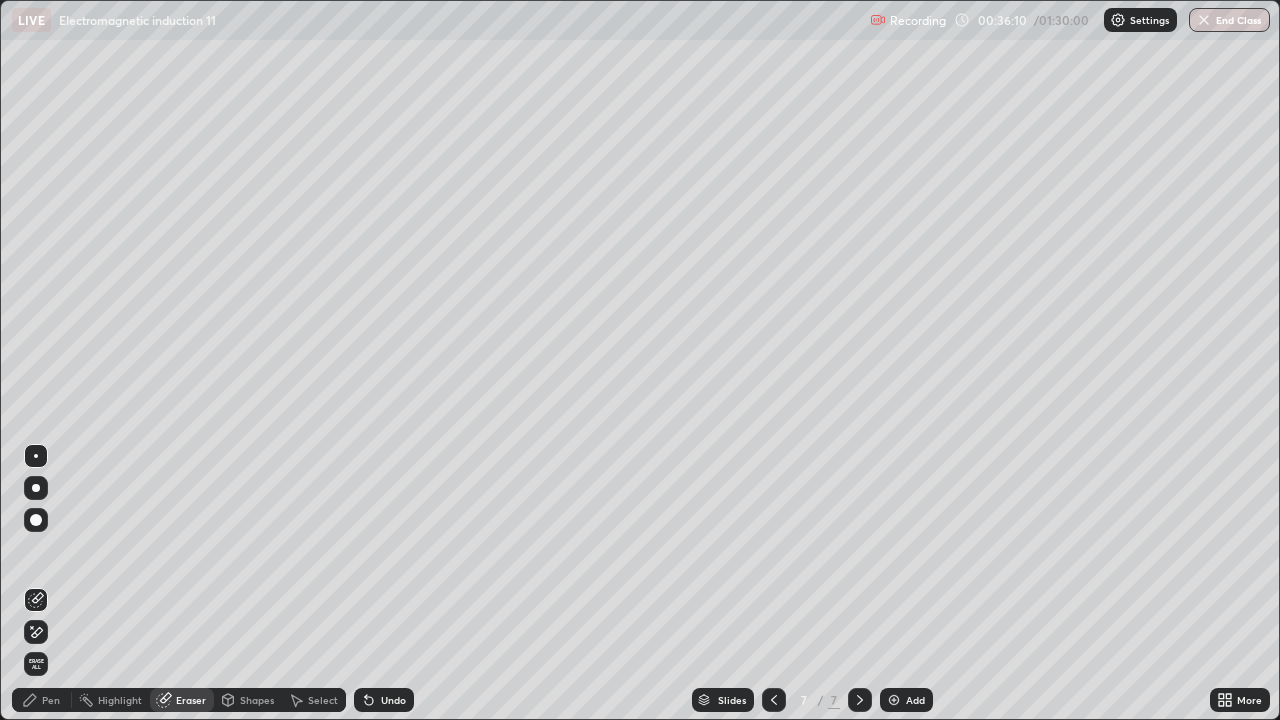 click on "Pen" at bounding box center [51, 700] 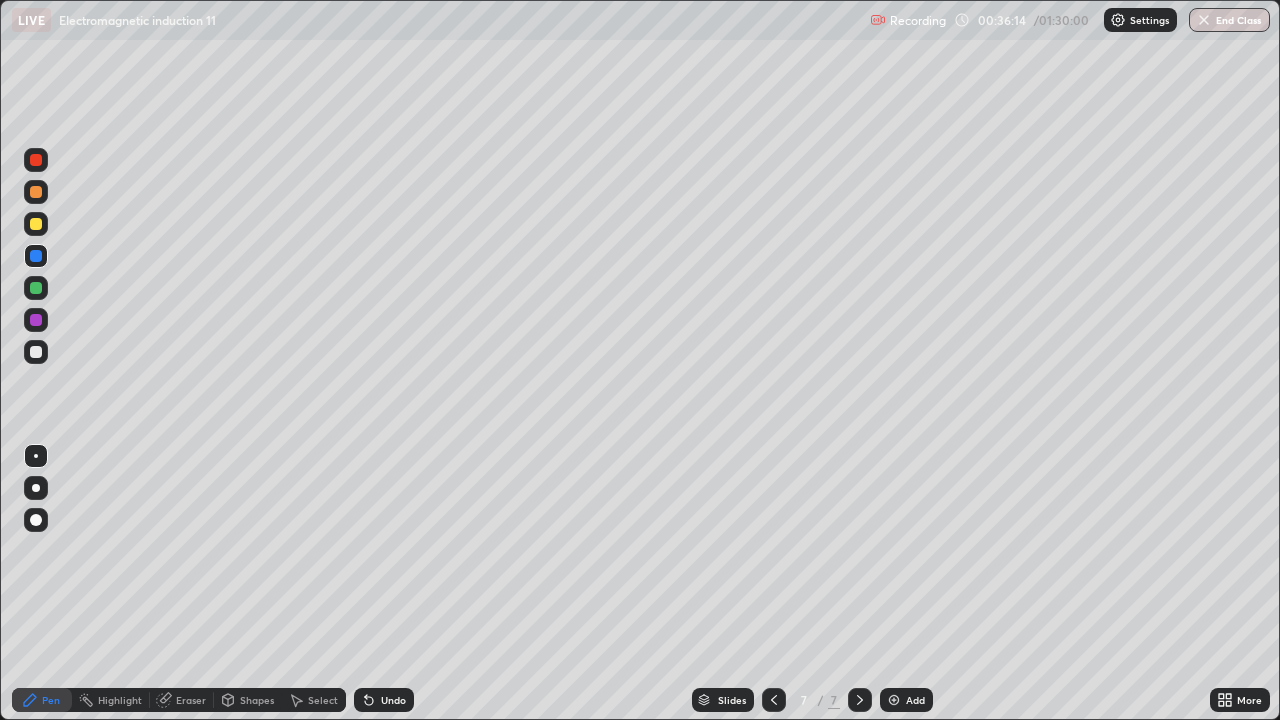 click on "Eraser" at bounding box center (191, 700) 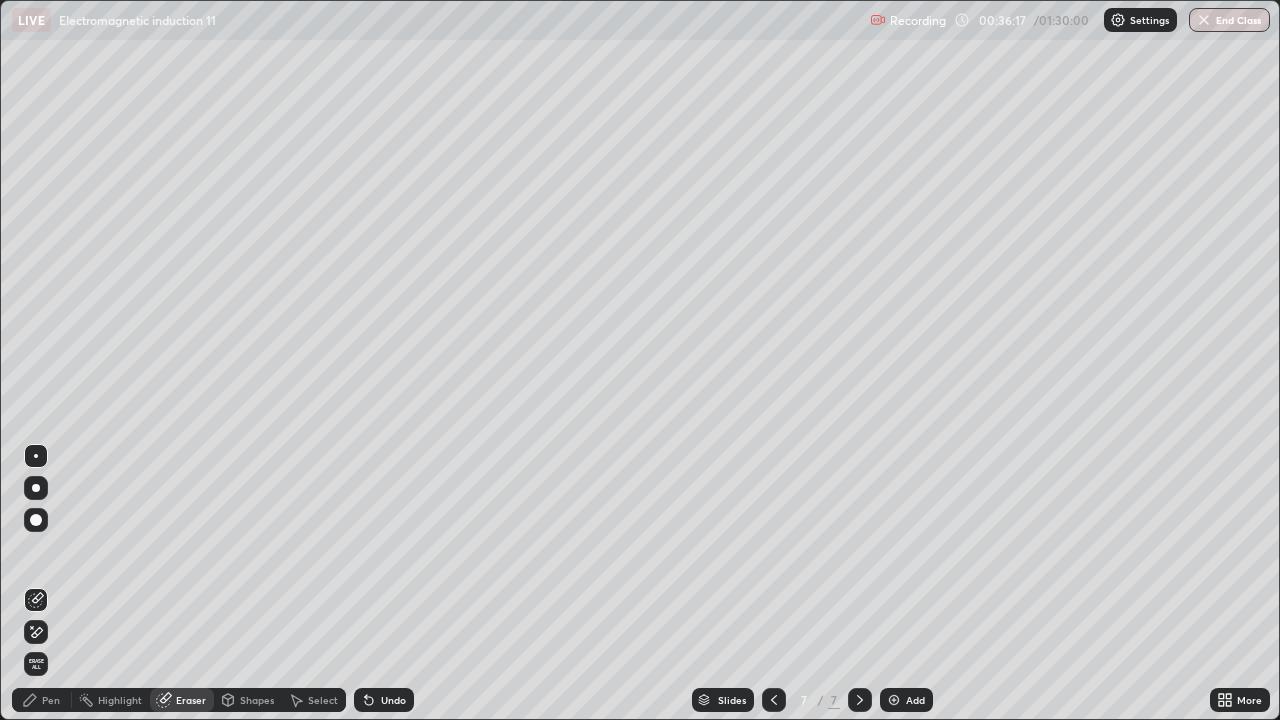 click on "Pen" at bounding box center [42, 700] 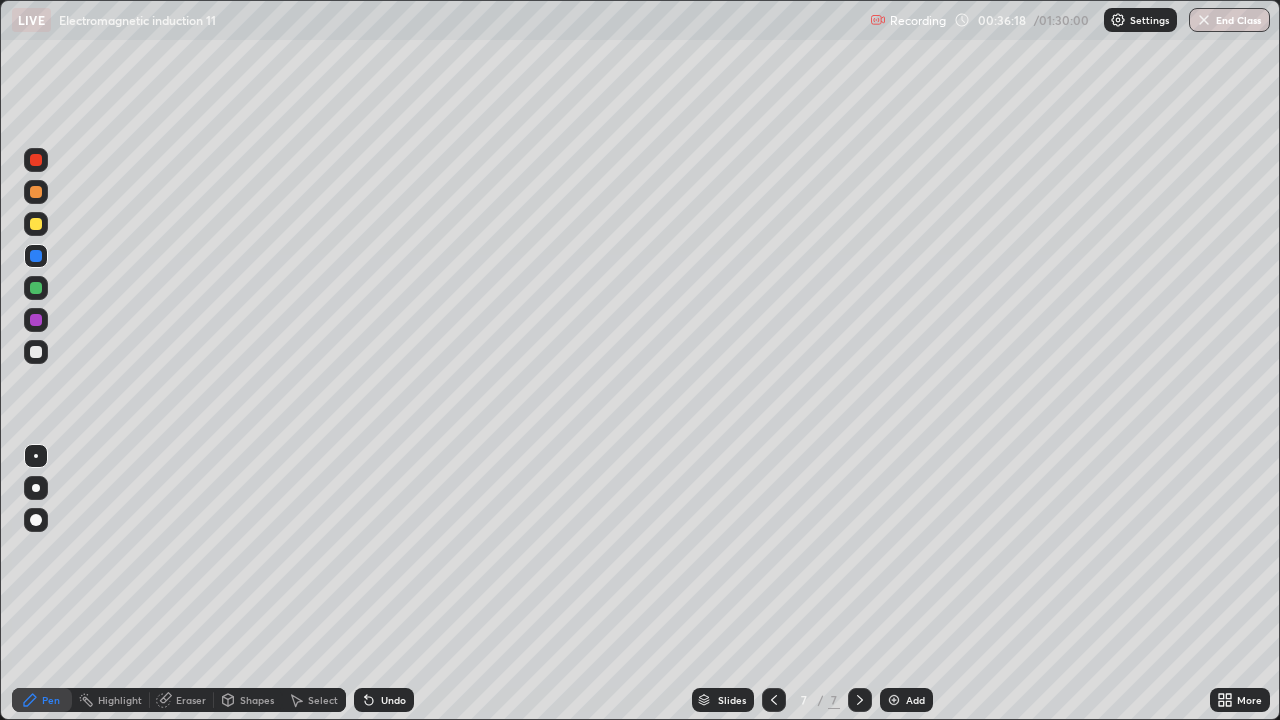 click at bounding box center [36, 352] 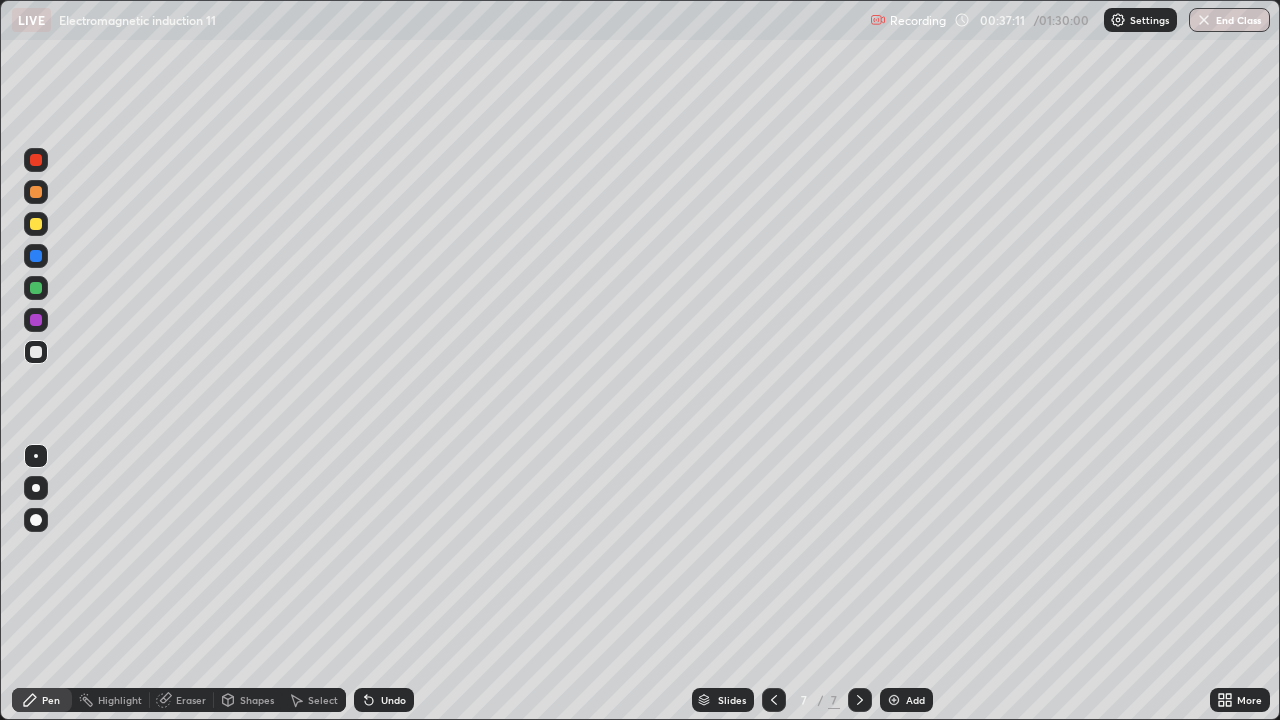 click at bounding box center [894, 700] 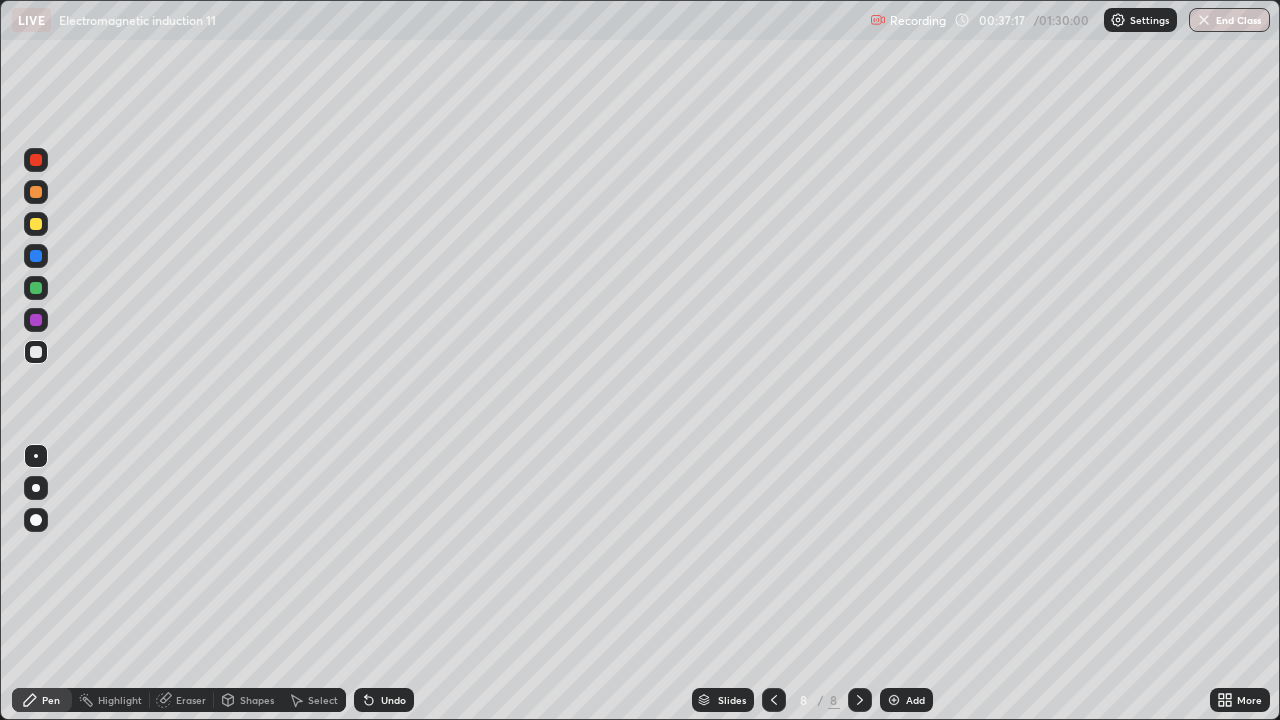 click on "Eraser" at bounding box center (191, 700) 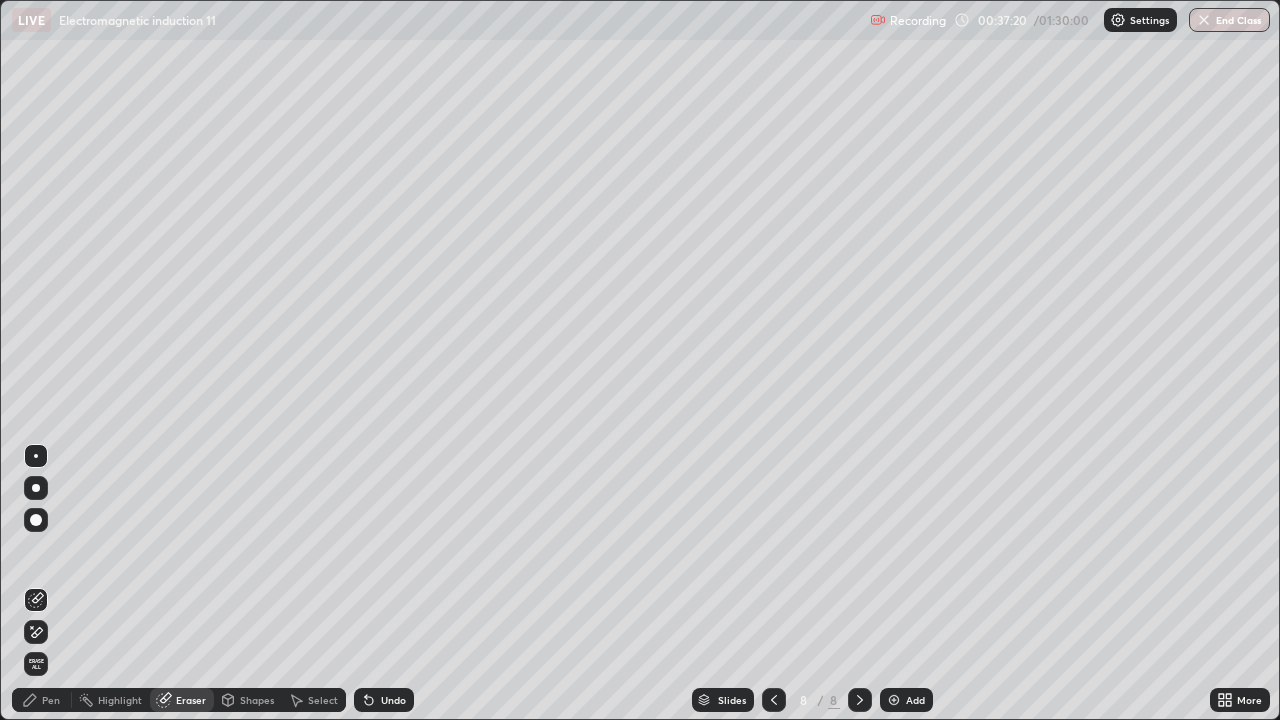 click on "Pen" at bounding box center (51, 700) 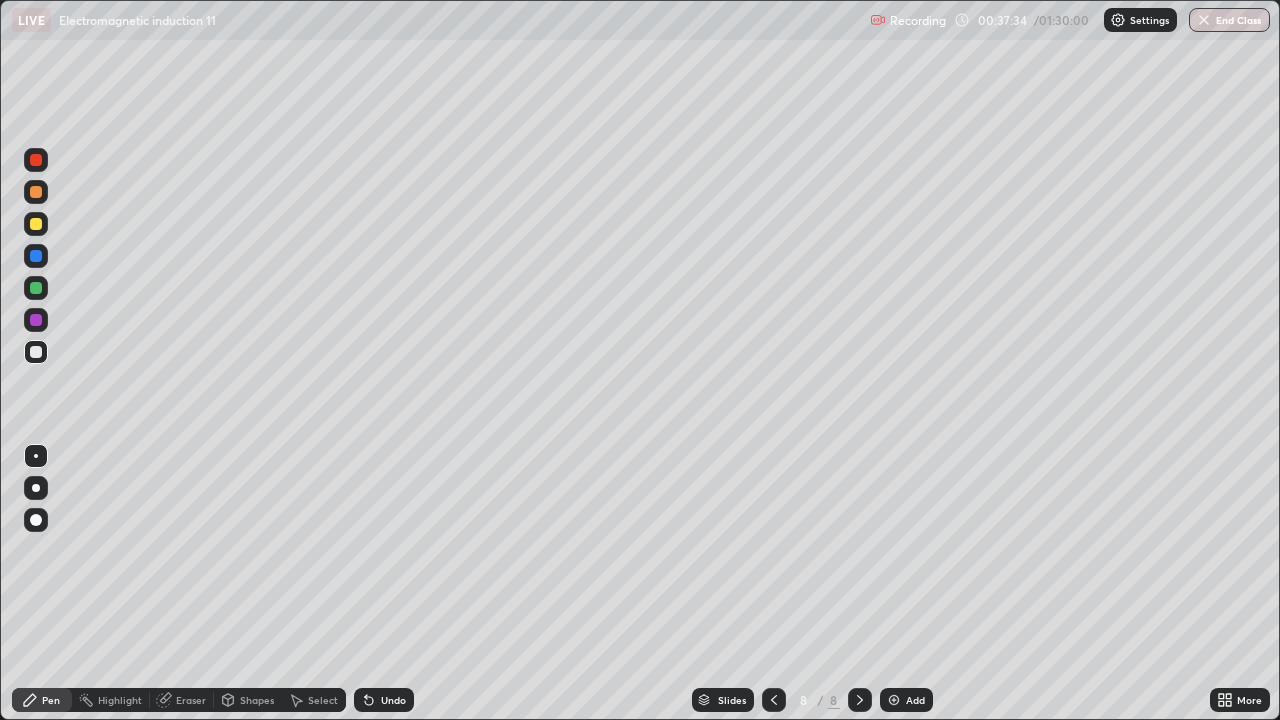 click on "Eraser" at bounding box center [191, 700] 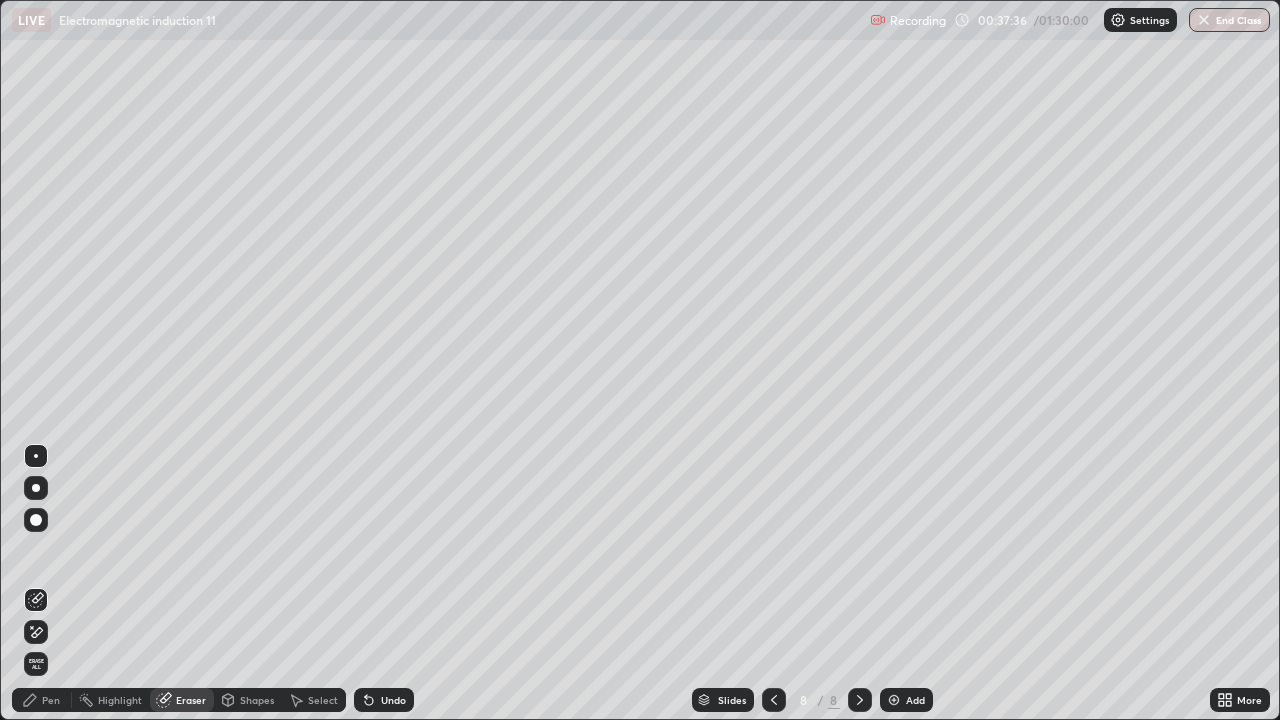 click on "Pen" at bounding box center [42, 700] 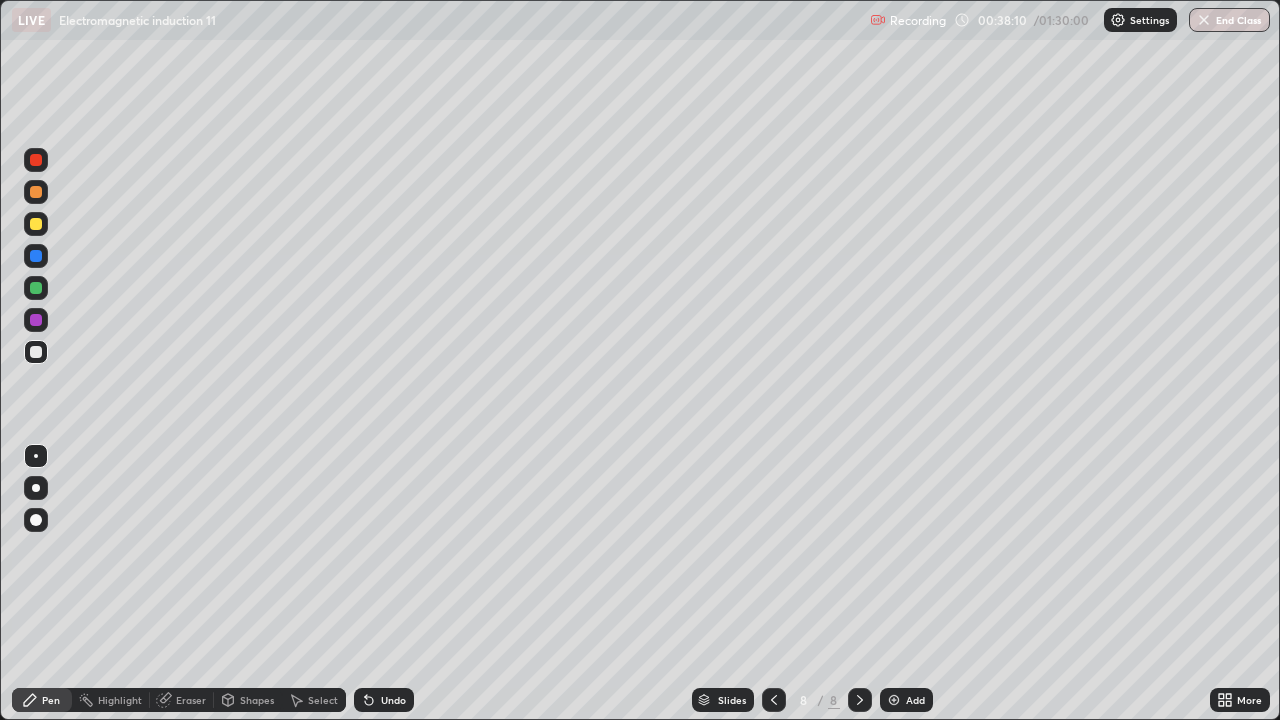 click on "Eraser" at bounding box center [191, 700] 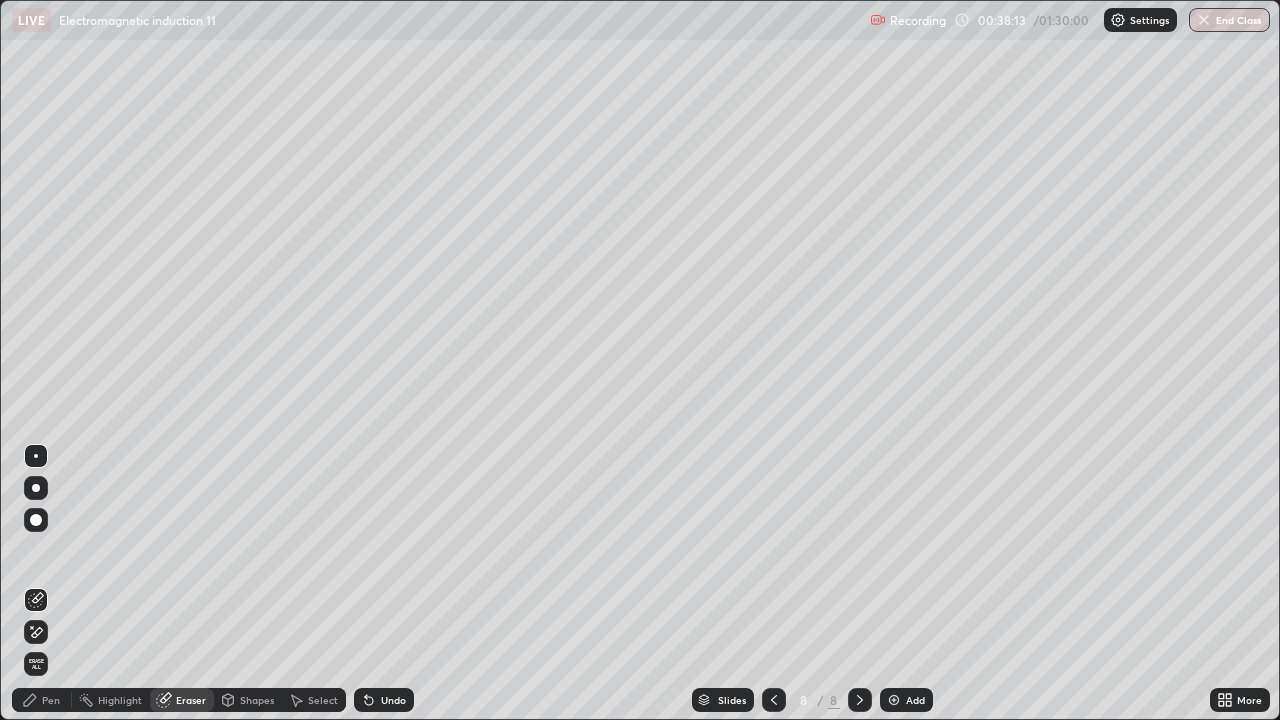 click on "Pen" at bounding box center [51, 700] 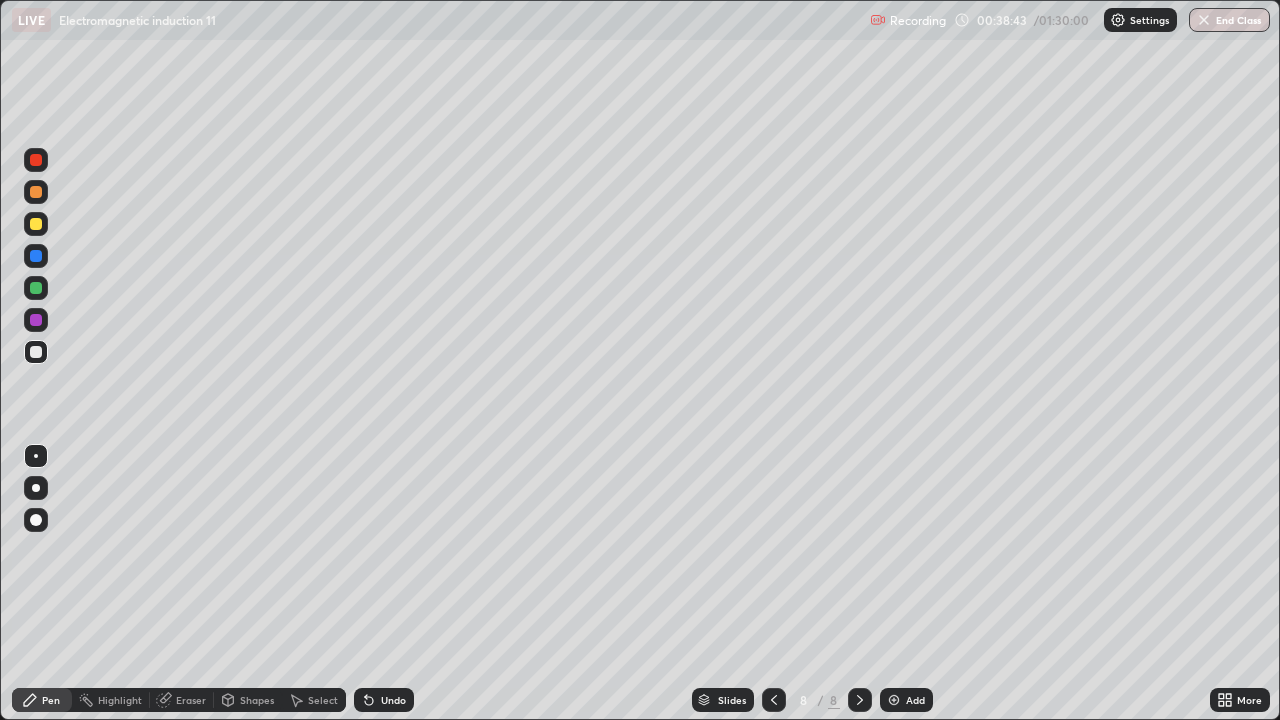 click 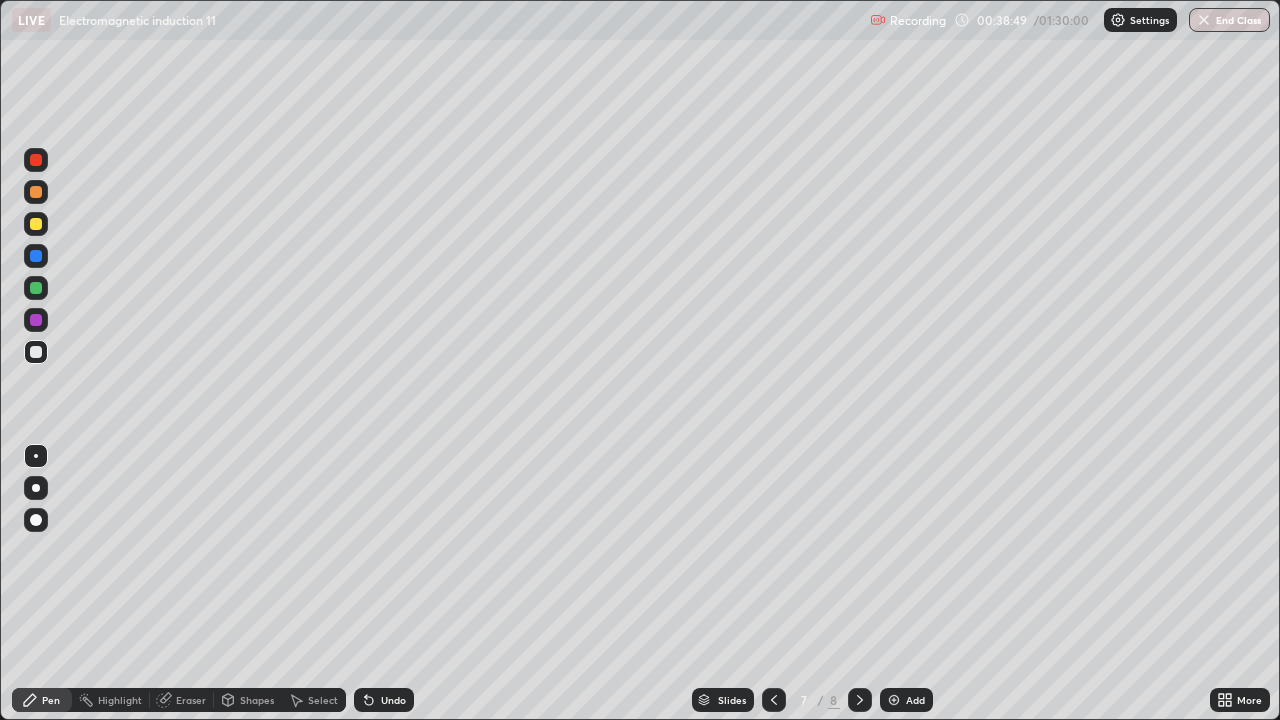 click 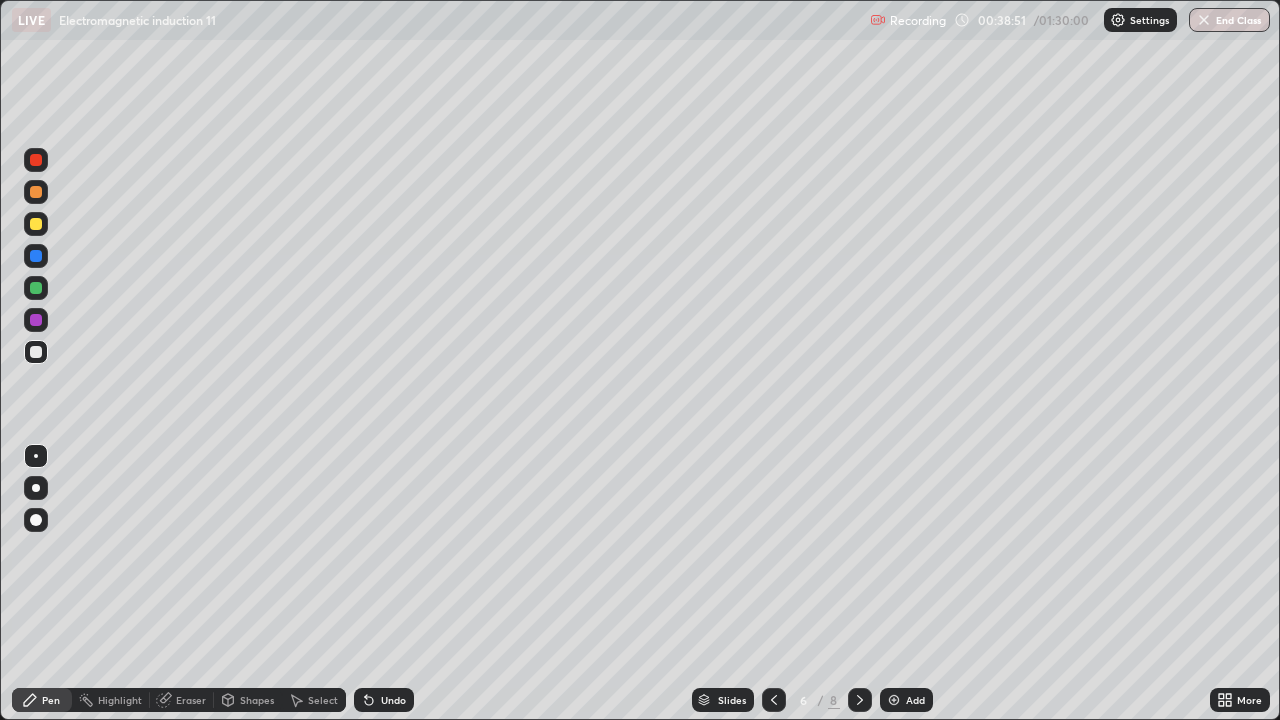 click 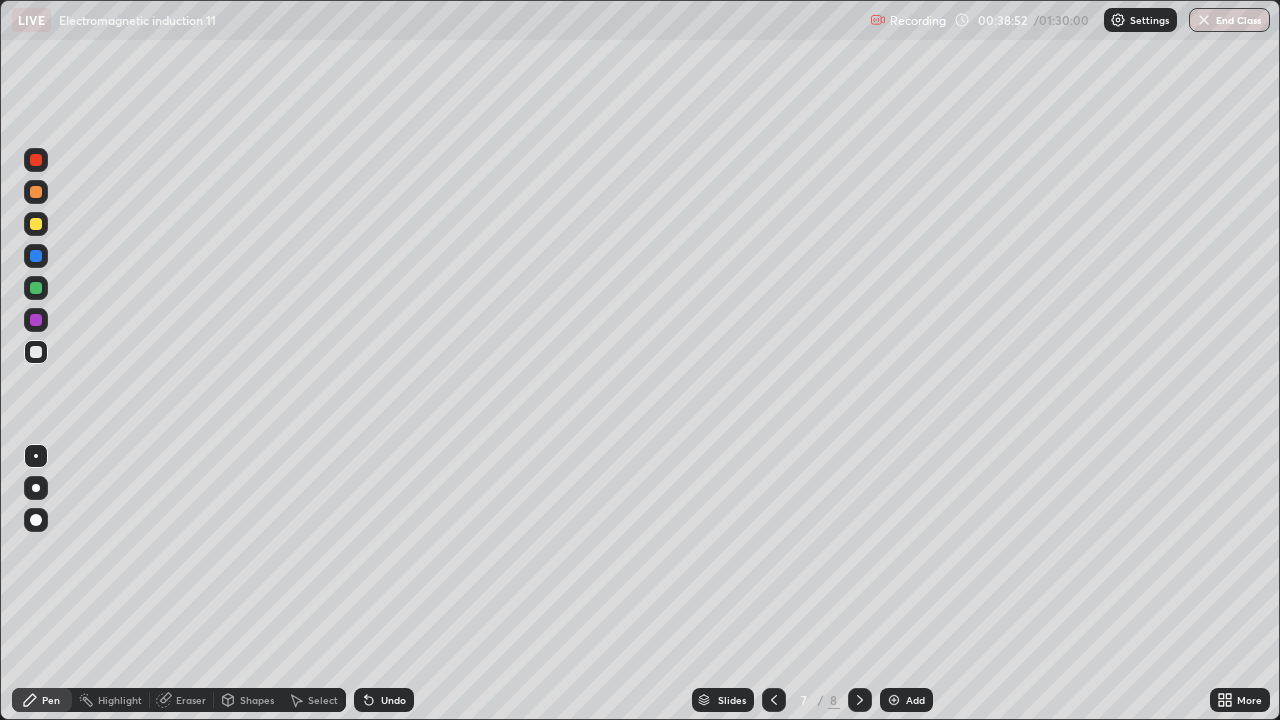click 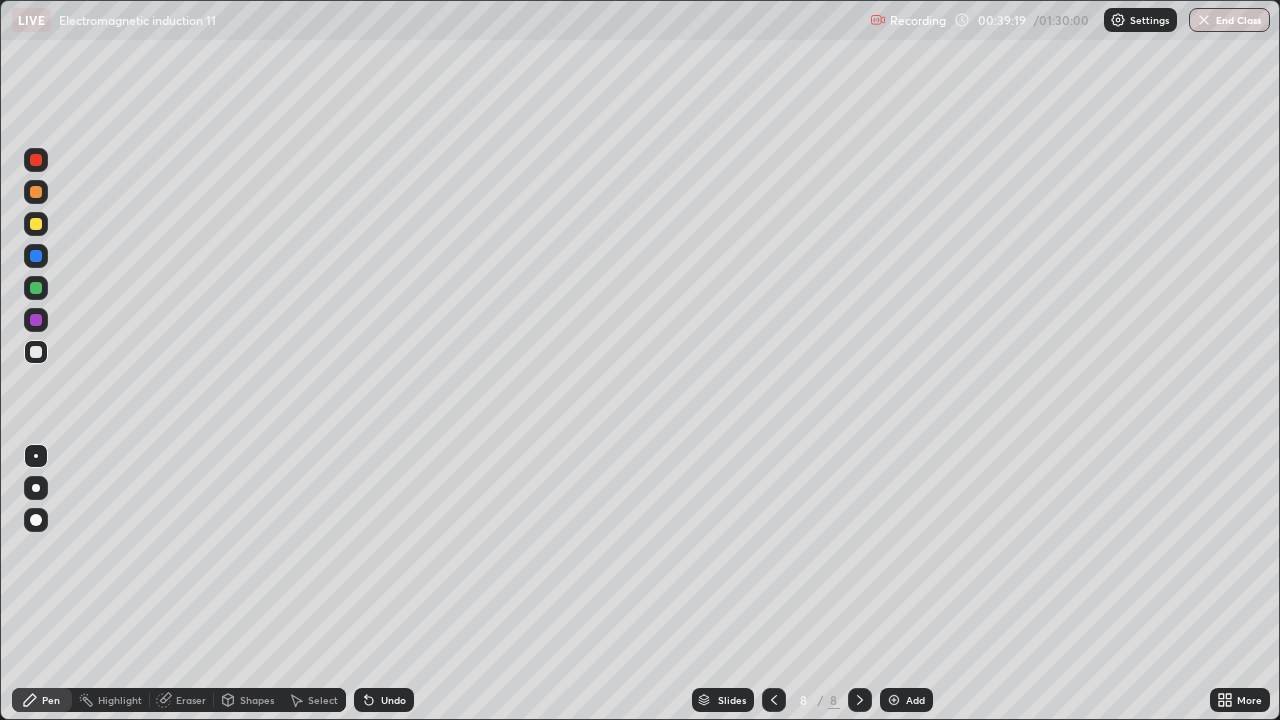 click 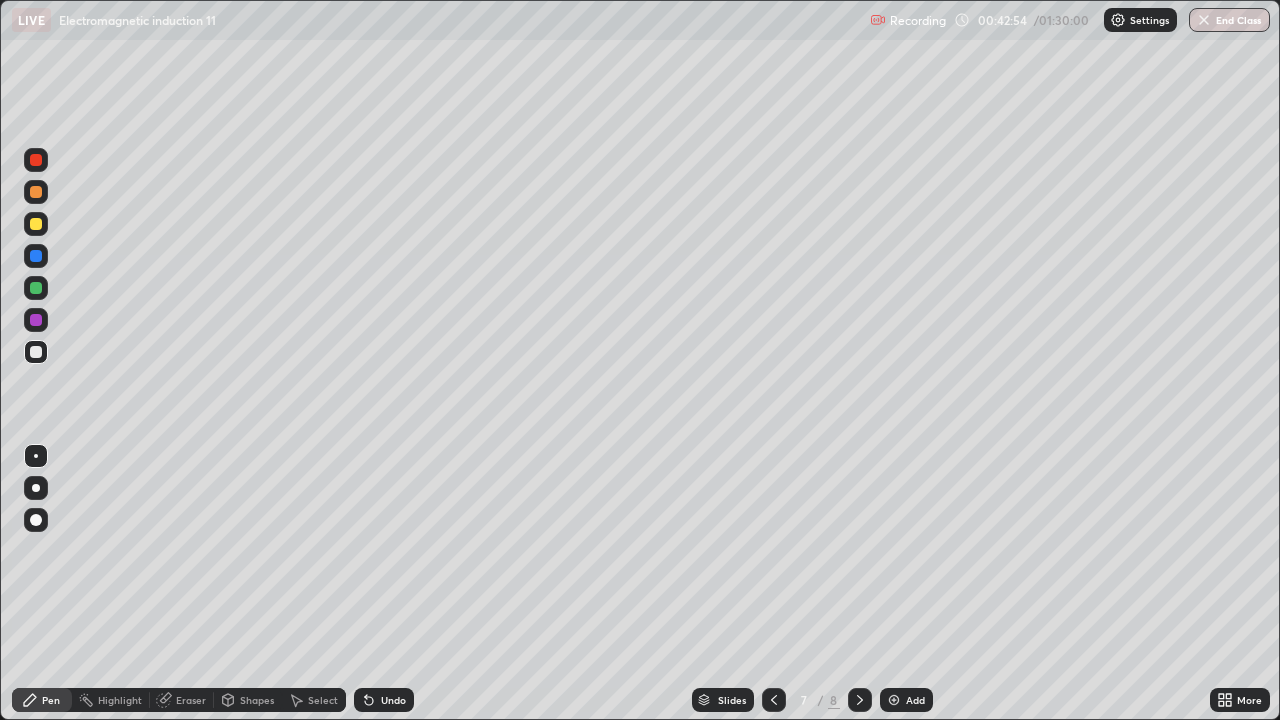 click 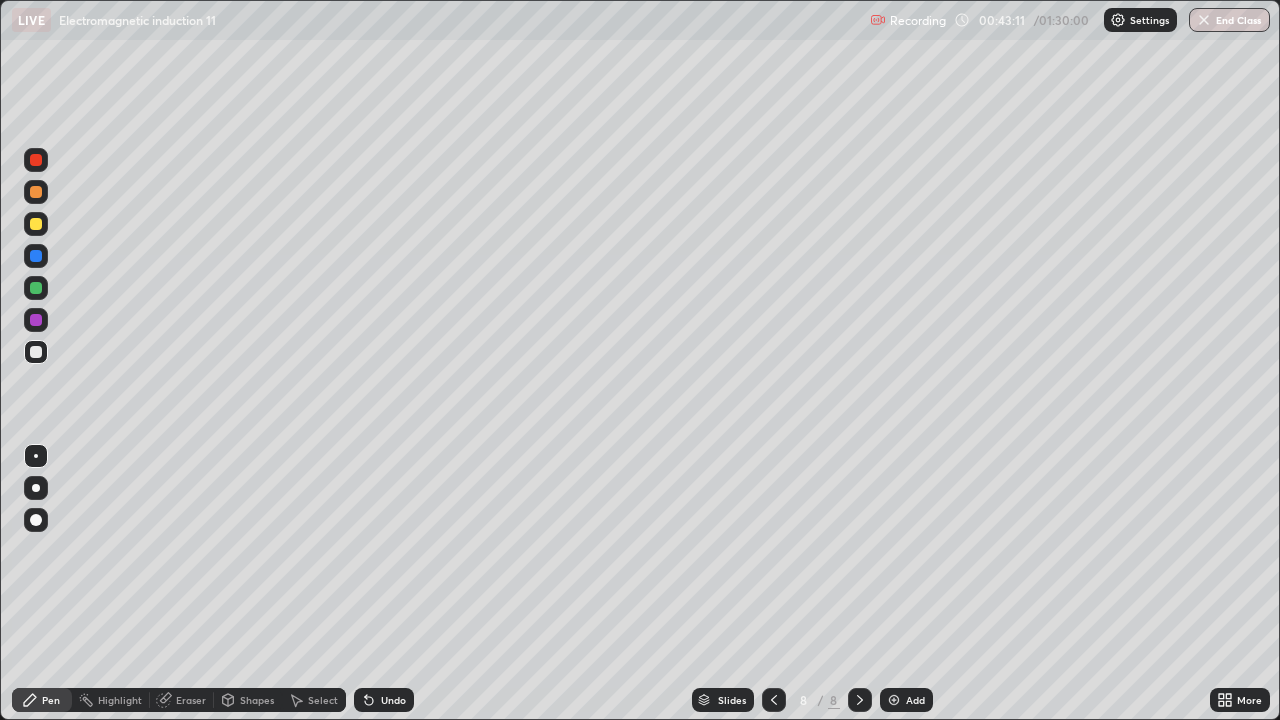 click 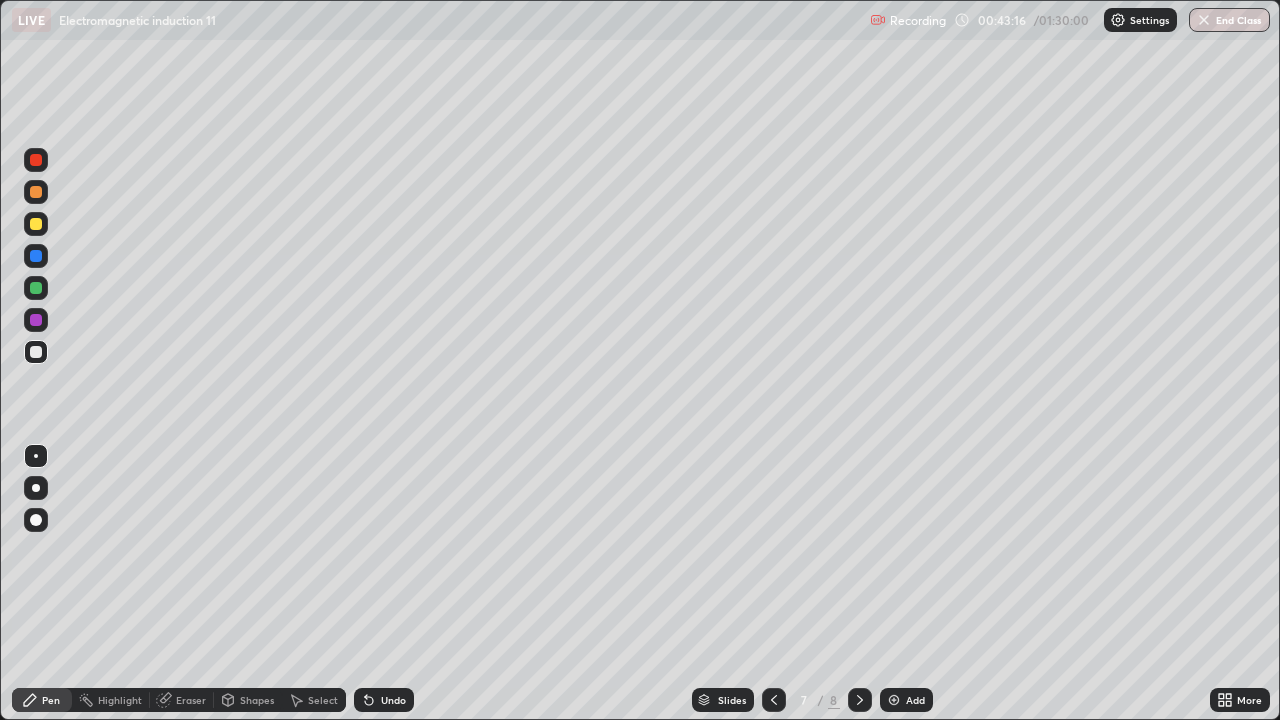 click 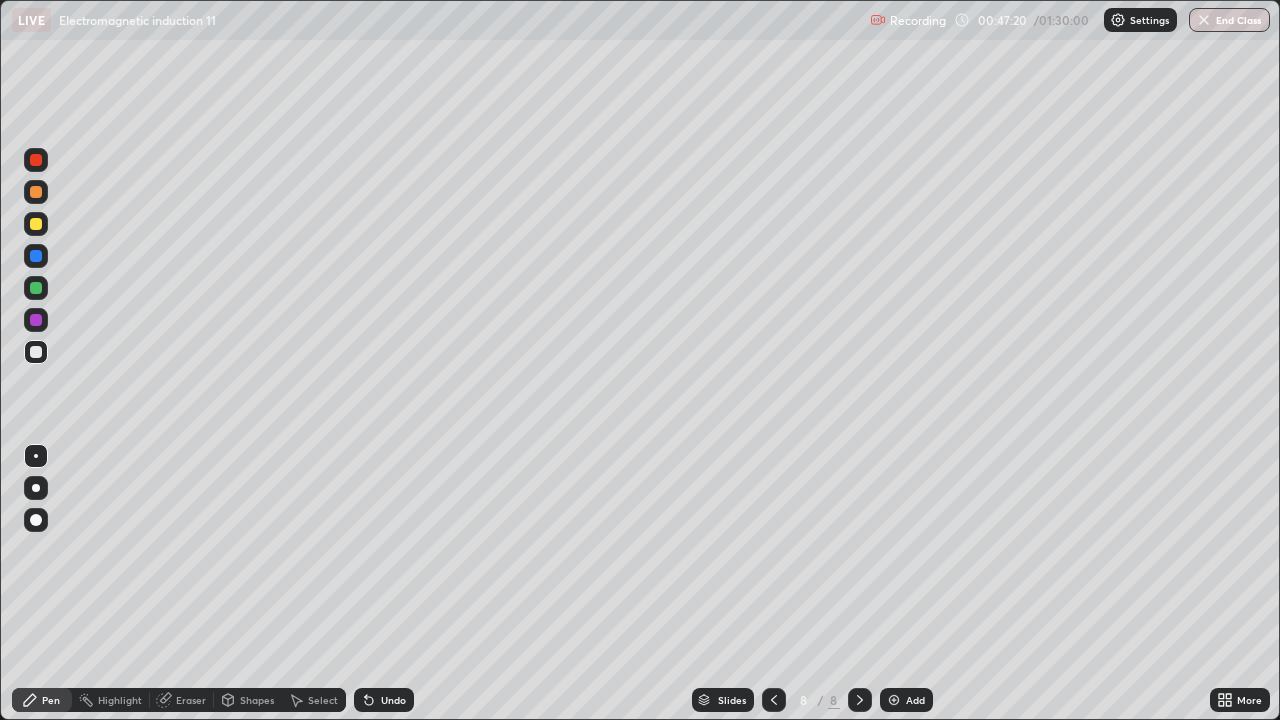 click 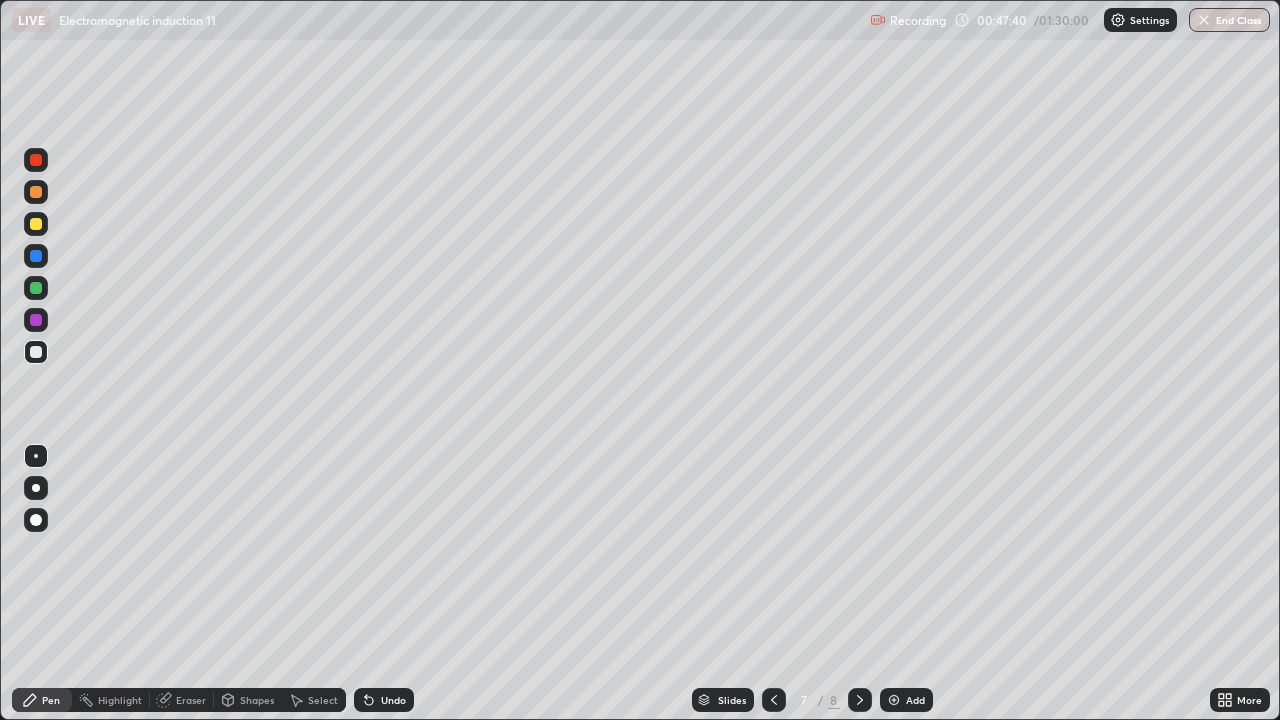 click 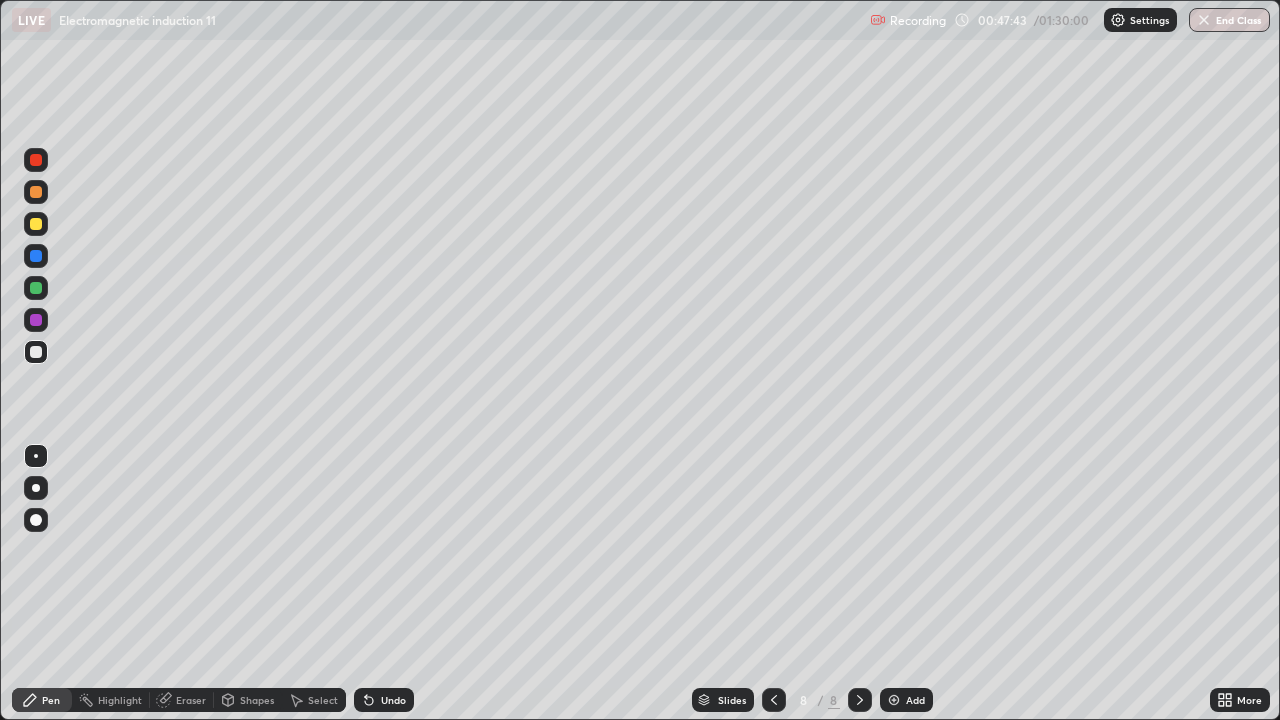 click at bounding box center (36, 288) 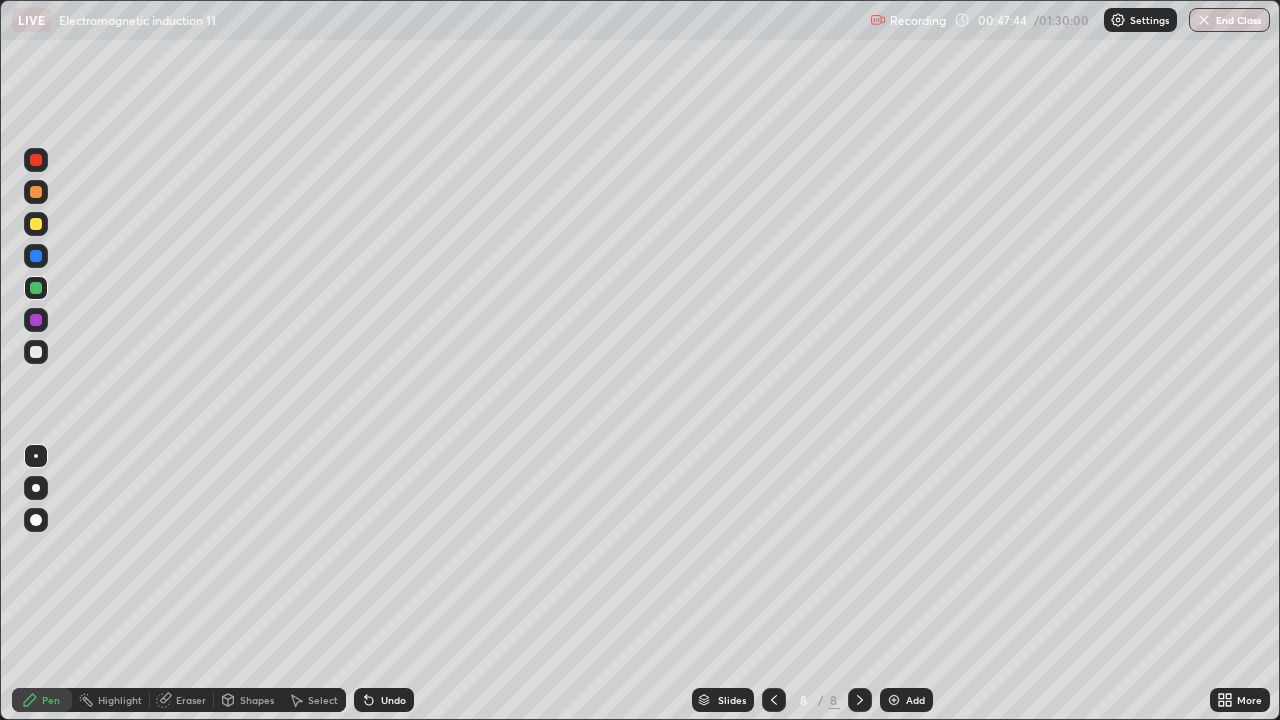 click on "Shapes" at bounding box center [257, 700] 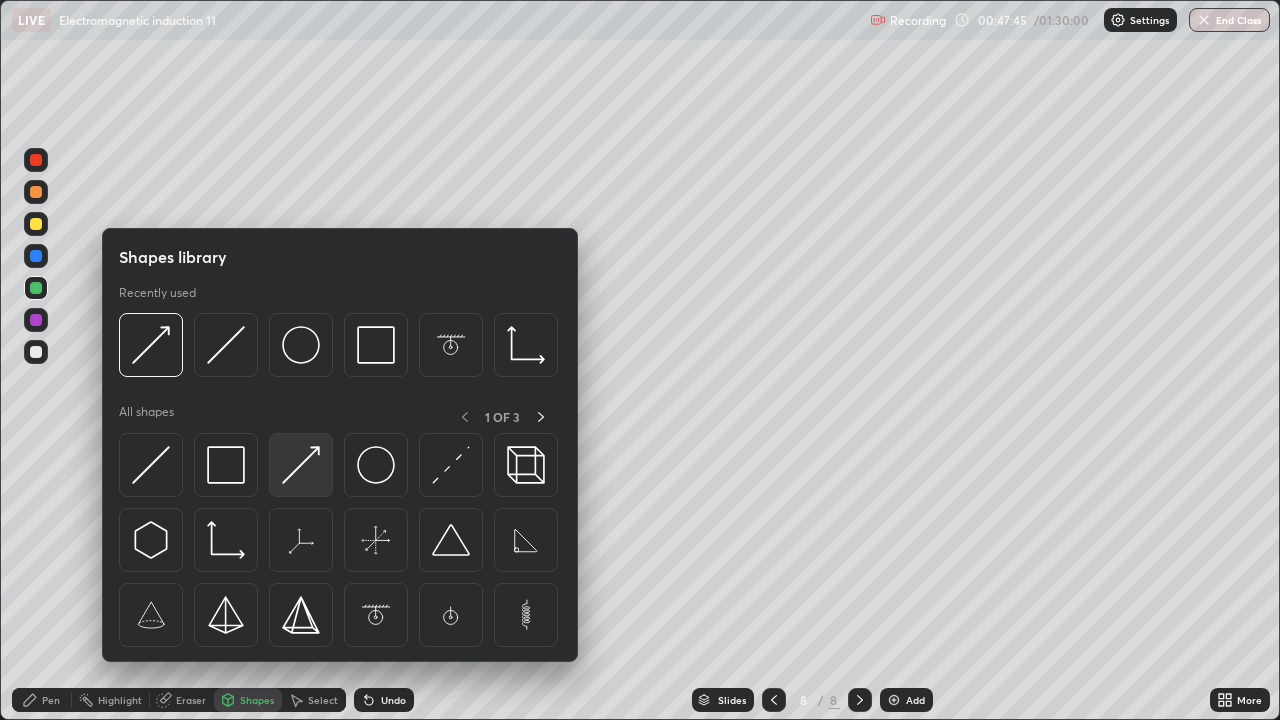 click at bounding box center [301, 465] 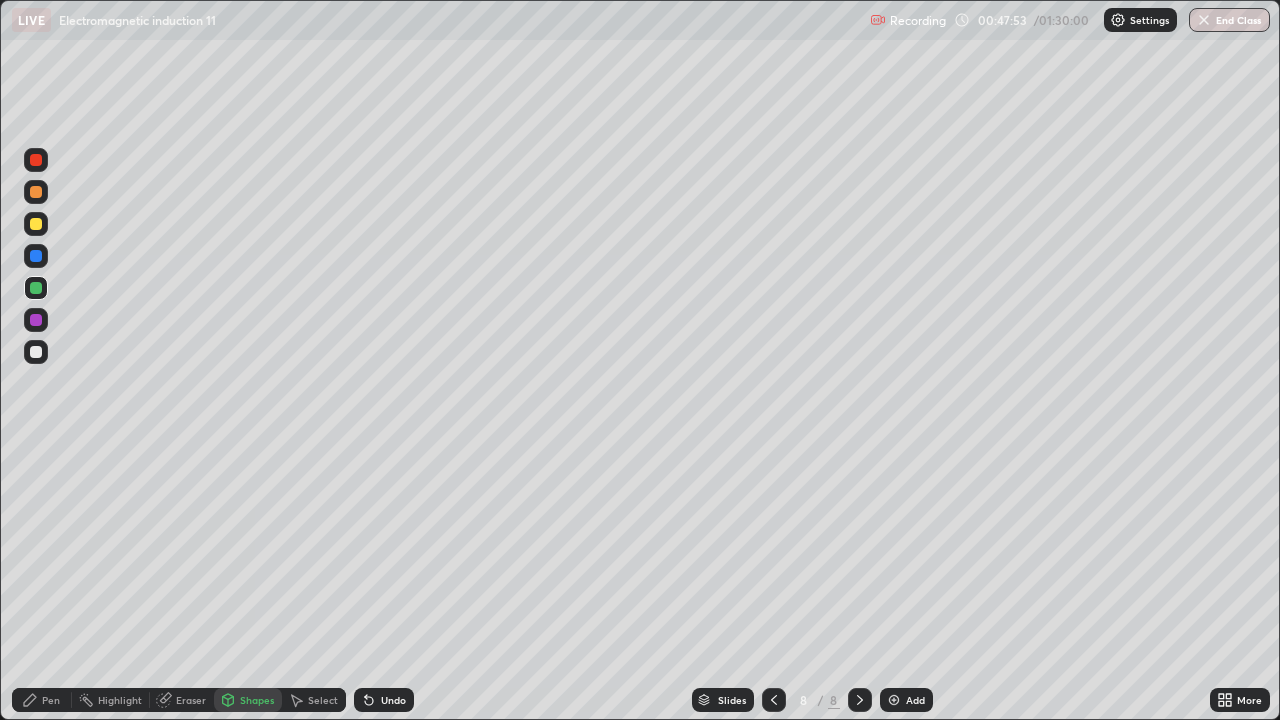 click on "Pen" at bounding box center [42, 700] 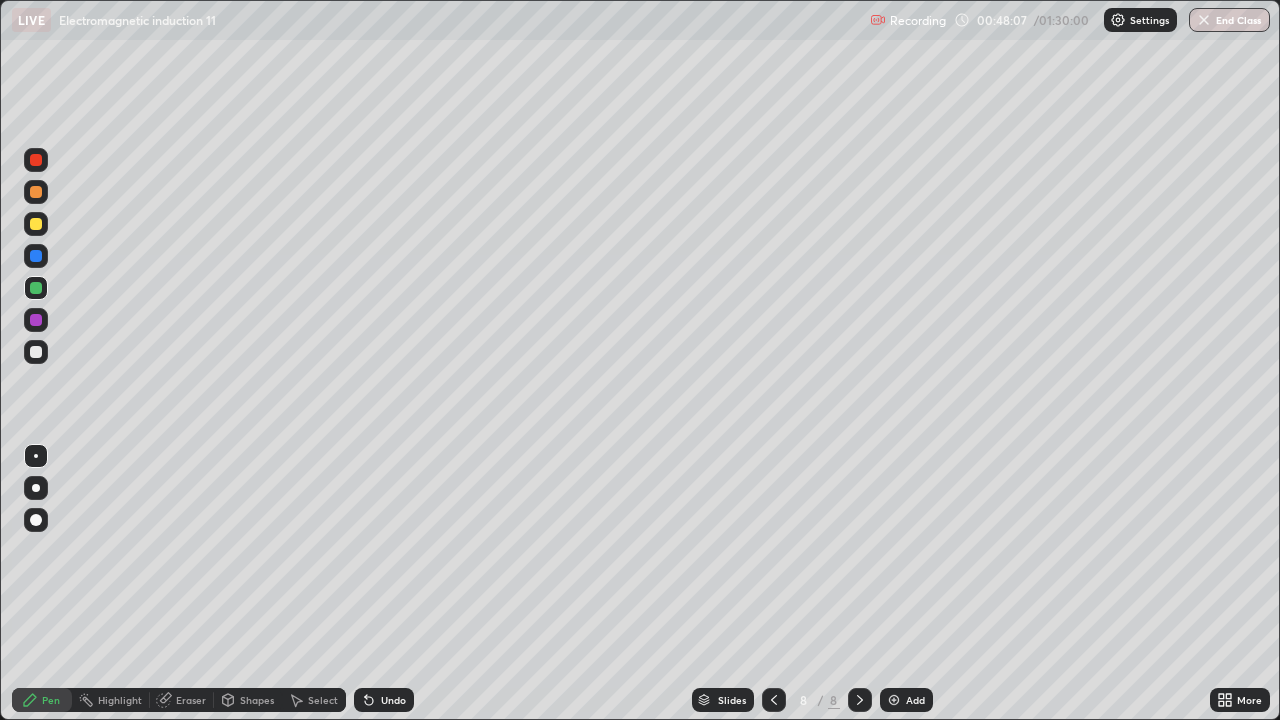 click on "Eraser" at bounding box center (182, 700) 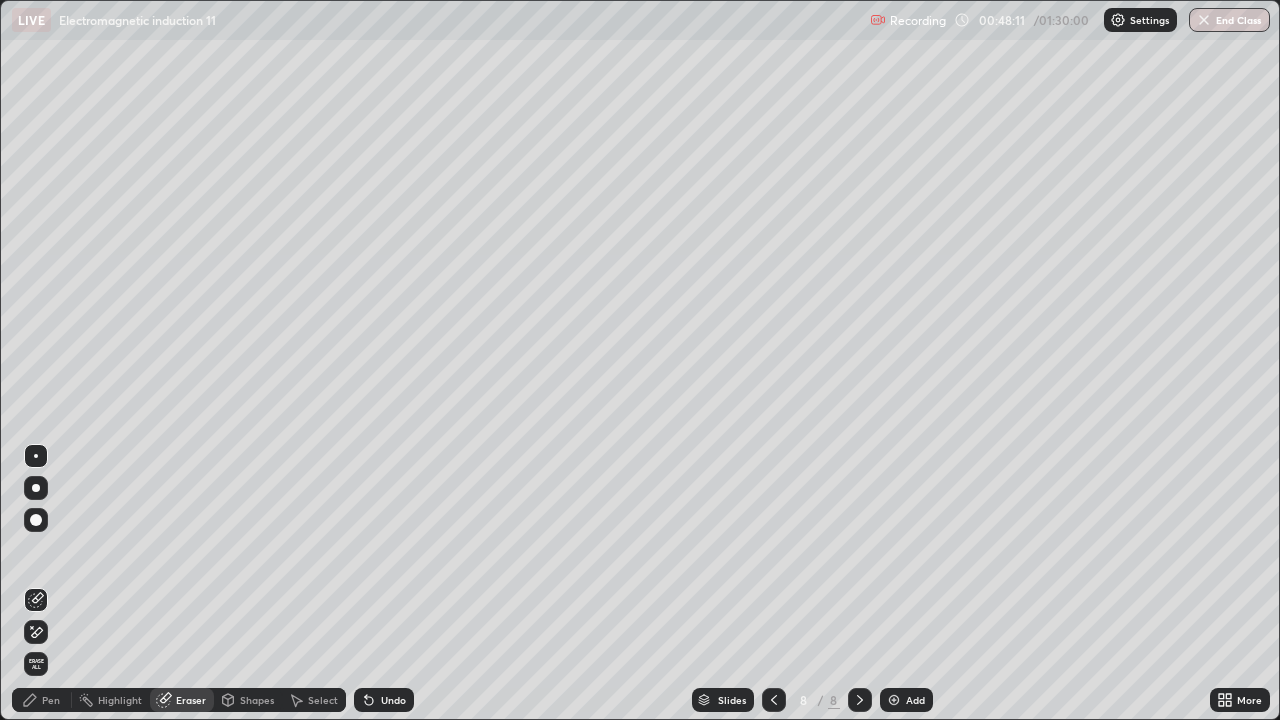 click on "Pen" at bounding box center (51, 700) 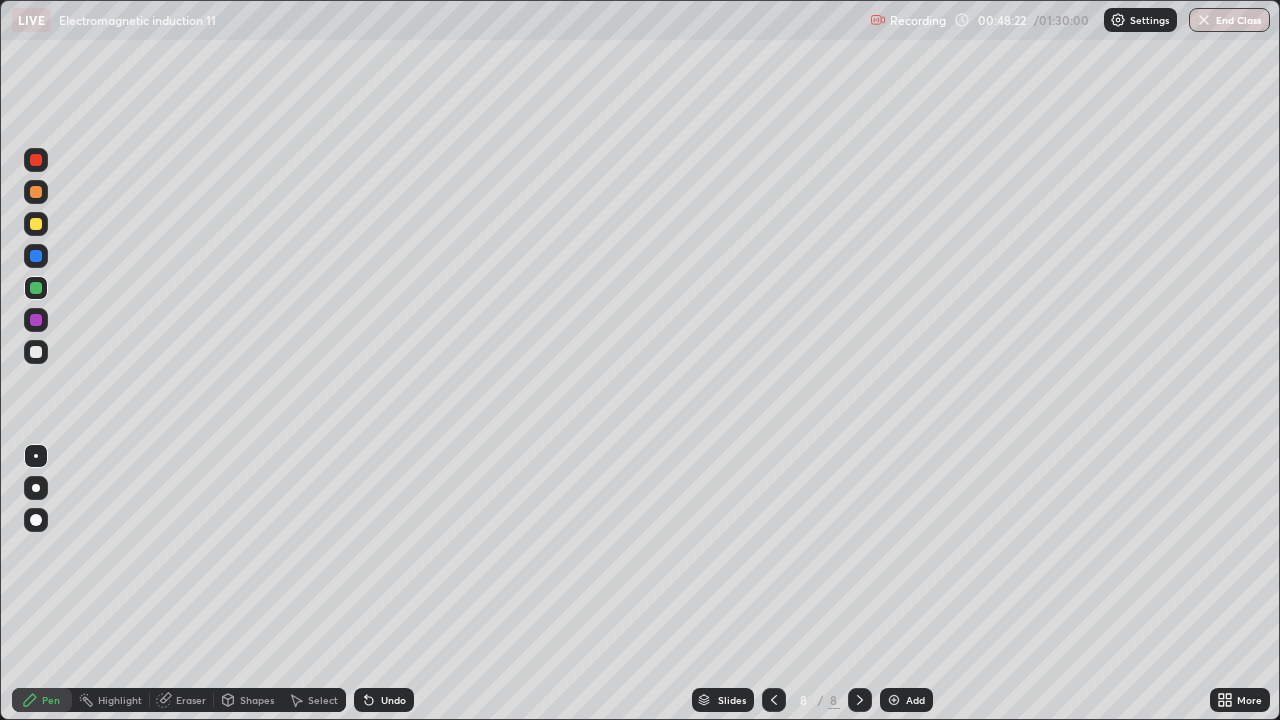click at bounding box center [36, 192] 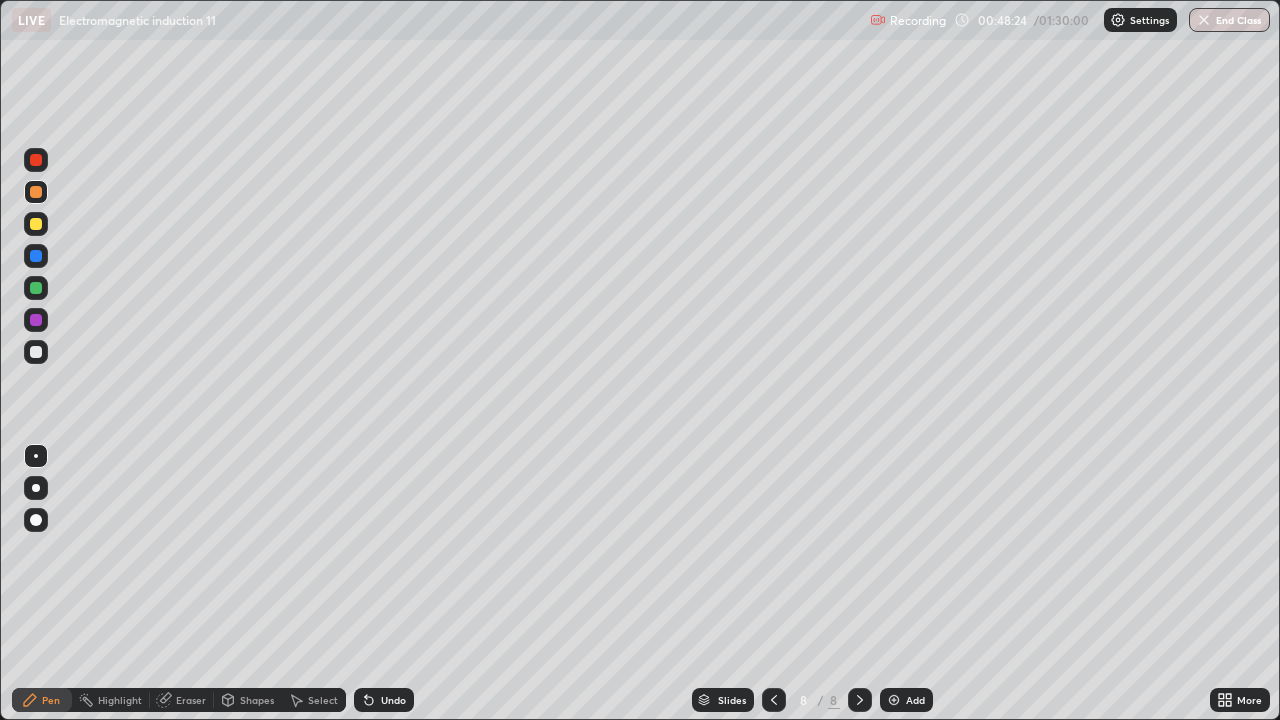 click on "Shapes" at bounding box center (257, 700) 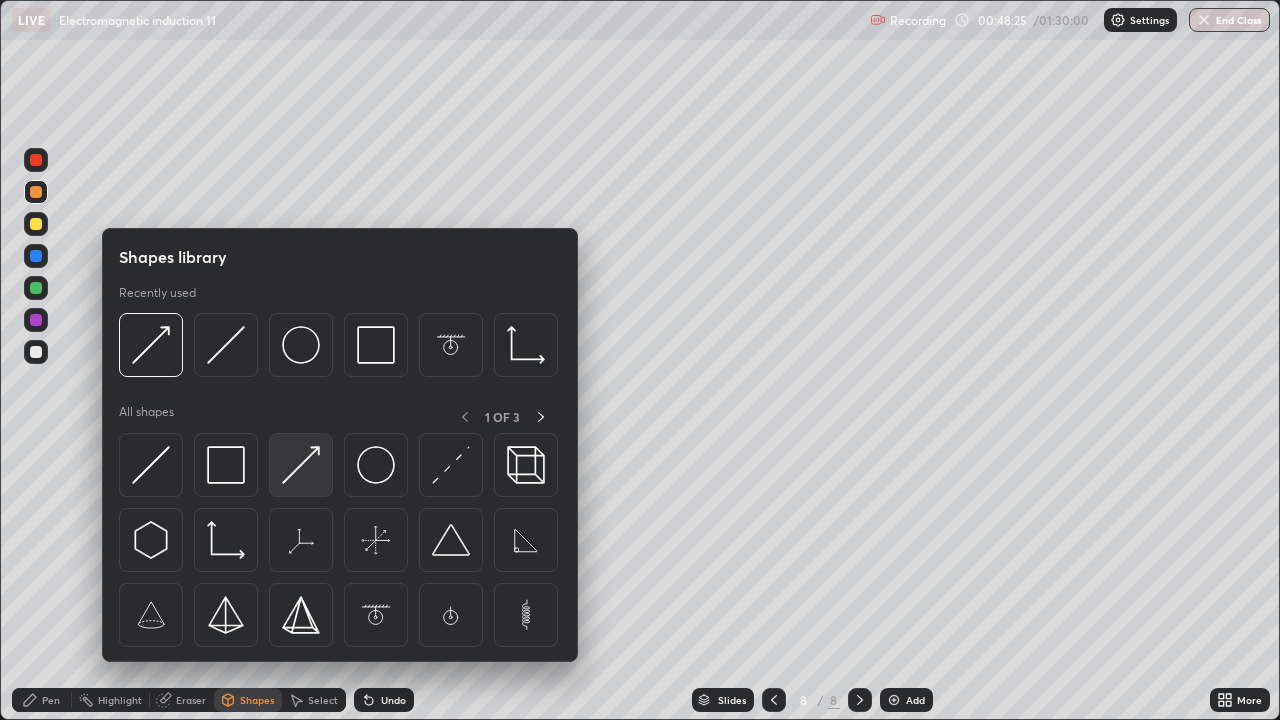 click at bounding box center (301, 465) 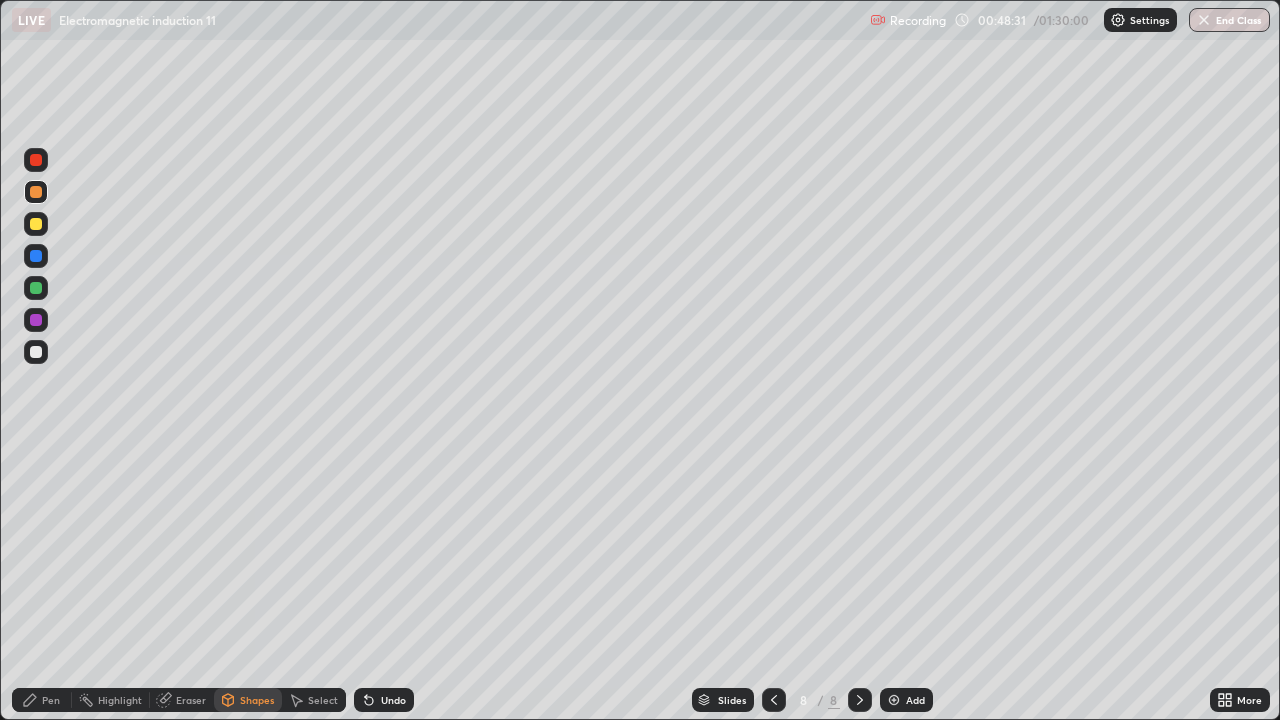 click on "Pen" at bounding box center [51, 700] 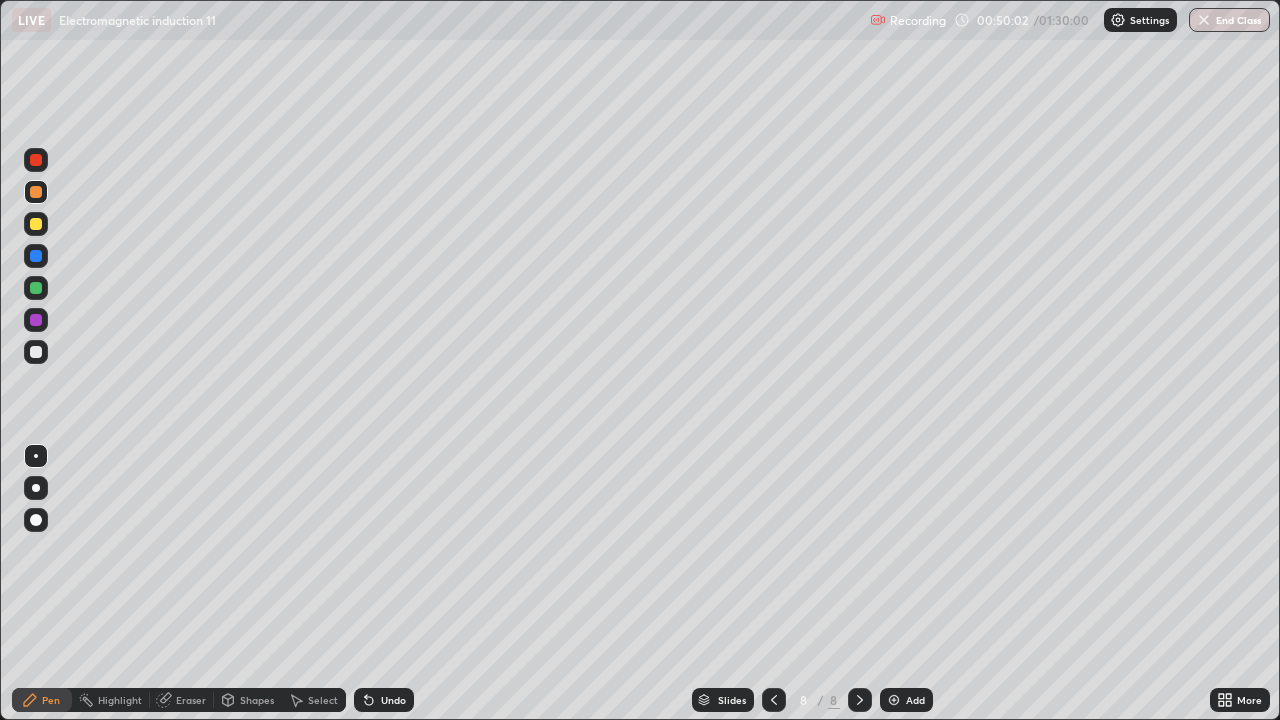 click at bounding box center (894, 700) 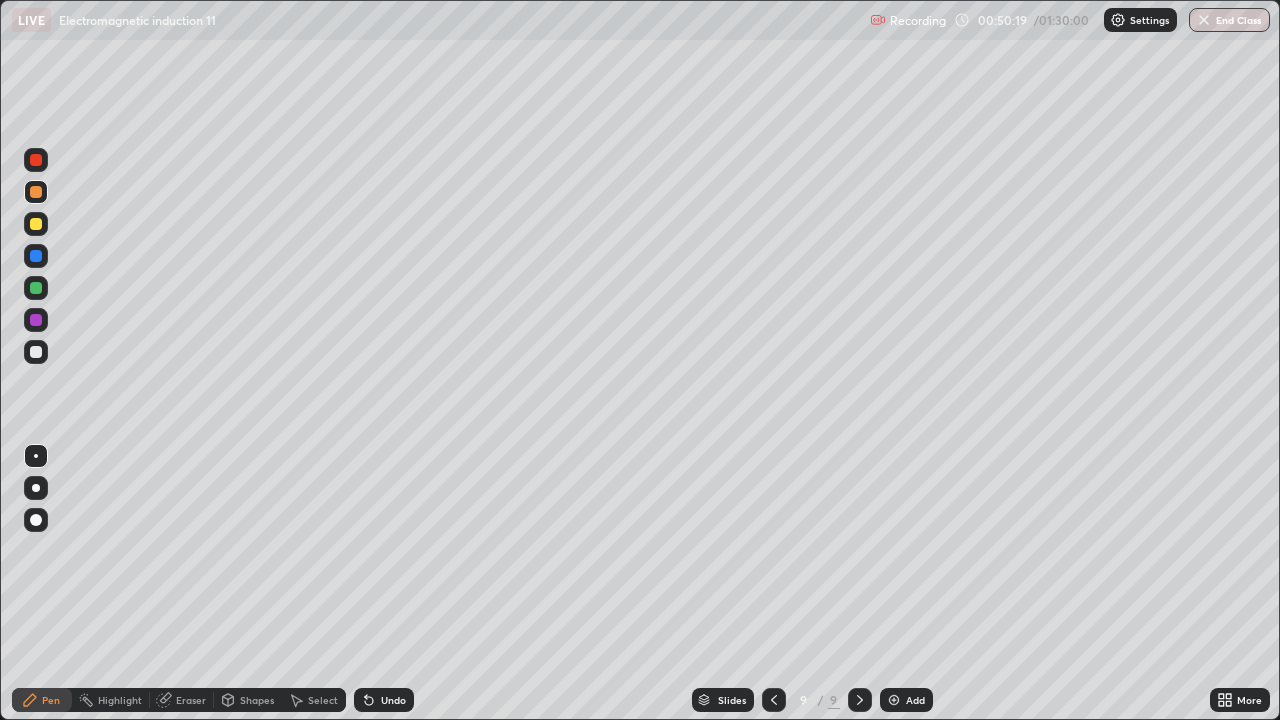 click 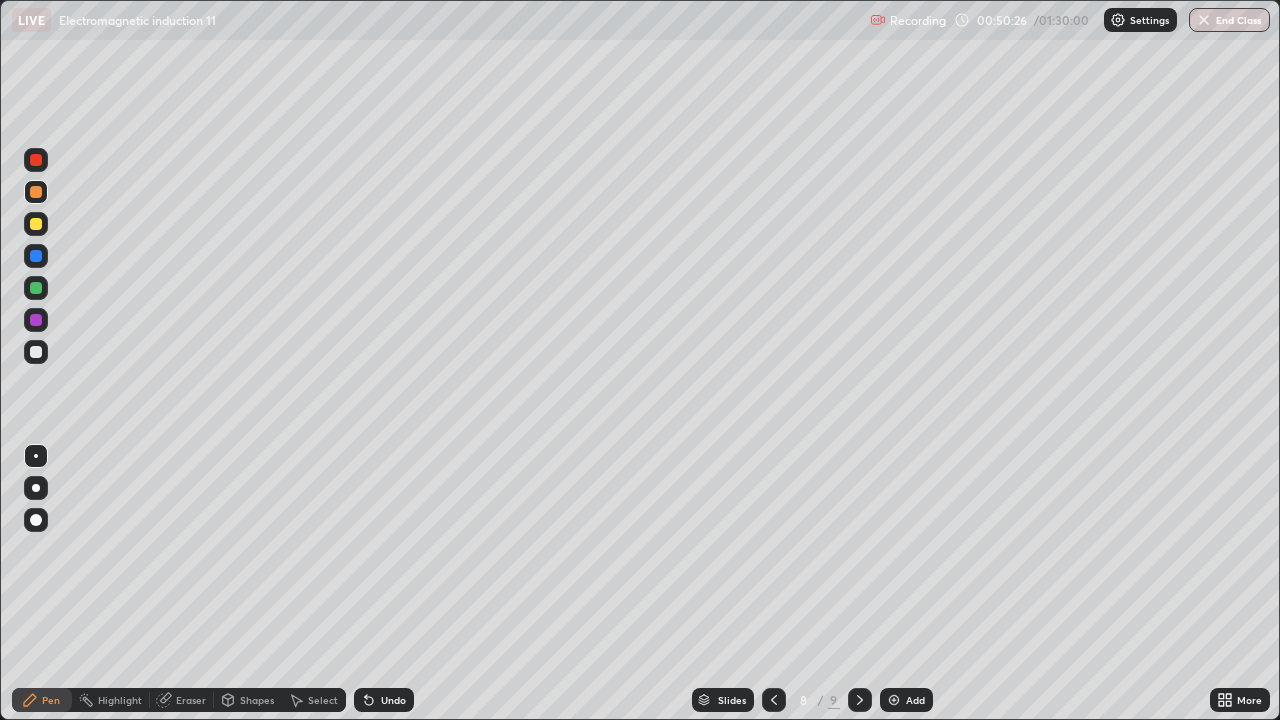 click 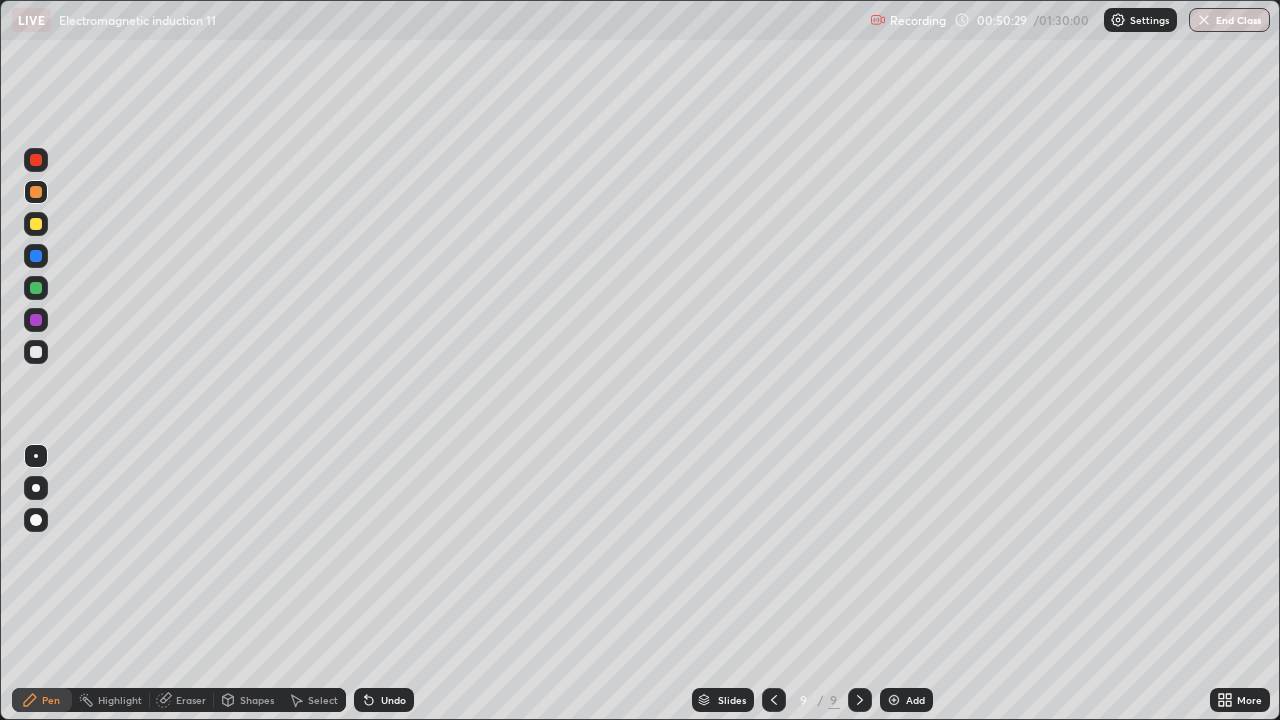 click at bounding box center (36, 352) 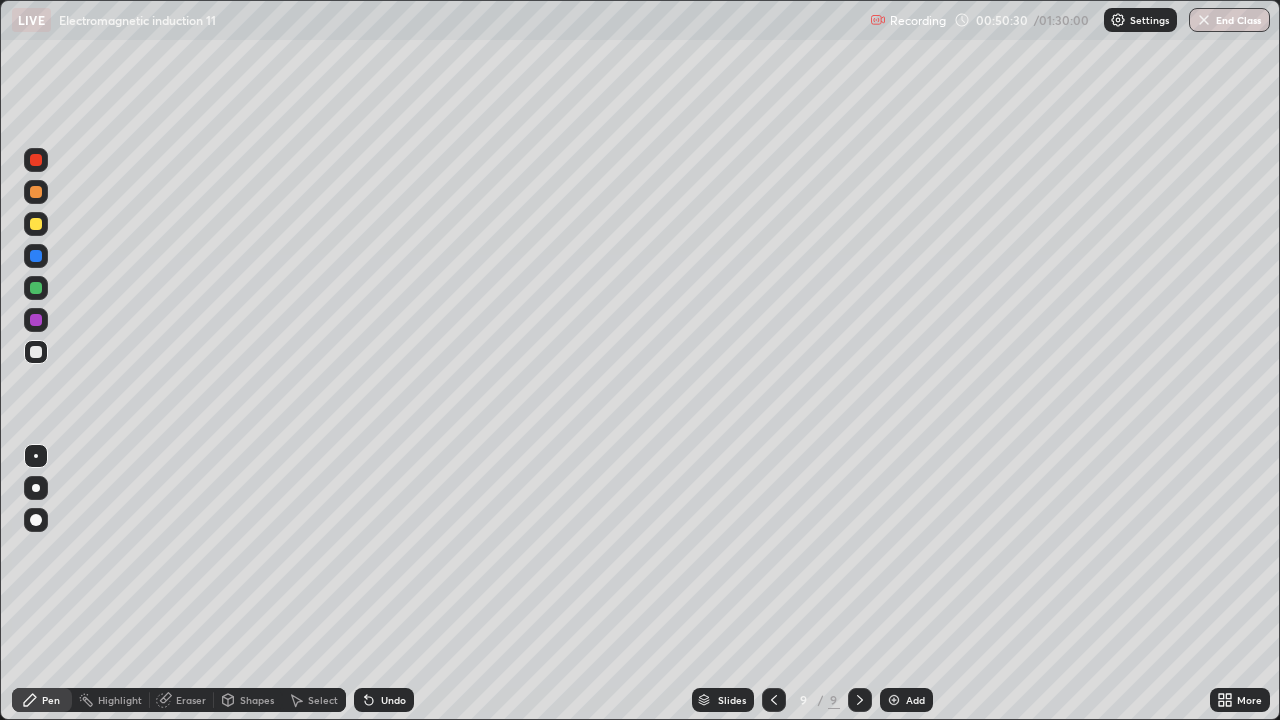 click on "Shapes" at bounding box center (257, 700) 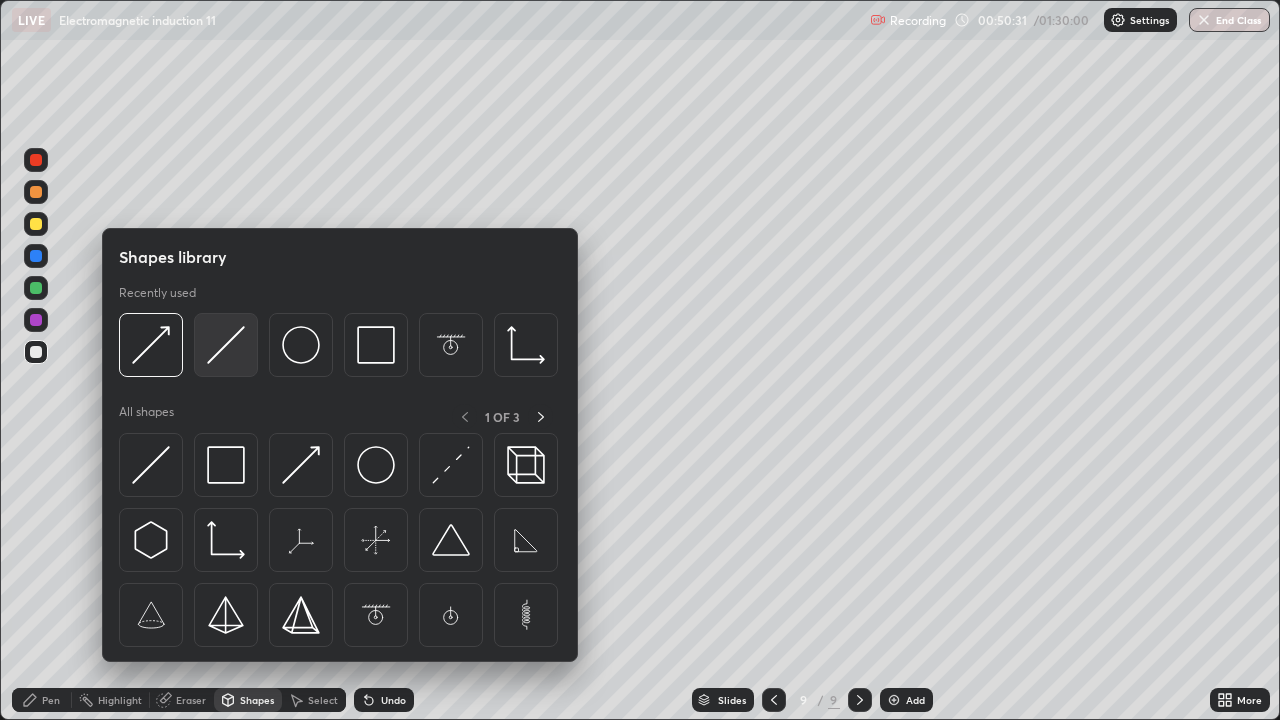 click at bounding box center (226, 345) 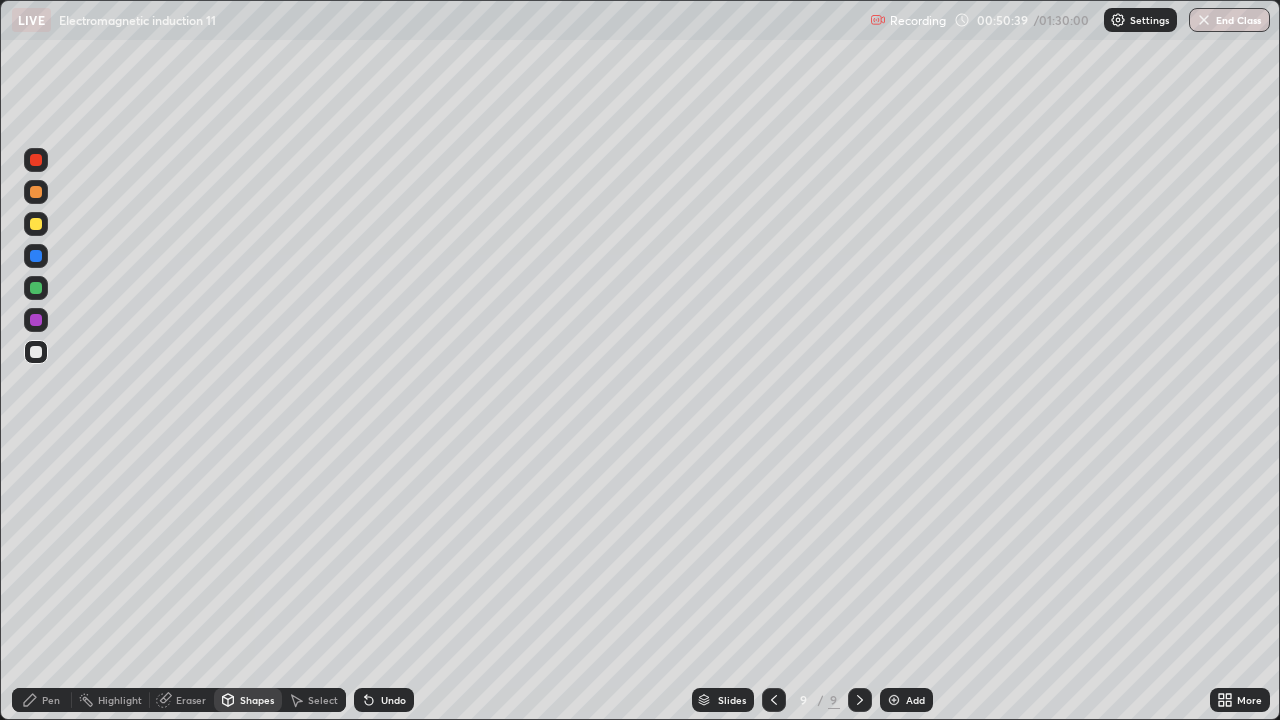click on "Pen" at bounding box center [51, 700] 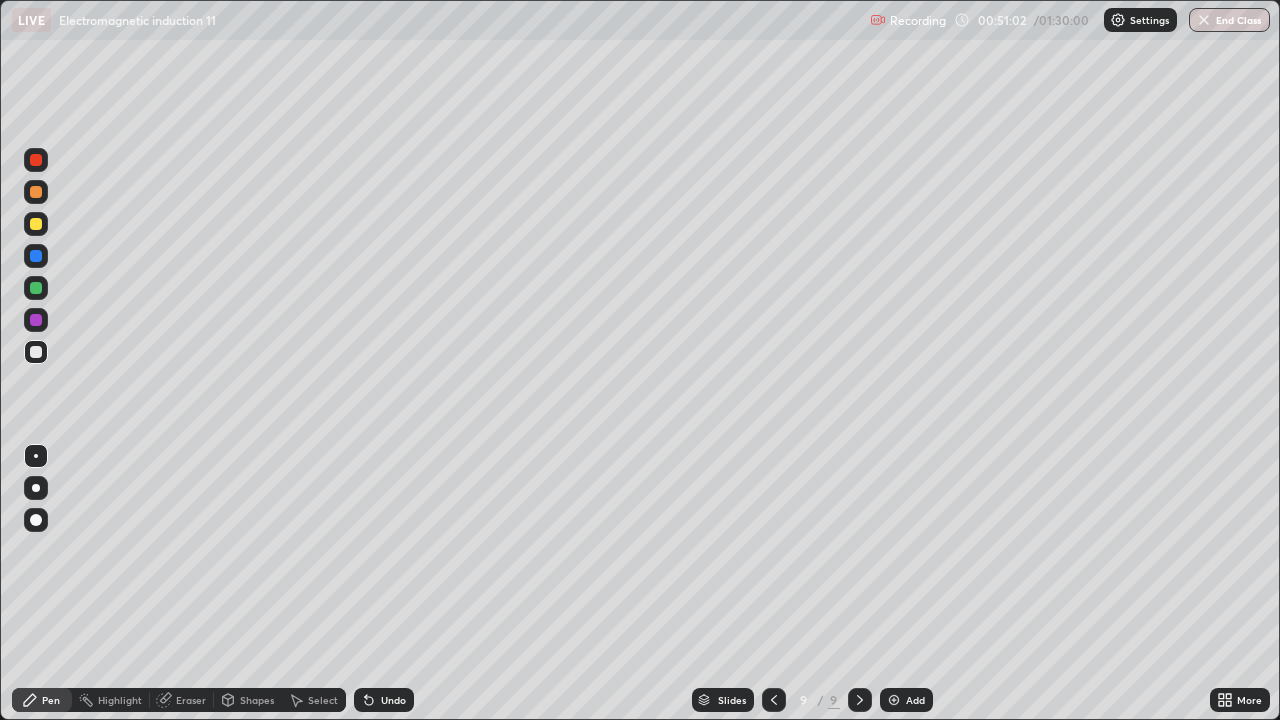click on "Eraser" at bounding box center (191, 700) 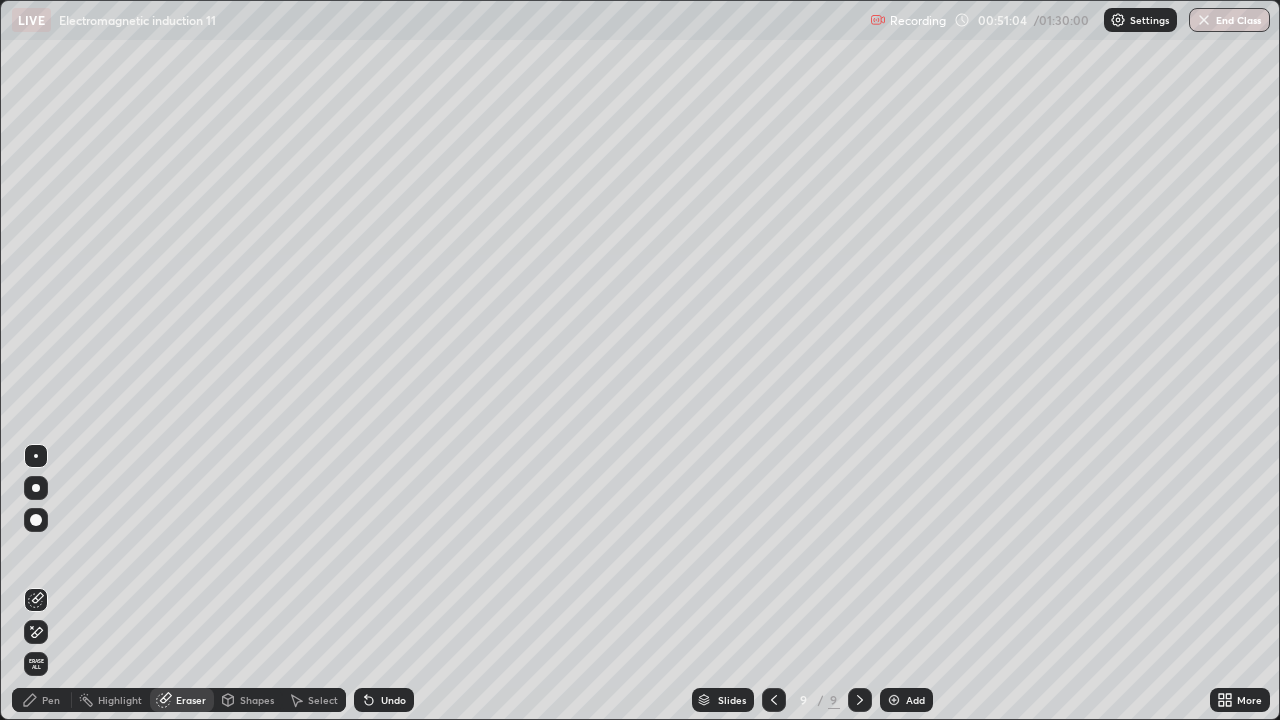 click on "Pen" at bounding box center (51, 700) 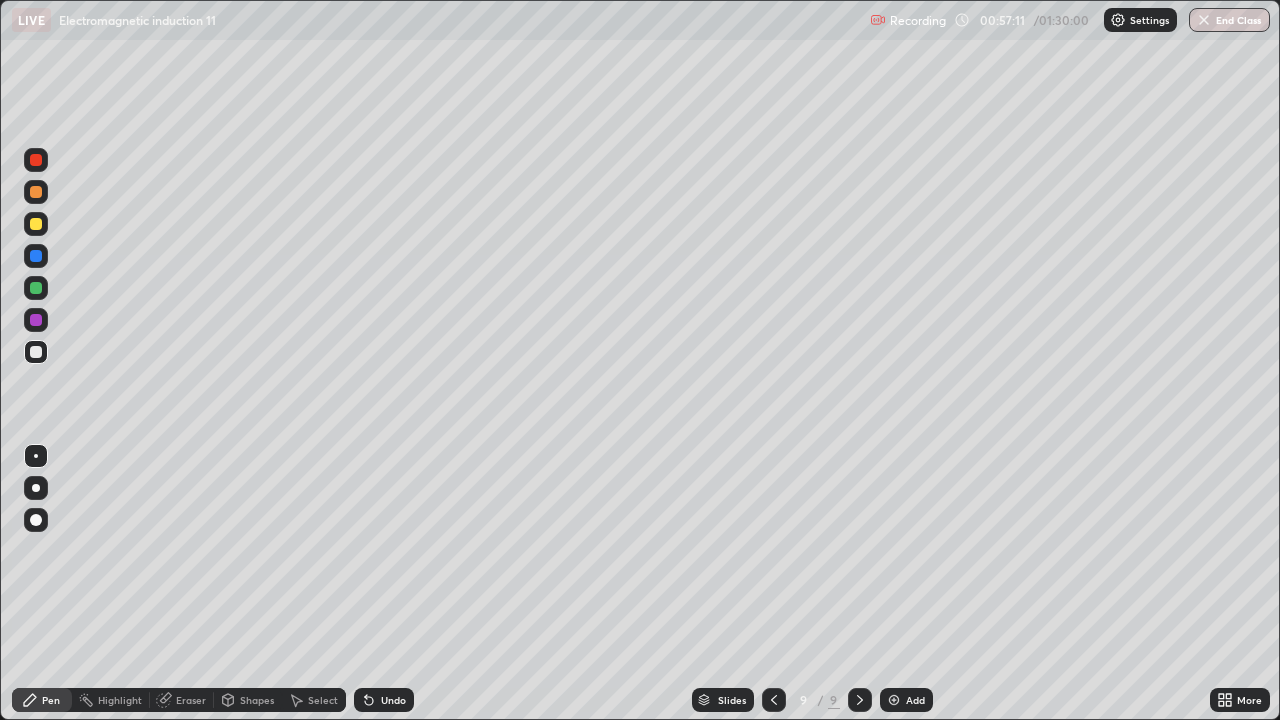 click on "Eraser" at bounding box center (191, 700) 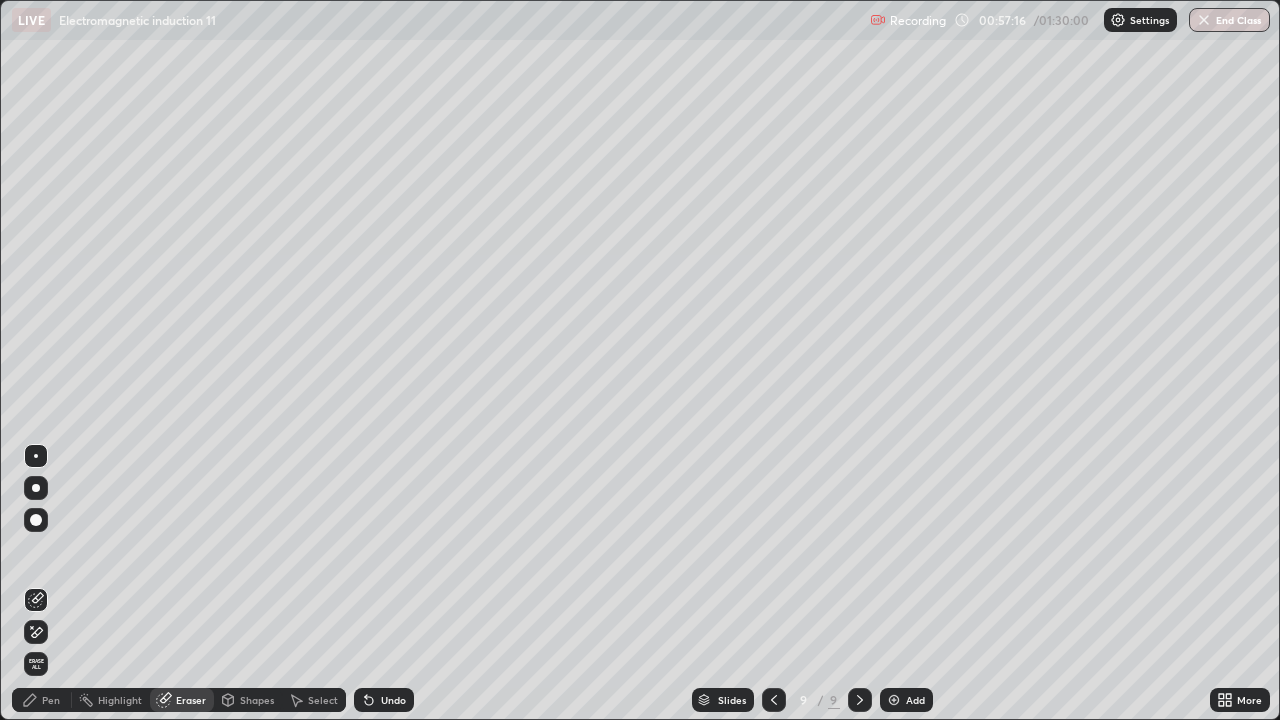 click on "Pen" at bounding box center [42, 700] 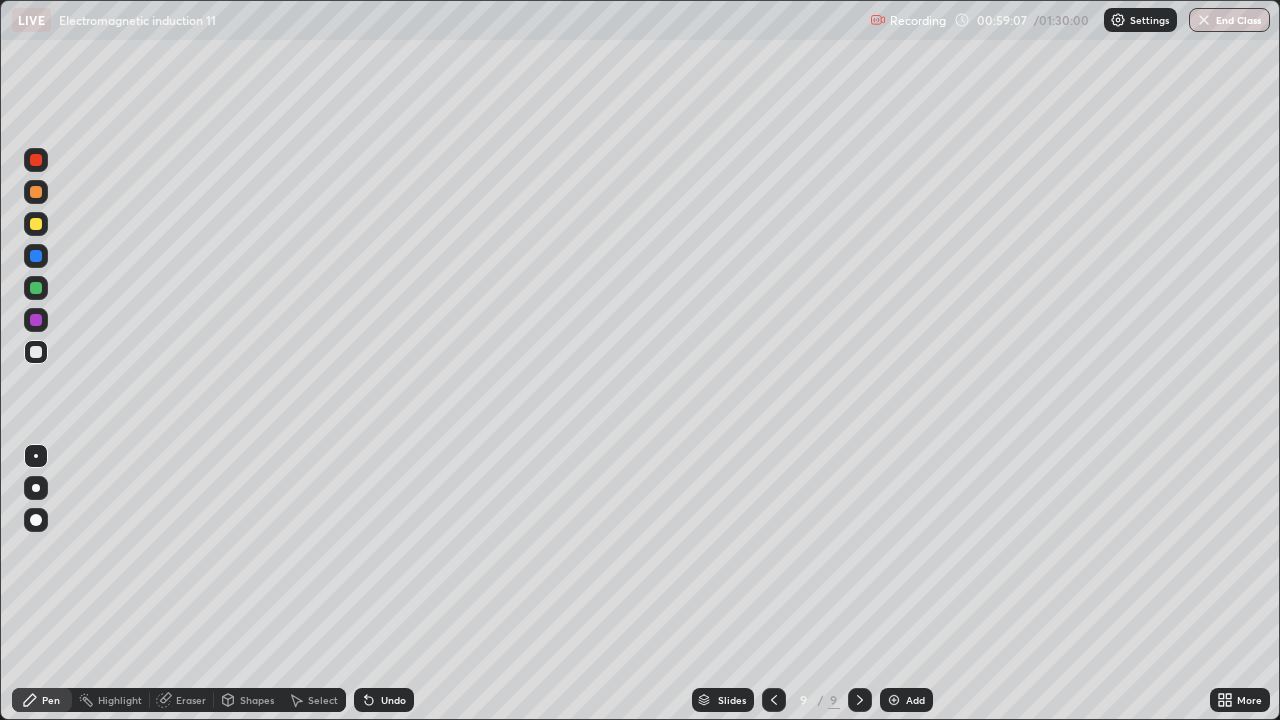 click at bounding box center (894, 700) 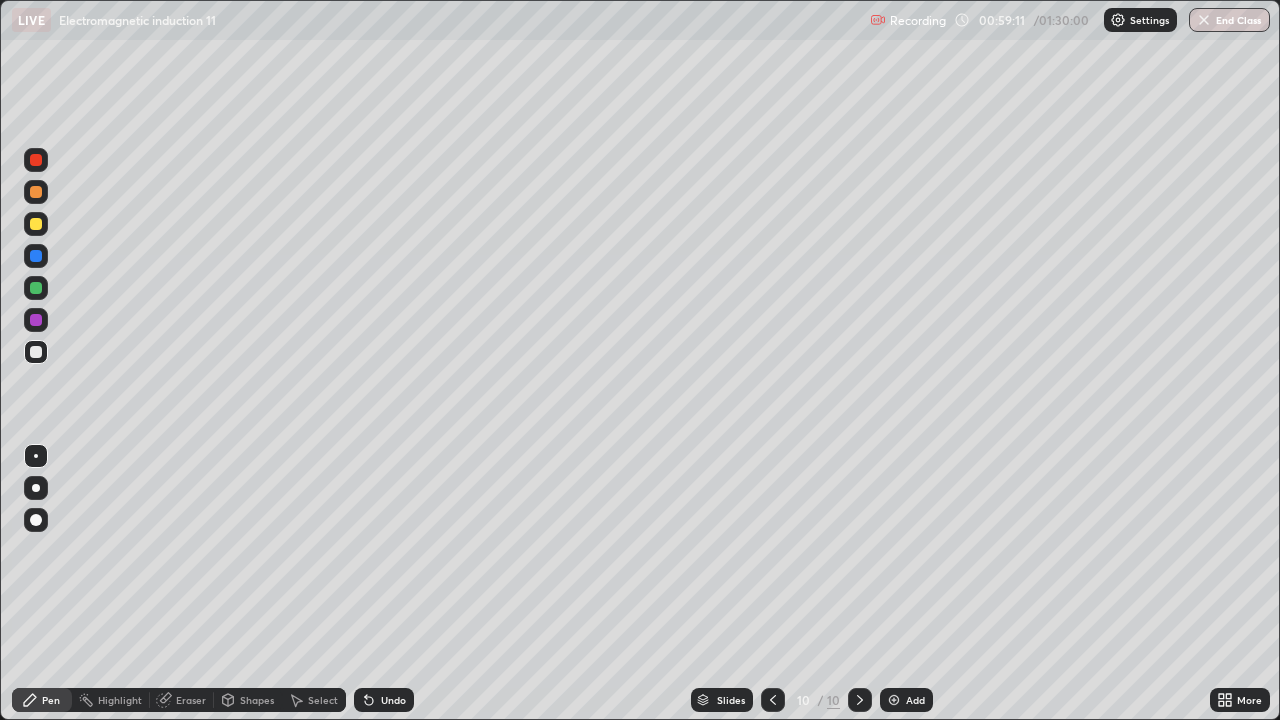 click at bounding box center (36, 256) 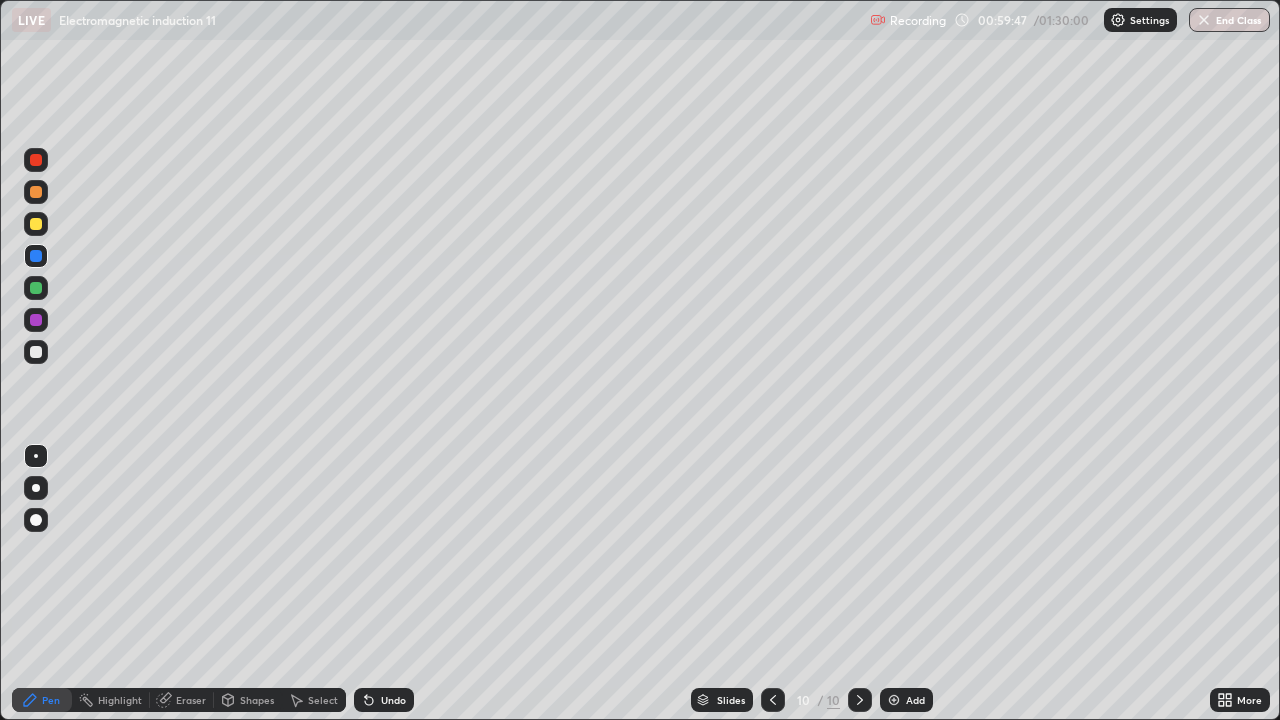 click at bounding box center (36, 352) 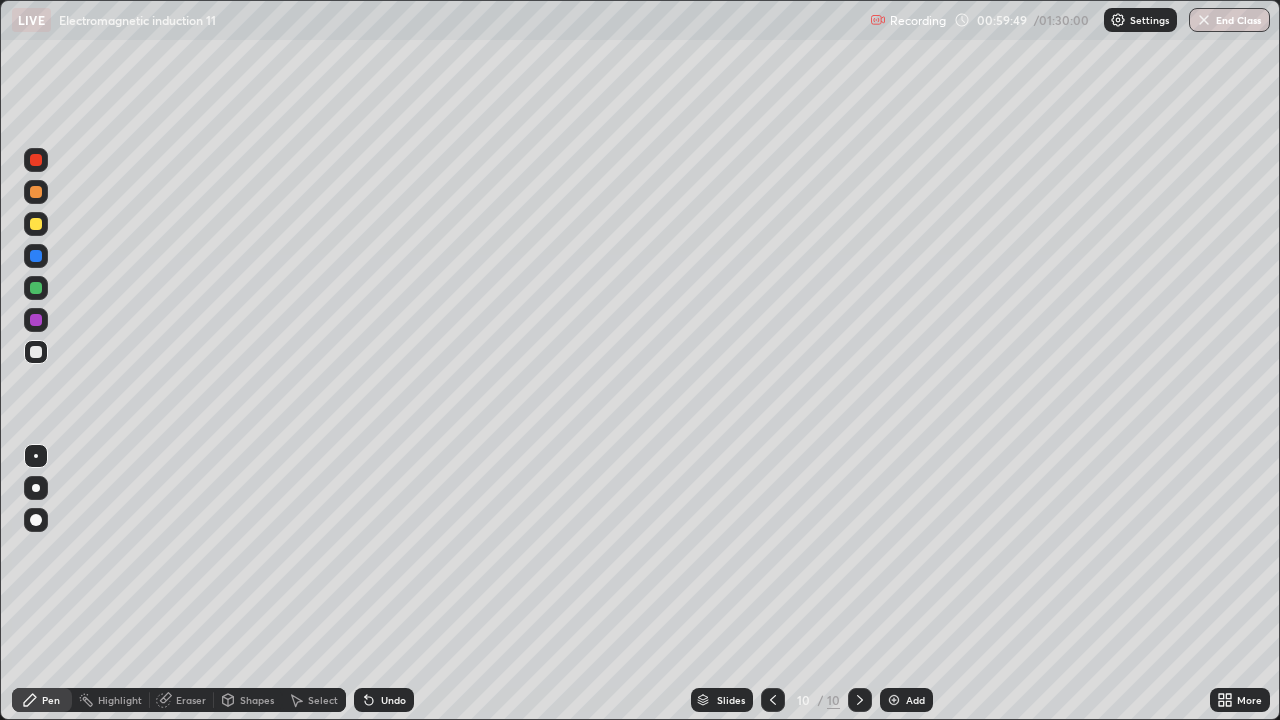 click on "Shapes" at bounding box center (257, 700) 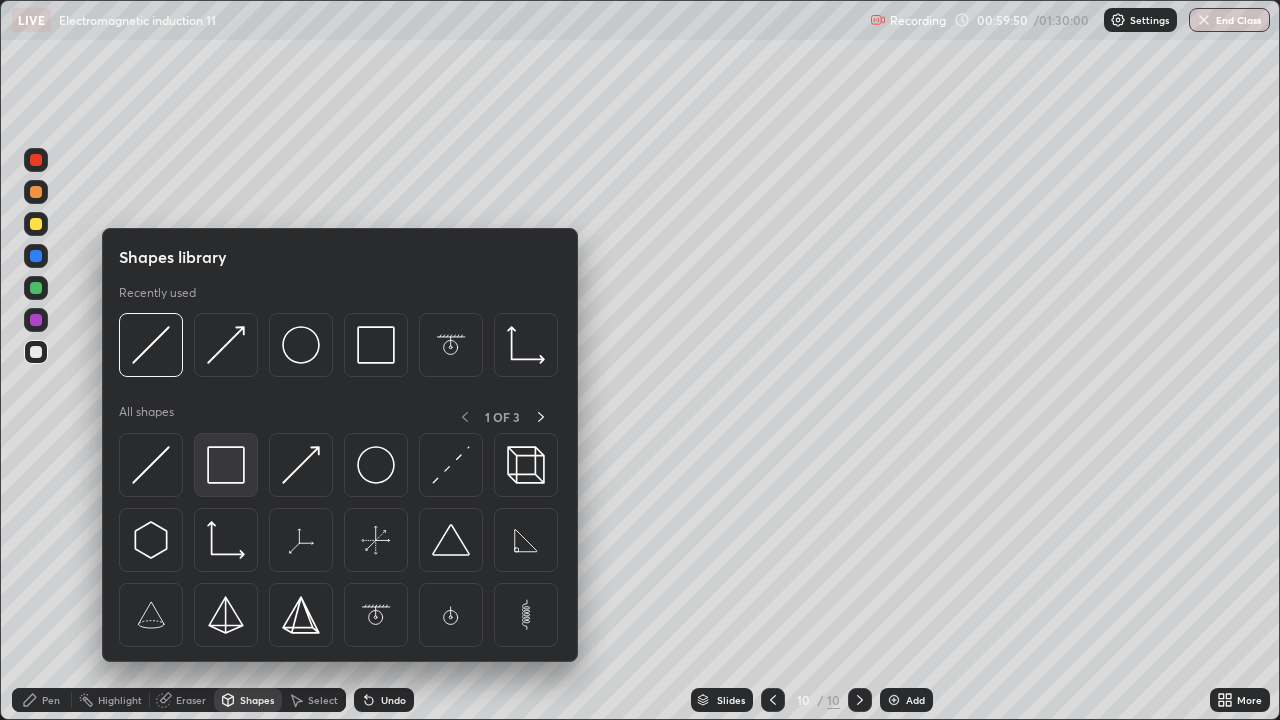 click at bounding box center [226, 465] 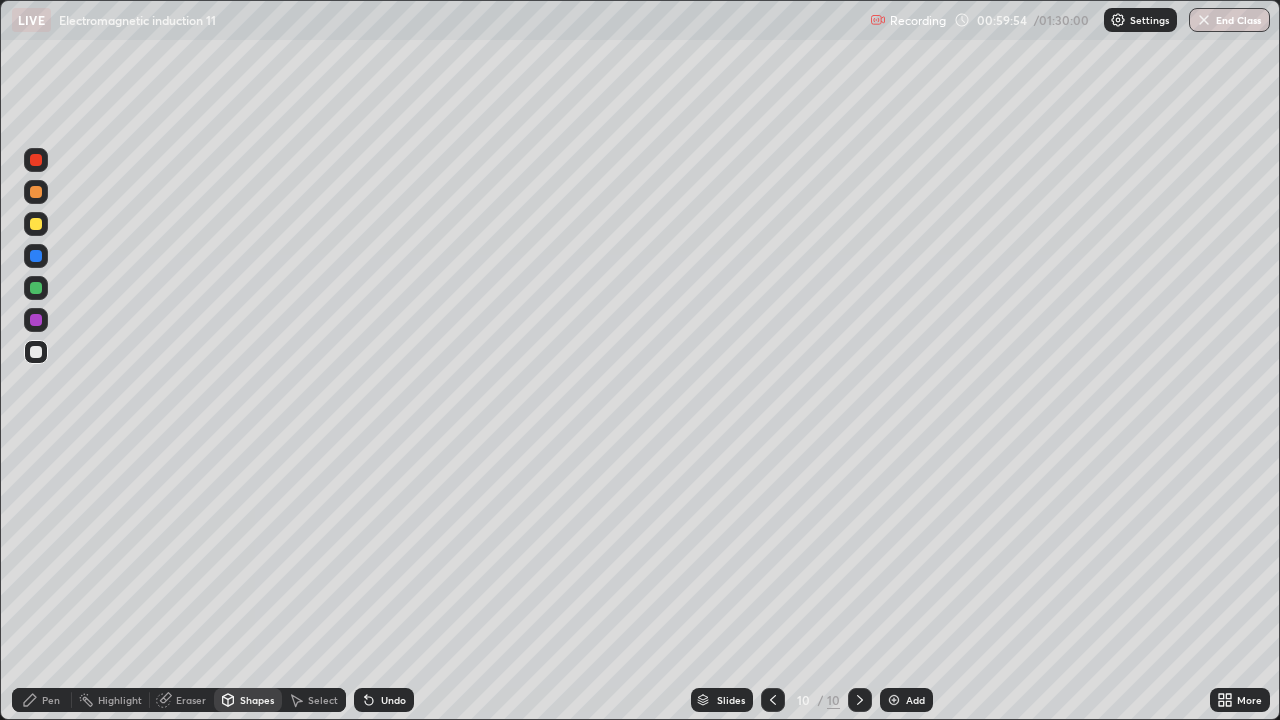 click on "Eraser" at bounding box center [191, 700] 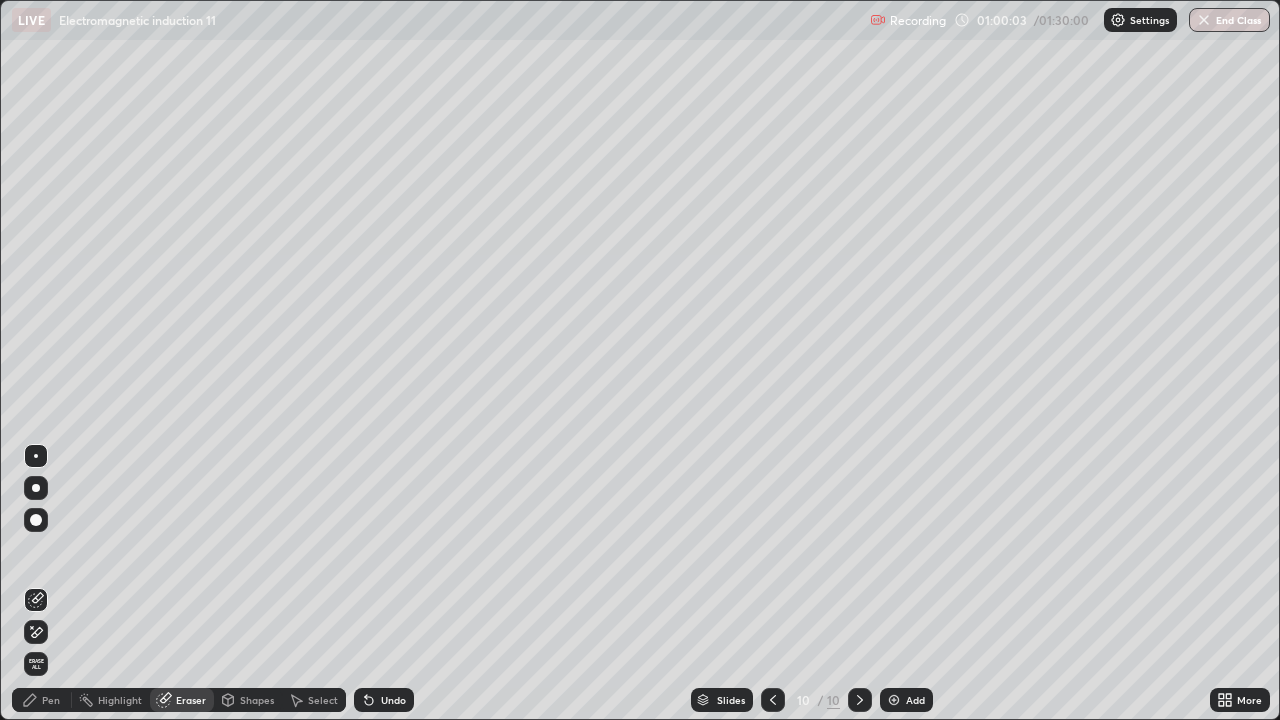 click on "Shapes" at bounding box center (257, 700) 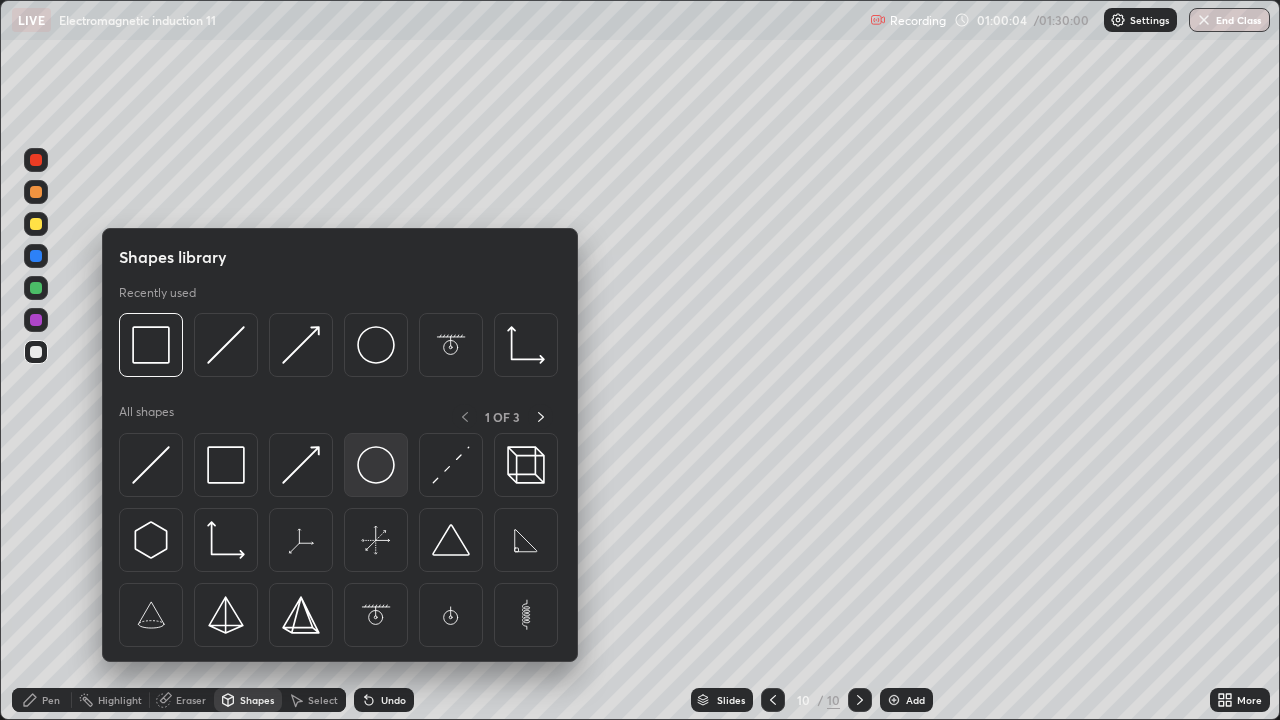 click at bounding box center (376, 465) 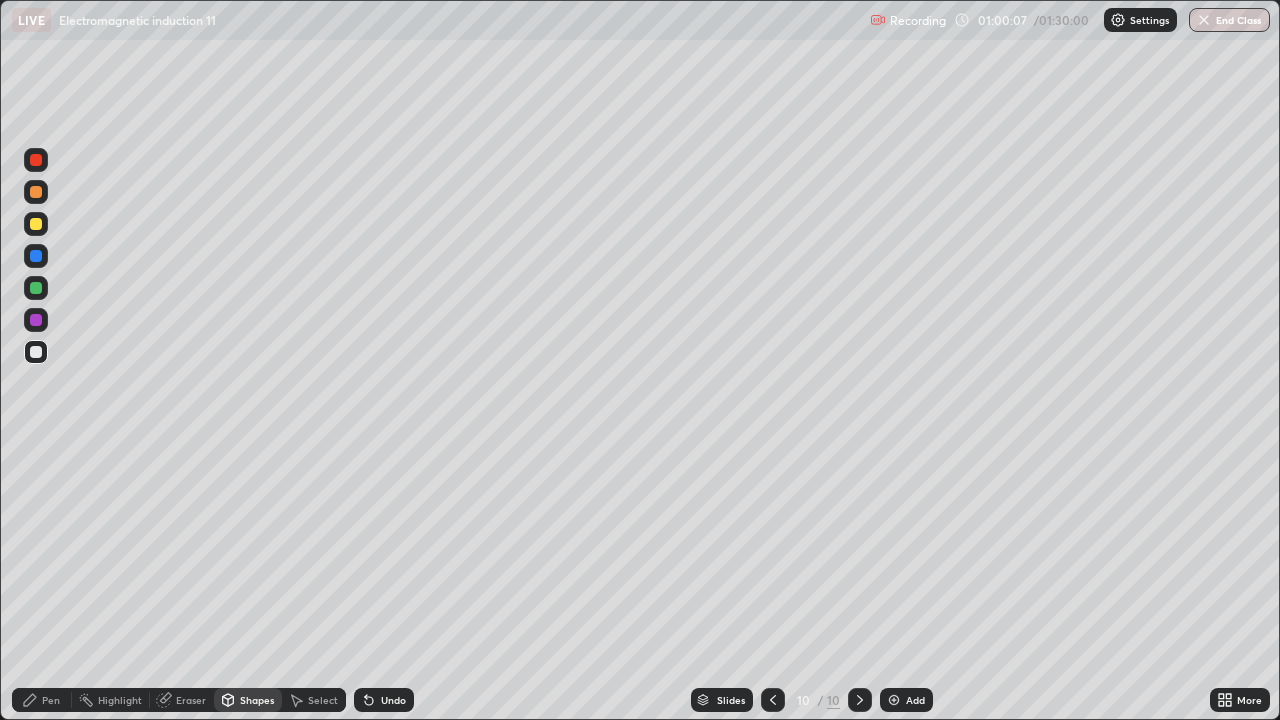 click on "Pen" at bounding box center (51, 700) 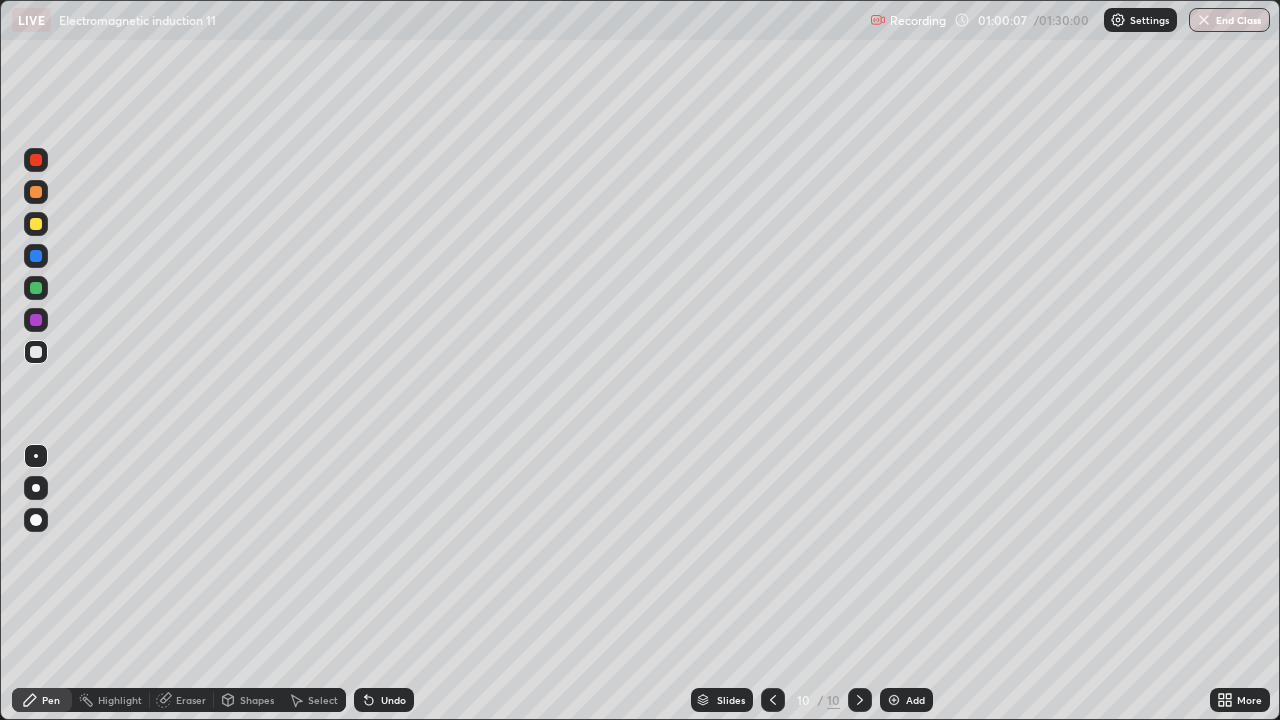 click at bounding box center [36, 320] 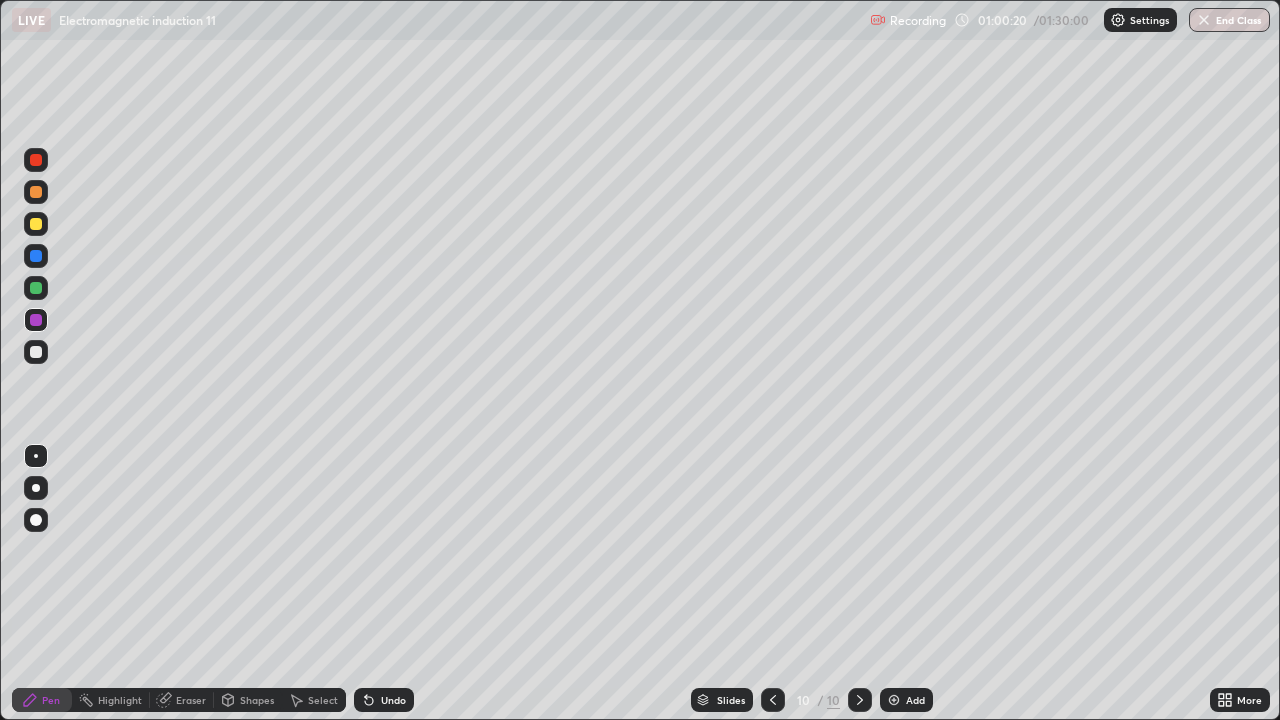 click on "Shapes" at bounding box center [257, 700] 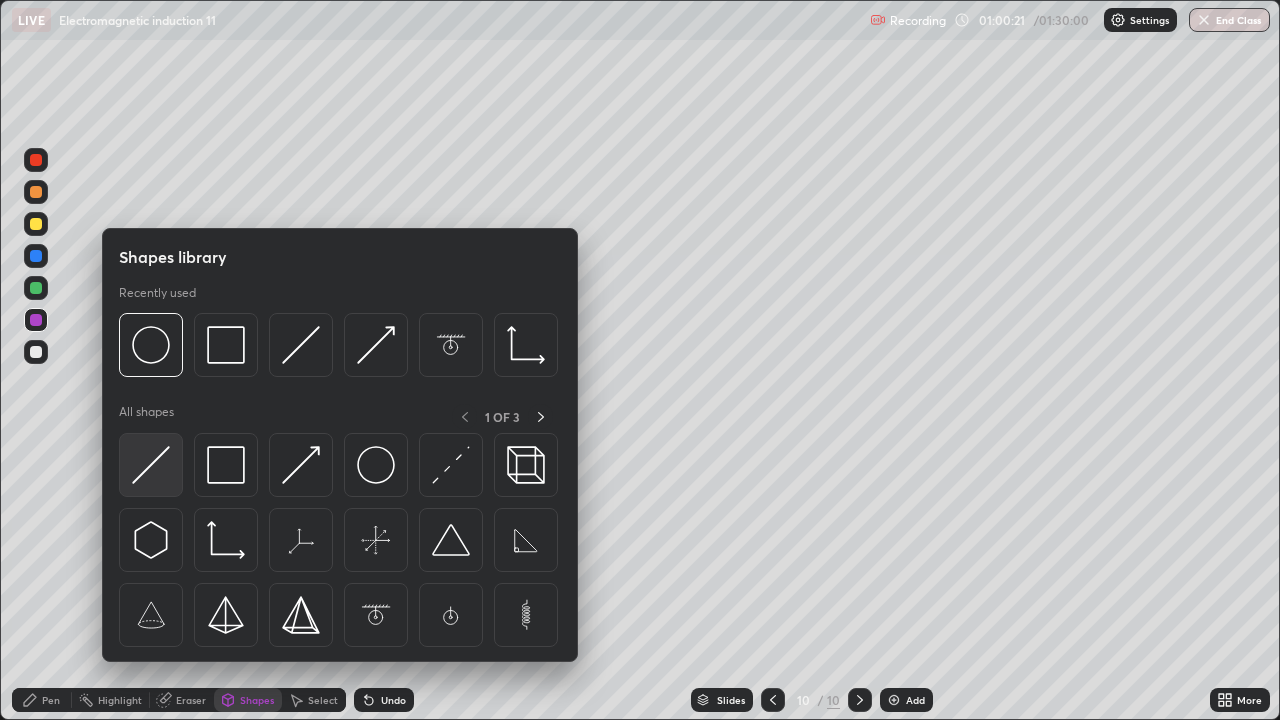 click at bounding box center [151, 465] 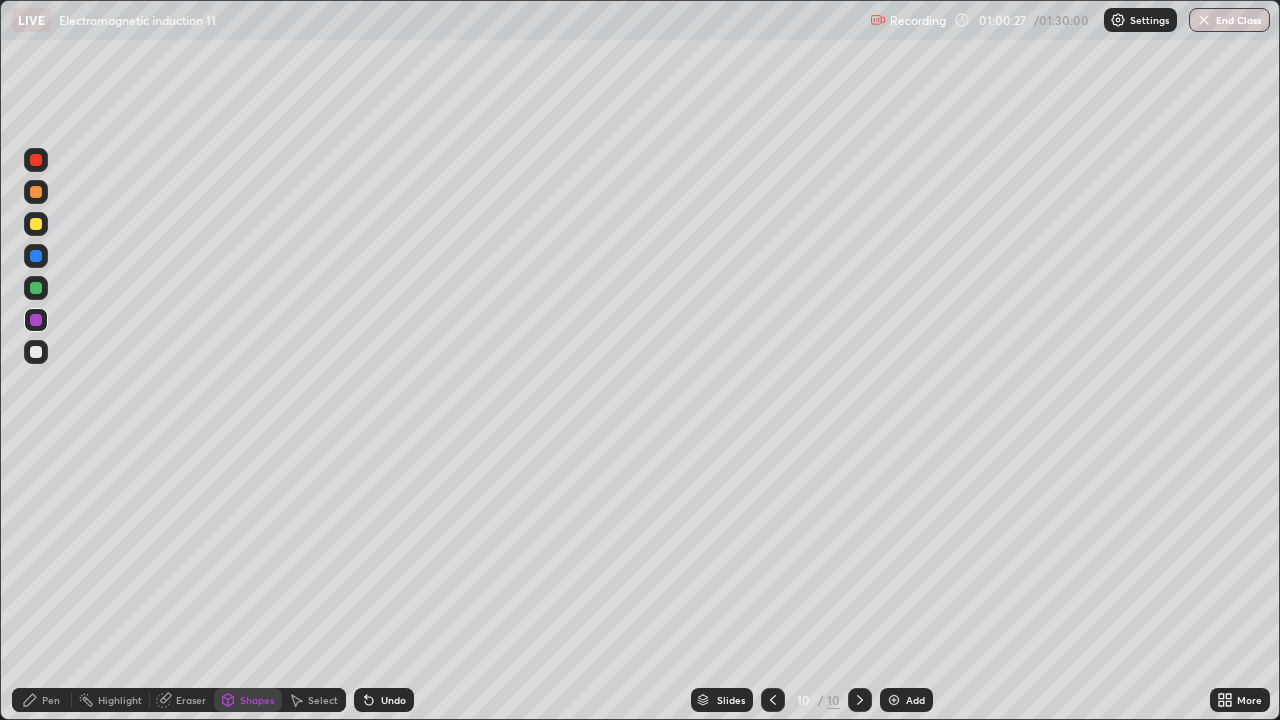 click on "Pen" at bounding box center (51, 700) 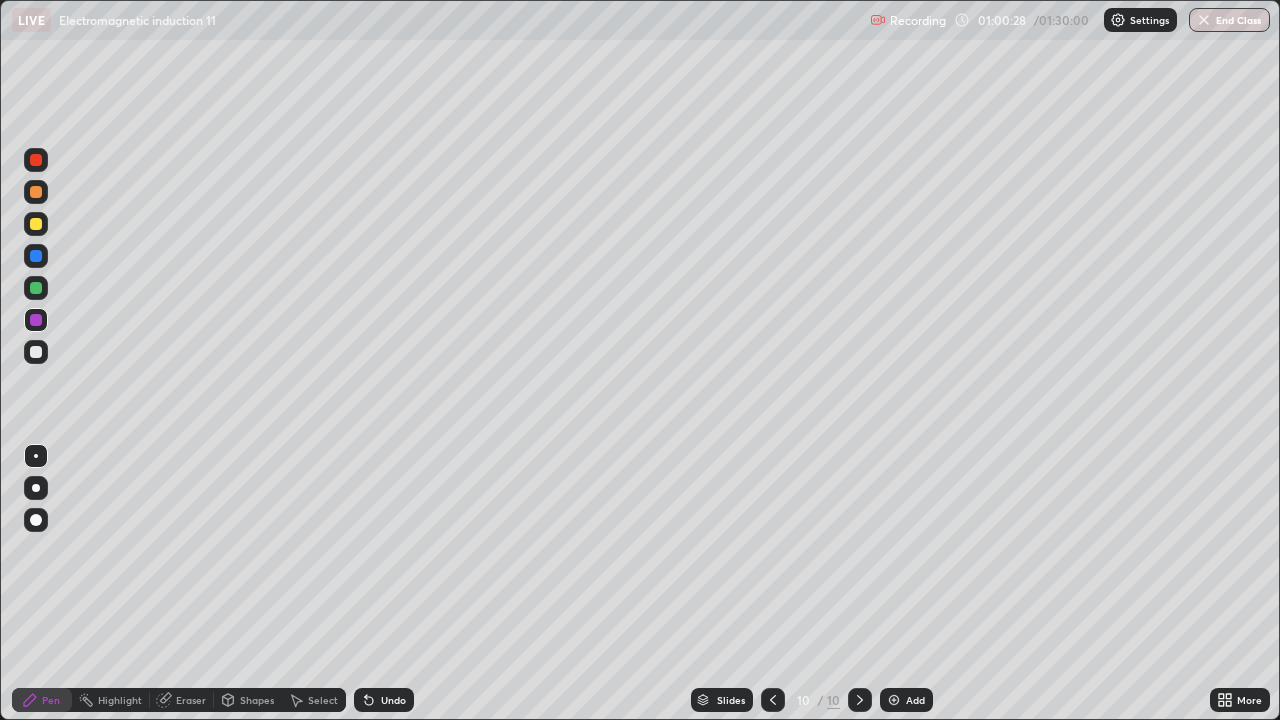 click at bounding box center (36, 288) 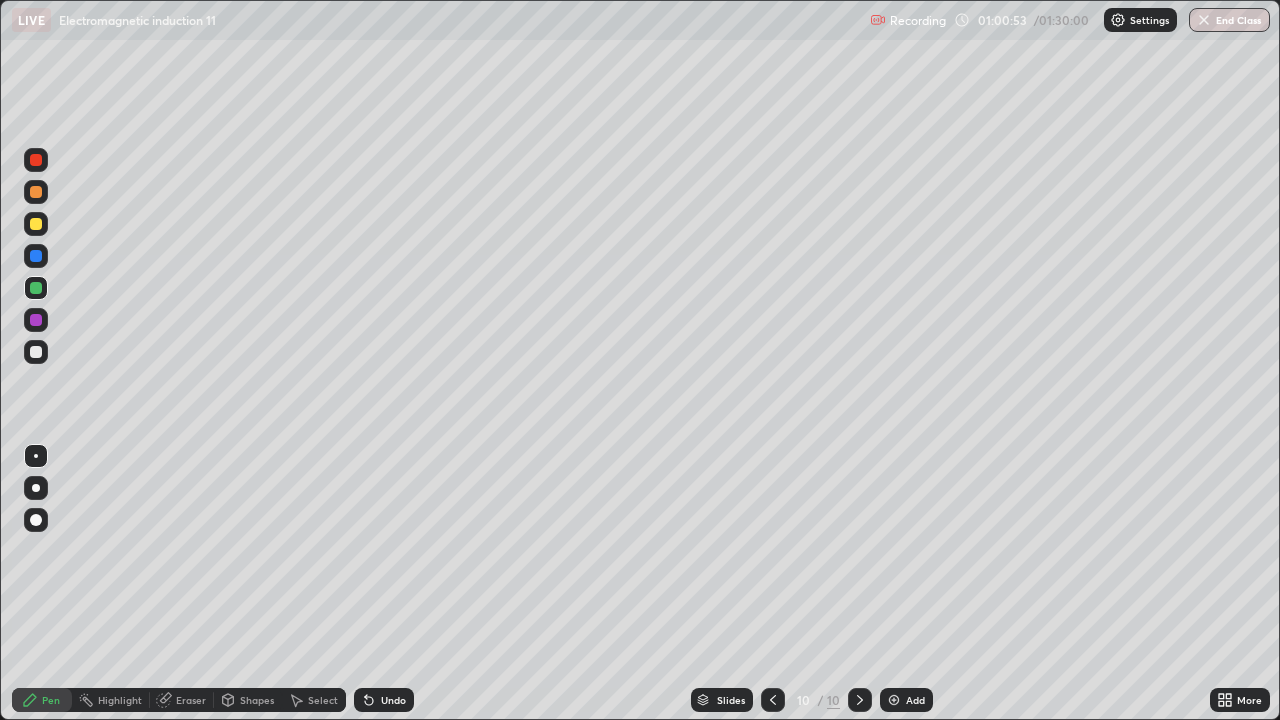 click on "Shapes" at bounding box center [257, 700] 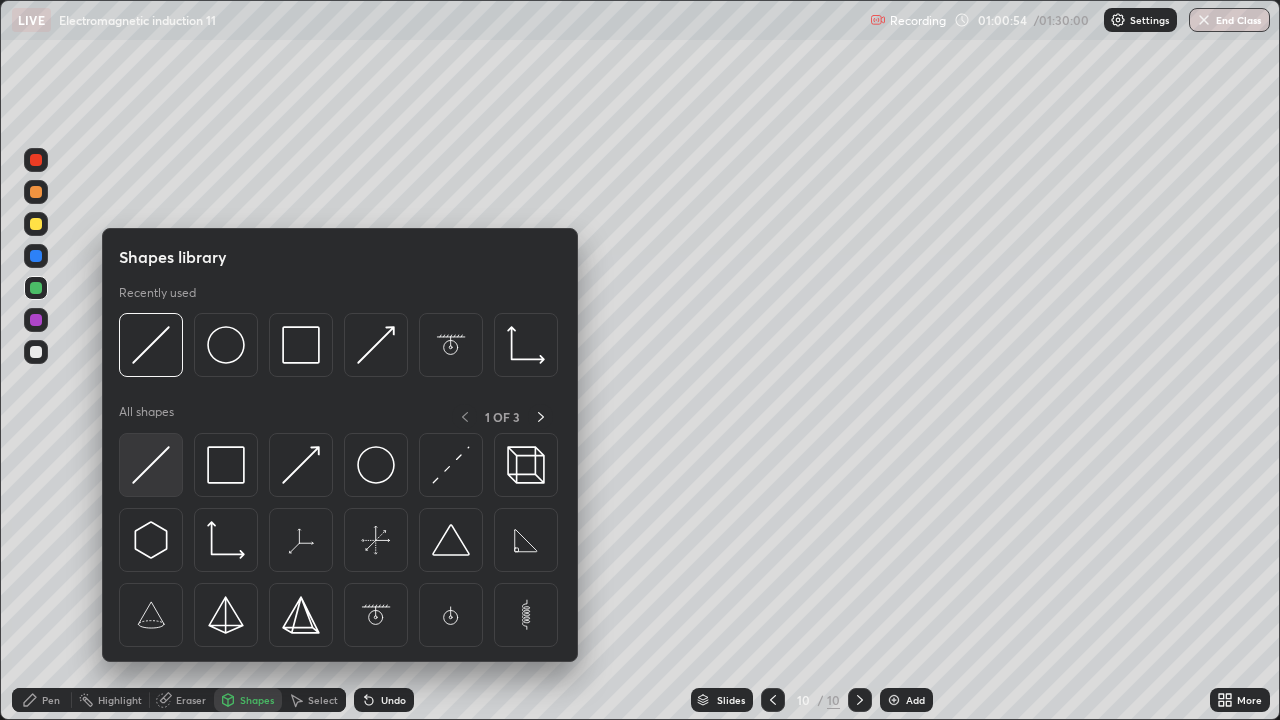 click at bounding box center (151, 465) 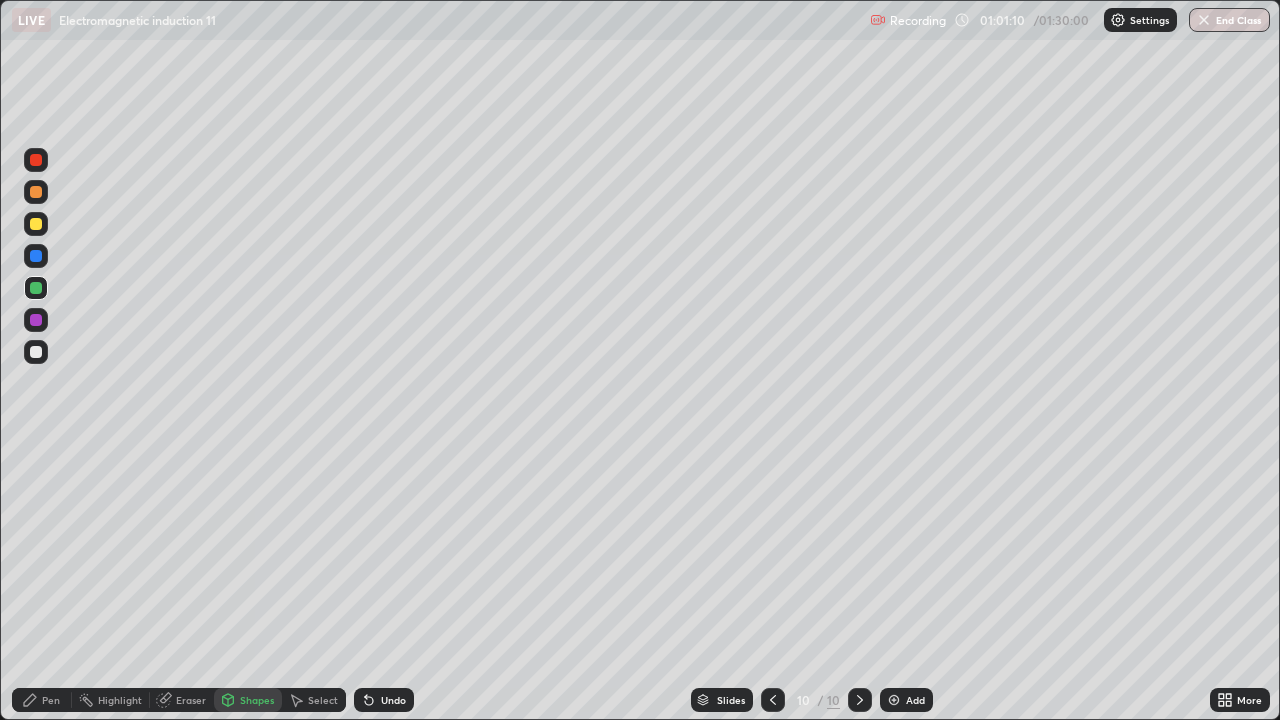 click on "Eraser" at bounding box center [191, 700] 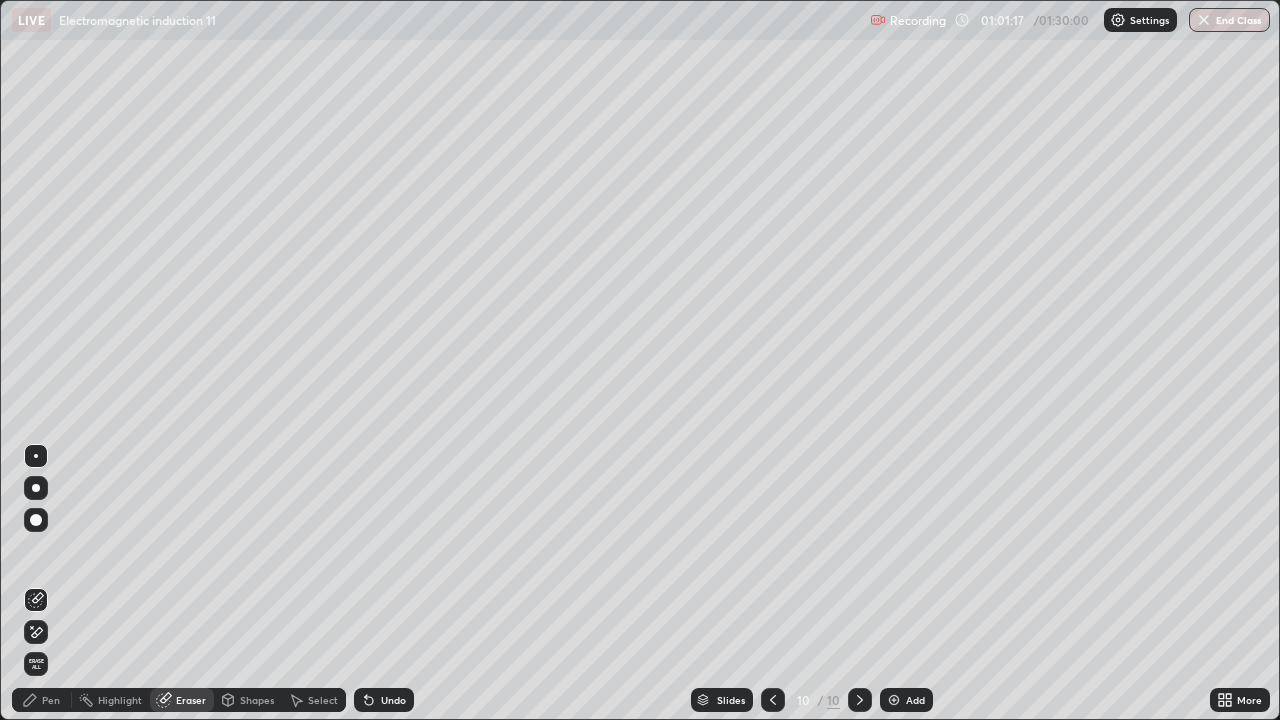 click on "Pen" at bounding box center [42, 700] 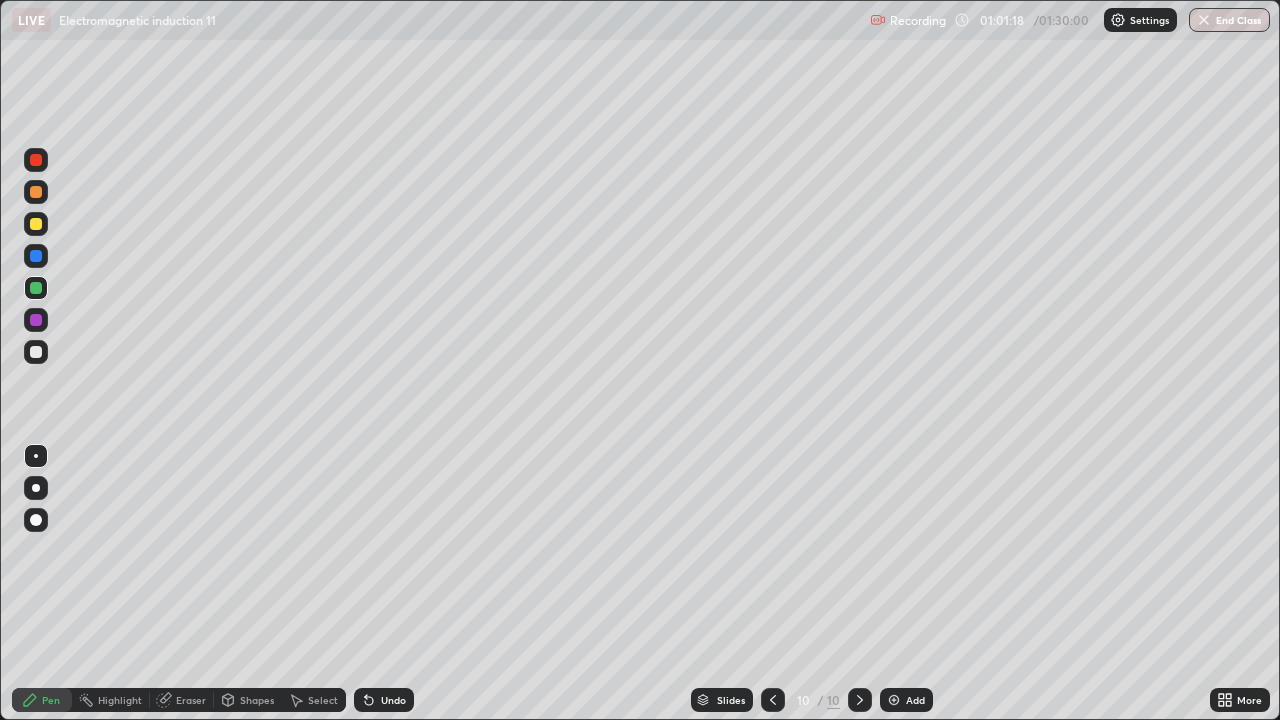 click at bounding box center (36, 224) 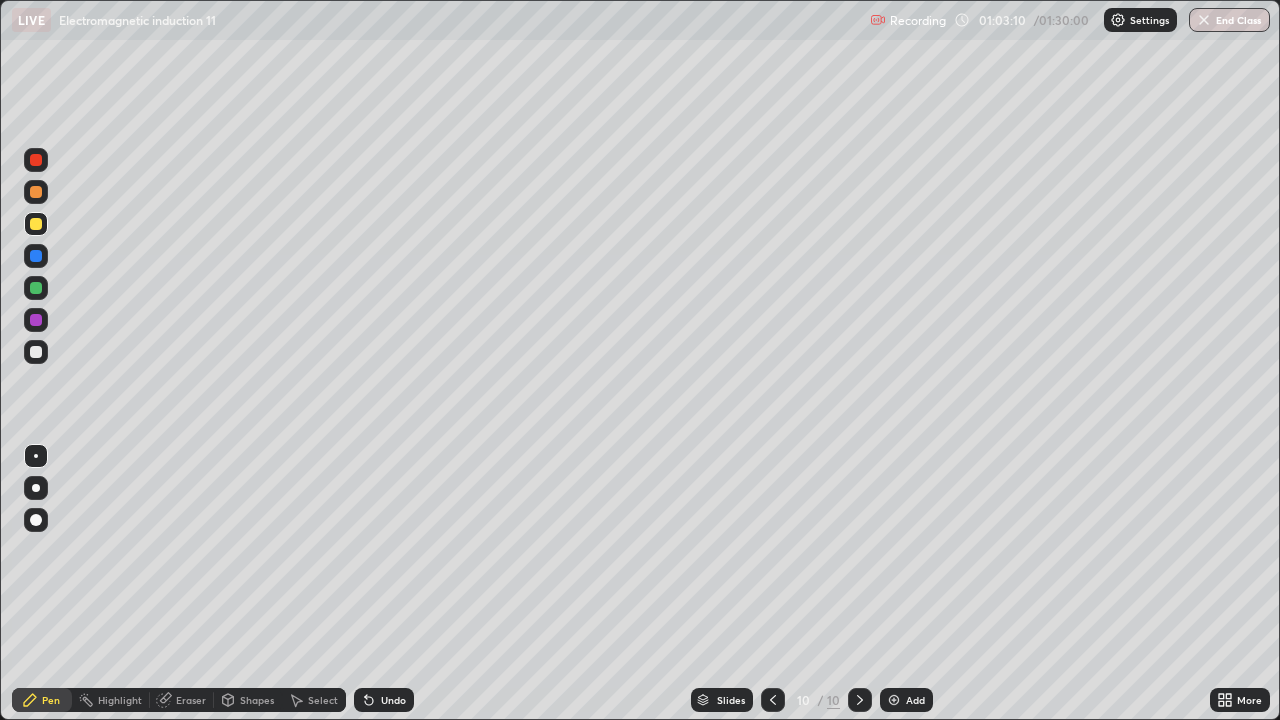 click on "Shapes" at bounding box center [257, 700] 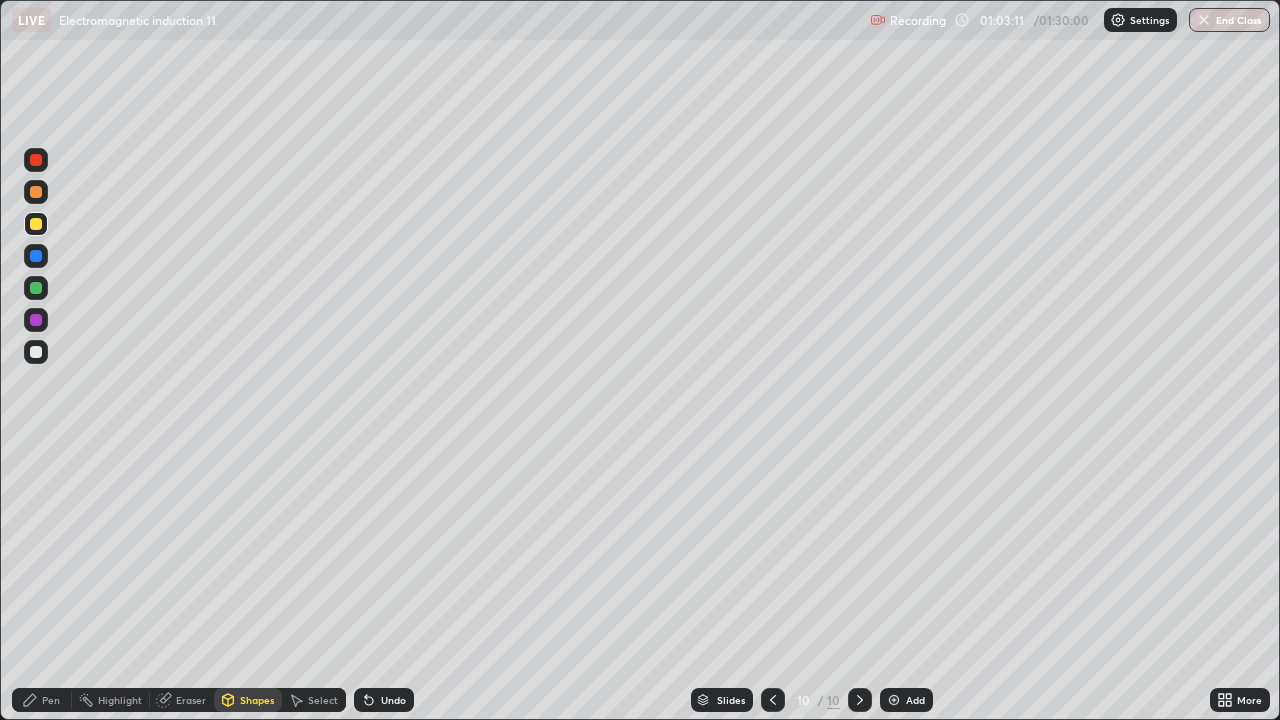 click on "Eraser" at bounding box center [191, 700] 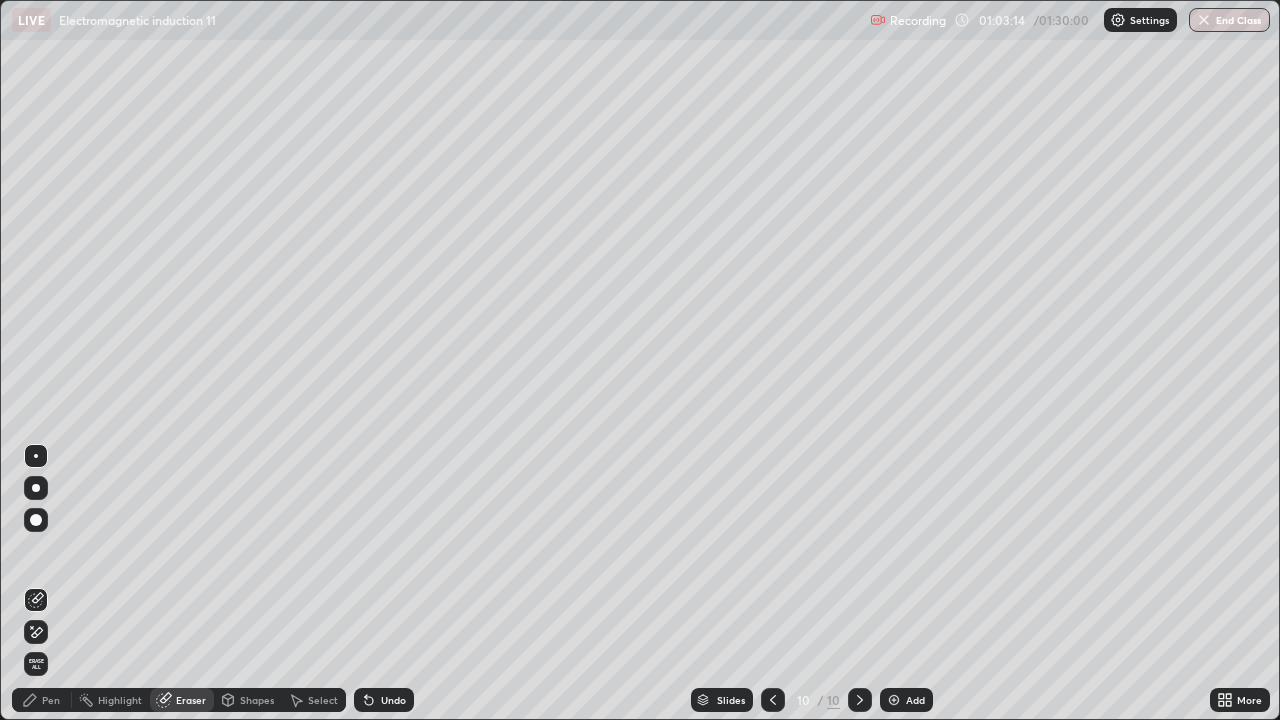 click on "Pen" at bounding box center [51, 700] 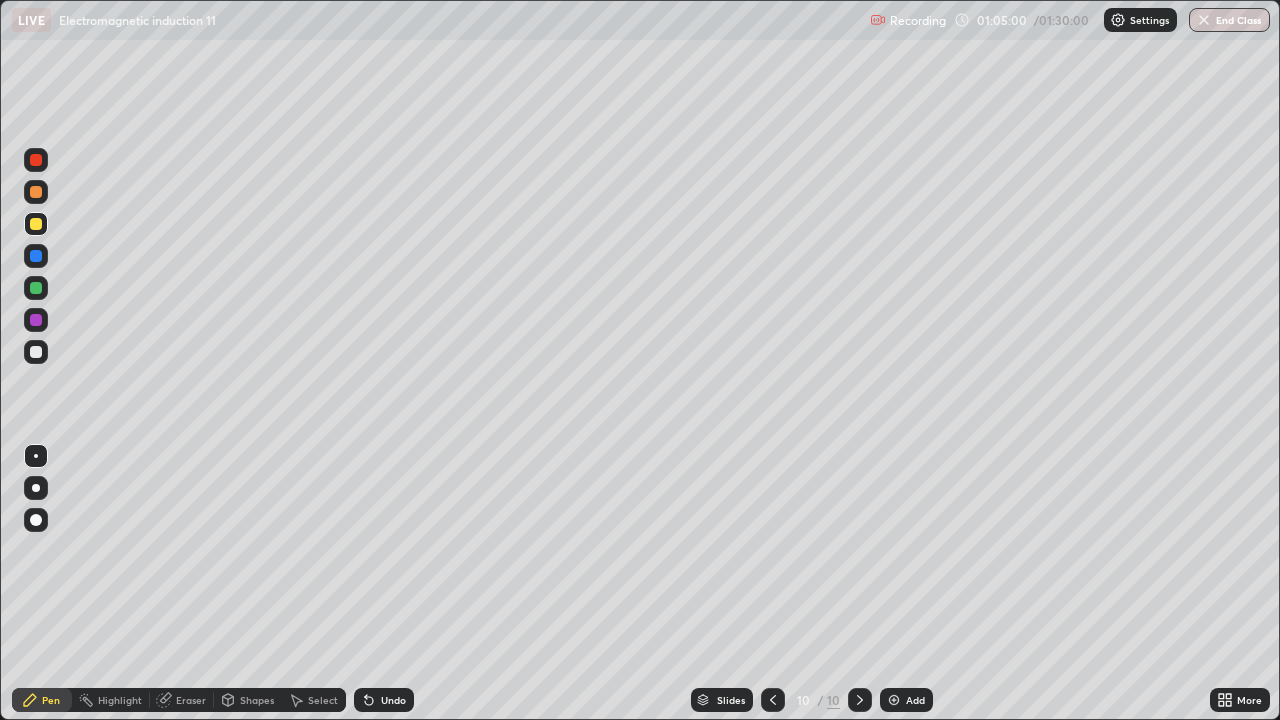 click on "Eraser" at bounding box center [191, 700] 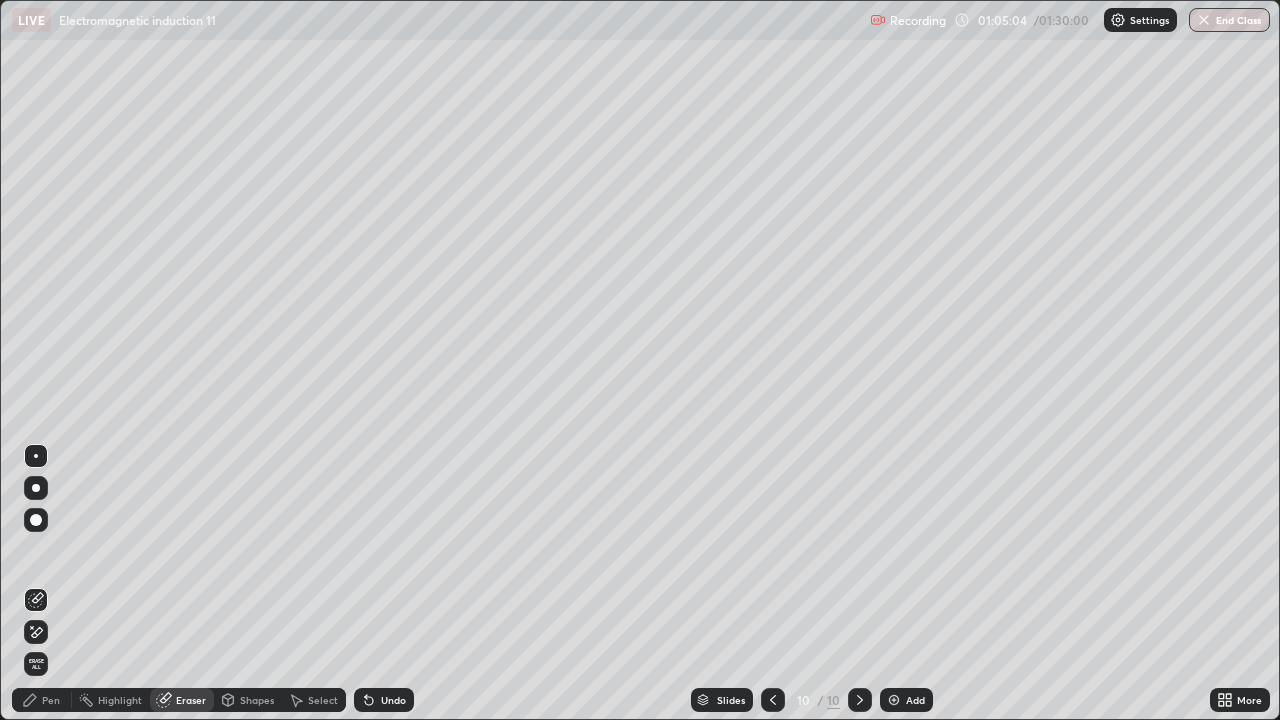 click on "Pen" at bounding box center [51, 700] 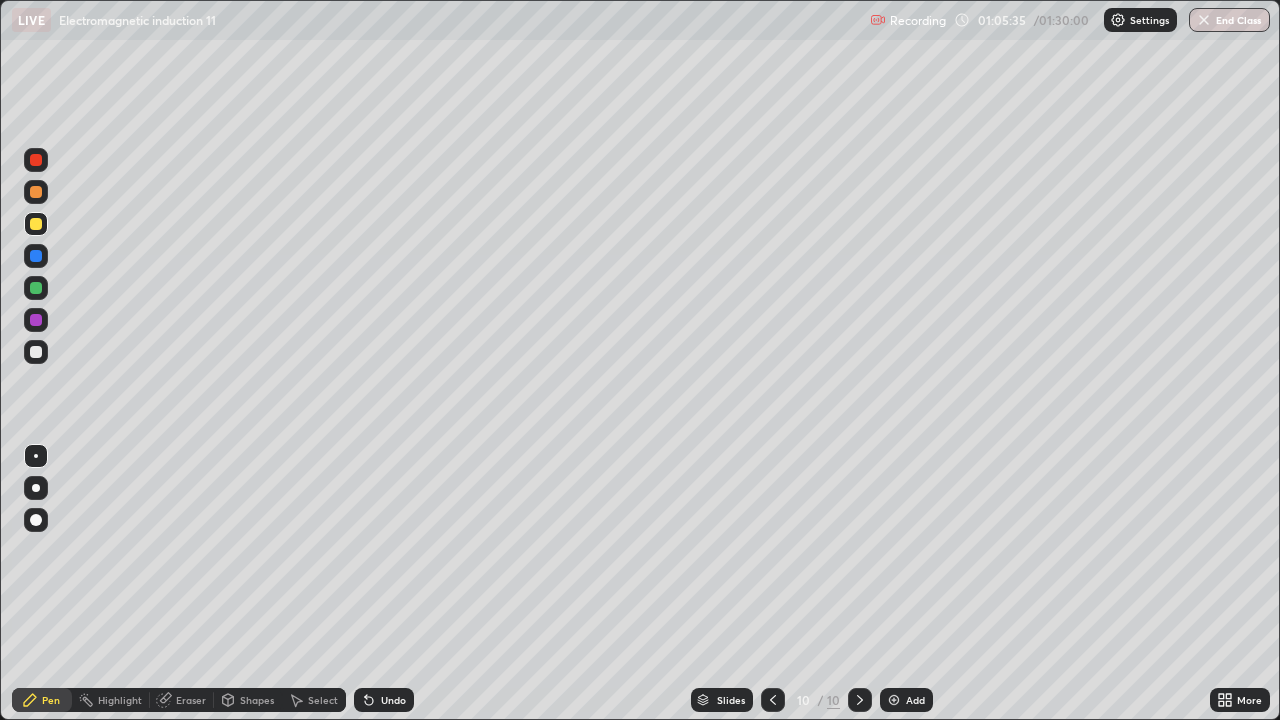 click on "Eraser" at bounding box center (182, 700) 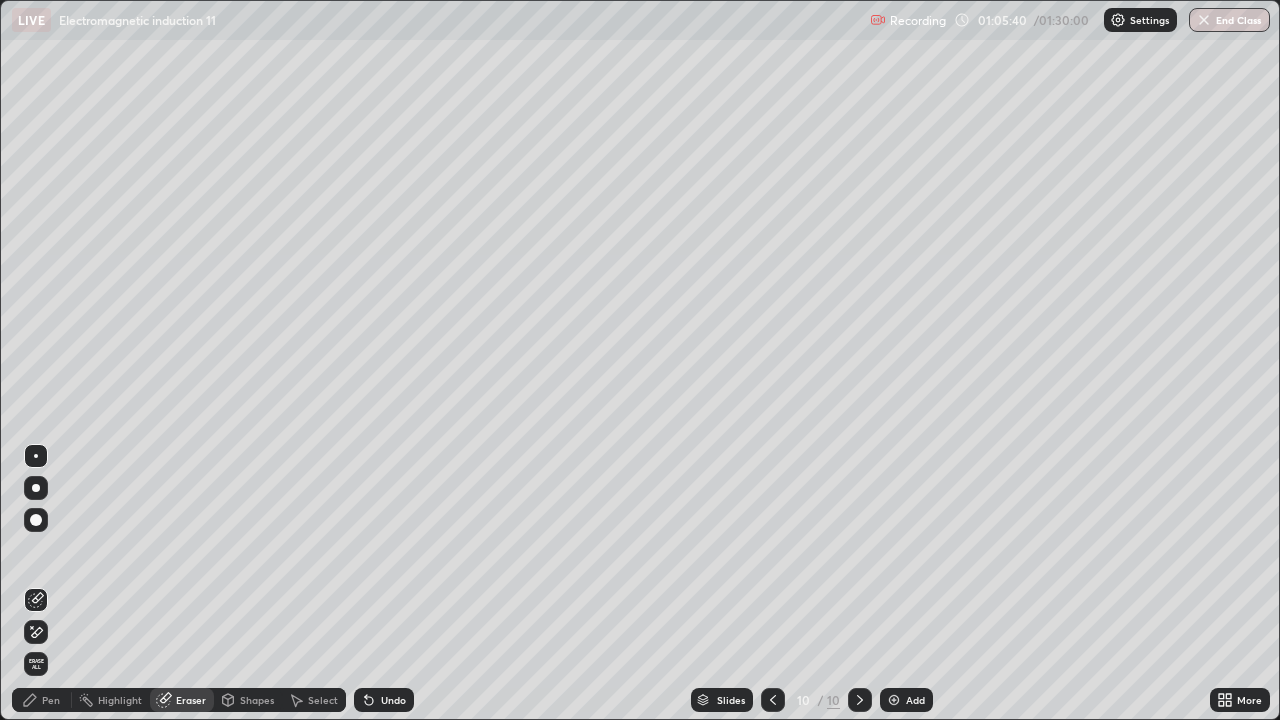 click on "Pen" at bounding box center (51, 700) 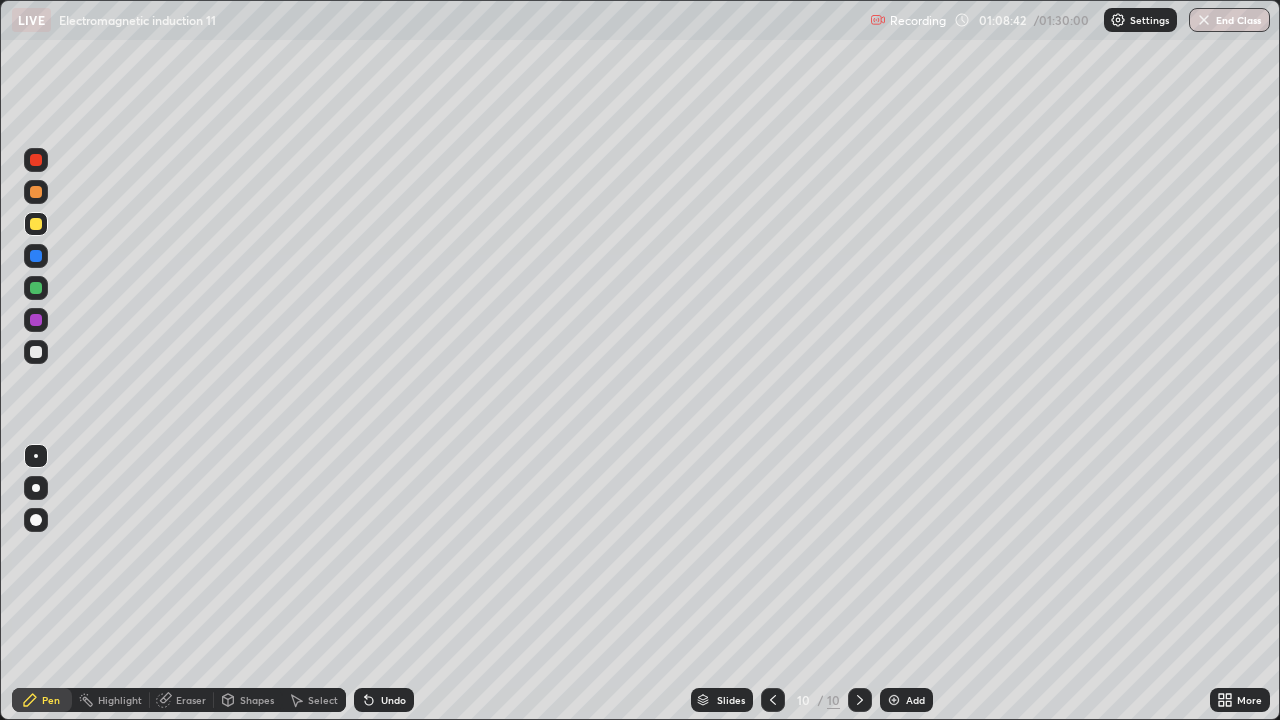 click at bounding box center (894, 700) 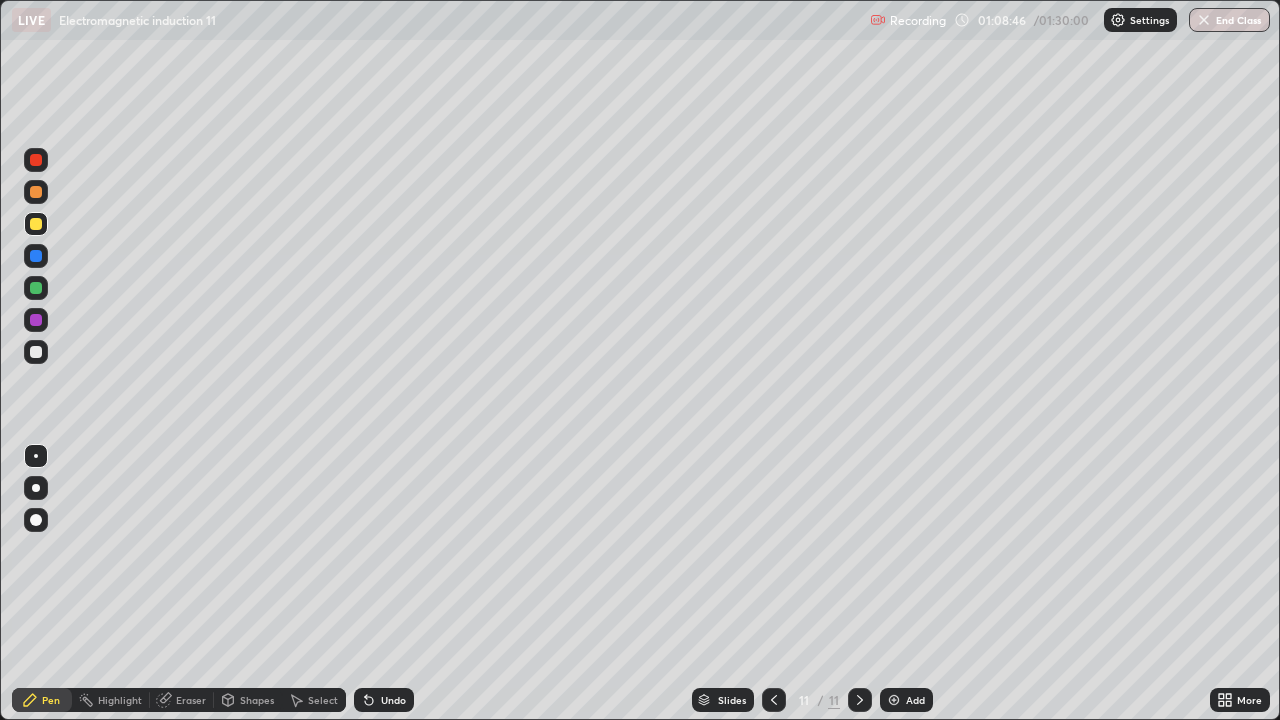 click at bounding box center (36, 192) 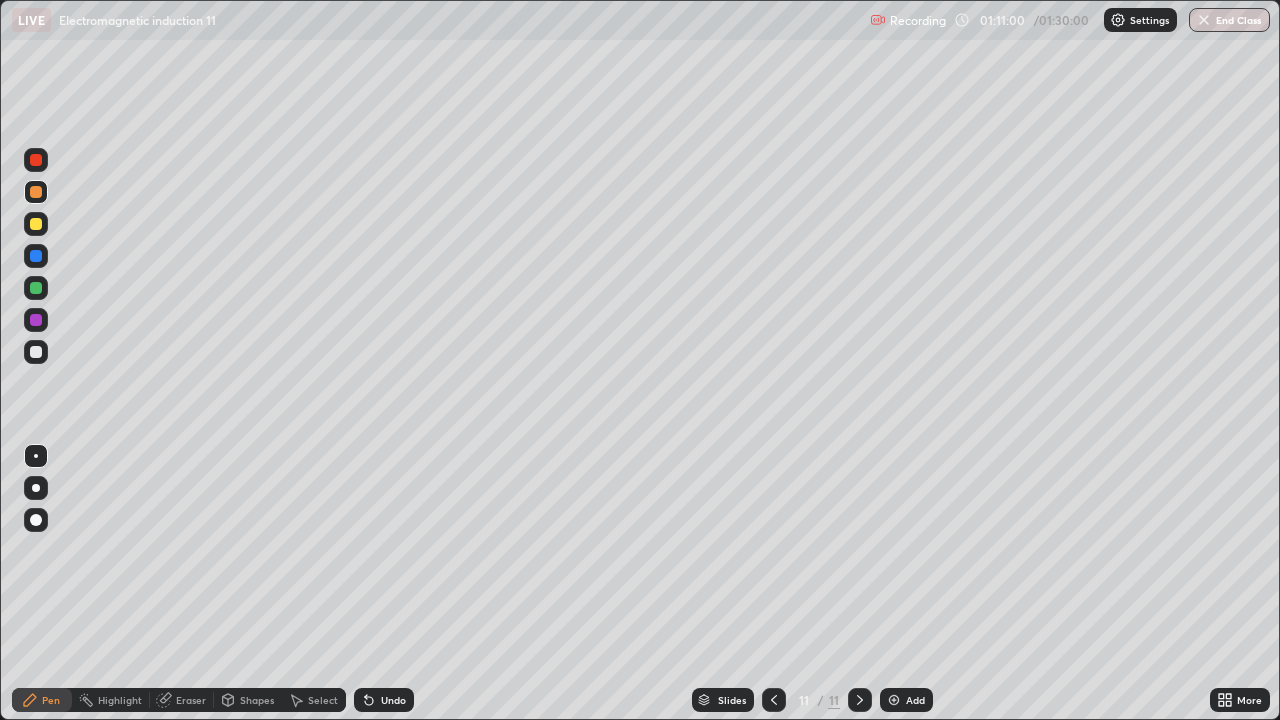 click at bounding box center [36, 352] 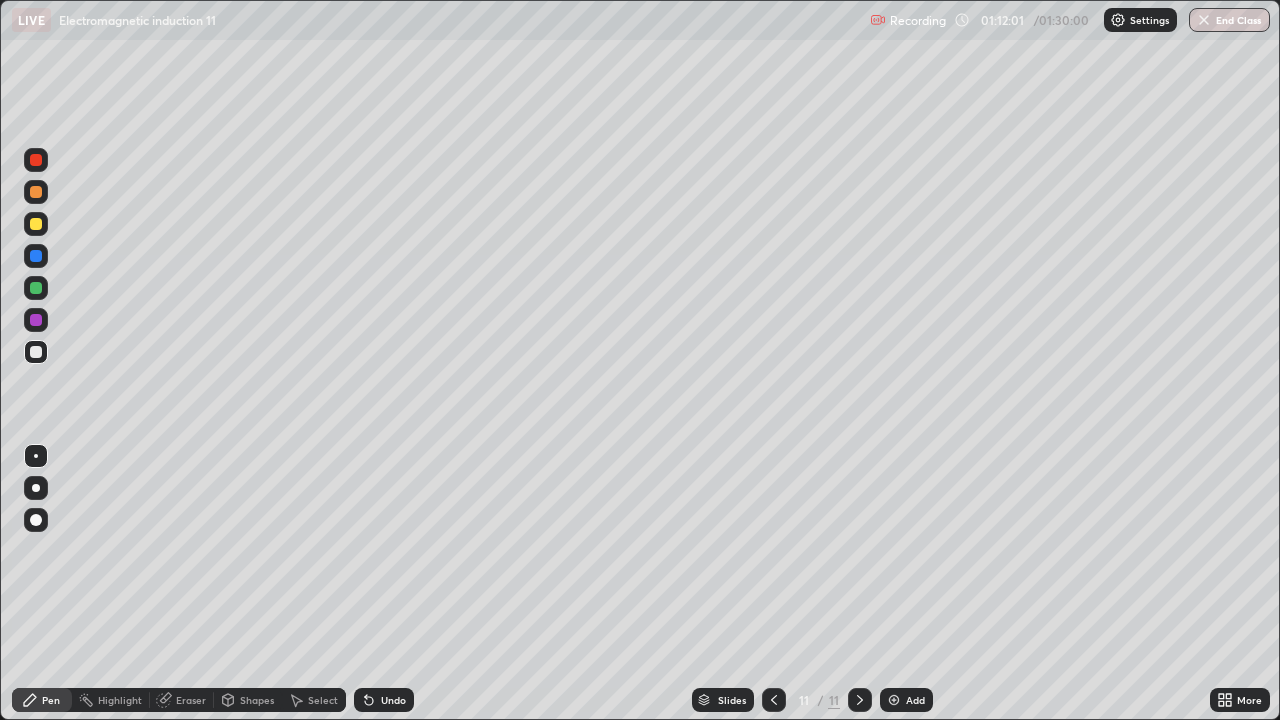 click on "Eraser" at bounding box center [191, 700] 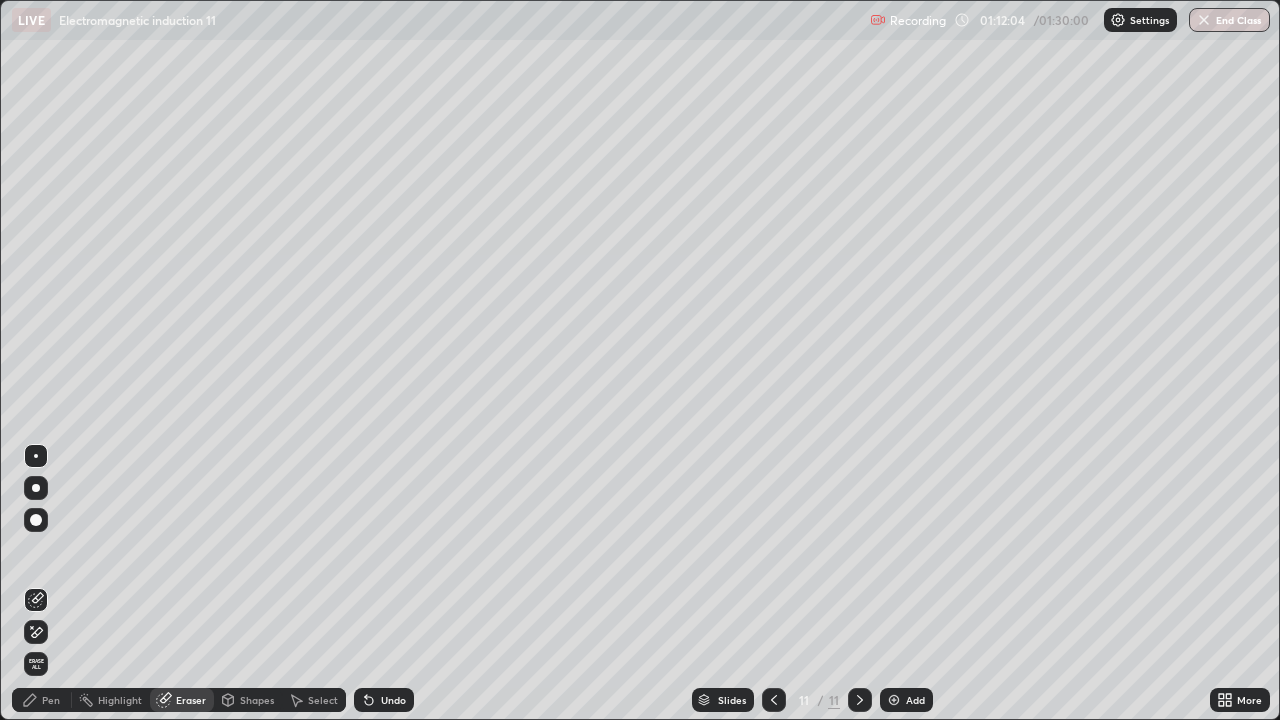 click on "Pen" at bounding box center (51, 700) 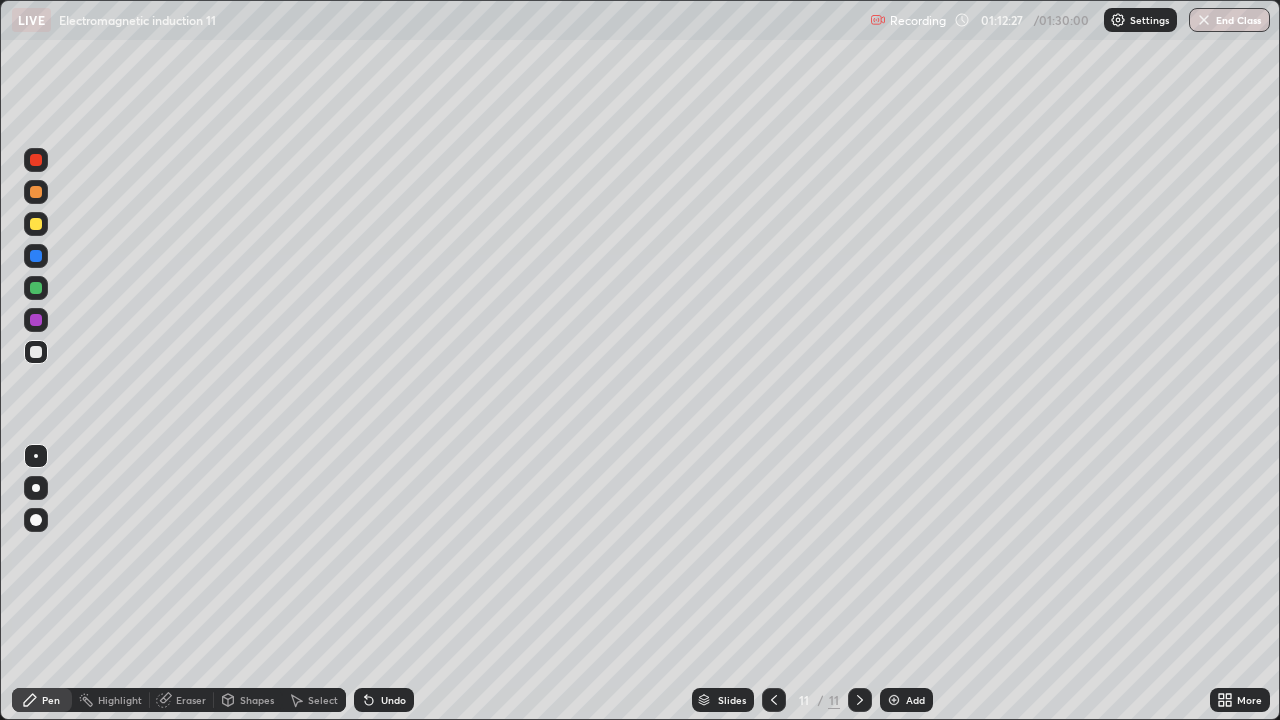 click at bounding box center (36, 192) 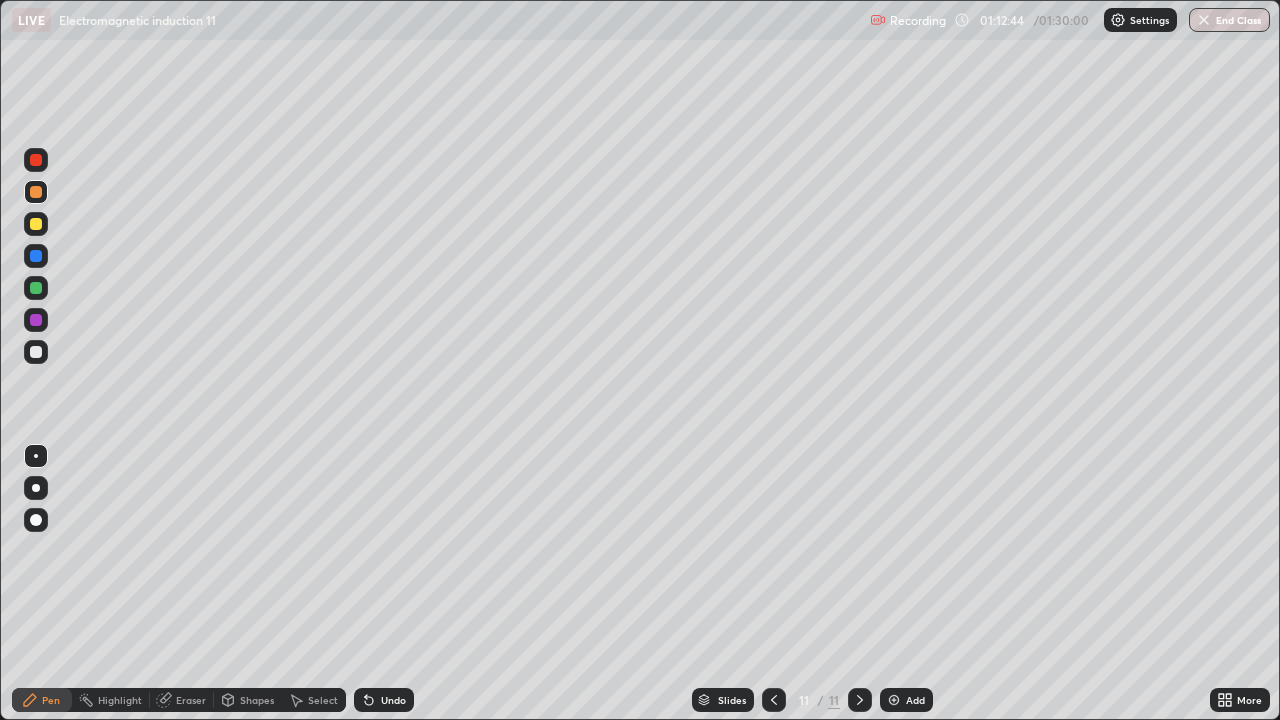 click on "Eraser" at bounding box center [191, 700] 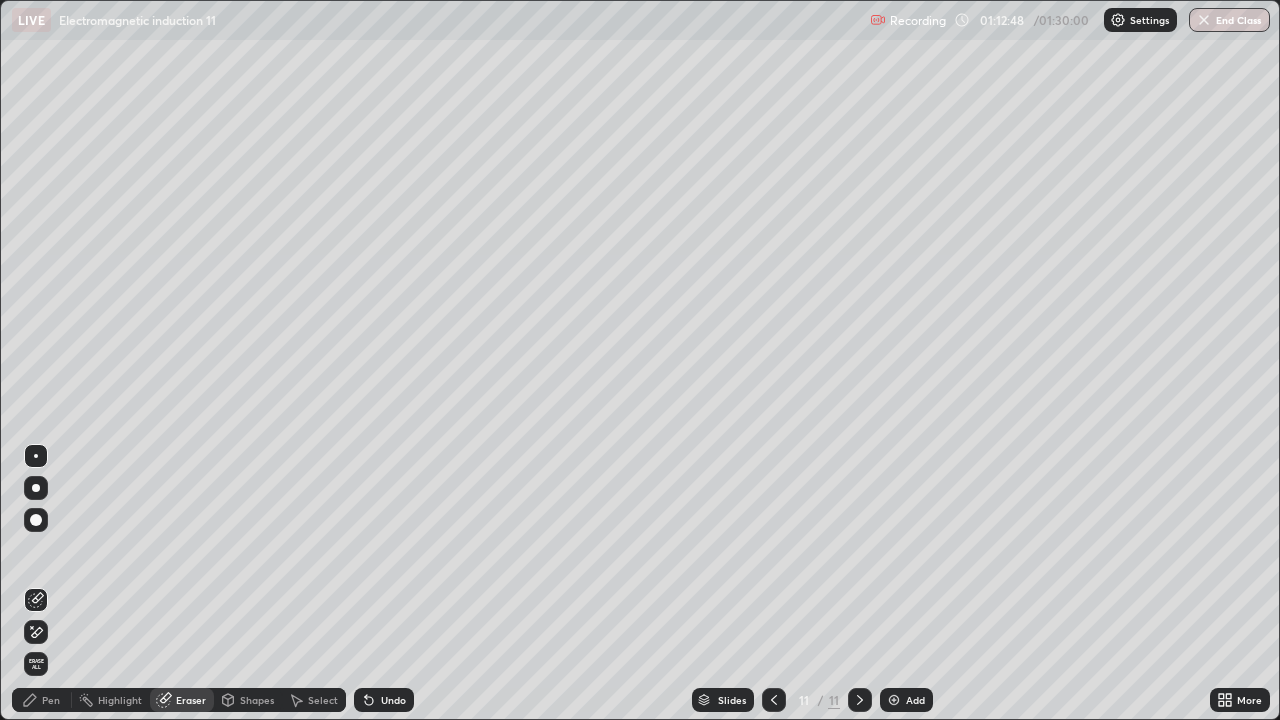 click on "Pen" at bounding box center (42, 700) 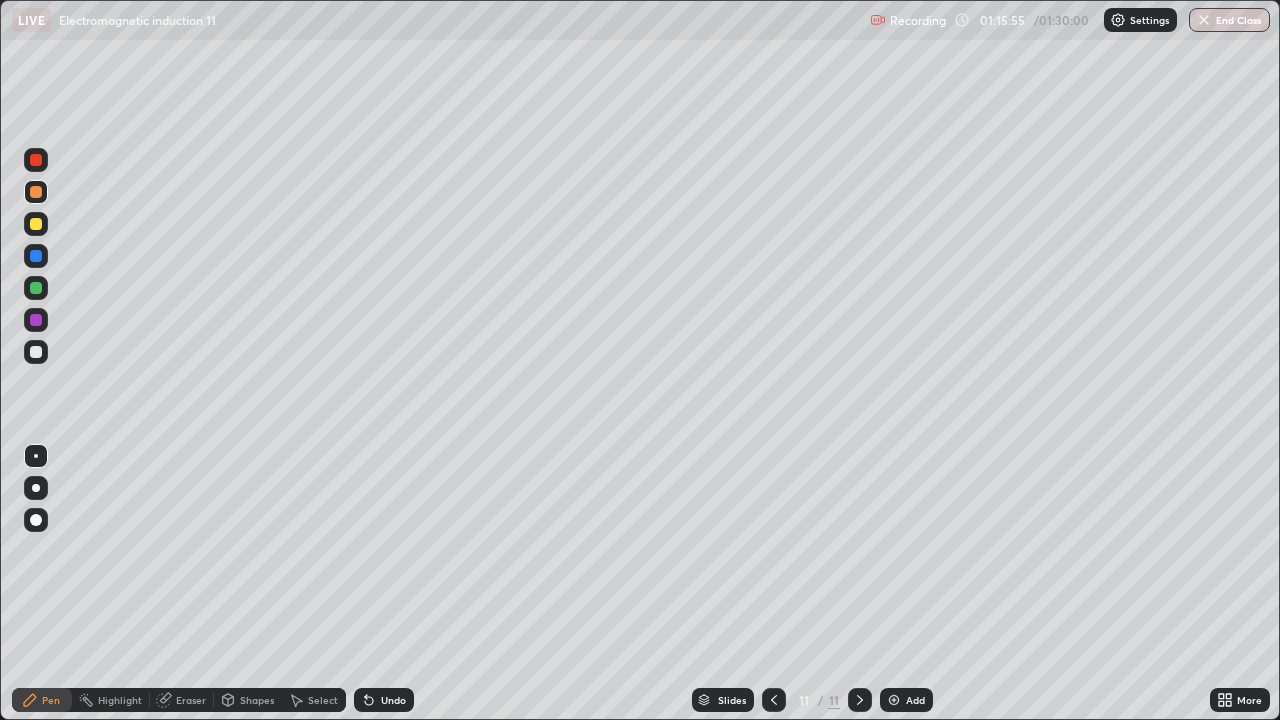 click 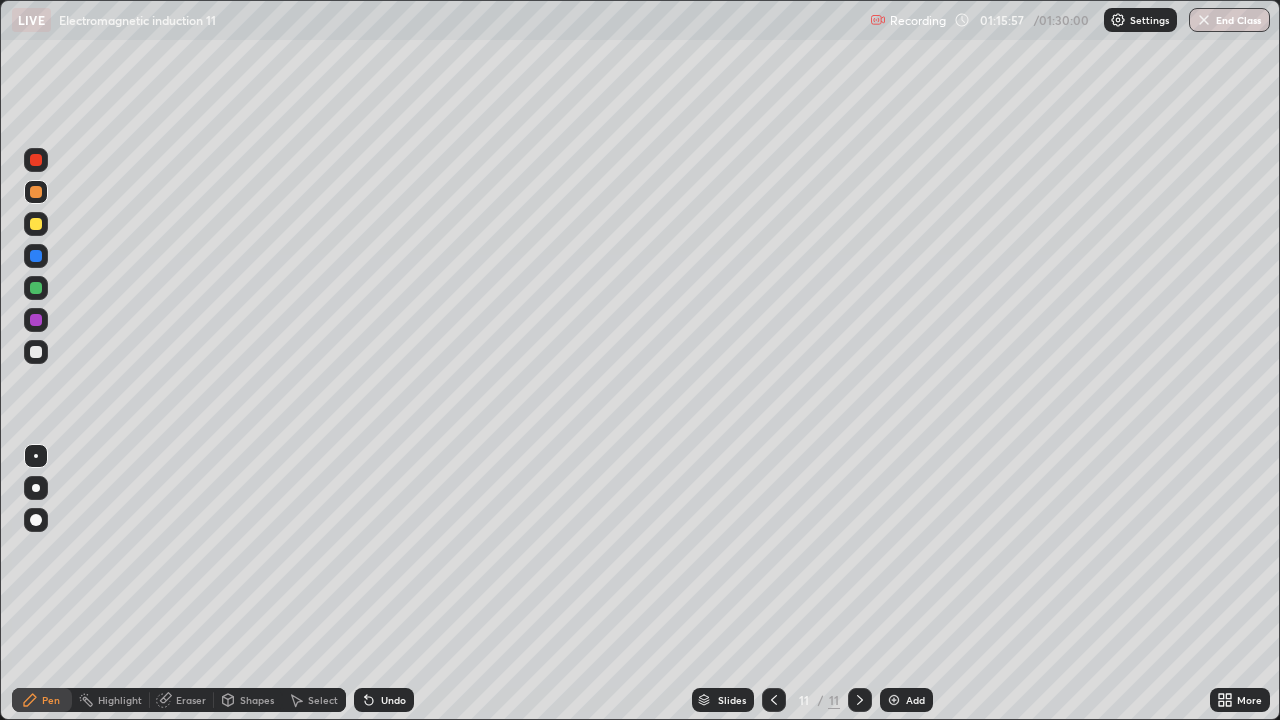 click at bounding box center (894, 700) 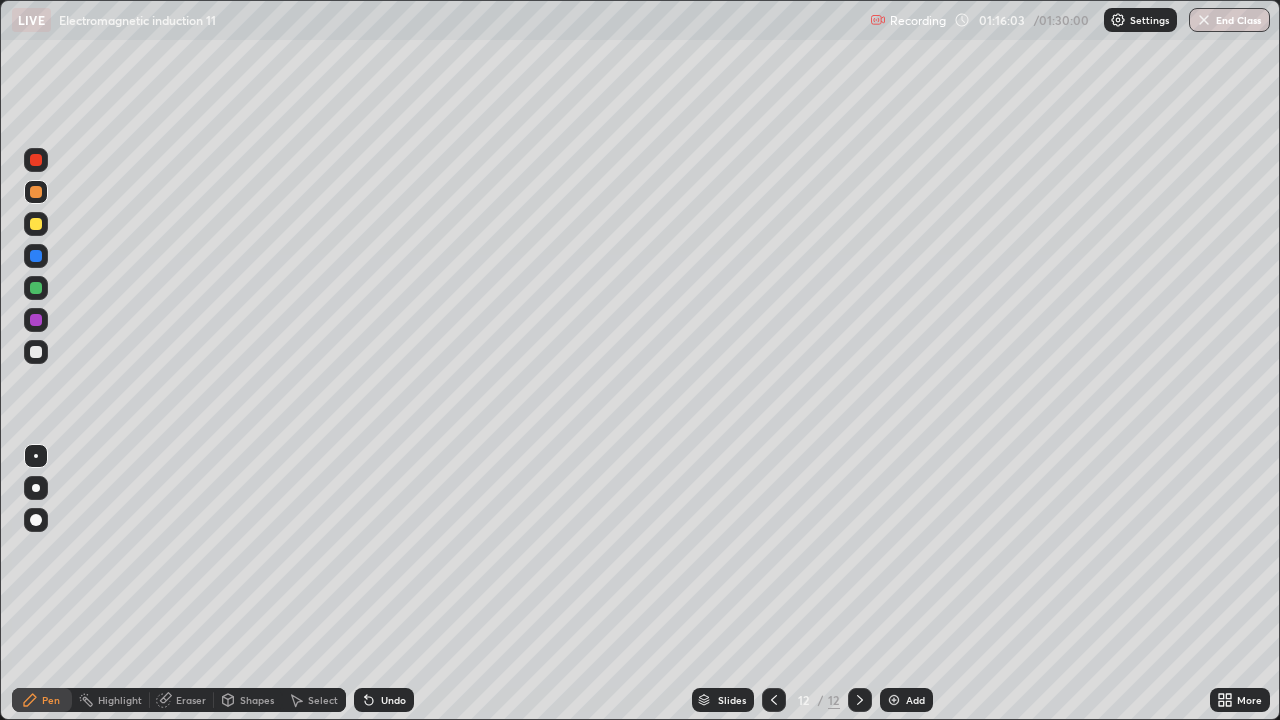 click on "Eraser" at bounding box center [191, 700] 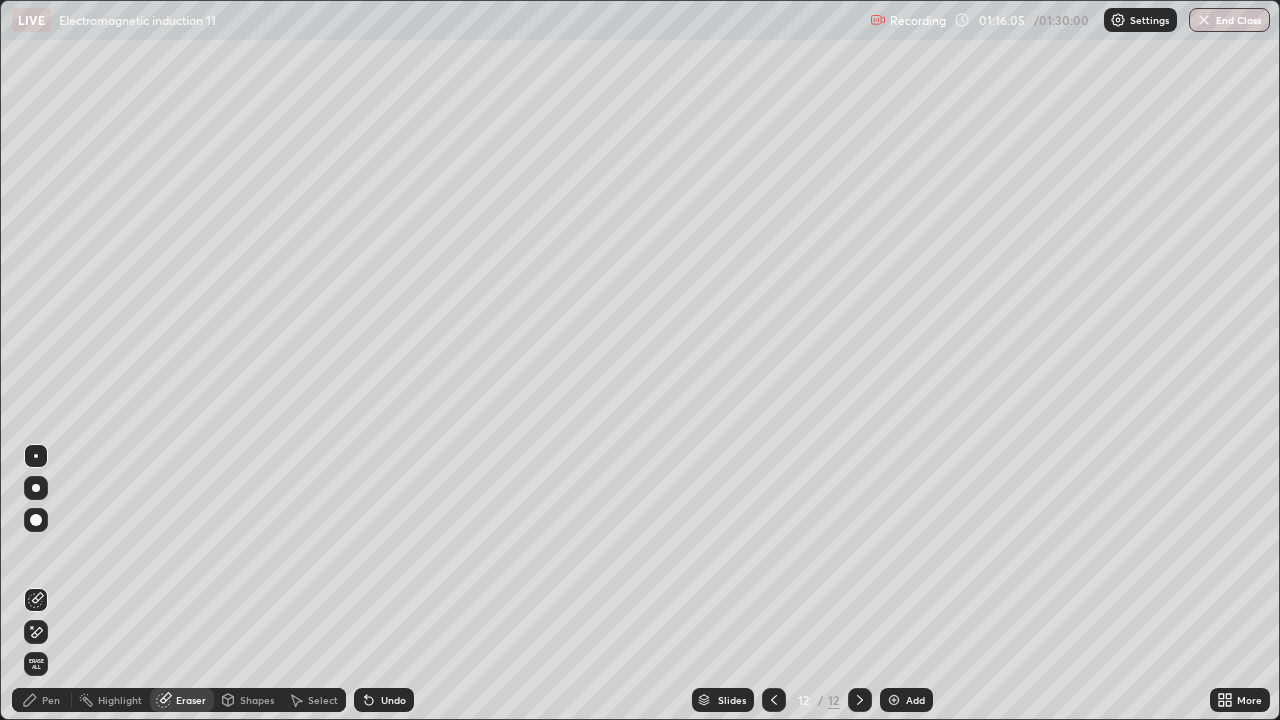 click on "Pen" at bounding box center [51, 700] 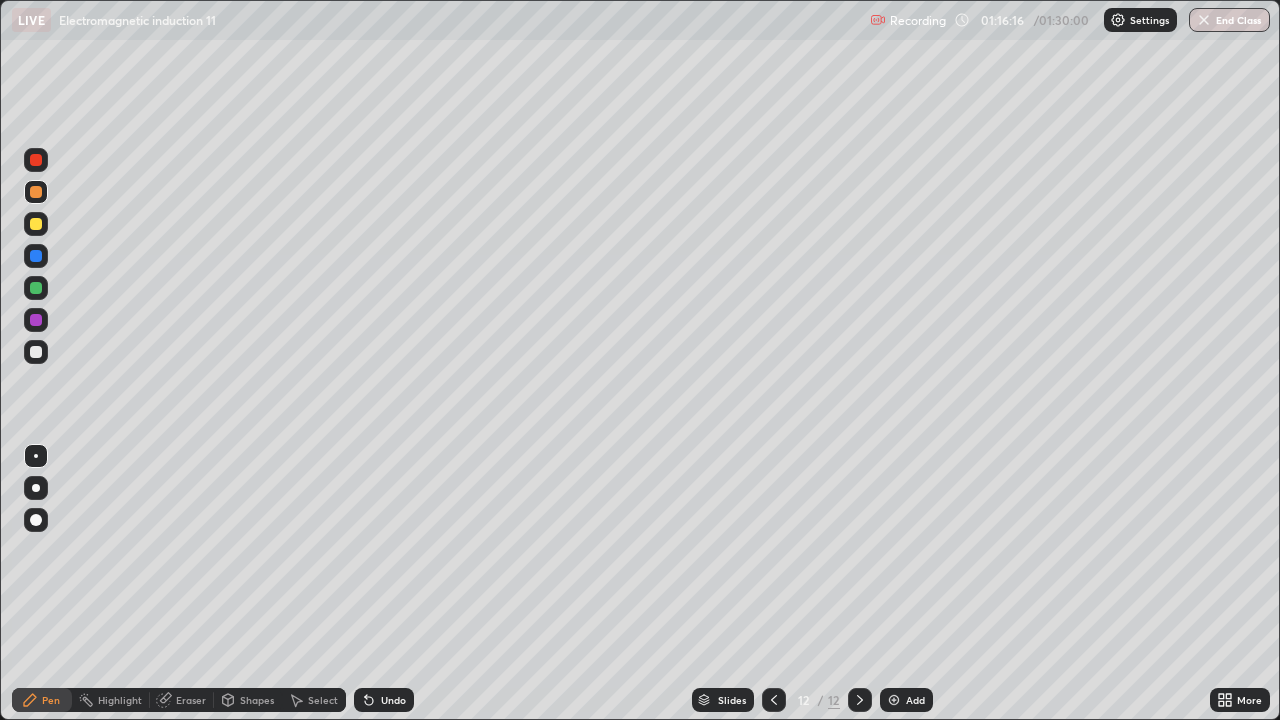 click on "Shapes" at bounding box center (257, 700) 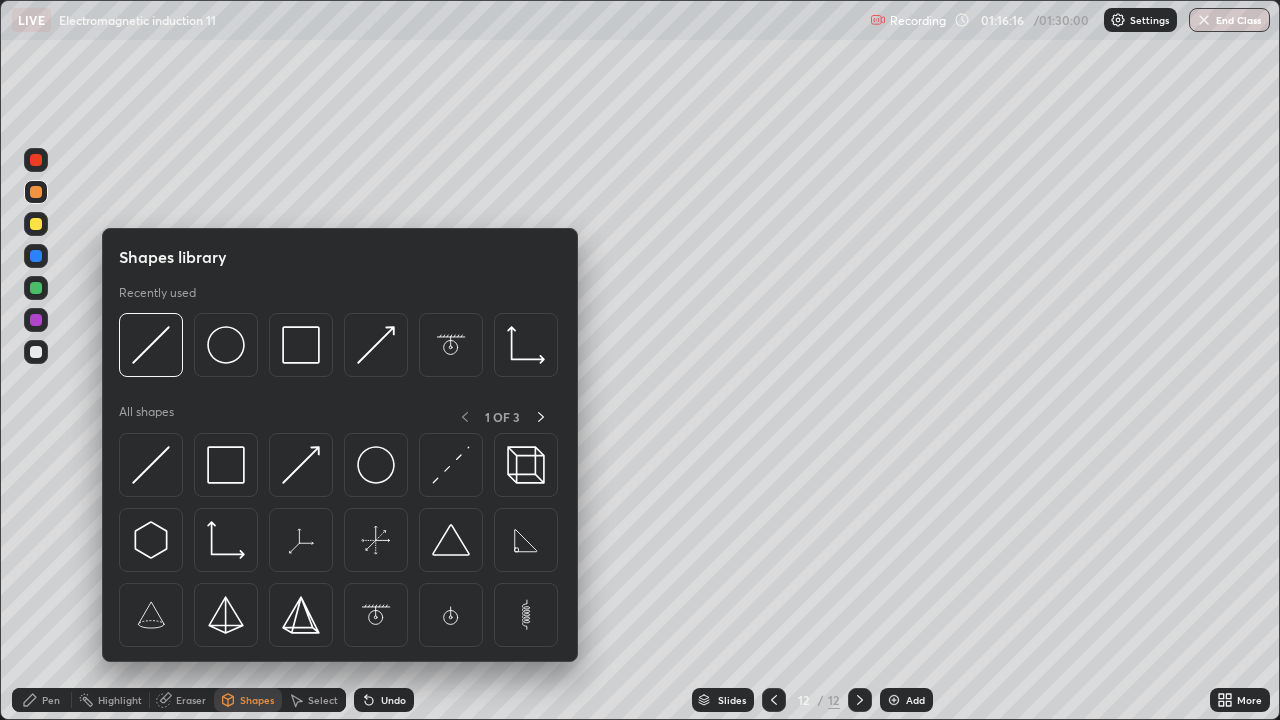click on "Eraser" at bounding box center [191, 700] 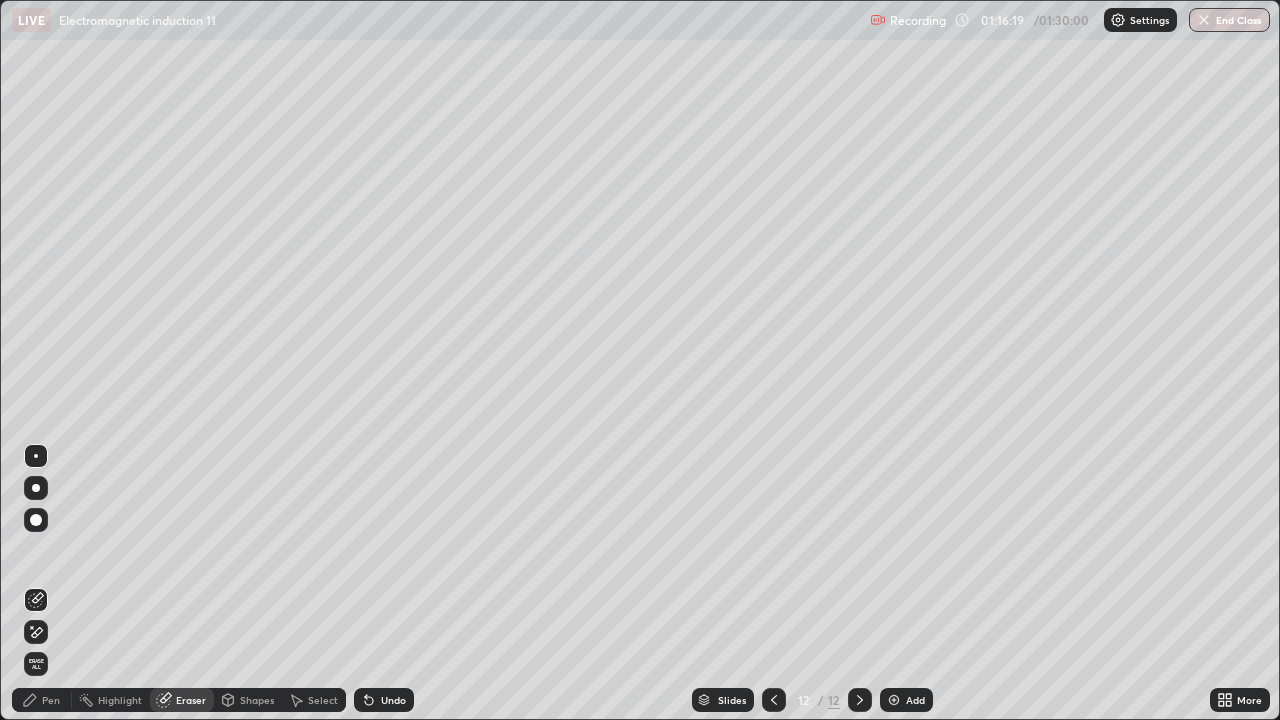 click on "Pen" at bounding box center [51, 700] 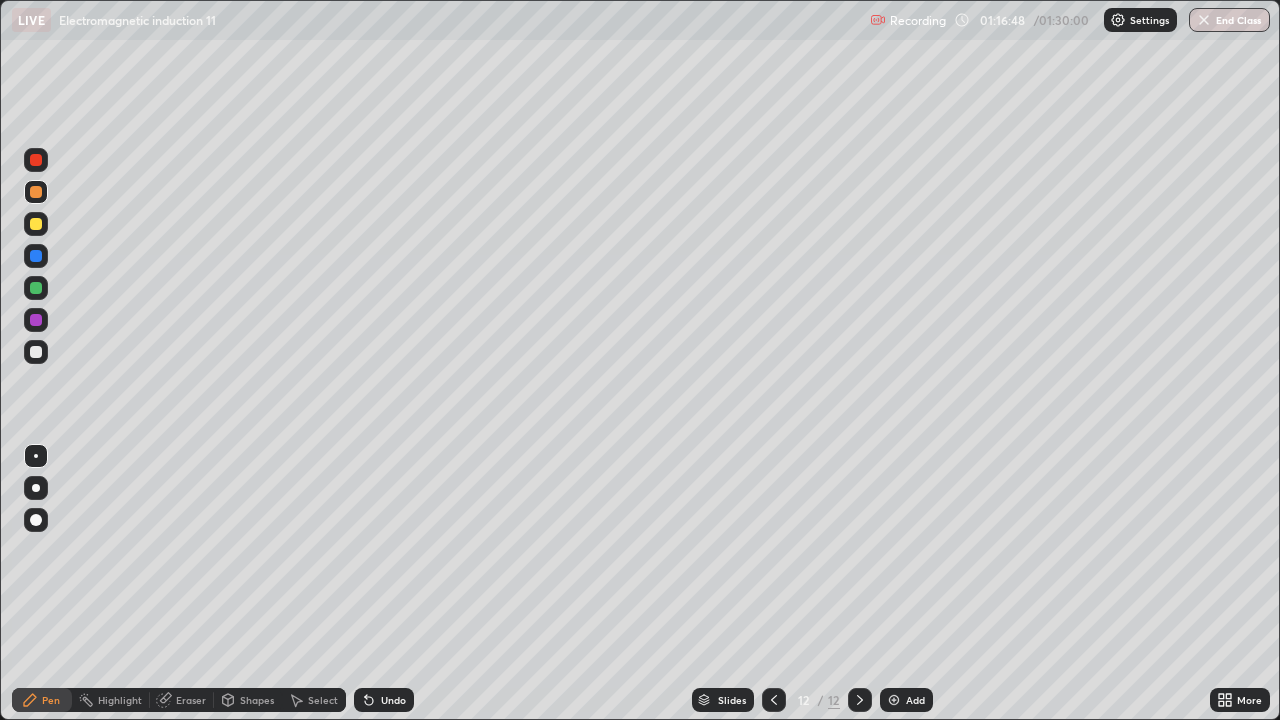 click 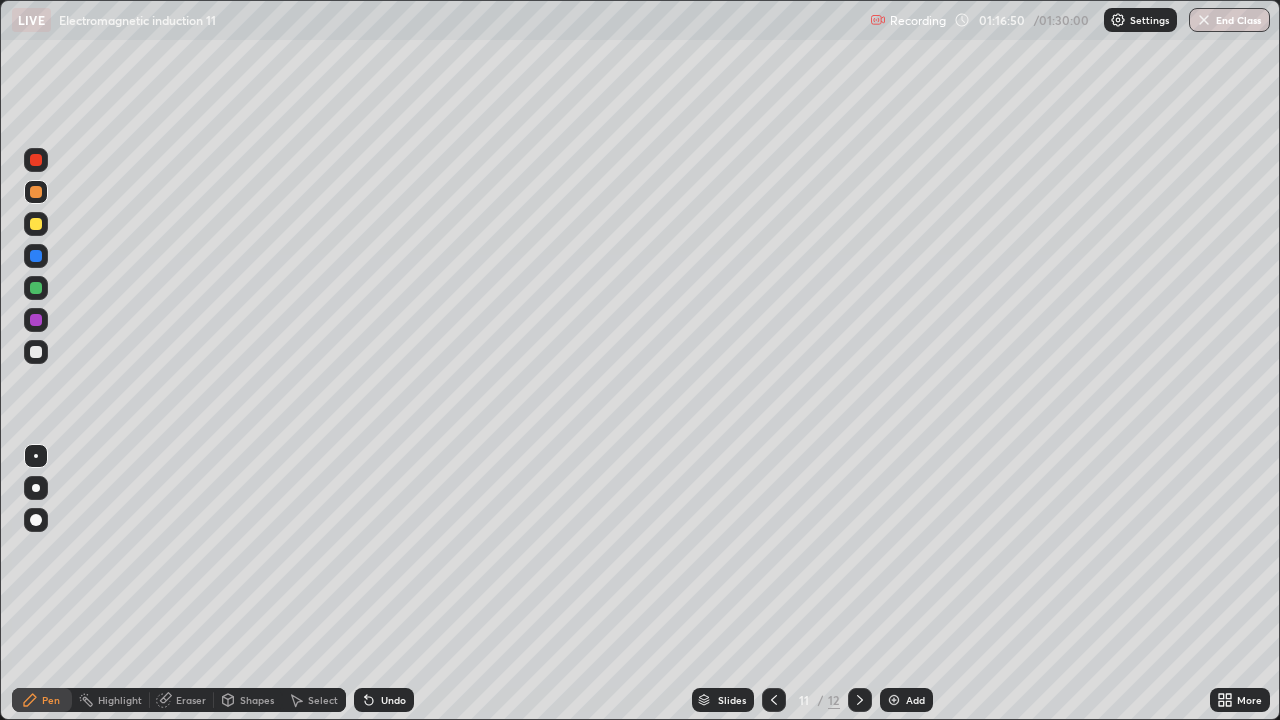 click 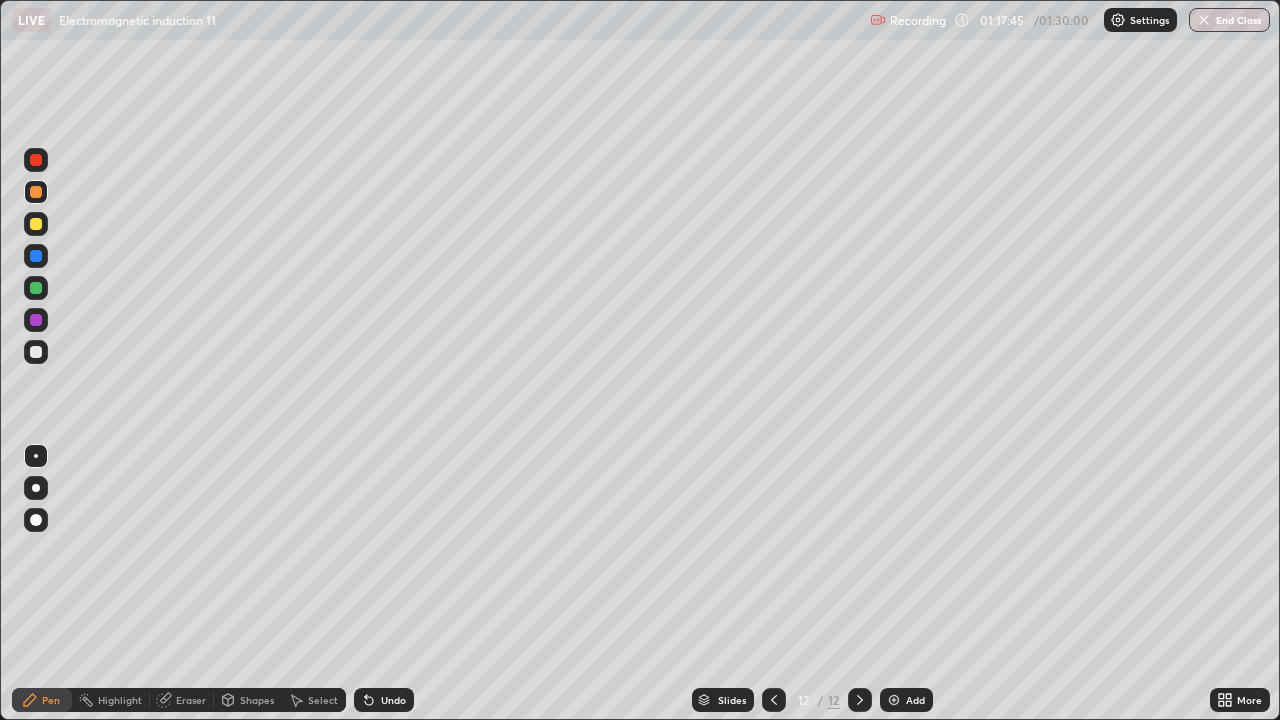 click 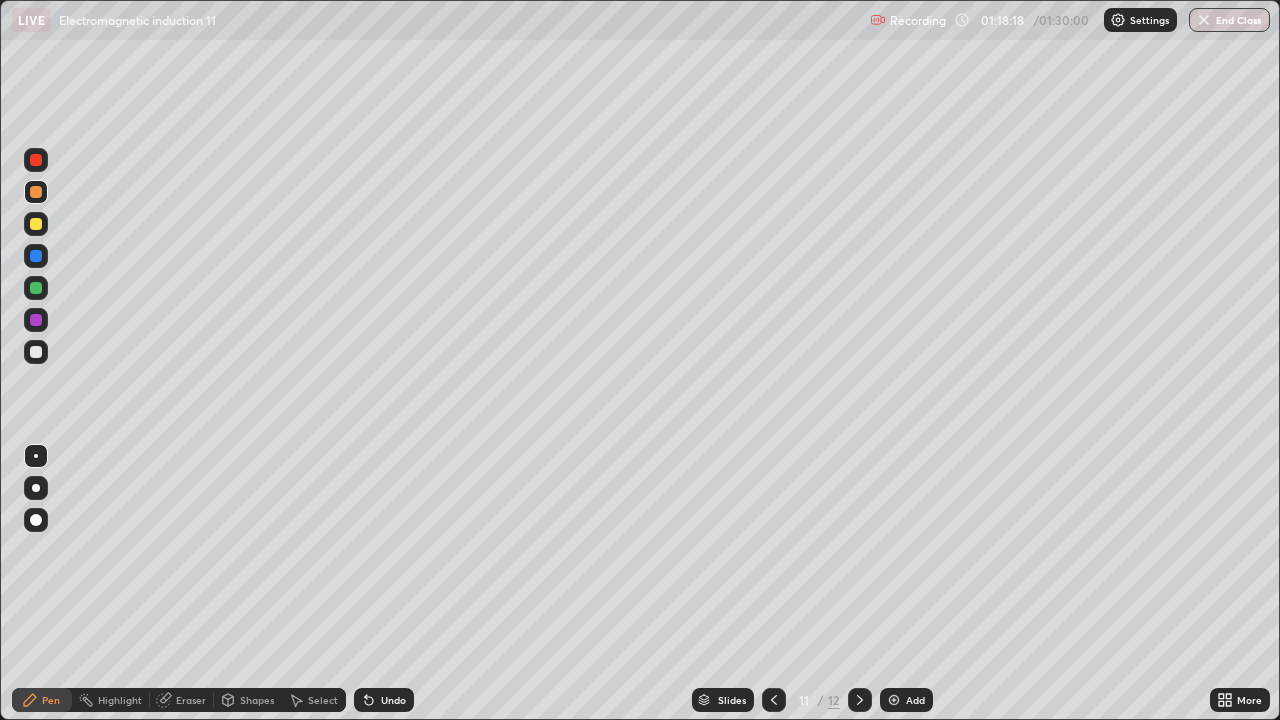 click 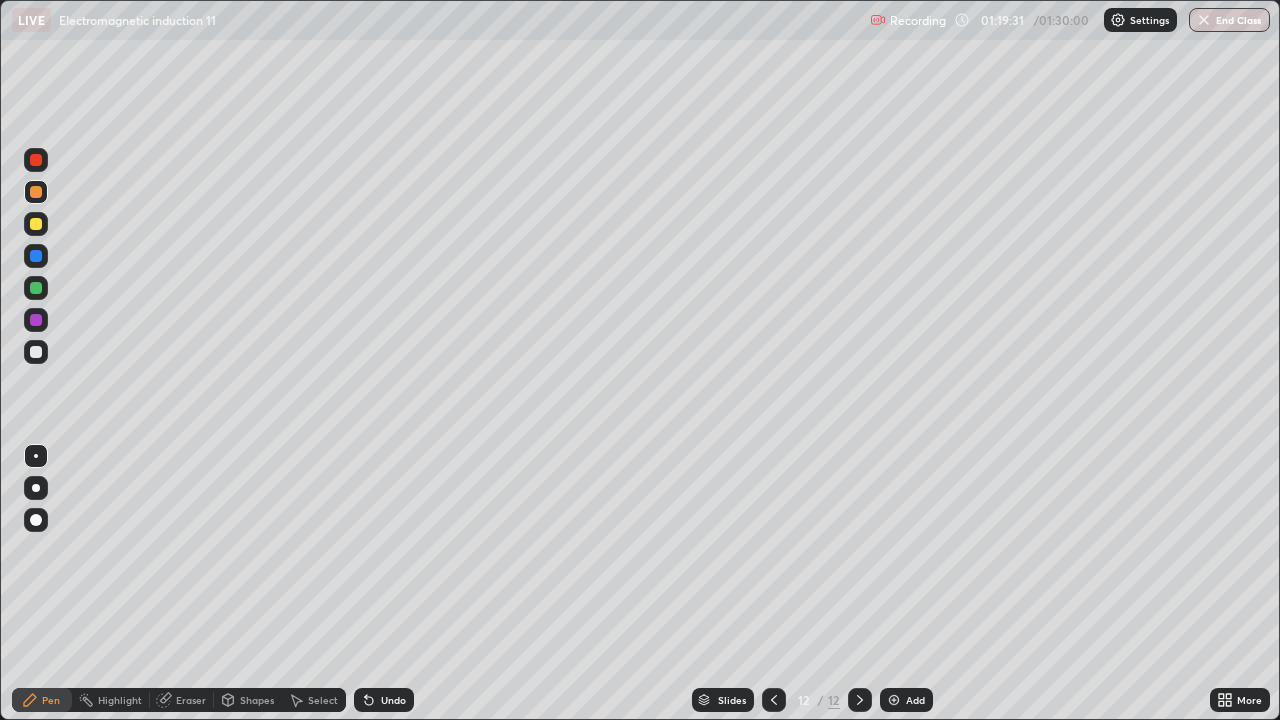click at bounding box center [894, 700] 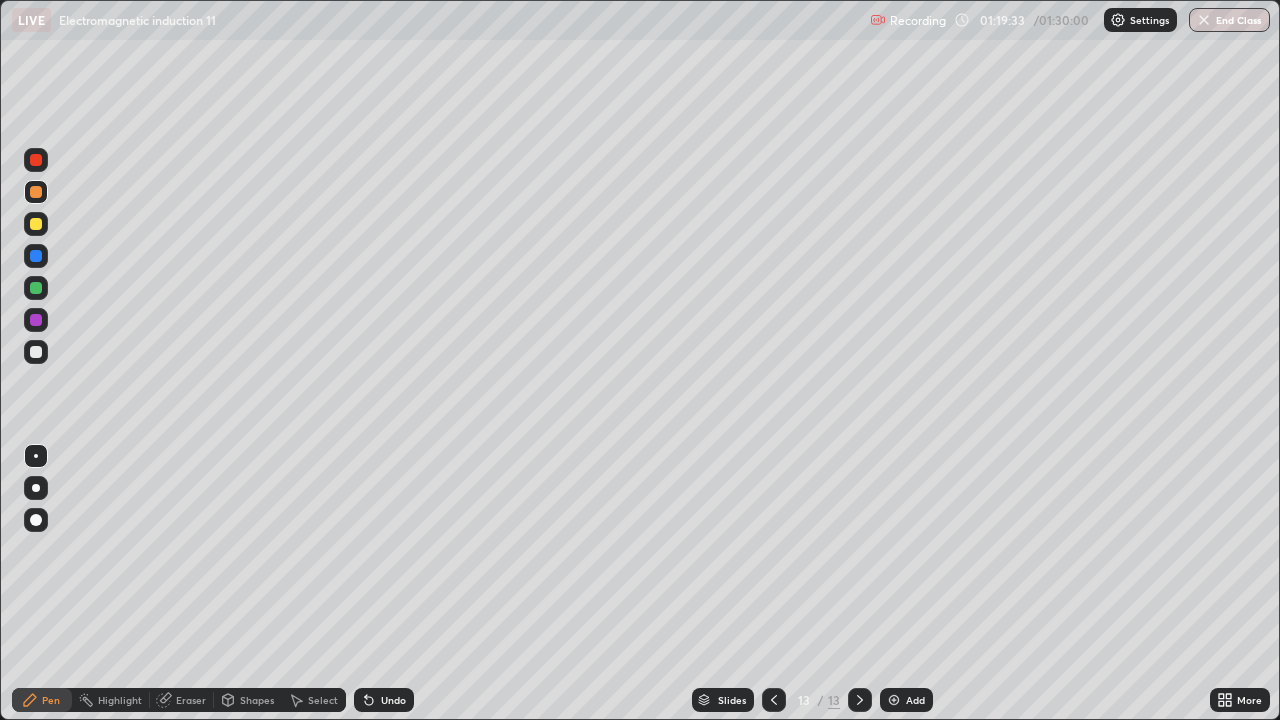 click at bounding box center (36, 224) 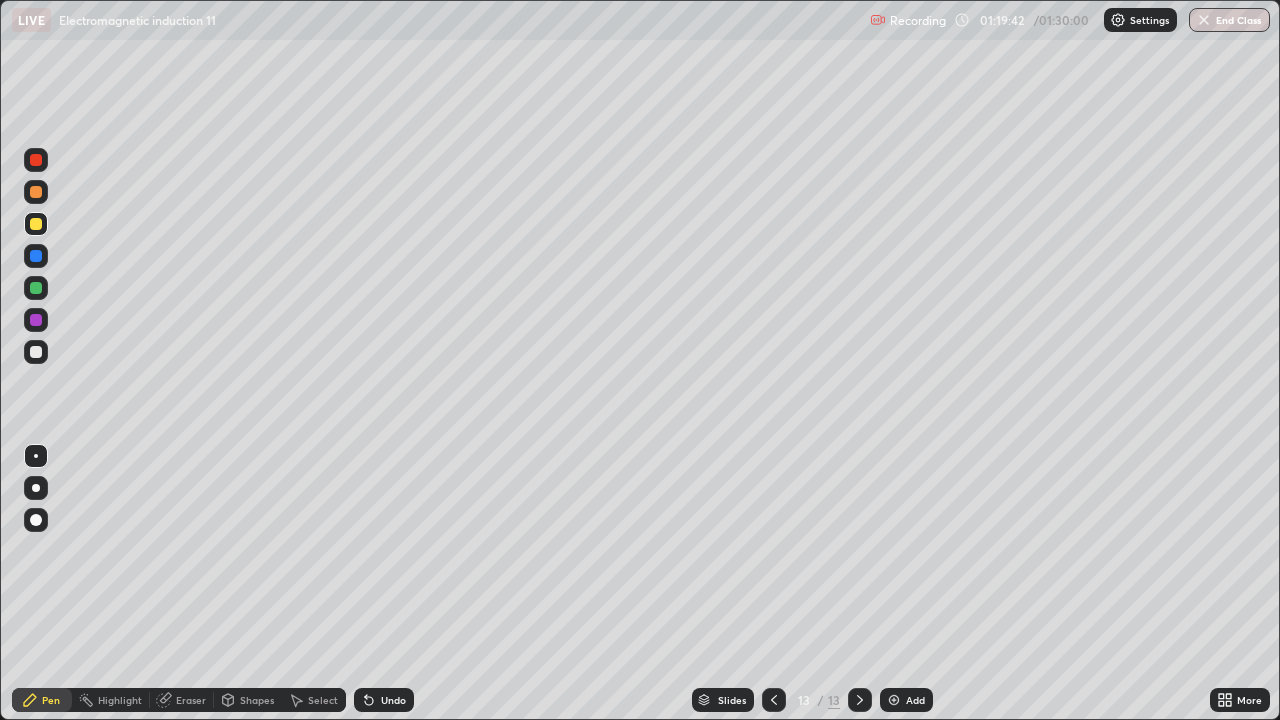 click at bounding box center (36, 352) 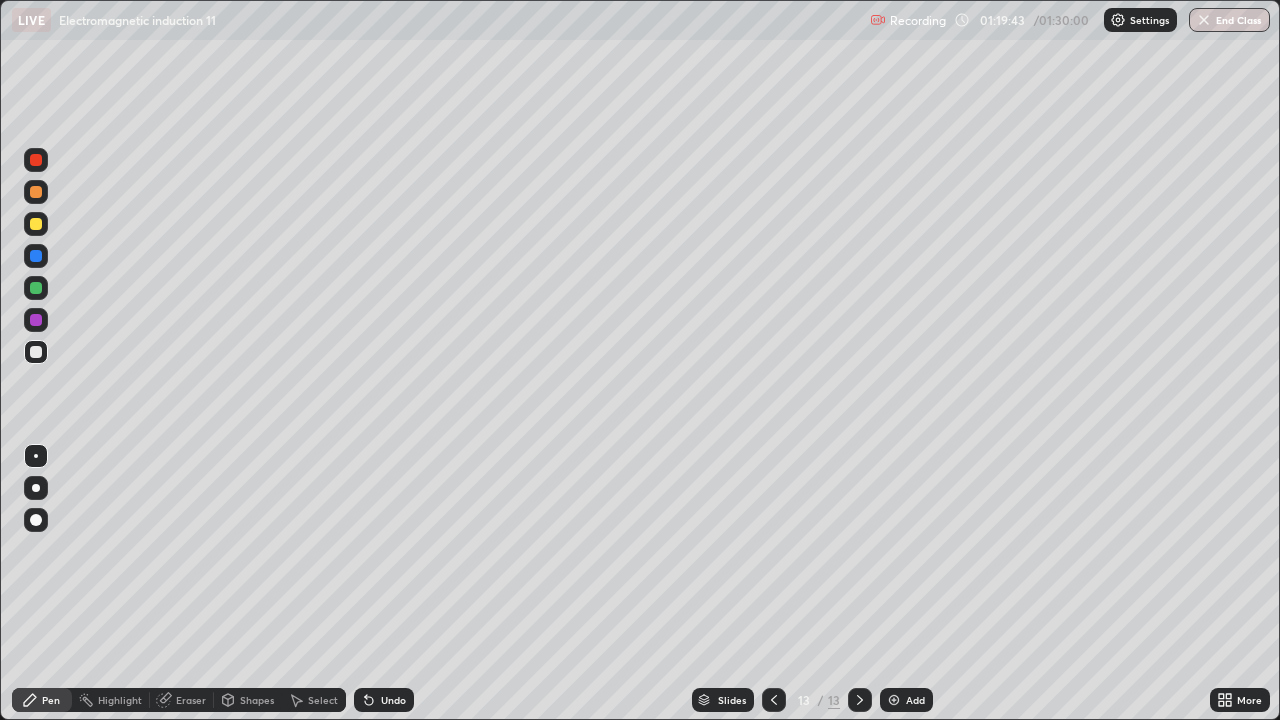 click on "Shapes" at bounding box center (257, 700) 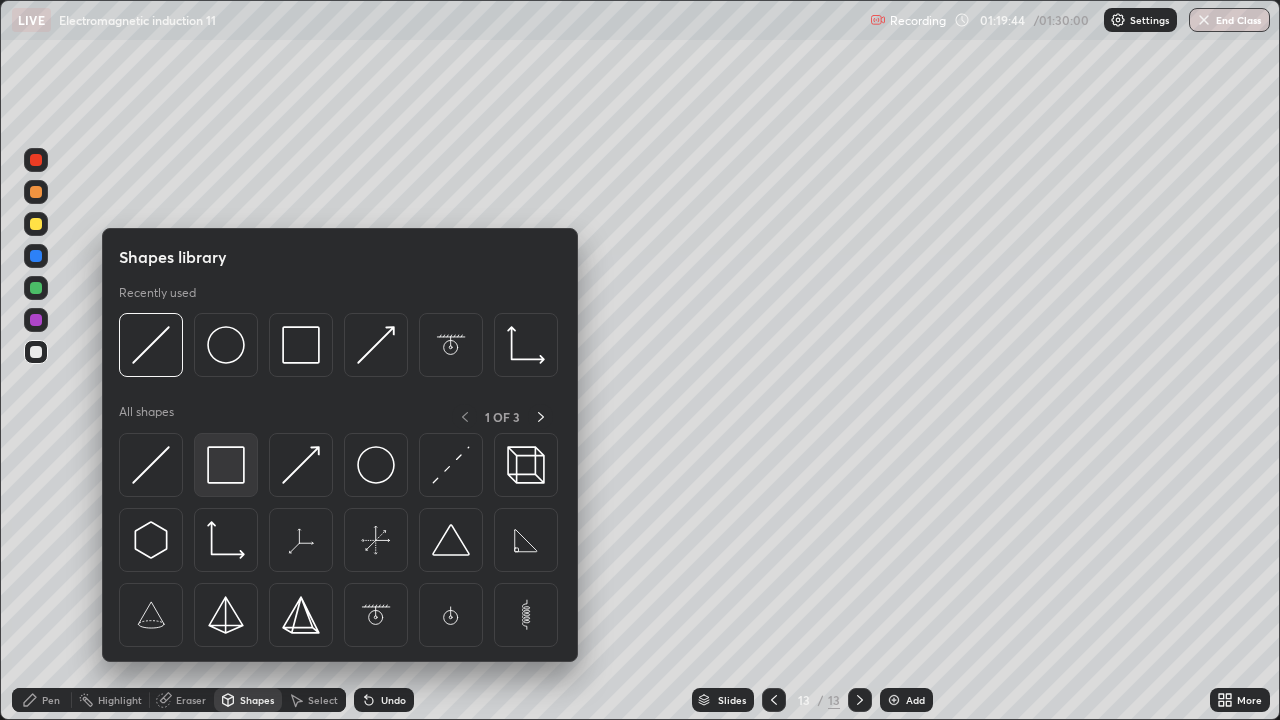 click at bounding box center (226, 465) 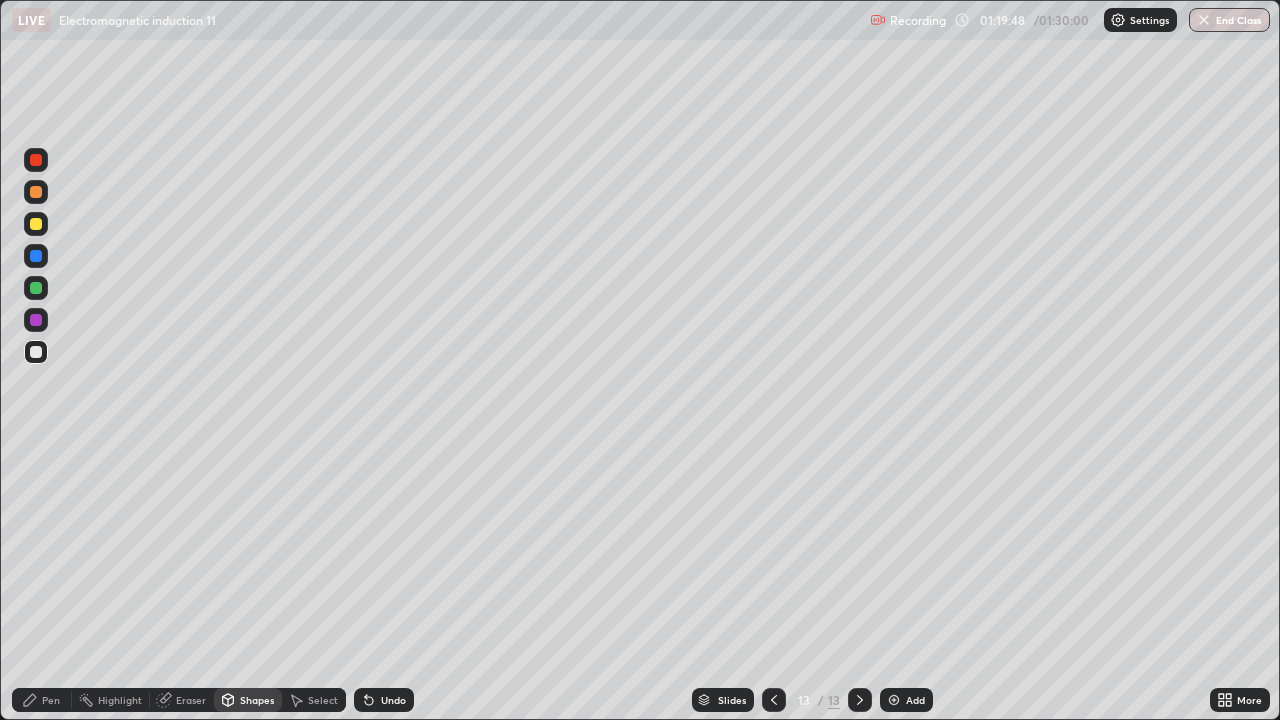 click on "Eraser" at bounding box center [191, 700] 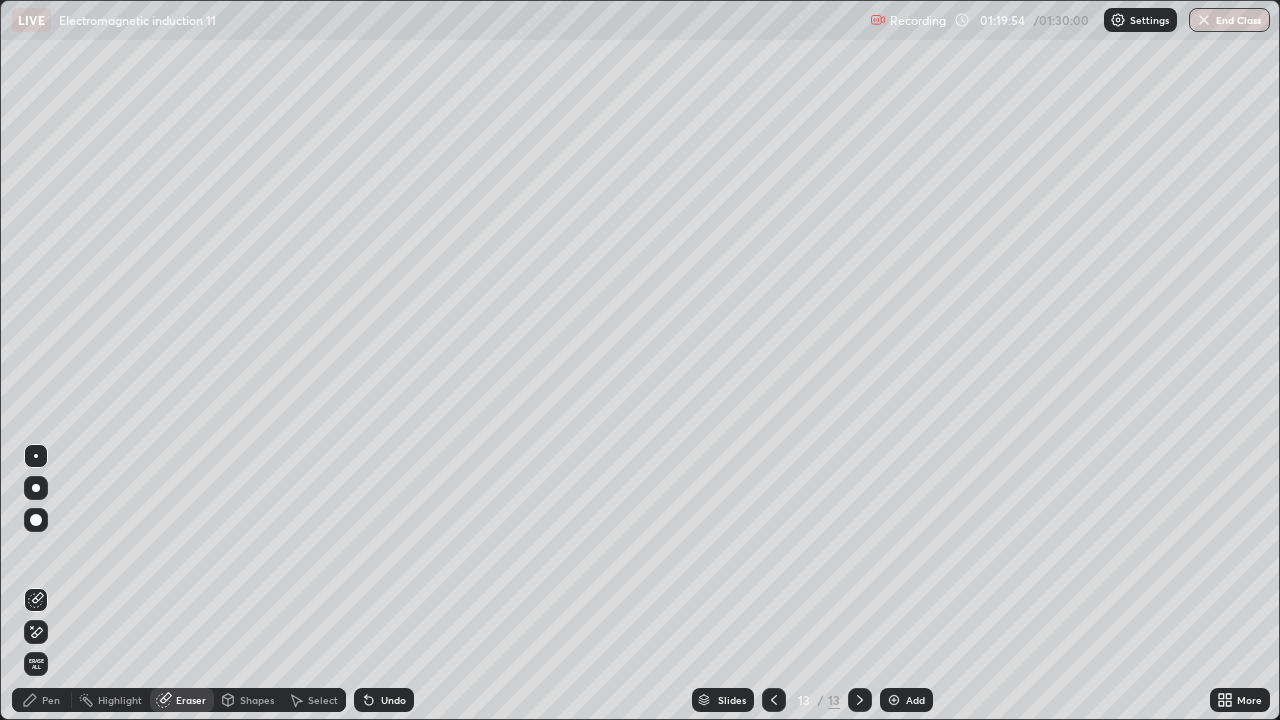 click on "Shapes" at bounding box center [257, 700] 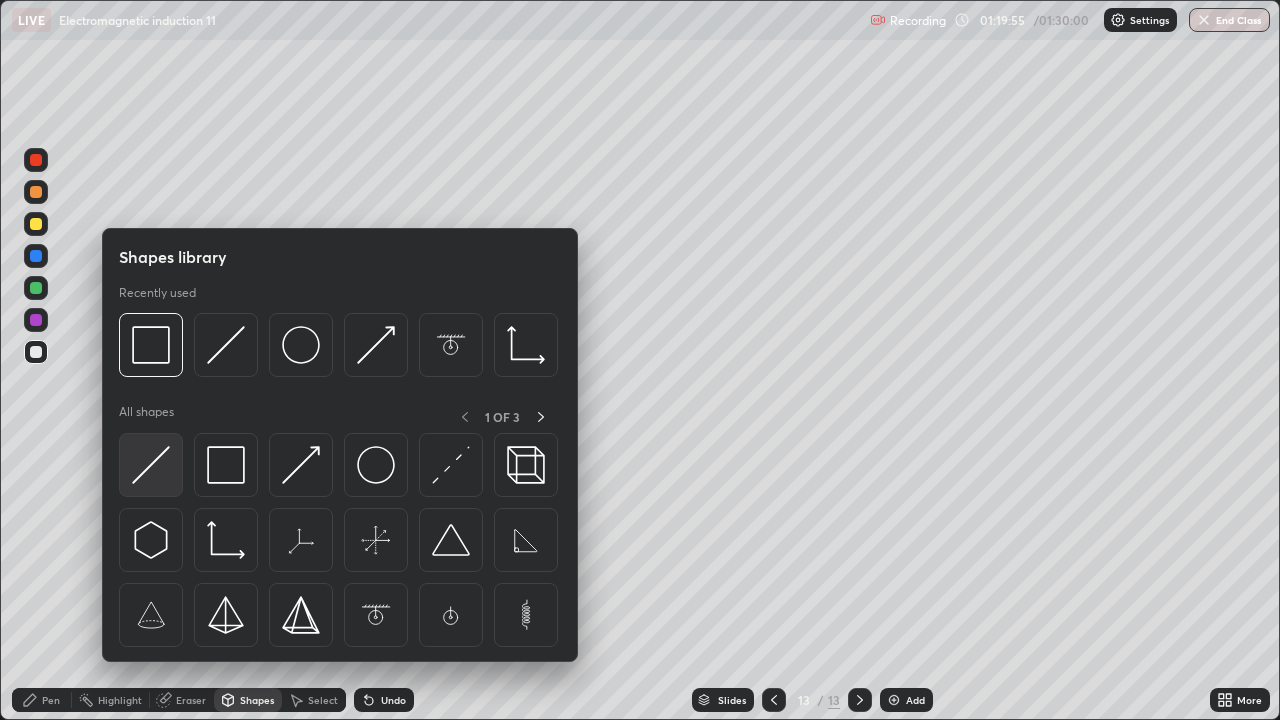 click at bounding box center (151, 465) 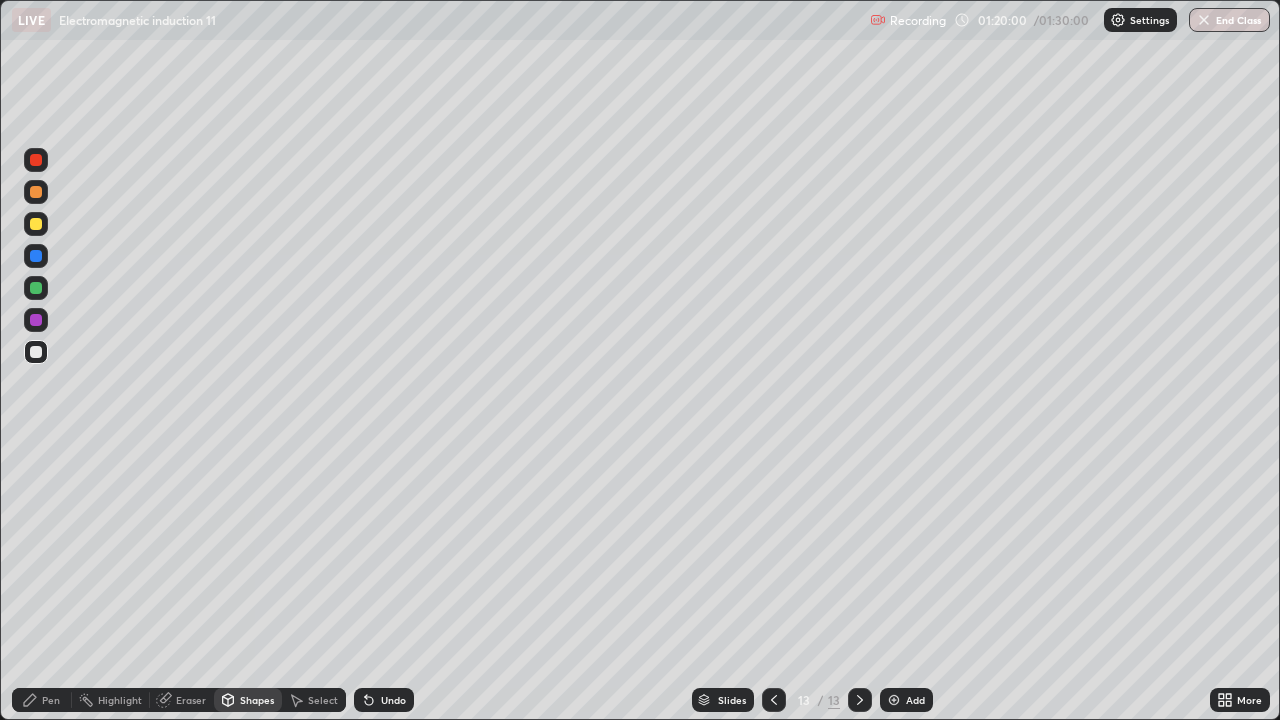 click on "Pen" at bounding box center (51, 700) 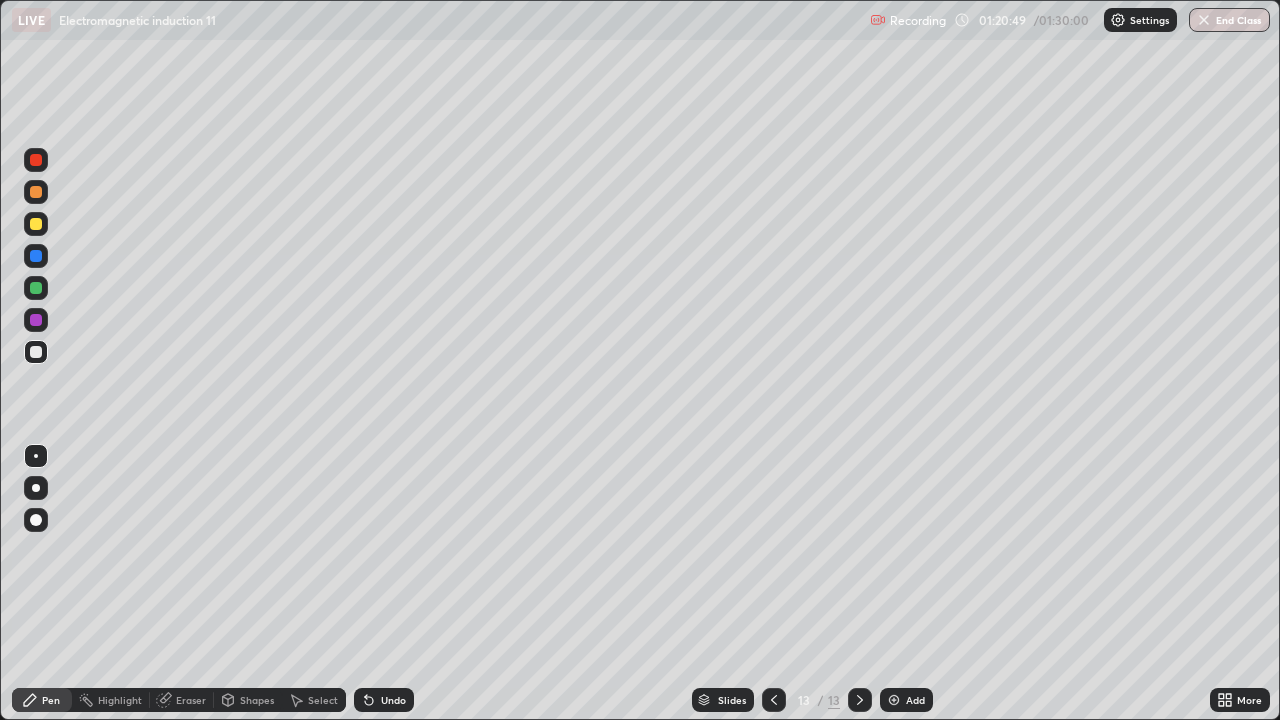 click at bounding box center (36, 288) 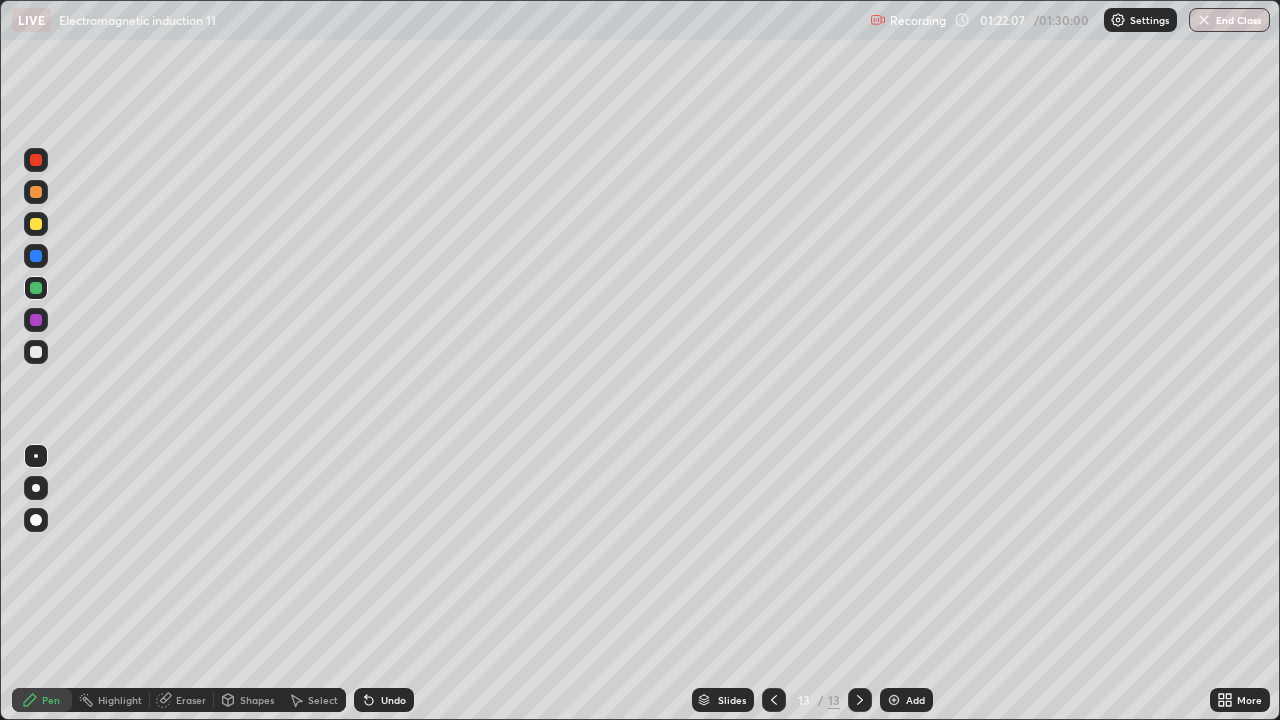 click at bounding box center (36, 352) 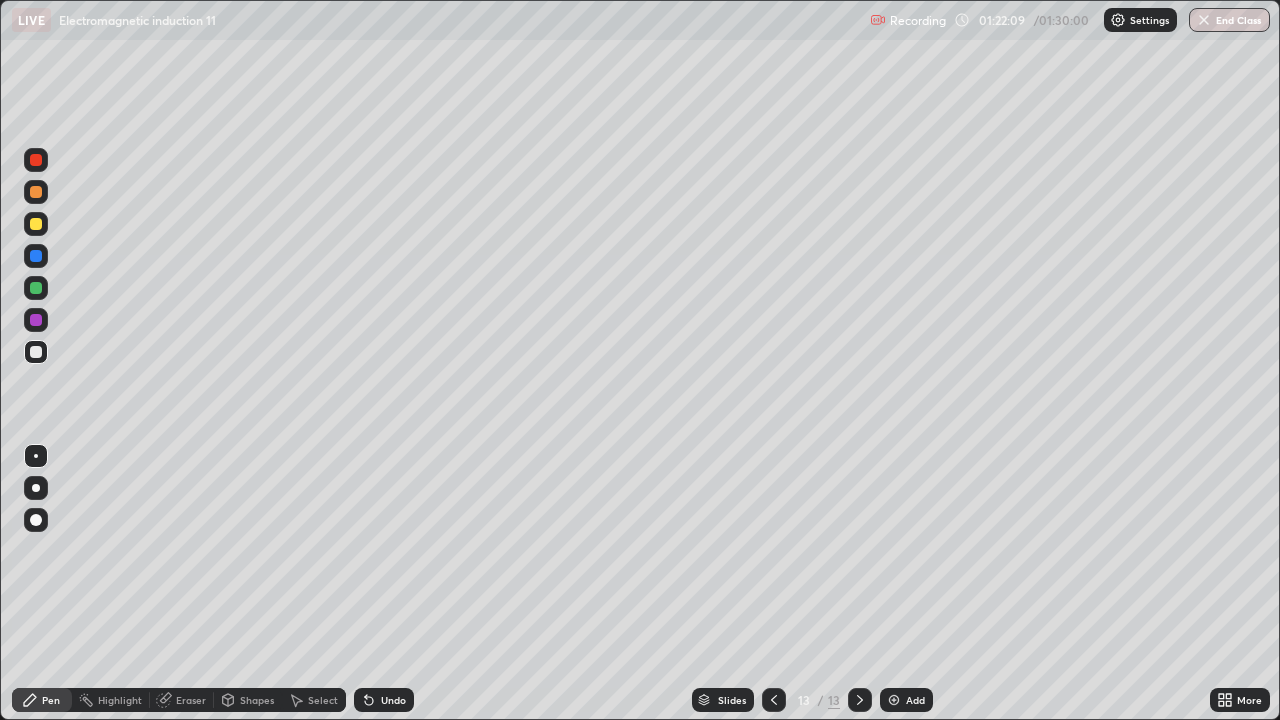 click on "Shapes" at bounding box center (257, 700) 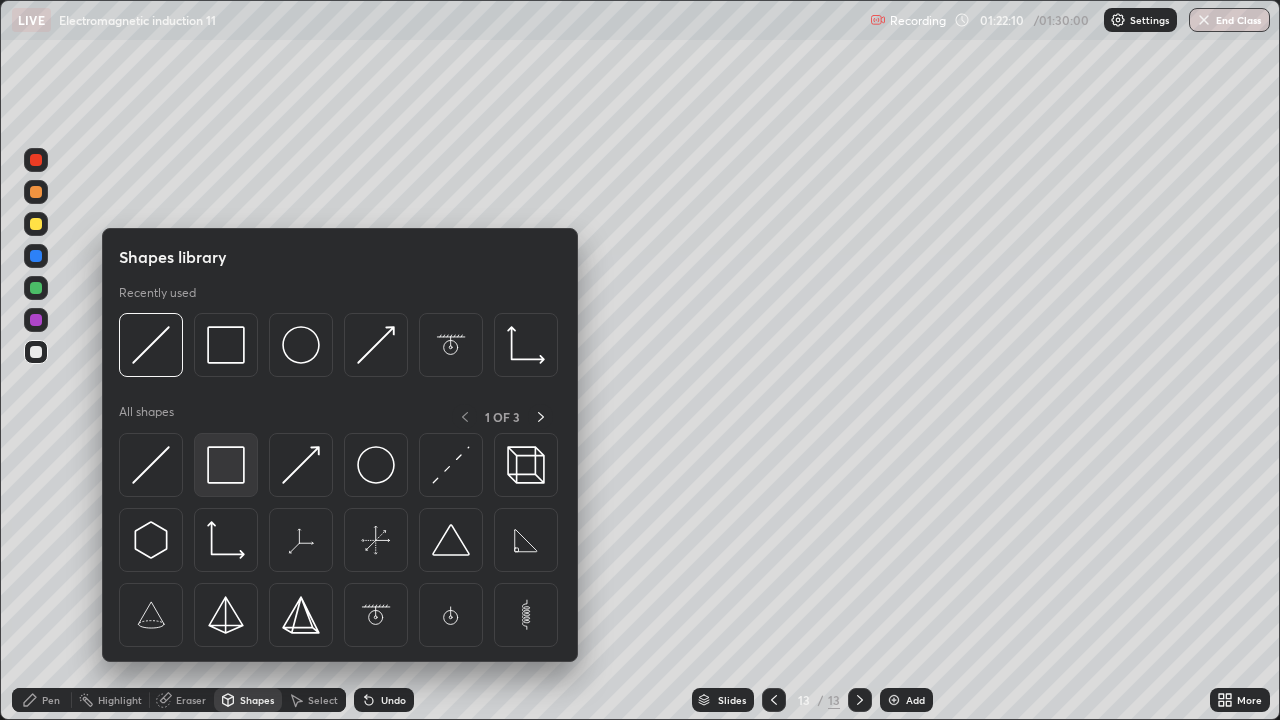 click at bounding box center [226, 465] 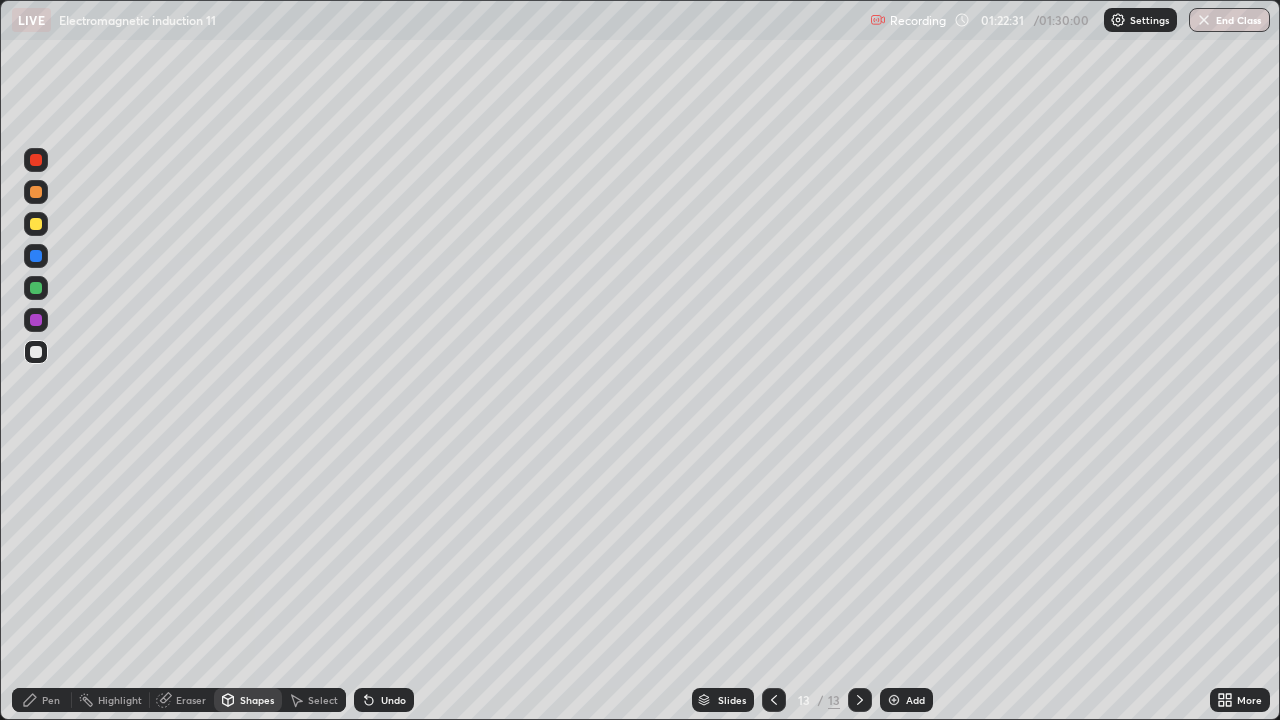 click on "Eraser" at bounding box center [191, 700] 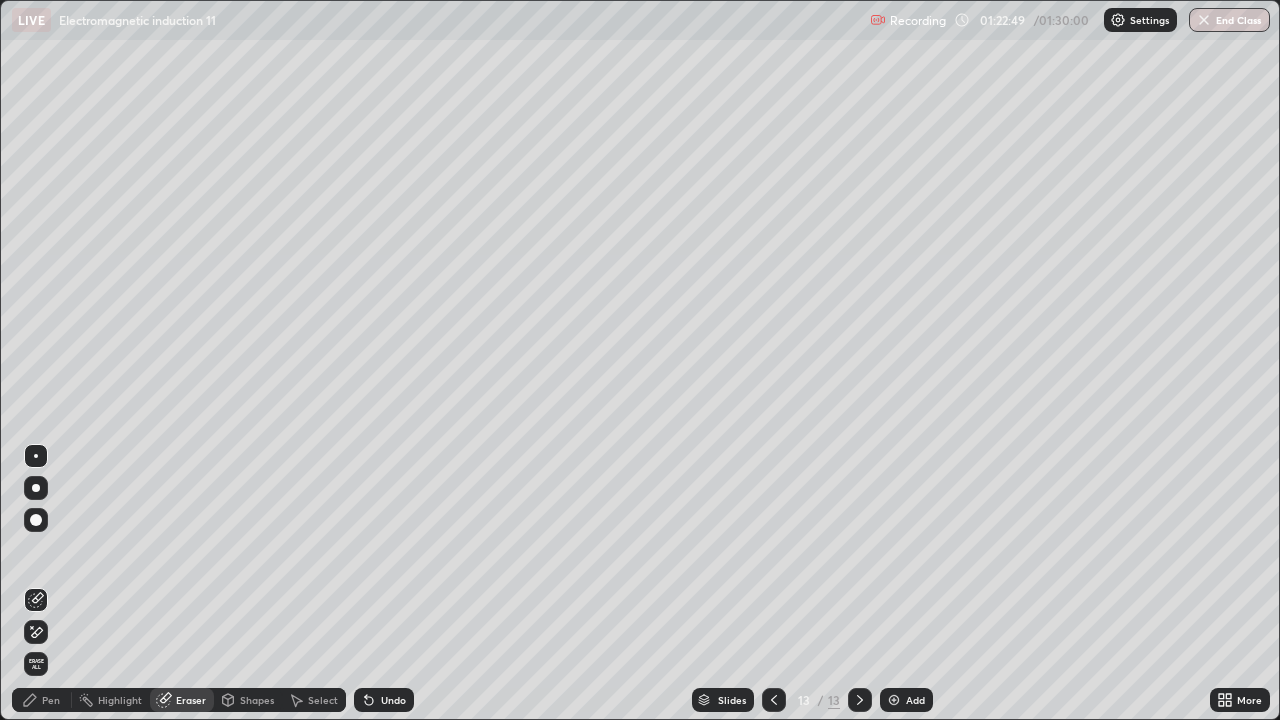 click on "Shapes" at bounding box center (257, 700) 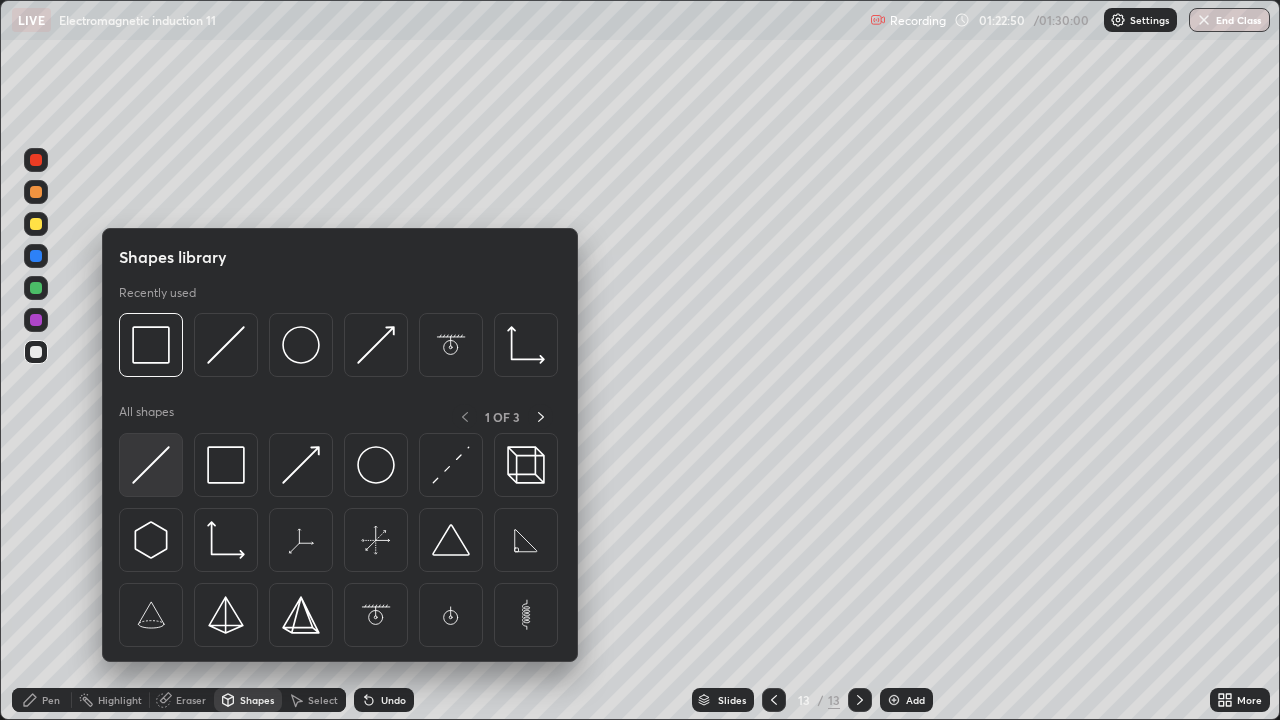 click at bounding box center (151, 465) 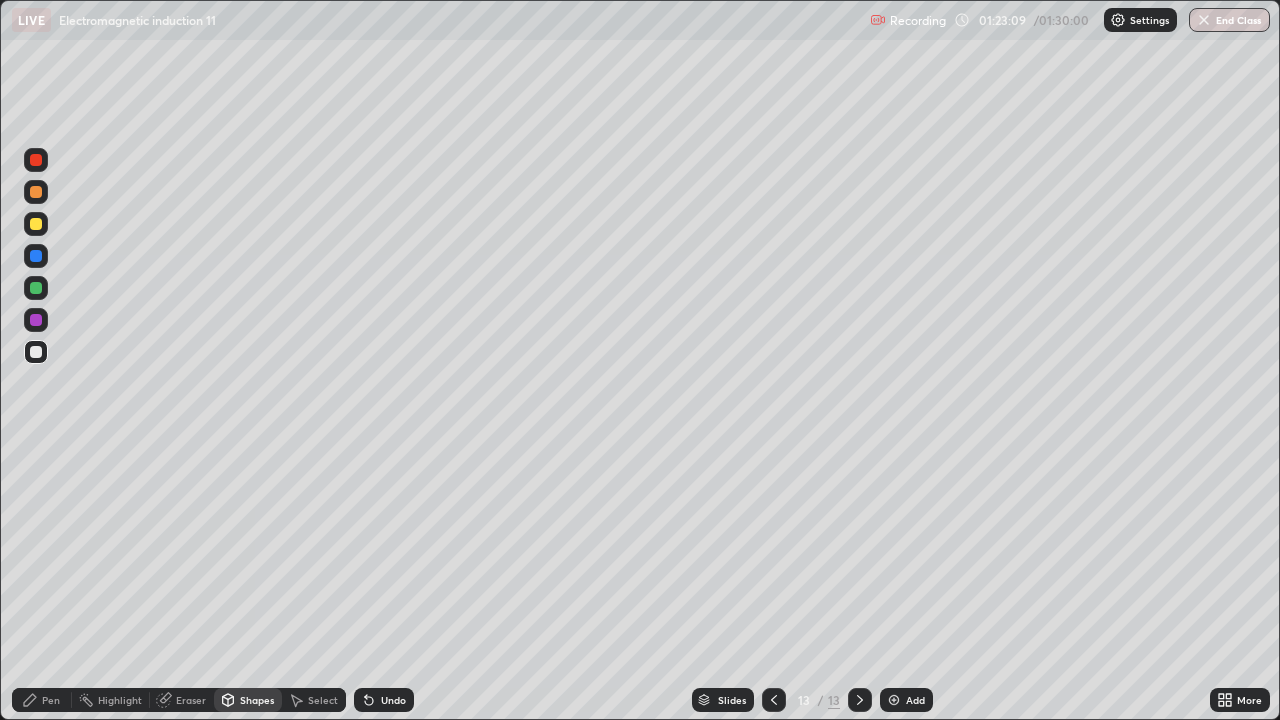 click on "Highlight" at bounding box center [120, 700] 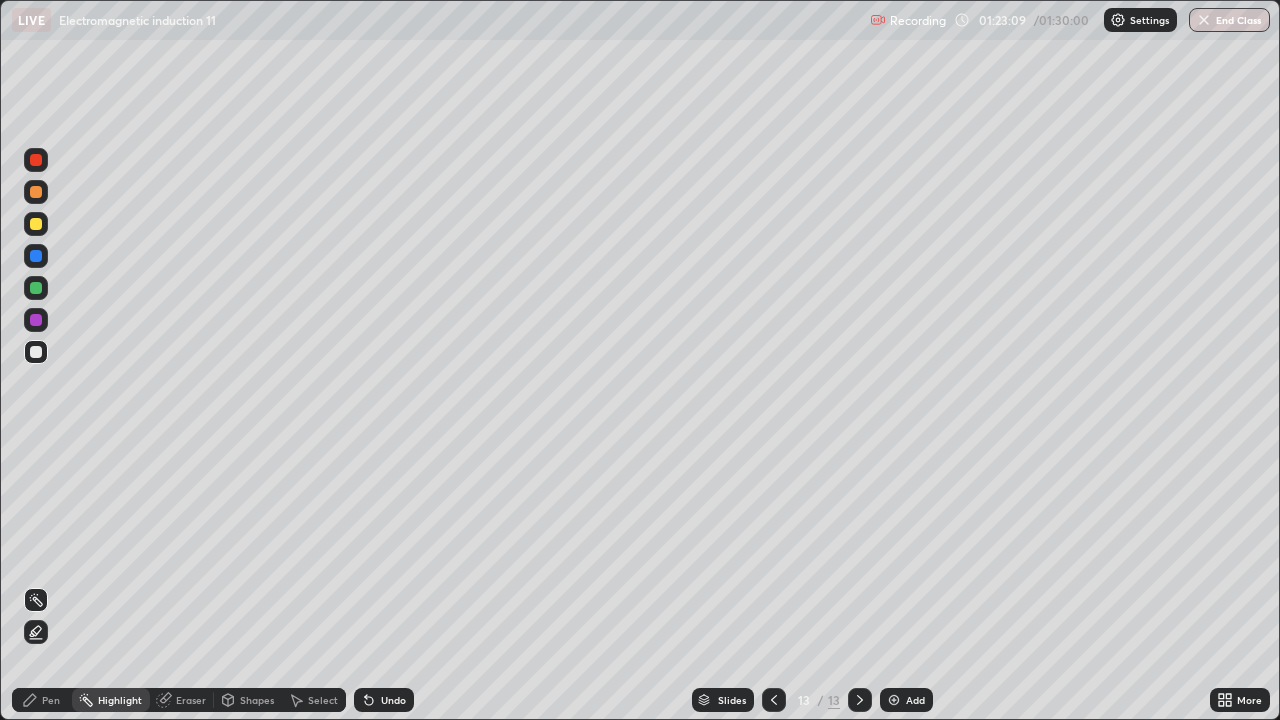 click on "Pen" at bounding box center (51, 700) 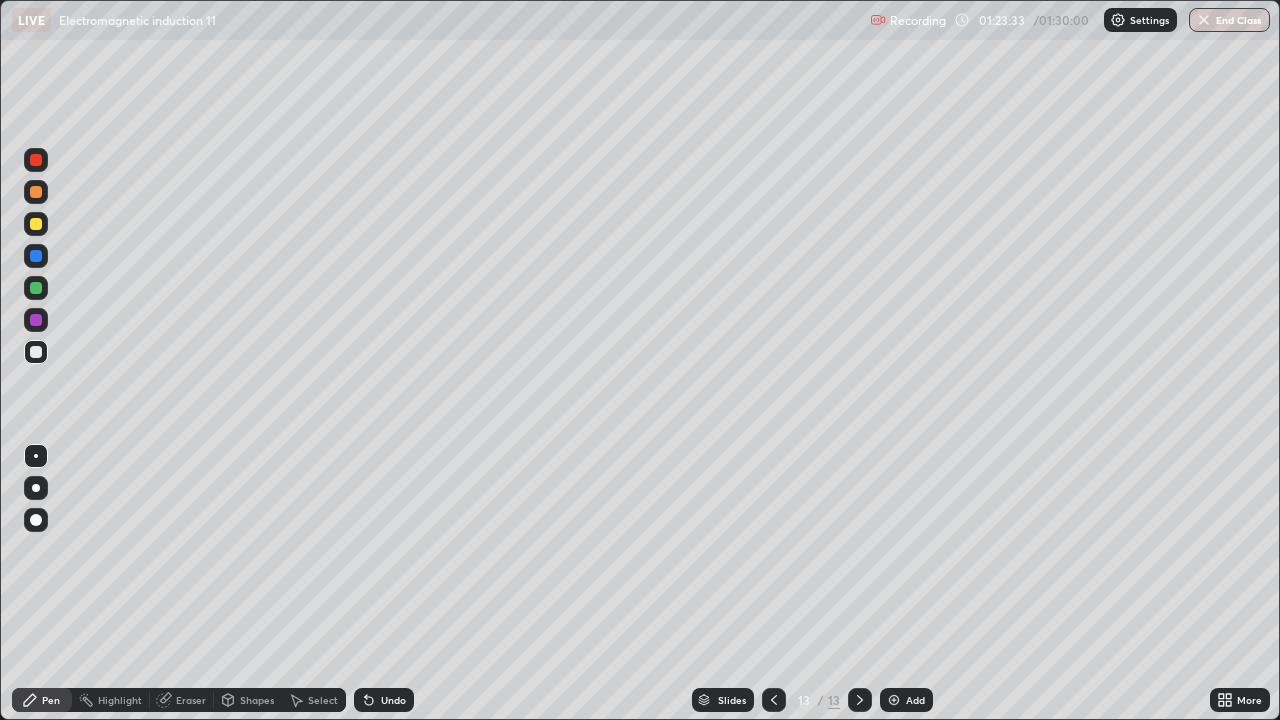 click at bounding box center [36, 288] 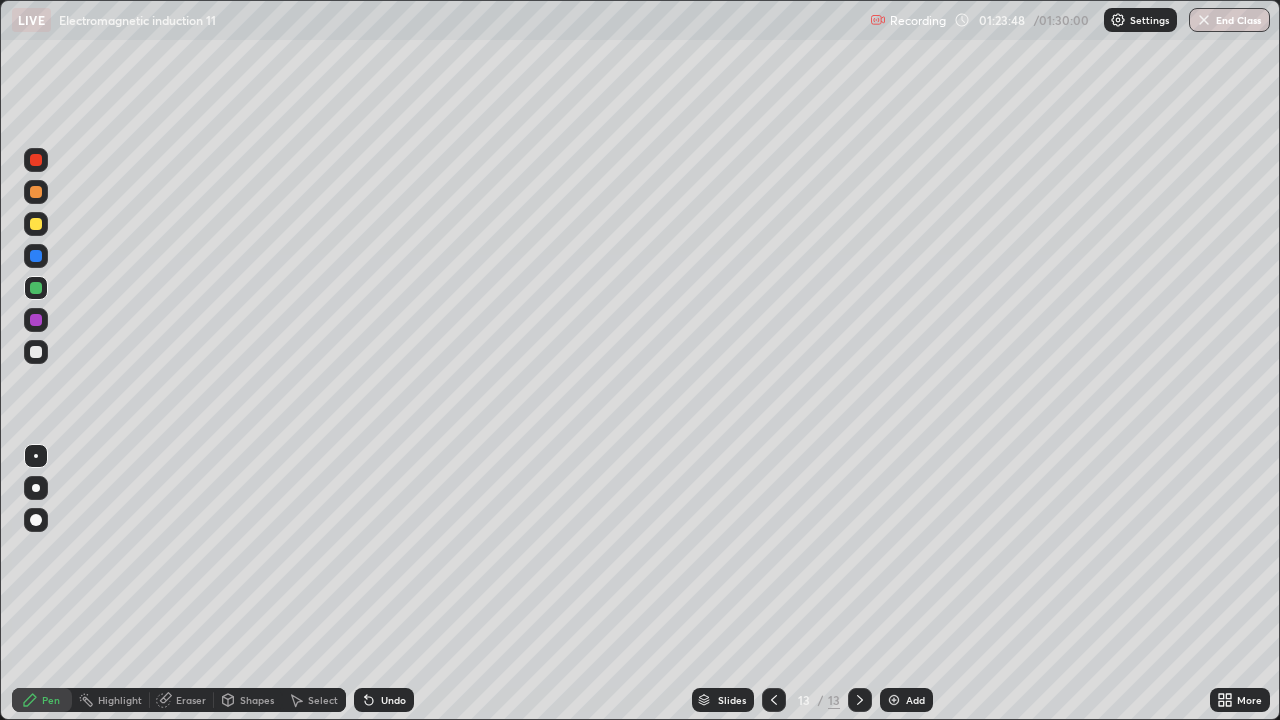 click on "Eraser" at bounding box center (191, 700) 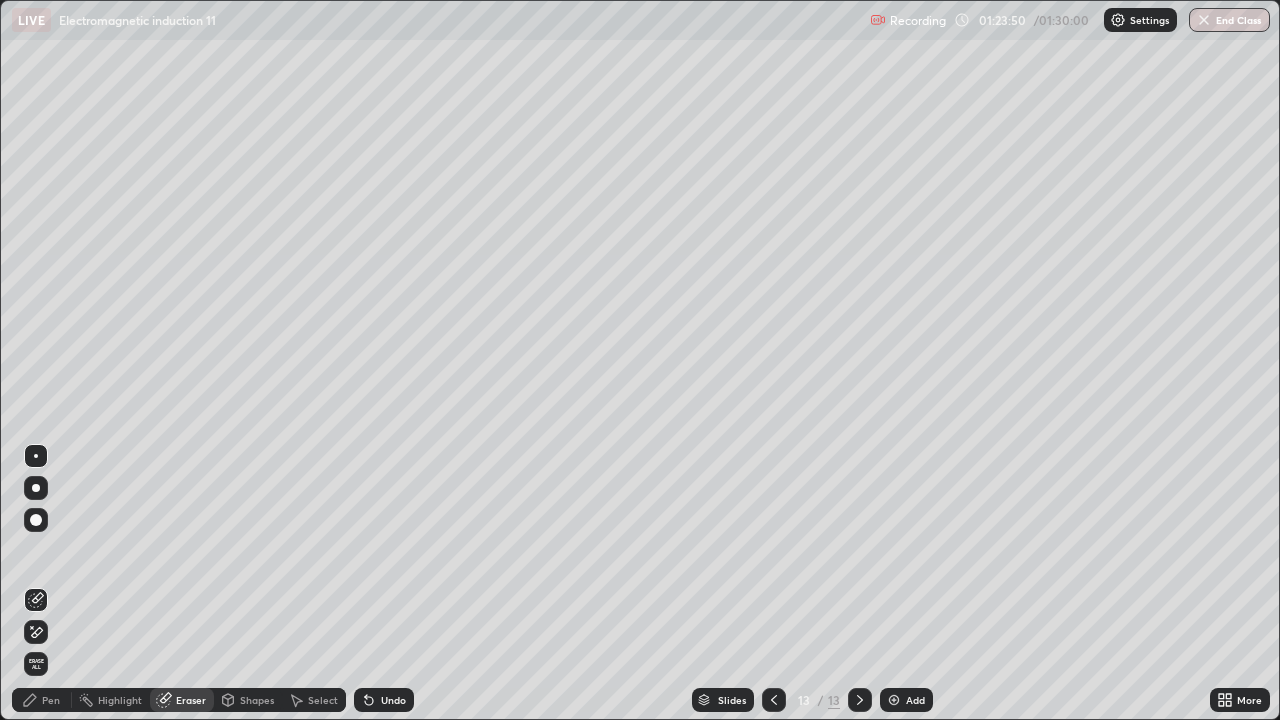 click on "Pen" at bounding box center [51, 700] 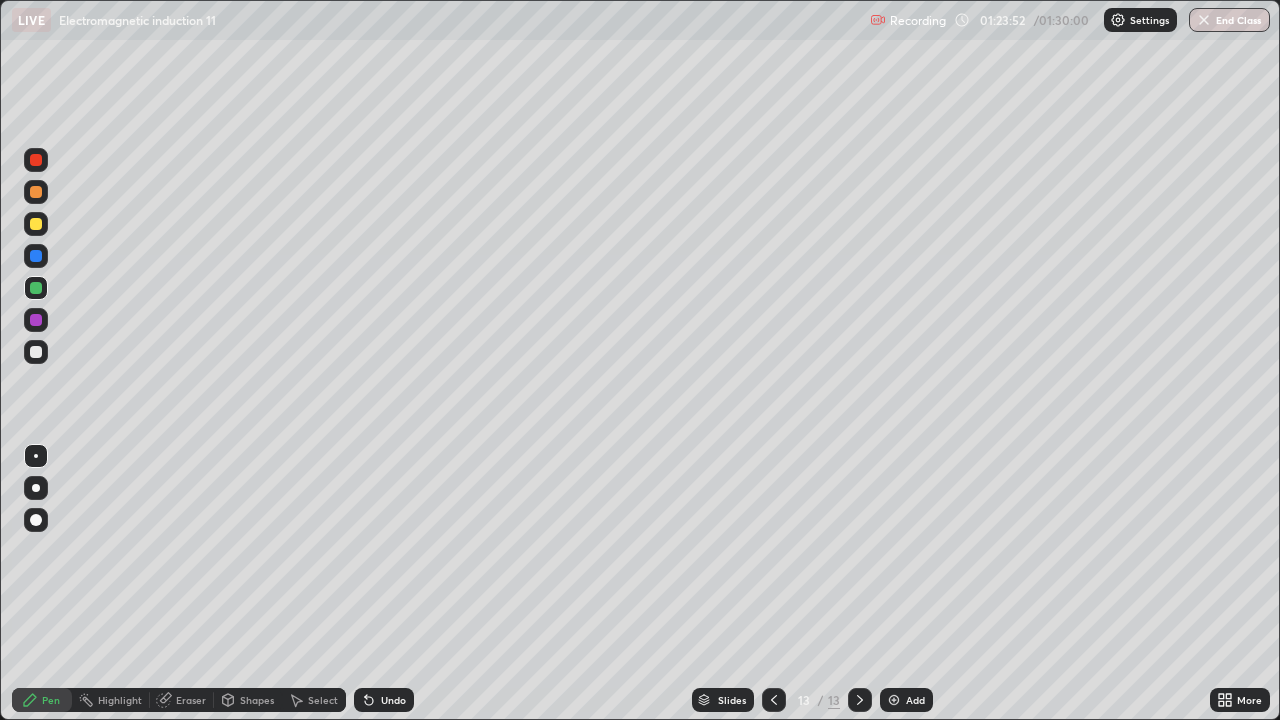 click at bounding box center (36, 320) 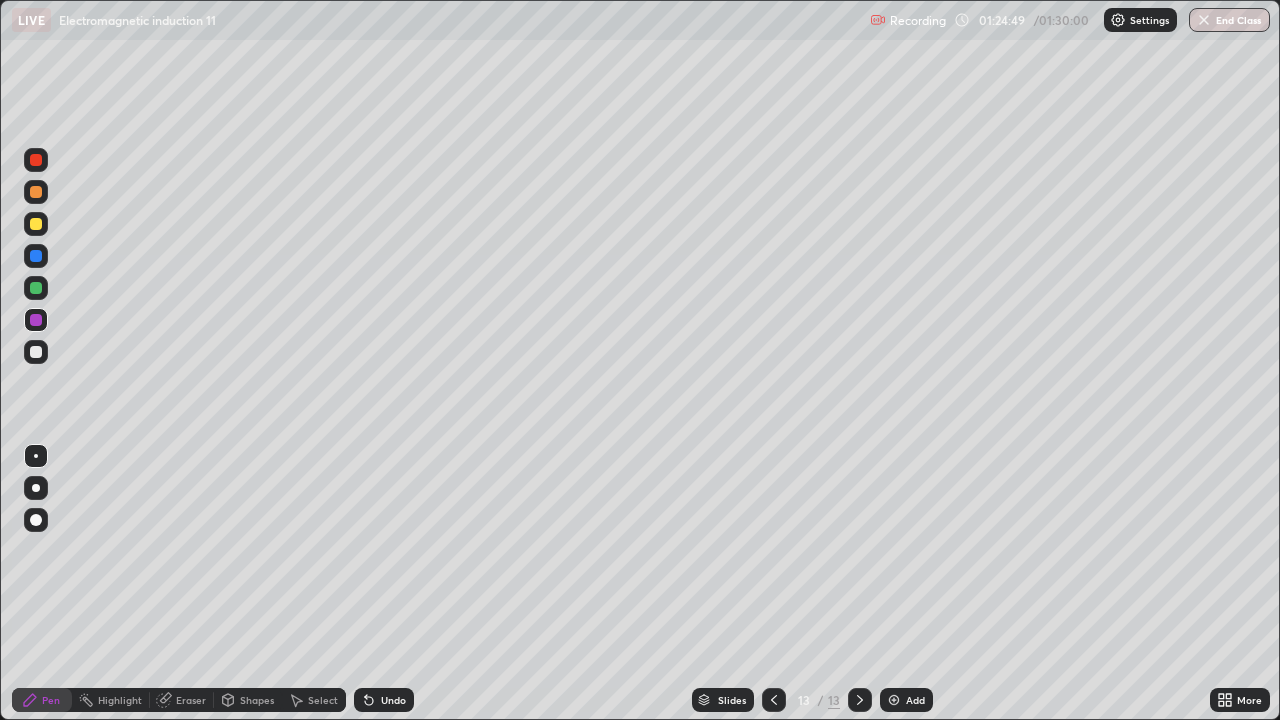 click on "Eraser" at bounding box center [191, 700] 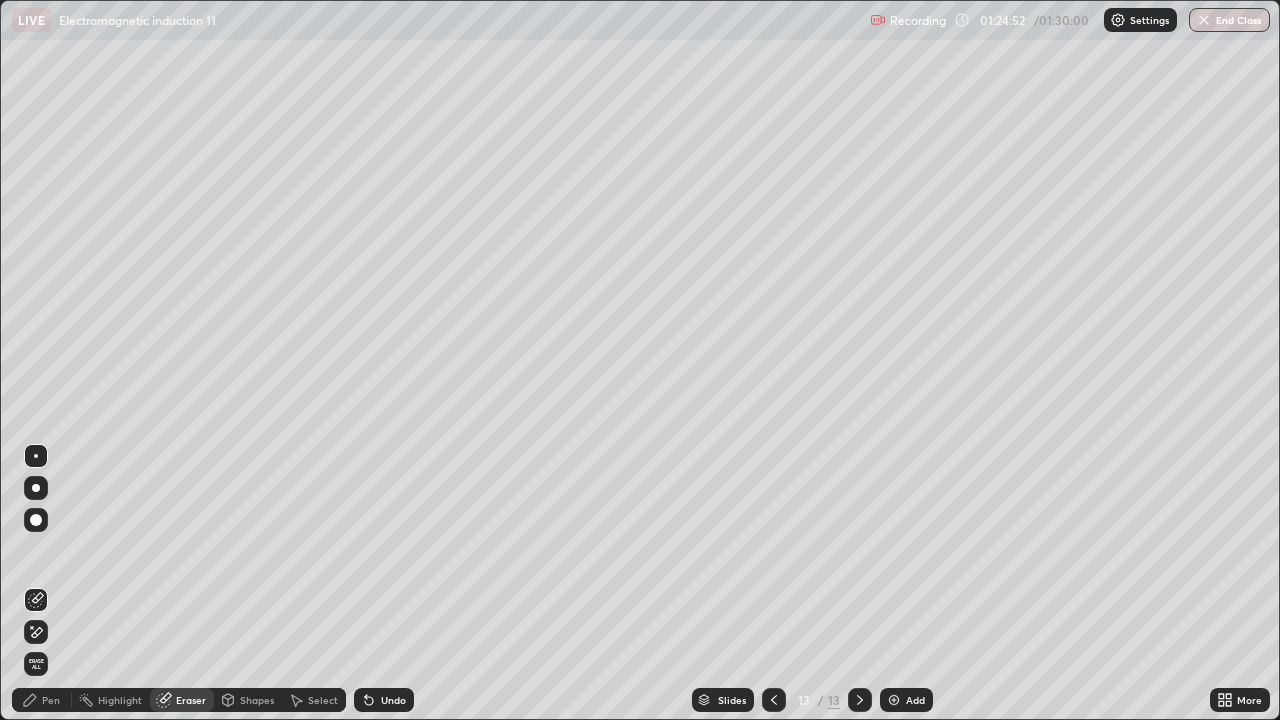click on "Pen" at bounding box center (51, 700) 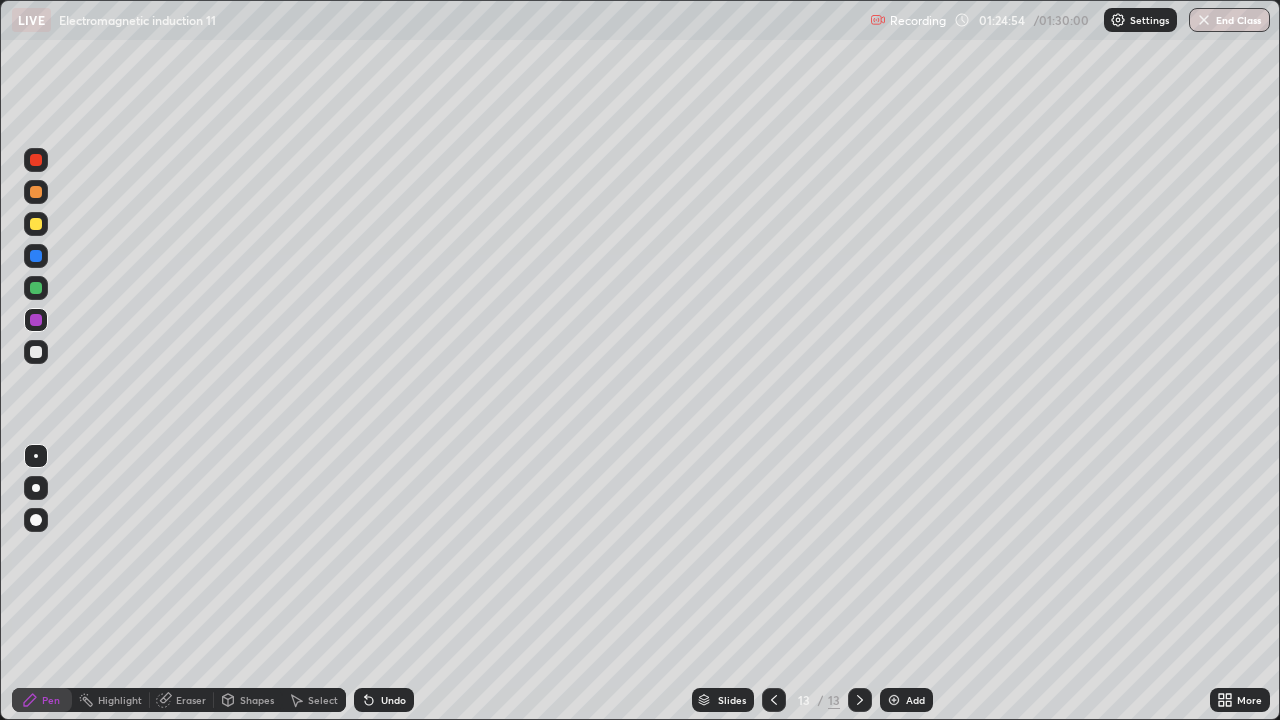 click at bounding box center [36, 352] 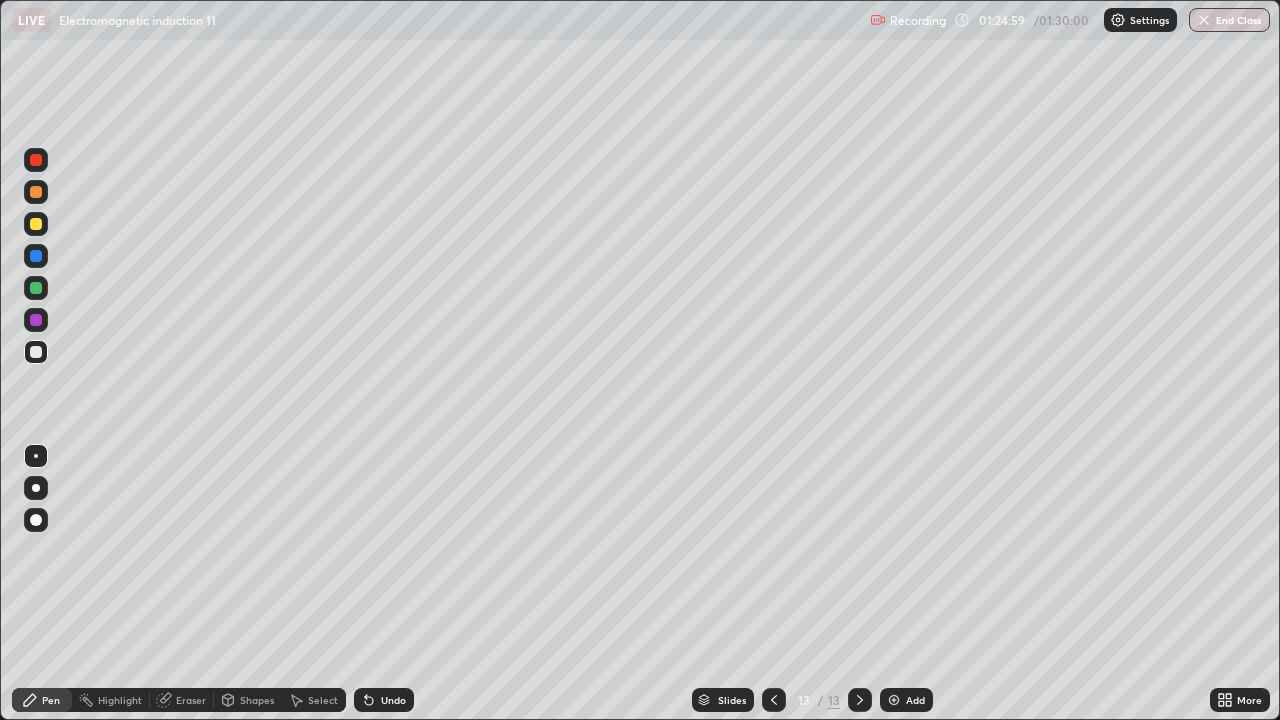 click on "Pen" at bounding box center [42, 700] 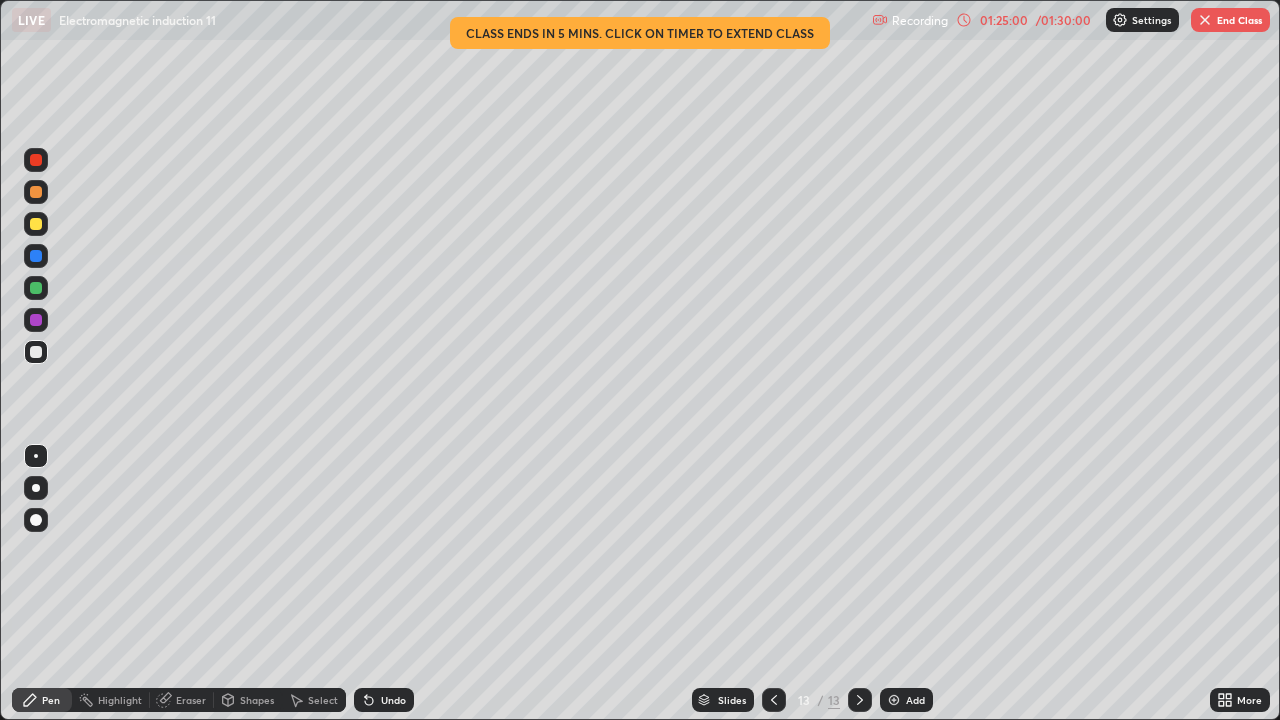 click at bounding box center (36, 320) 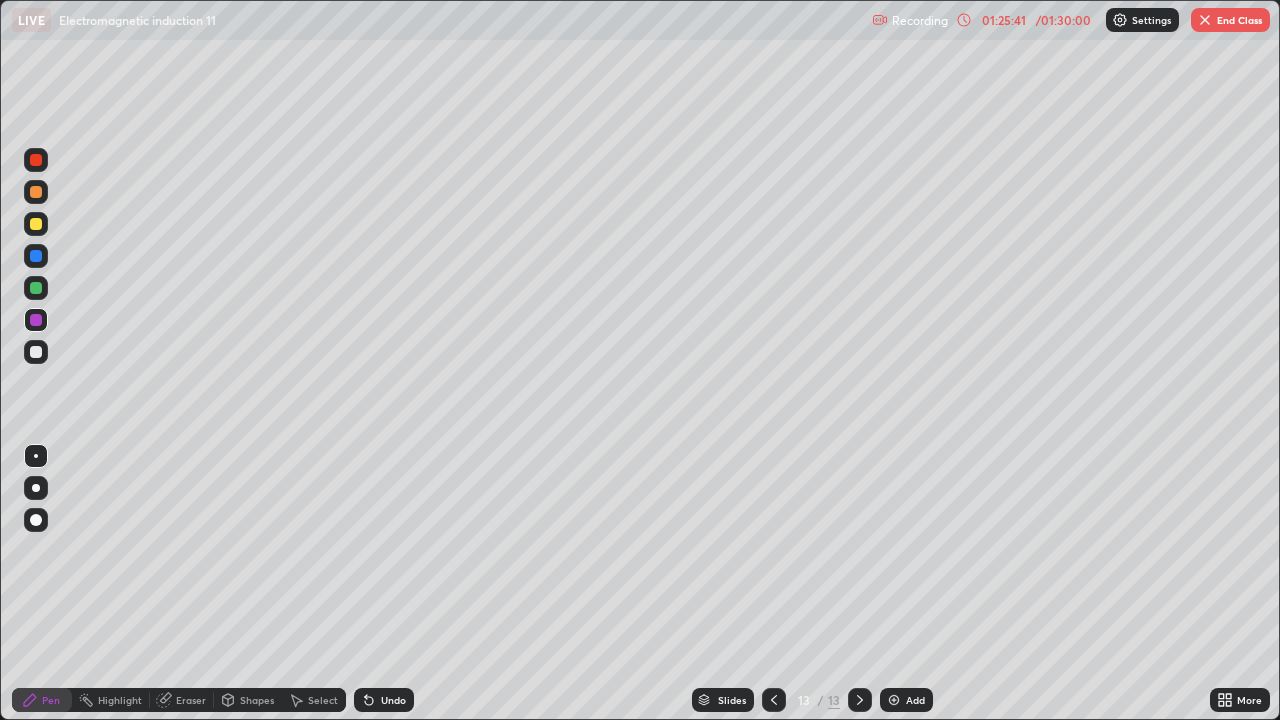 click on "Eraser" at bounding box center (191, 700) 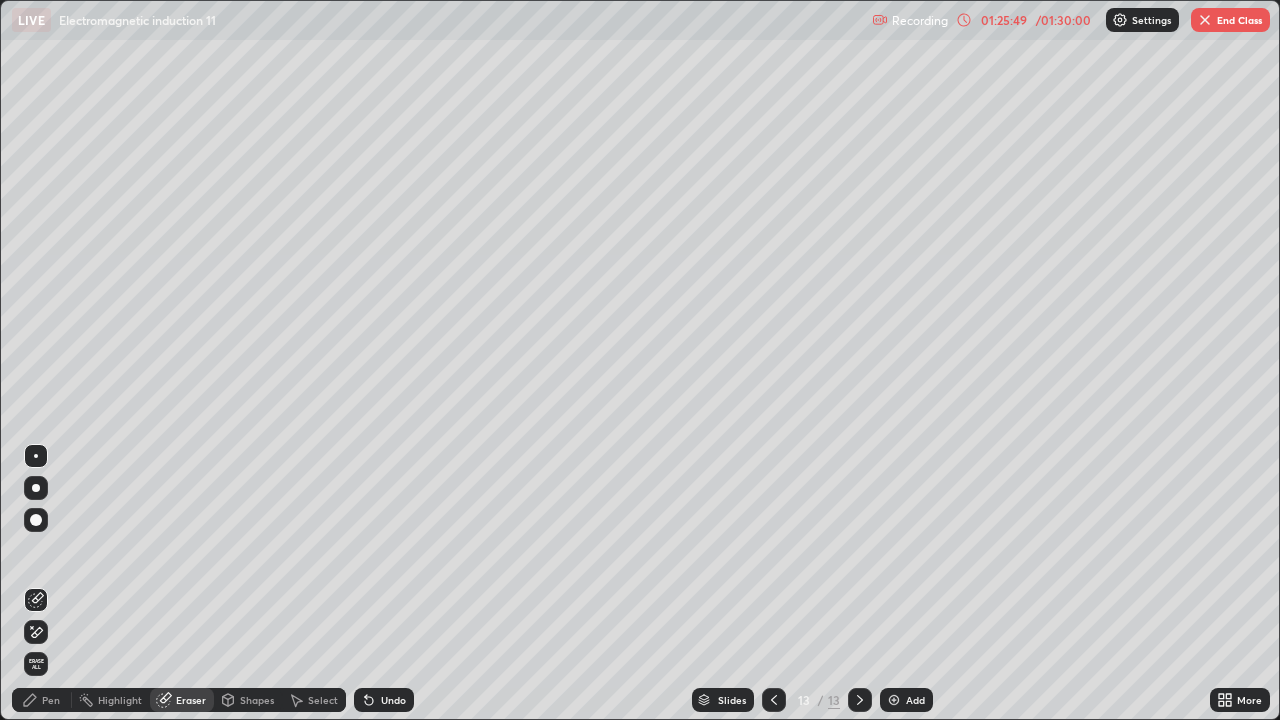 click on "Shapes" at bounding box center [257, 700] 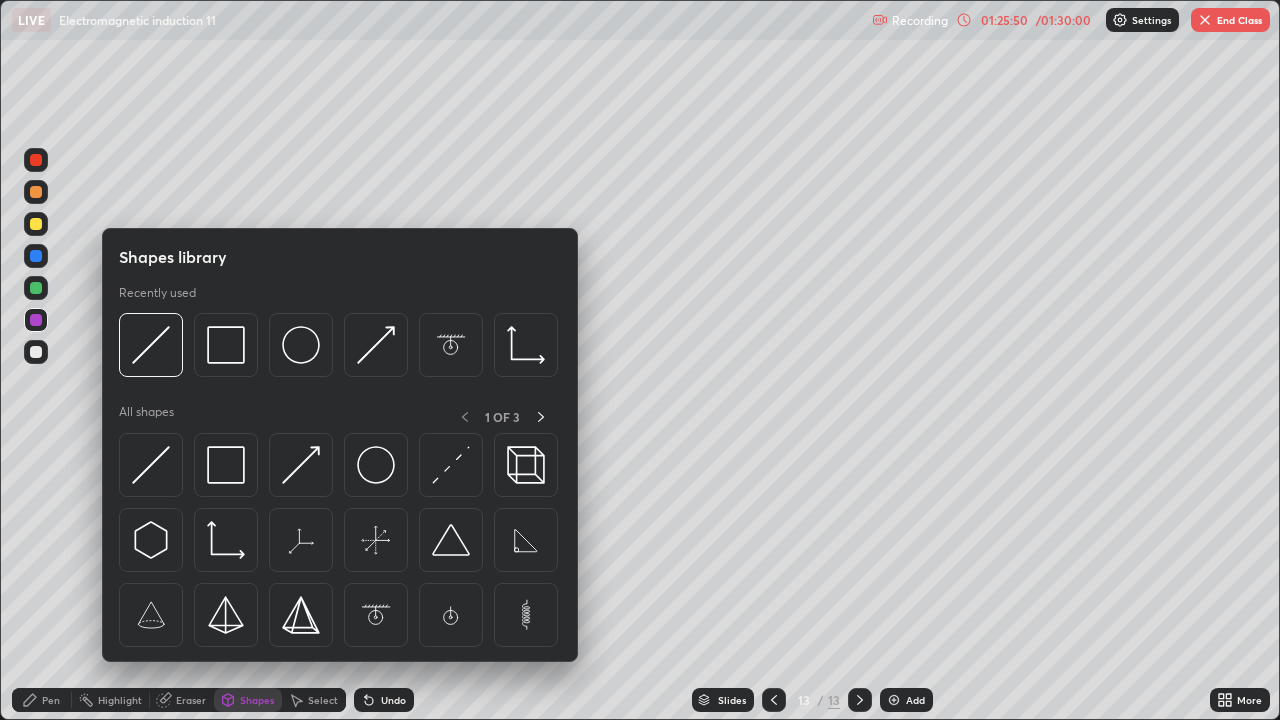 click at bounding box center [36, 352] 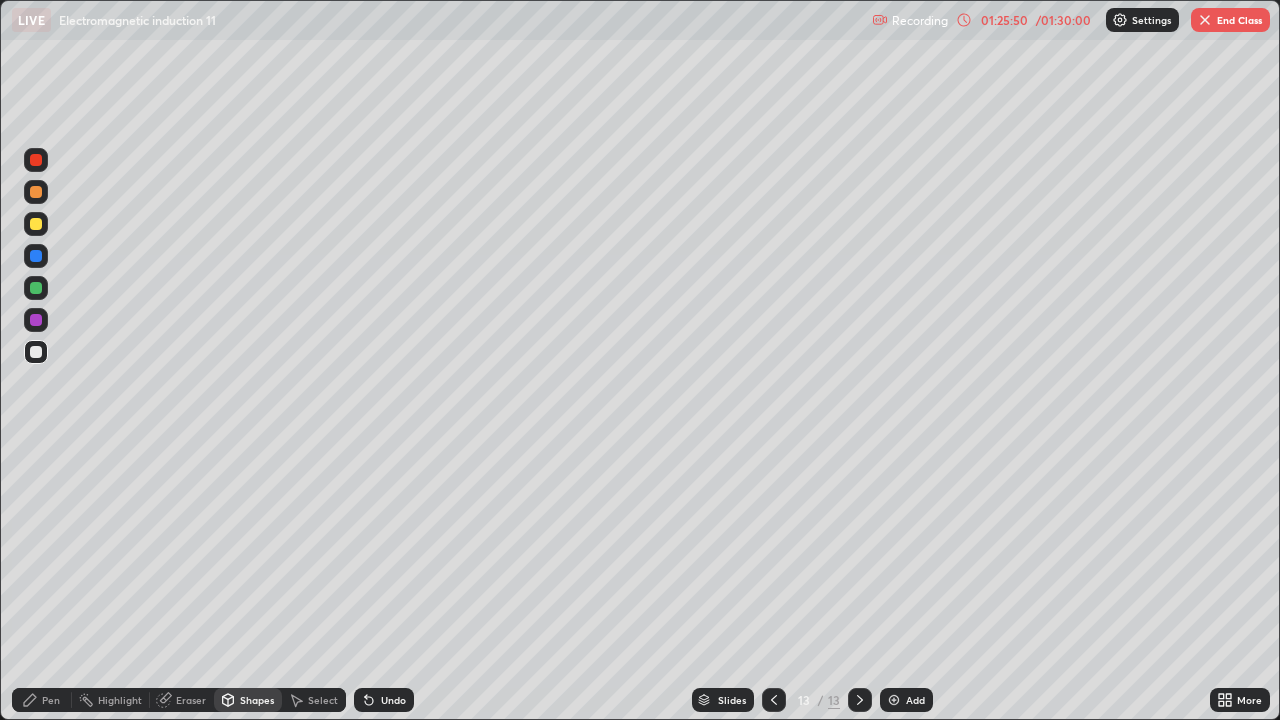 click on "Shapes" at bounding box center [257, 700] 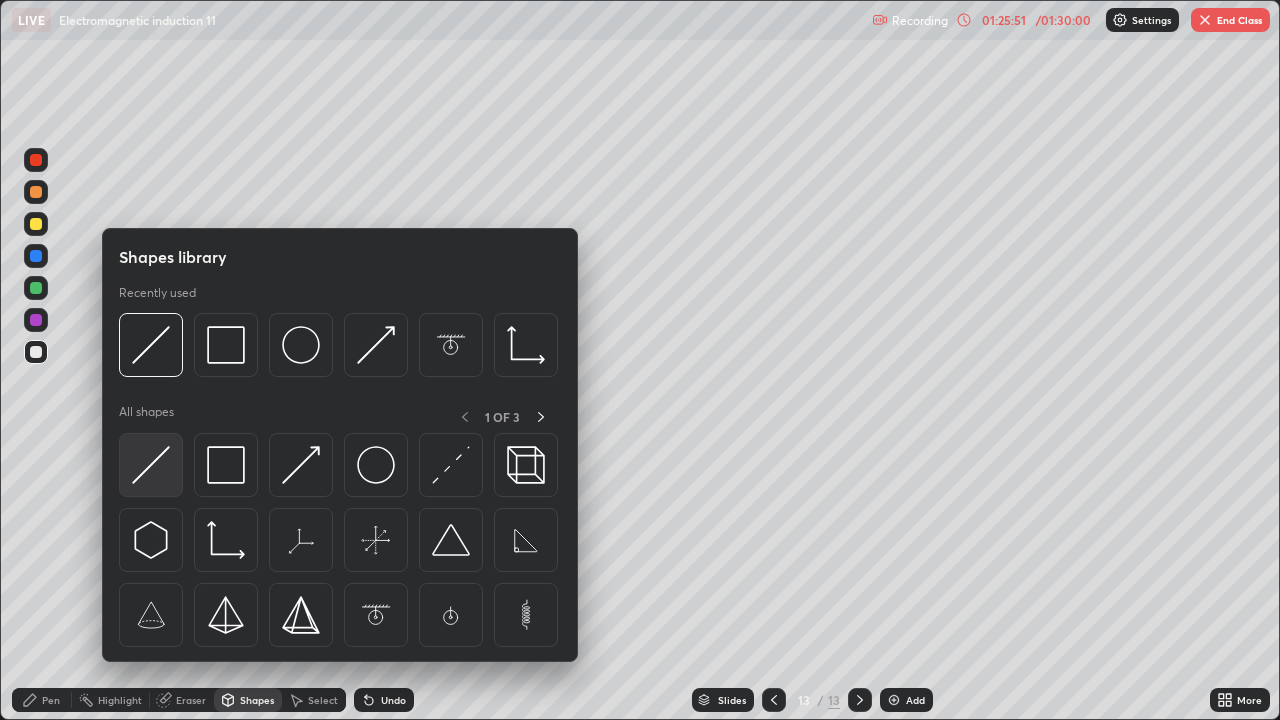 click at bounding box center [151, 465] 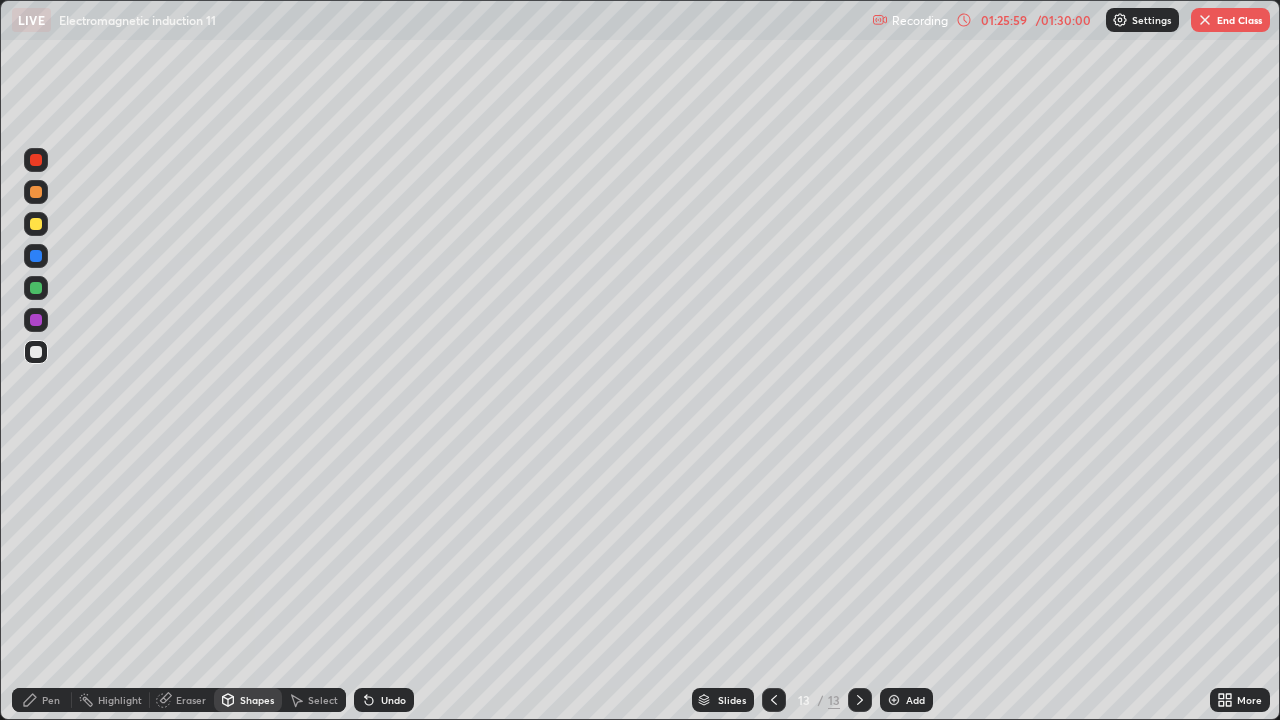 click on "Pen" at bounding box center (51, 700) 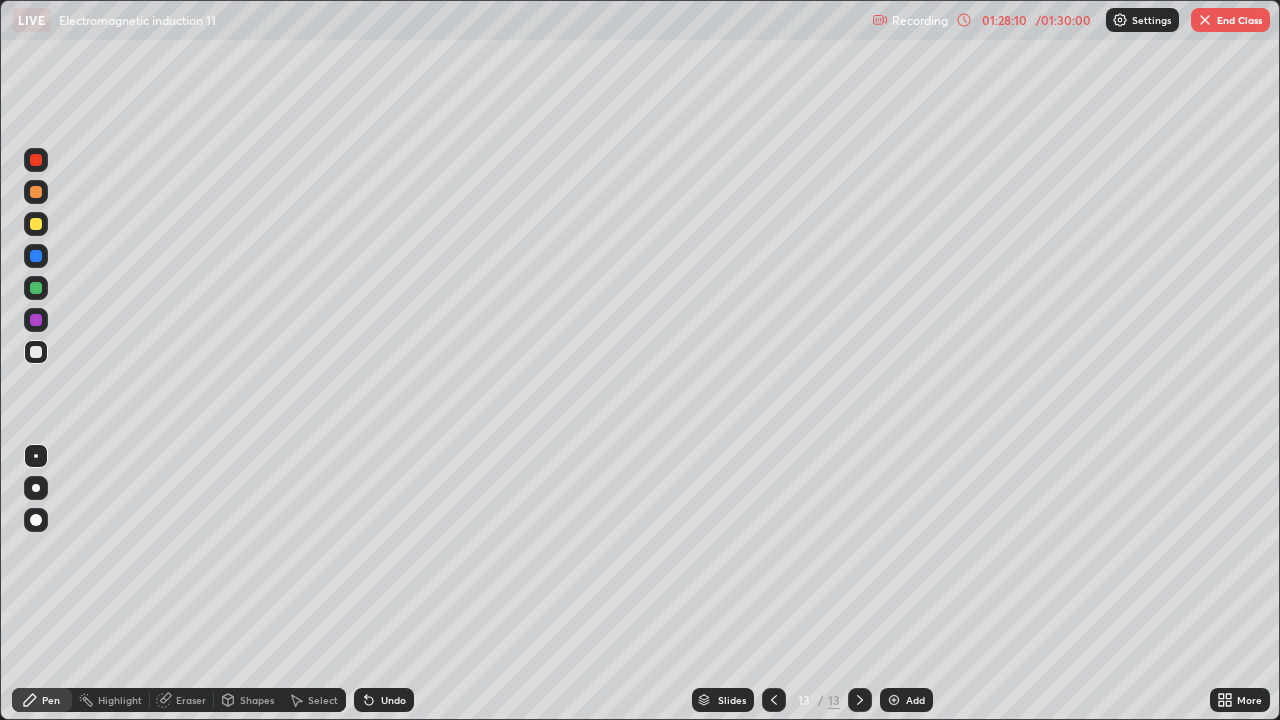 click at bounding box center (894, 700) 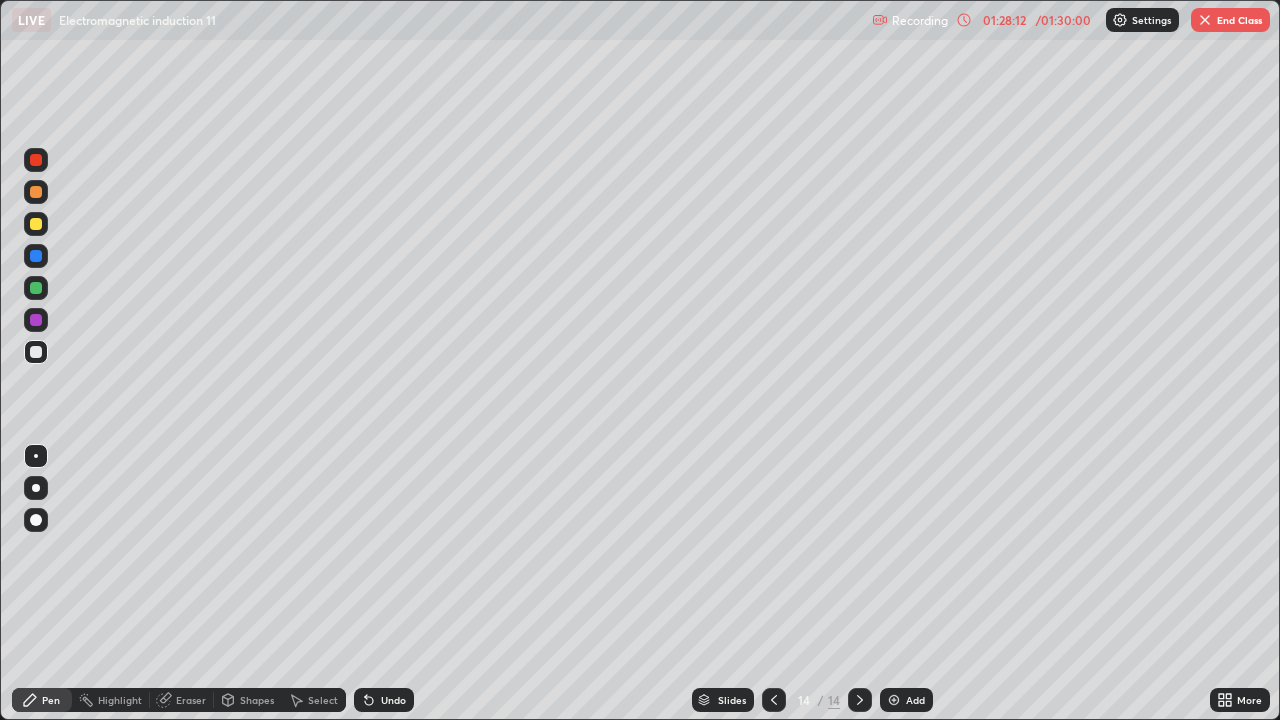 click at bounding box center (36, 352) 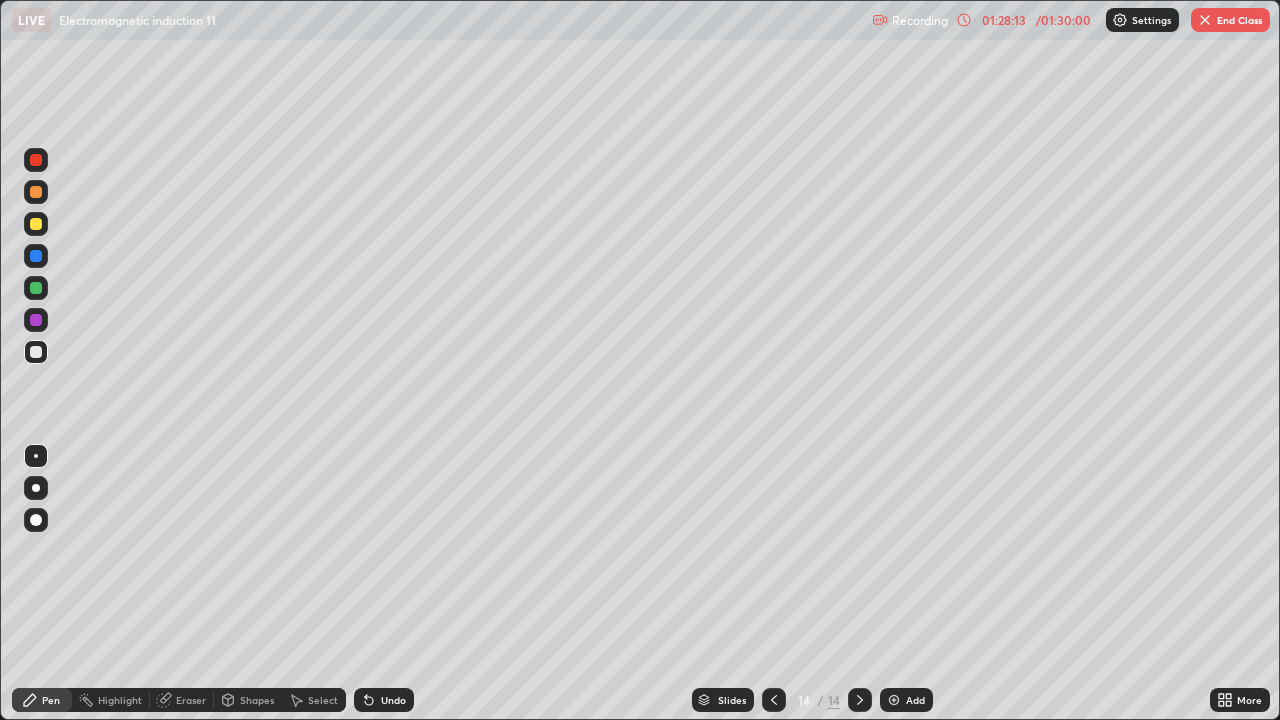 click on "Shapes" at bounding box center [257, 700] 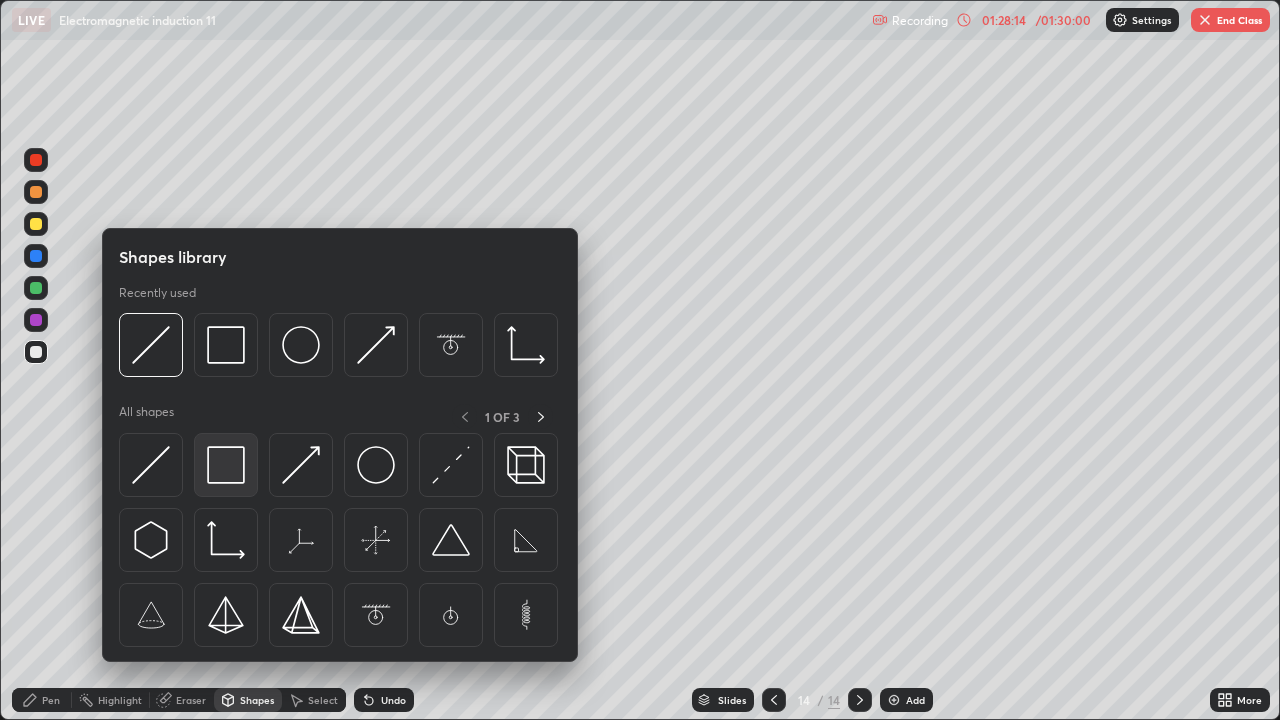 click at bounding box center (226, 465) 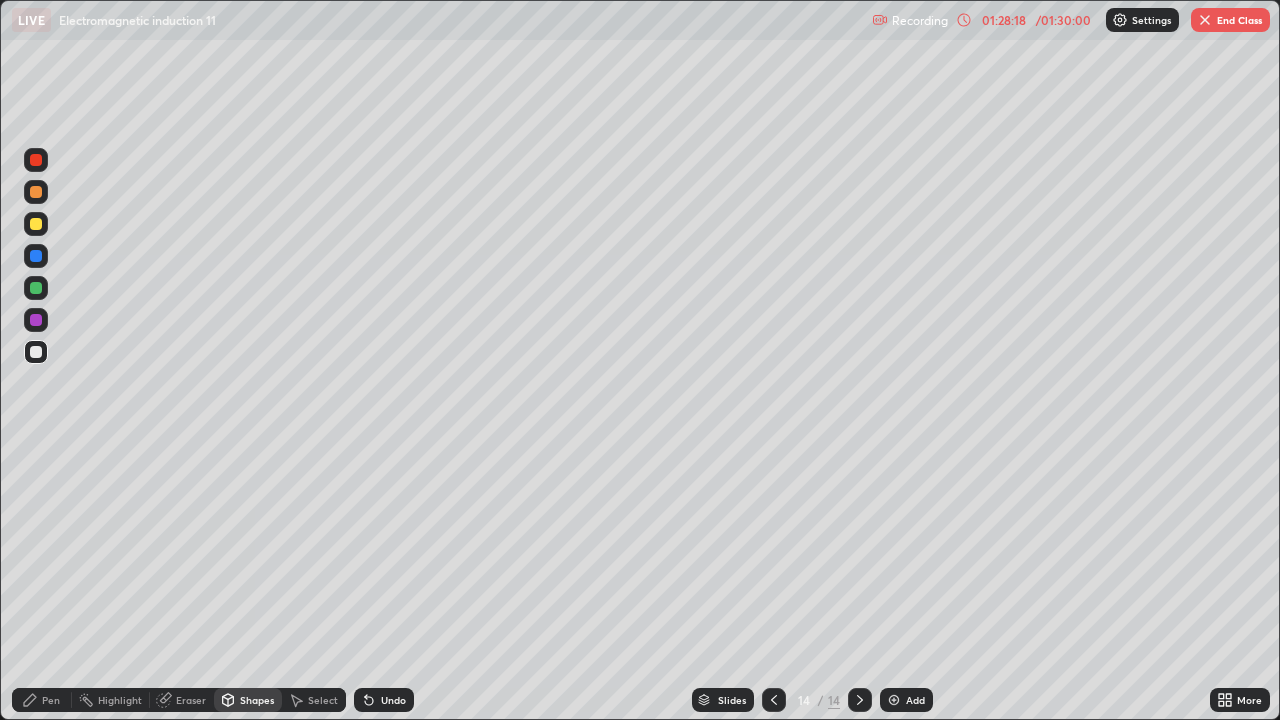 click on "Eraser" at bounding box center [191, 700] 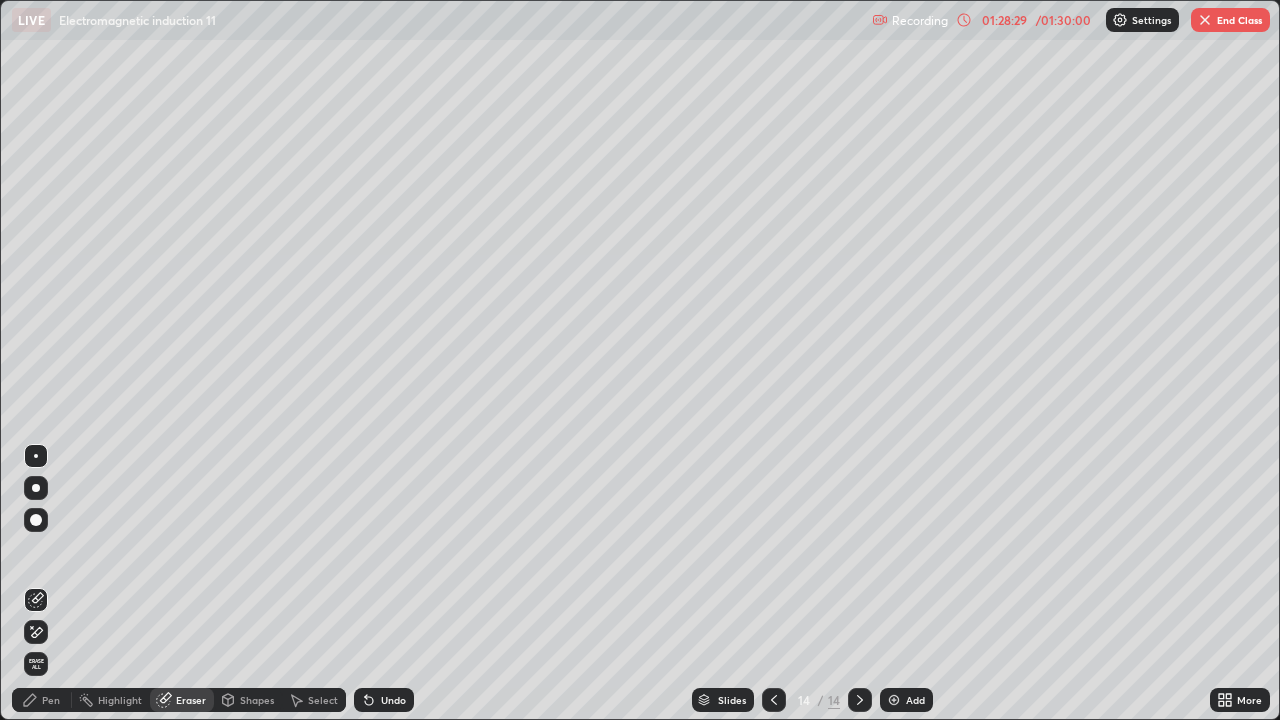 click on "Shapes" at bounding box center [257, 700] 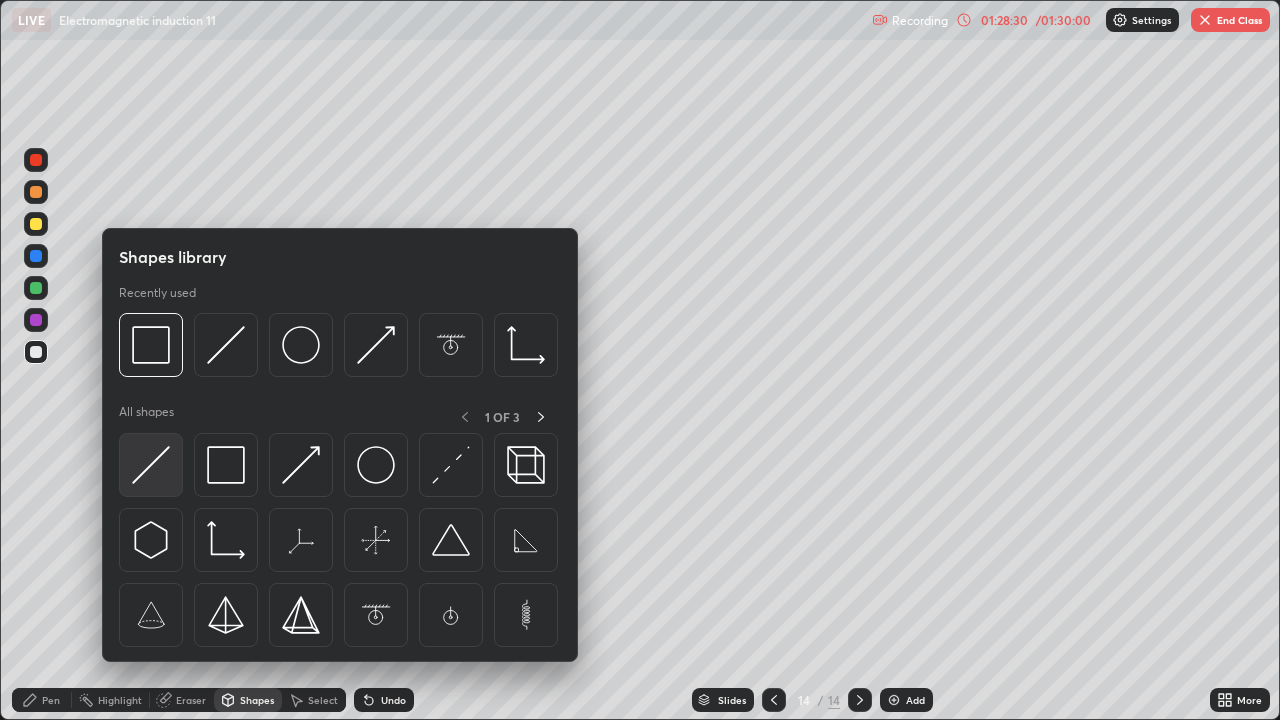 click at bounding box center (151, 465) 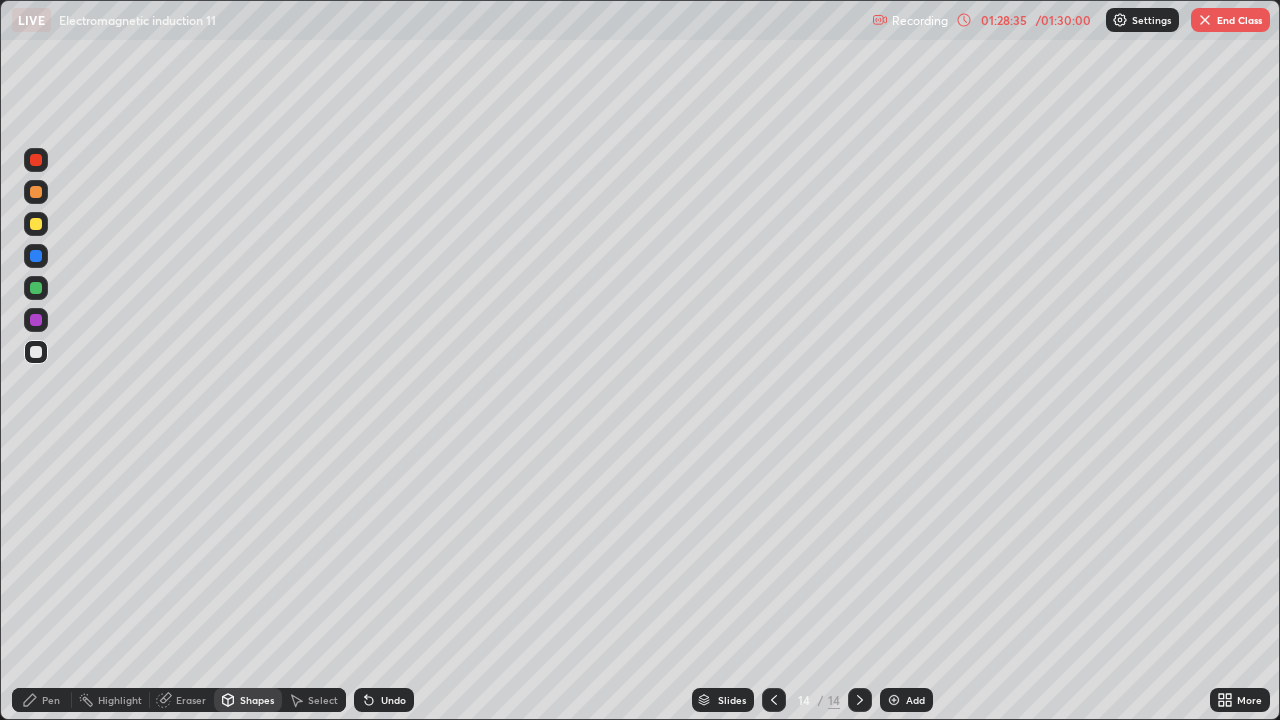click on "Pen" at bounding box center (51, 700) 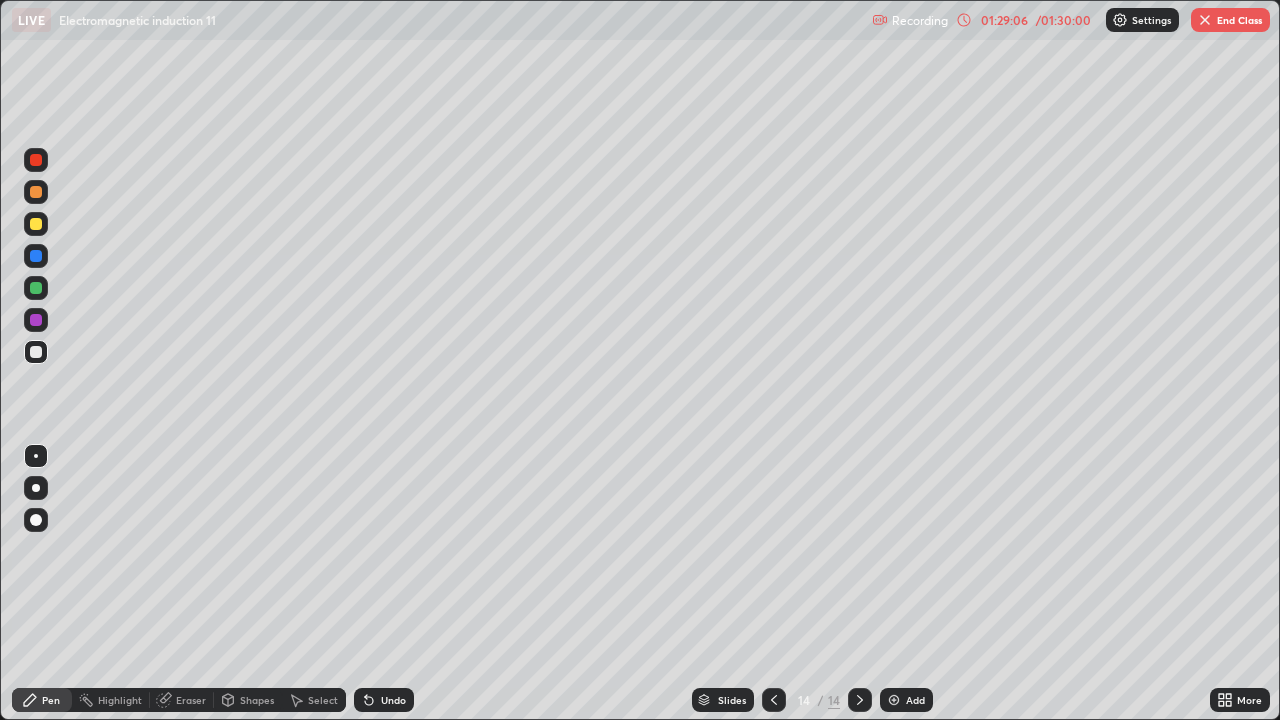 click on "Eraser" at bounding box center [191, 700] 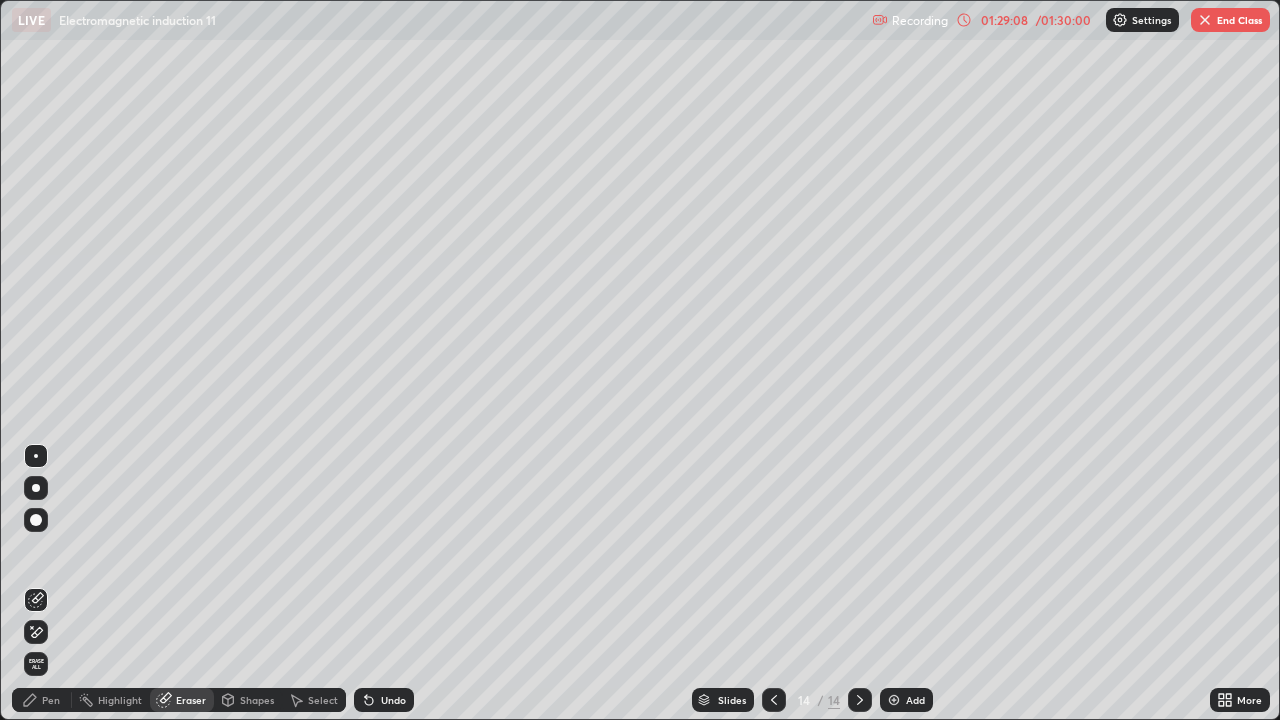 click on "Pen" at bounding box center [42, 700] 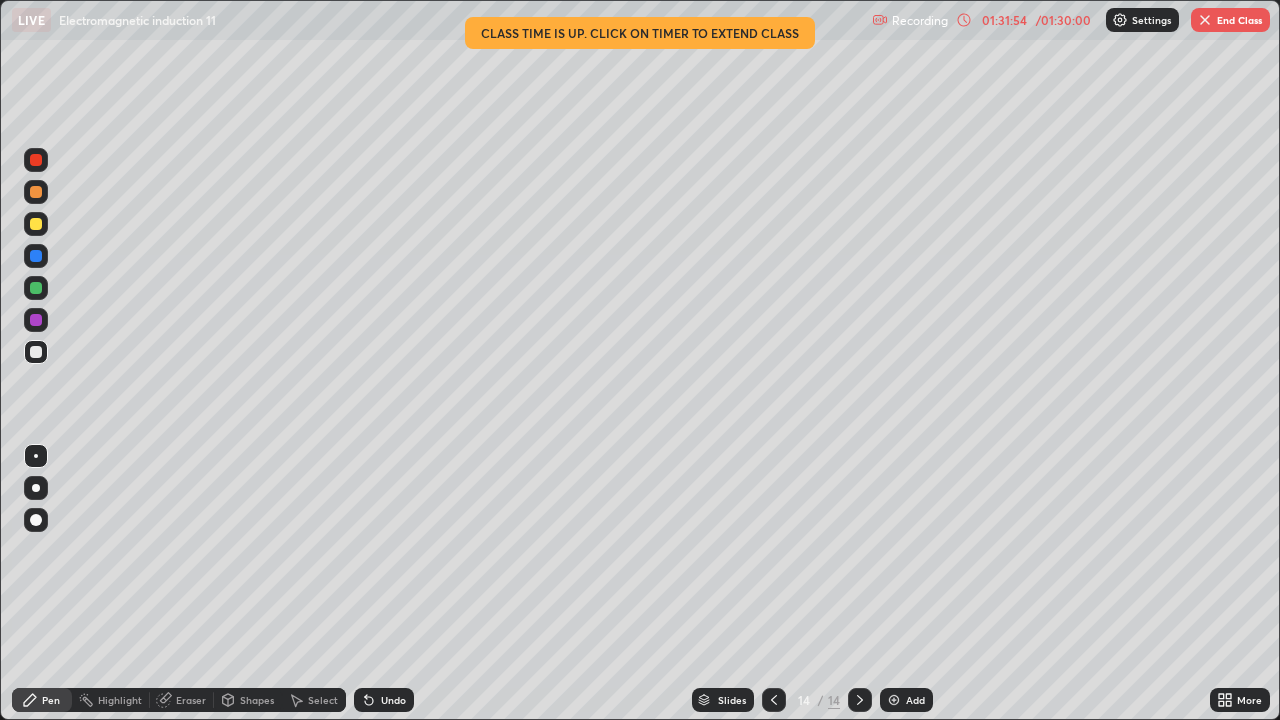 click at bounding box center (36, 224) 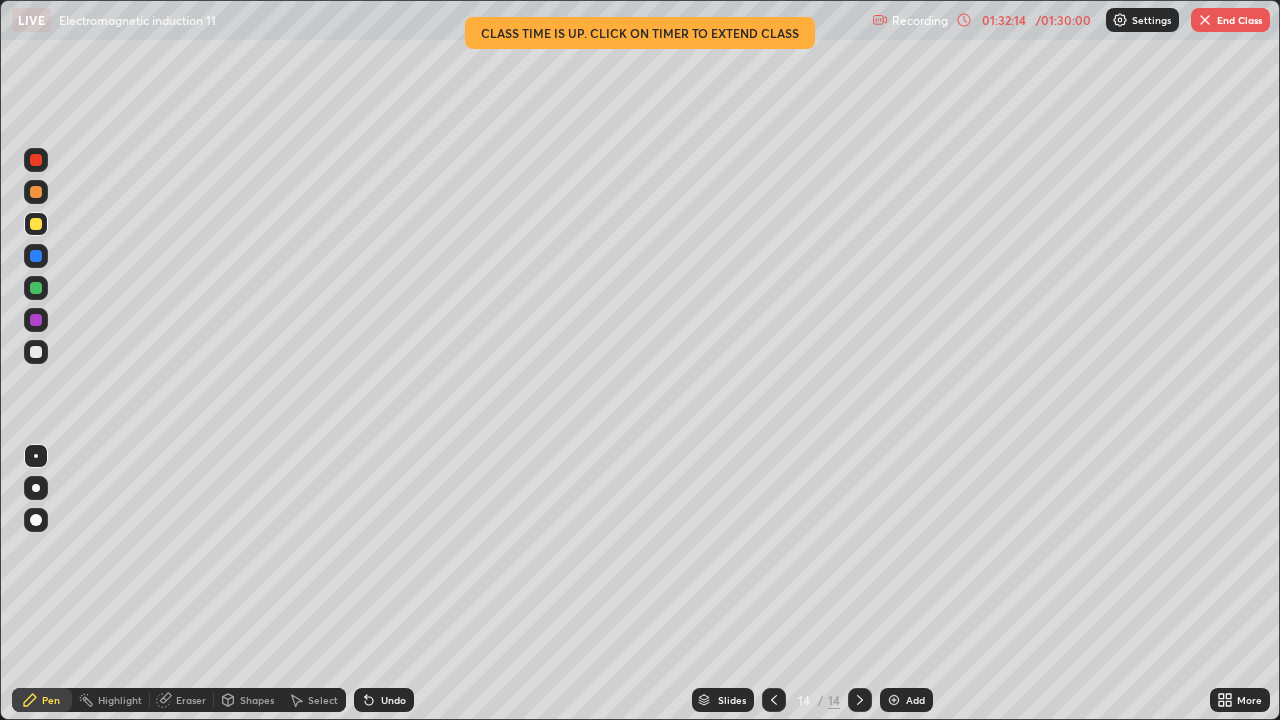 click at bounding box center [36, 192] 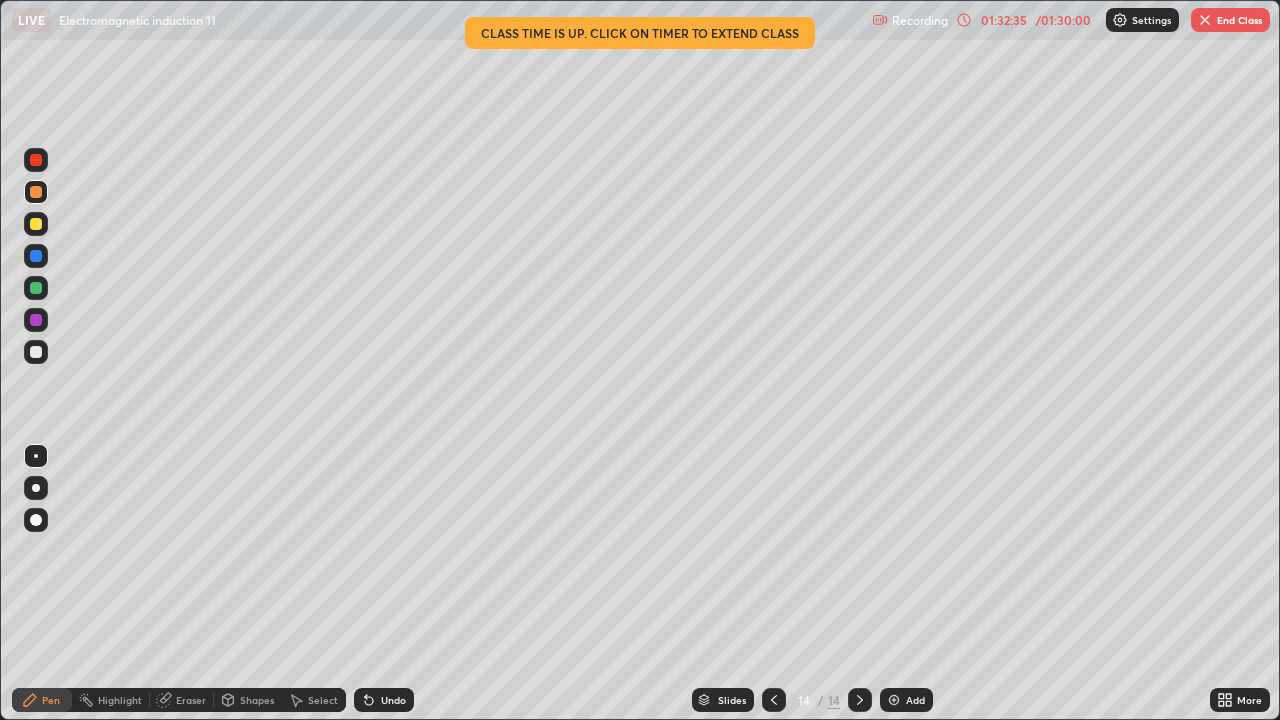 click at bounding box center (894, 700) 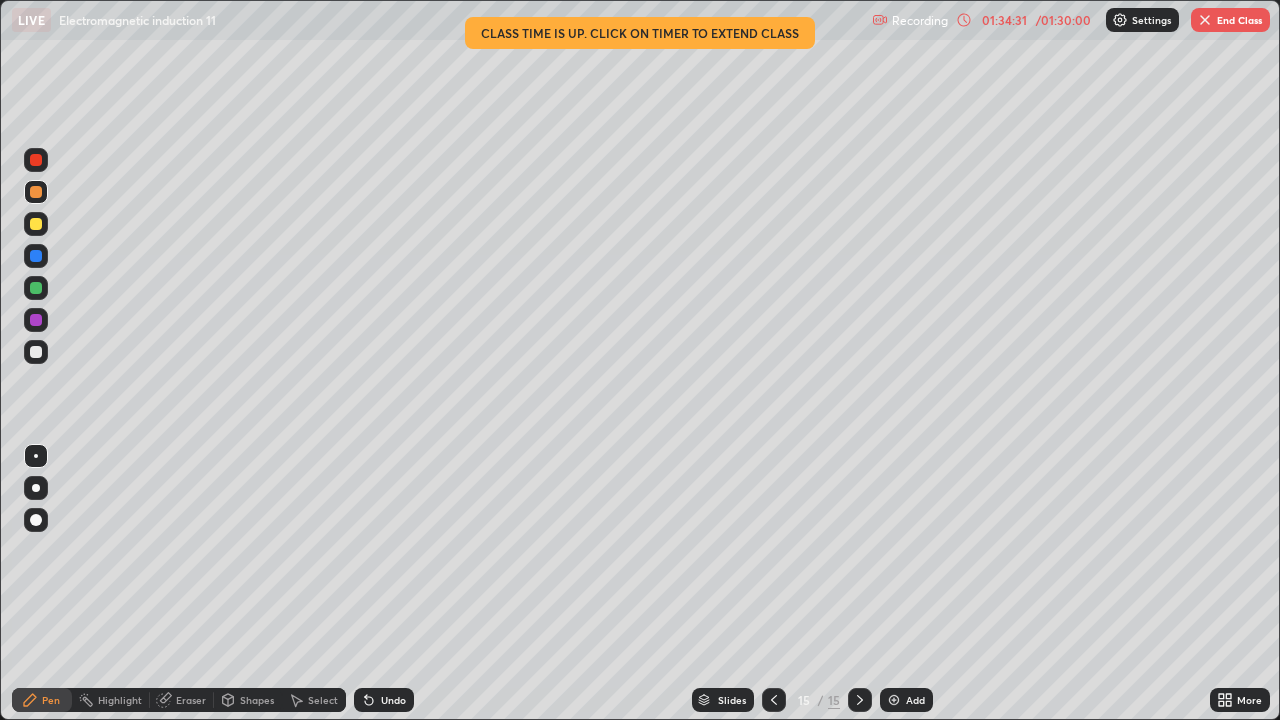 click at bounding box center [1205, 20] 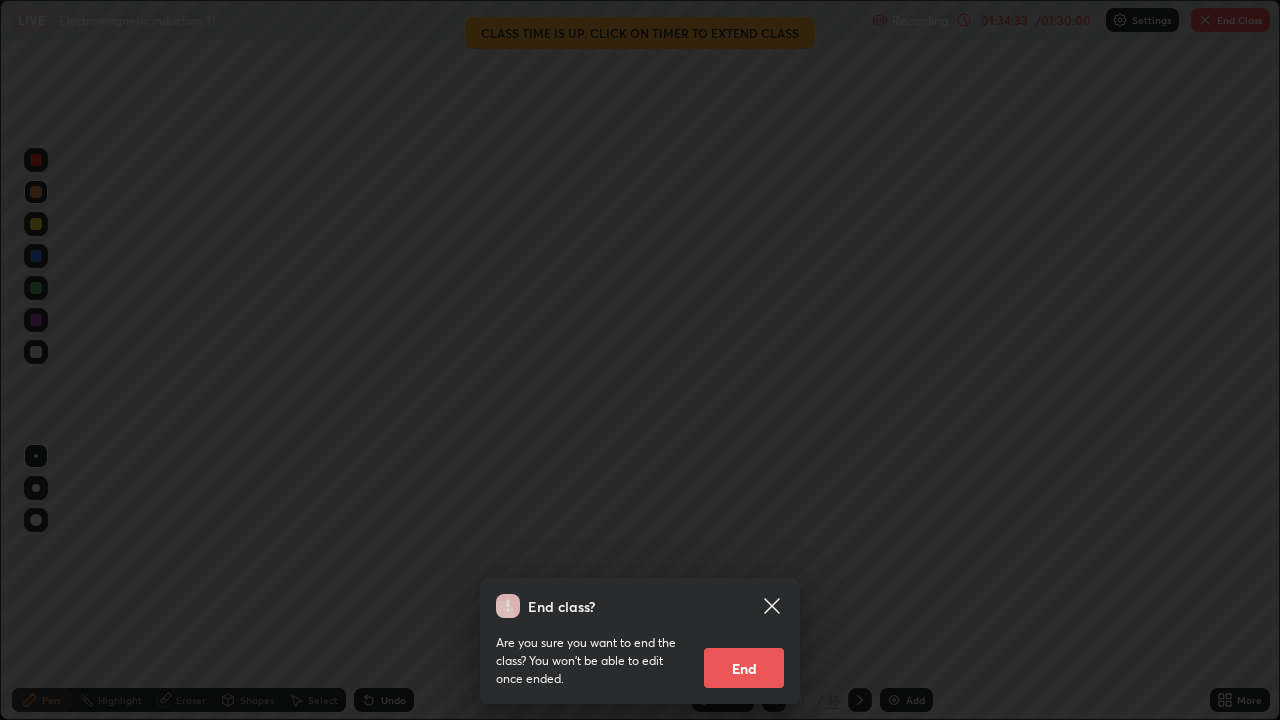 click on "End" at bounding box center (744, 668) 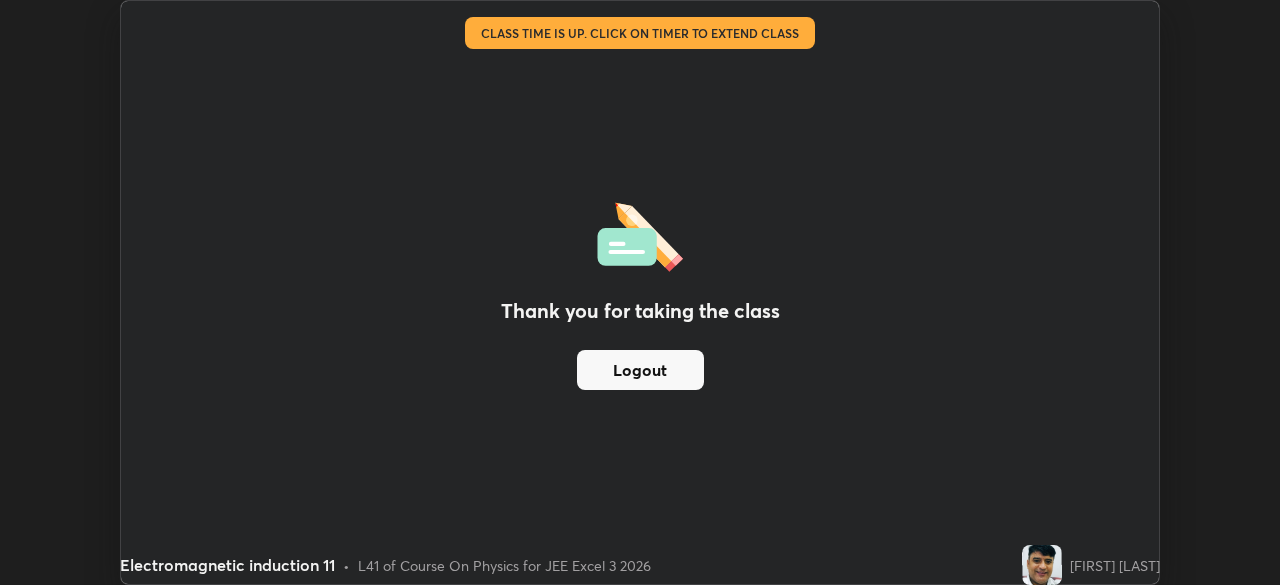 scroll, scrollTop: 585, scrollLeft: 1280, axis: both 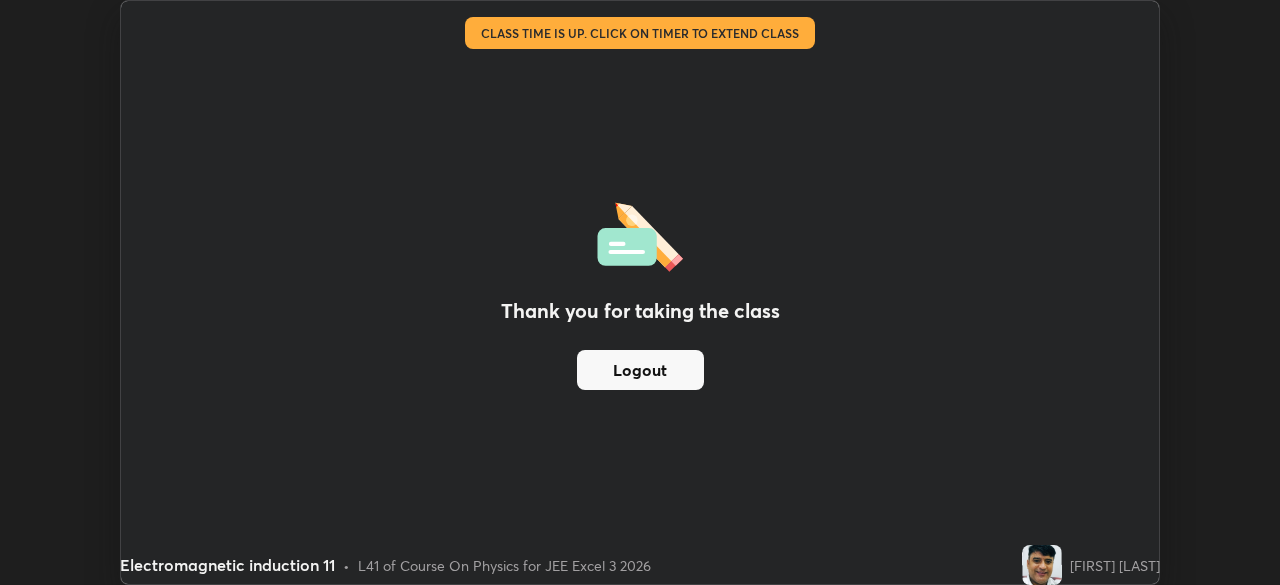 click on "Thank you for taking the class Logout" at bounding box center (640, 292) 